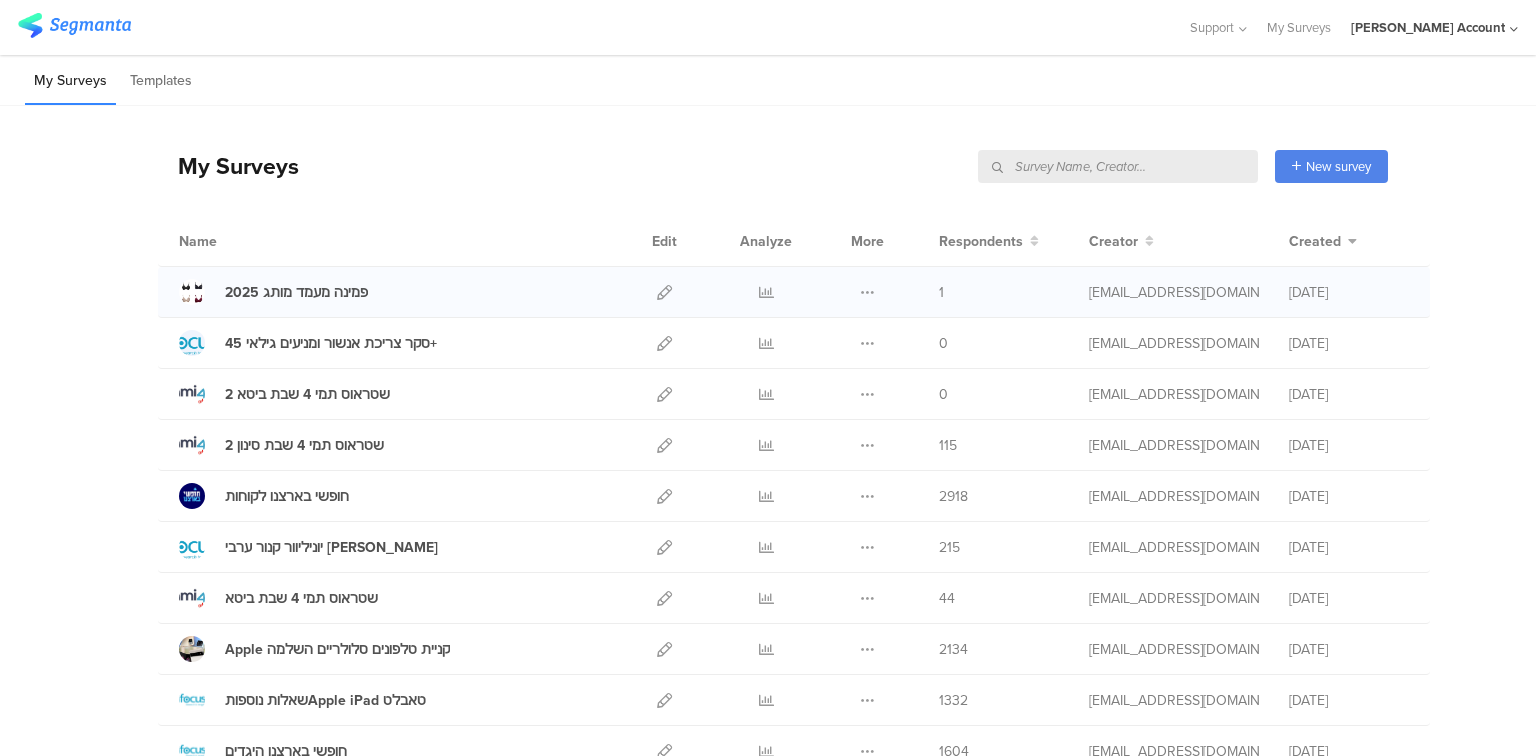 scroll, scrollTop: 0, scrollLeft: 0, axis: both 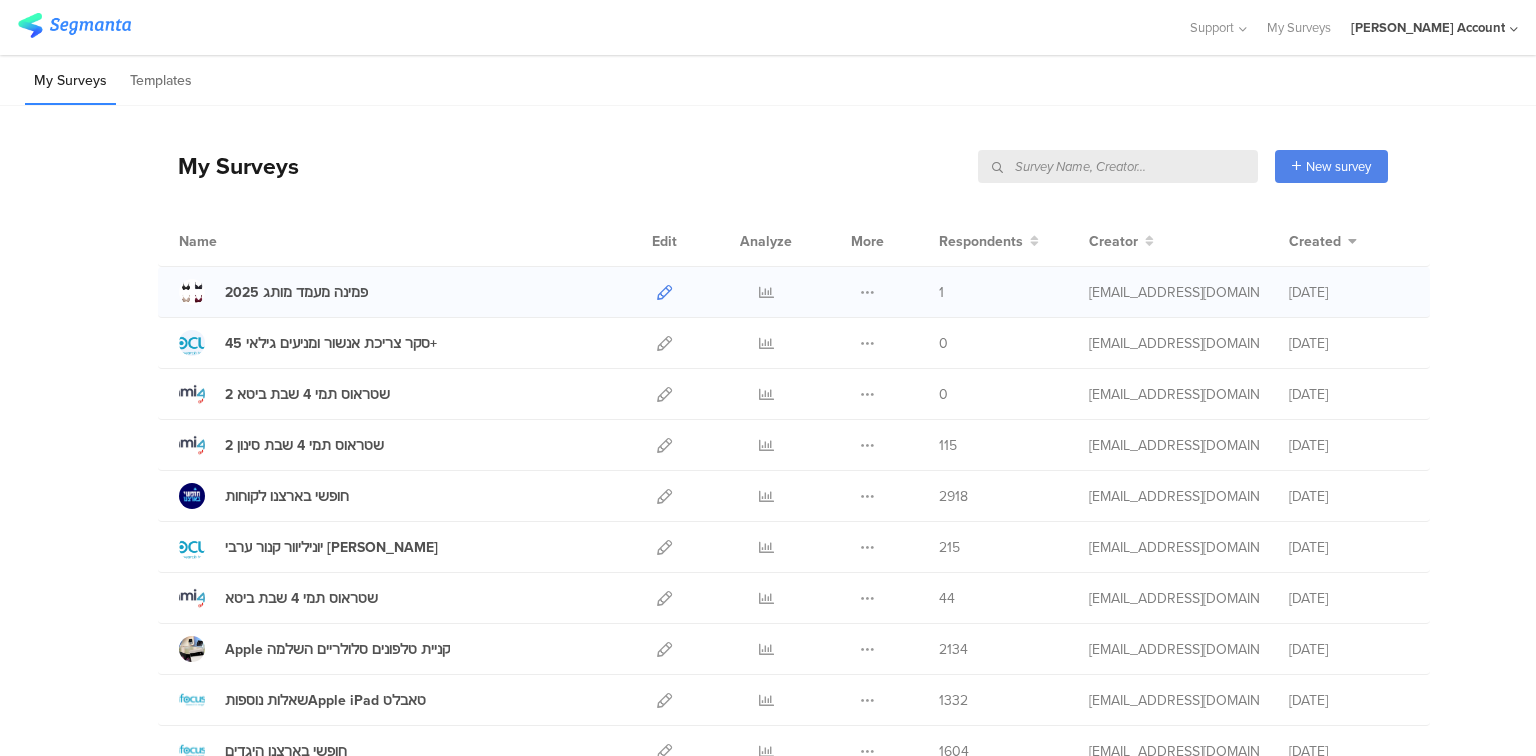 click at bounding box center [664, 292] 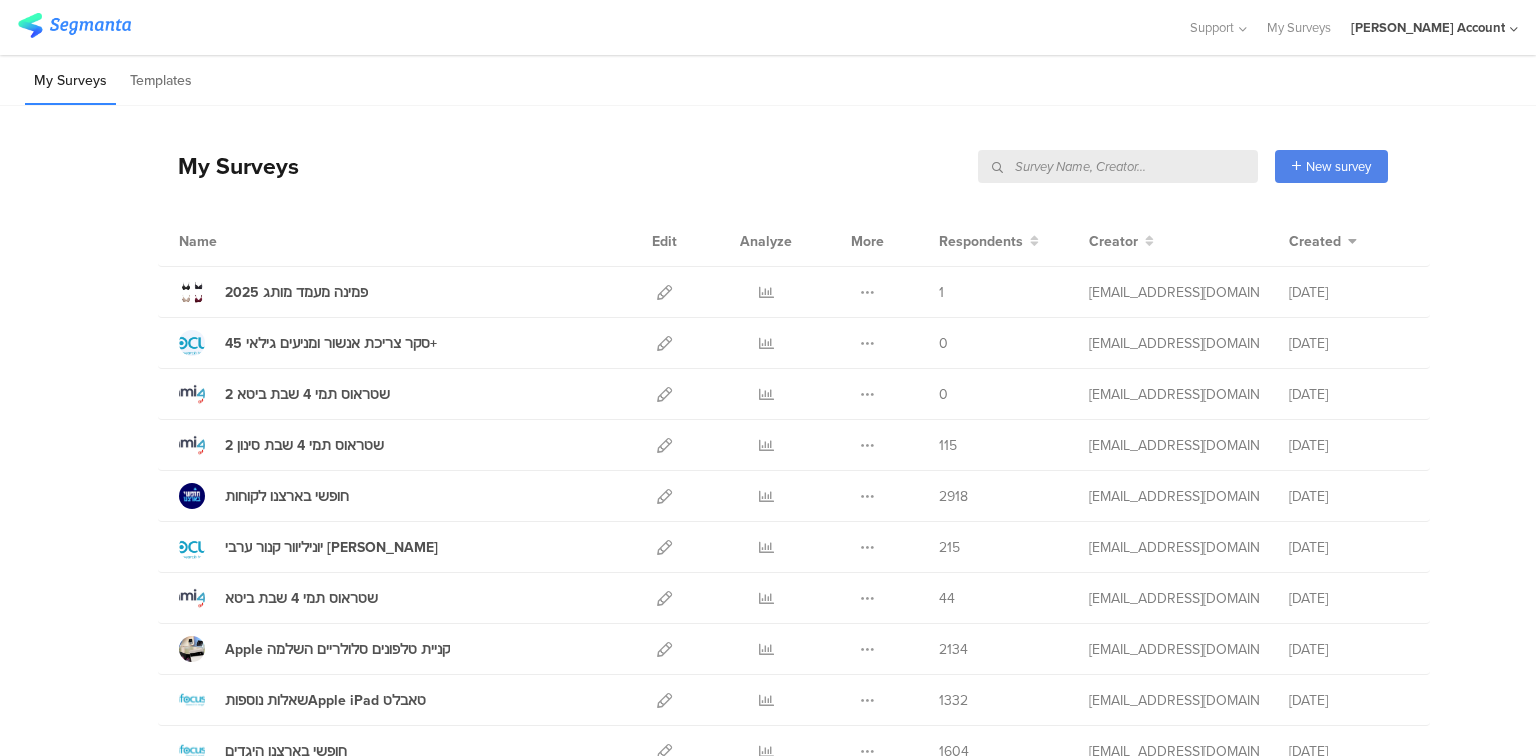 click at bounding box center [1118, 166] 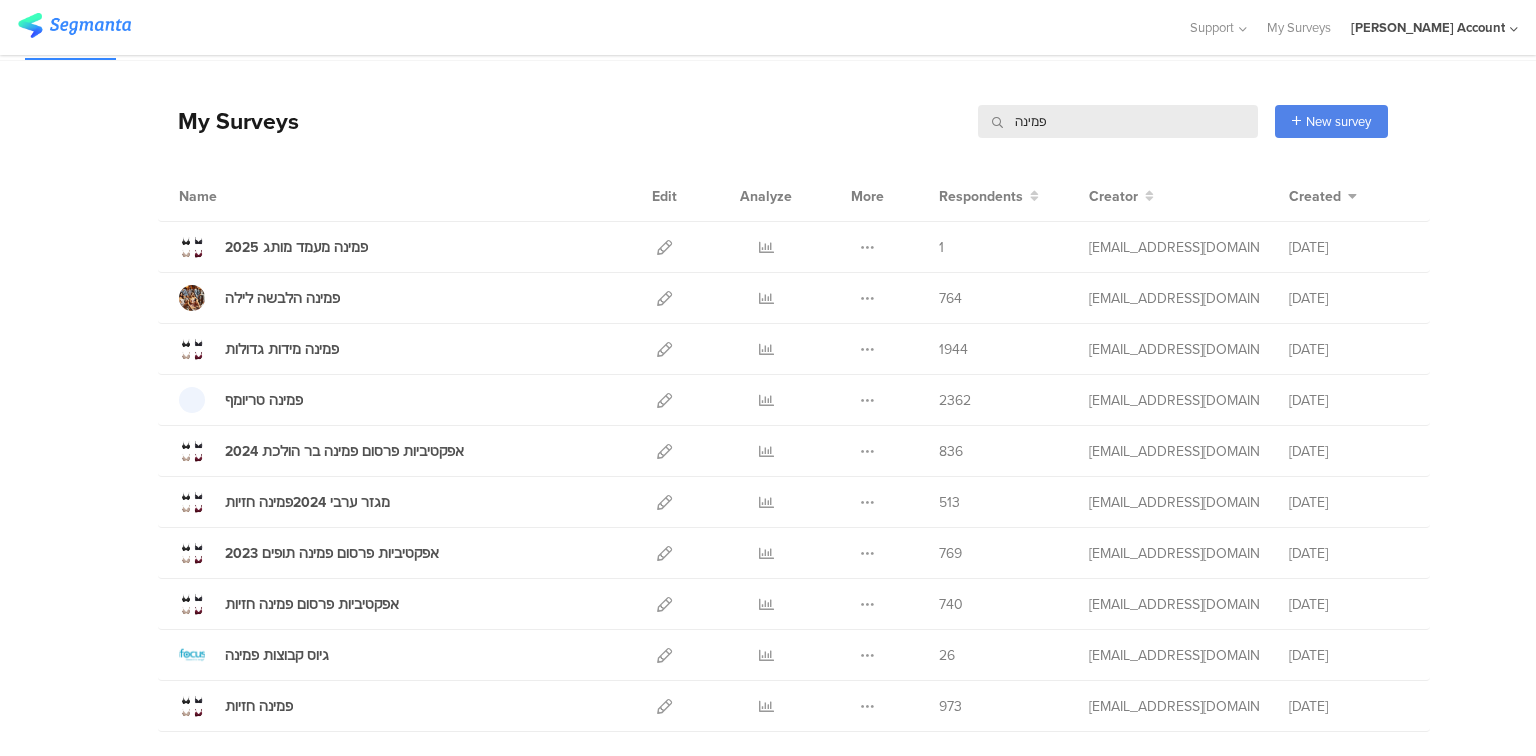 scroll, scrollTop: 80, scrollLeft: 0, axis: vertical 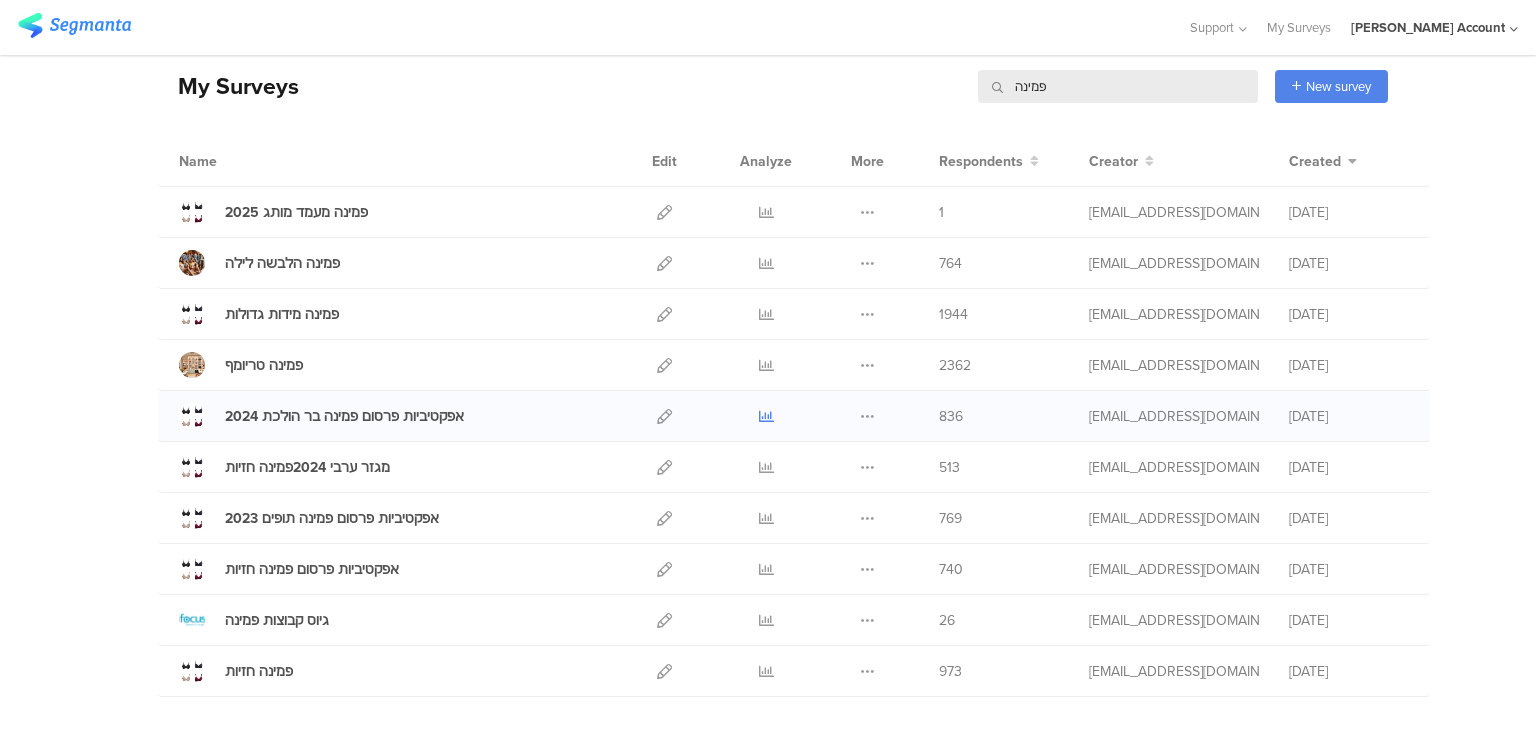 type on "פמינה" 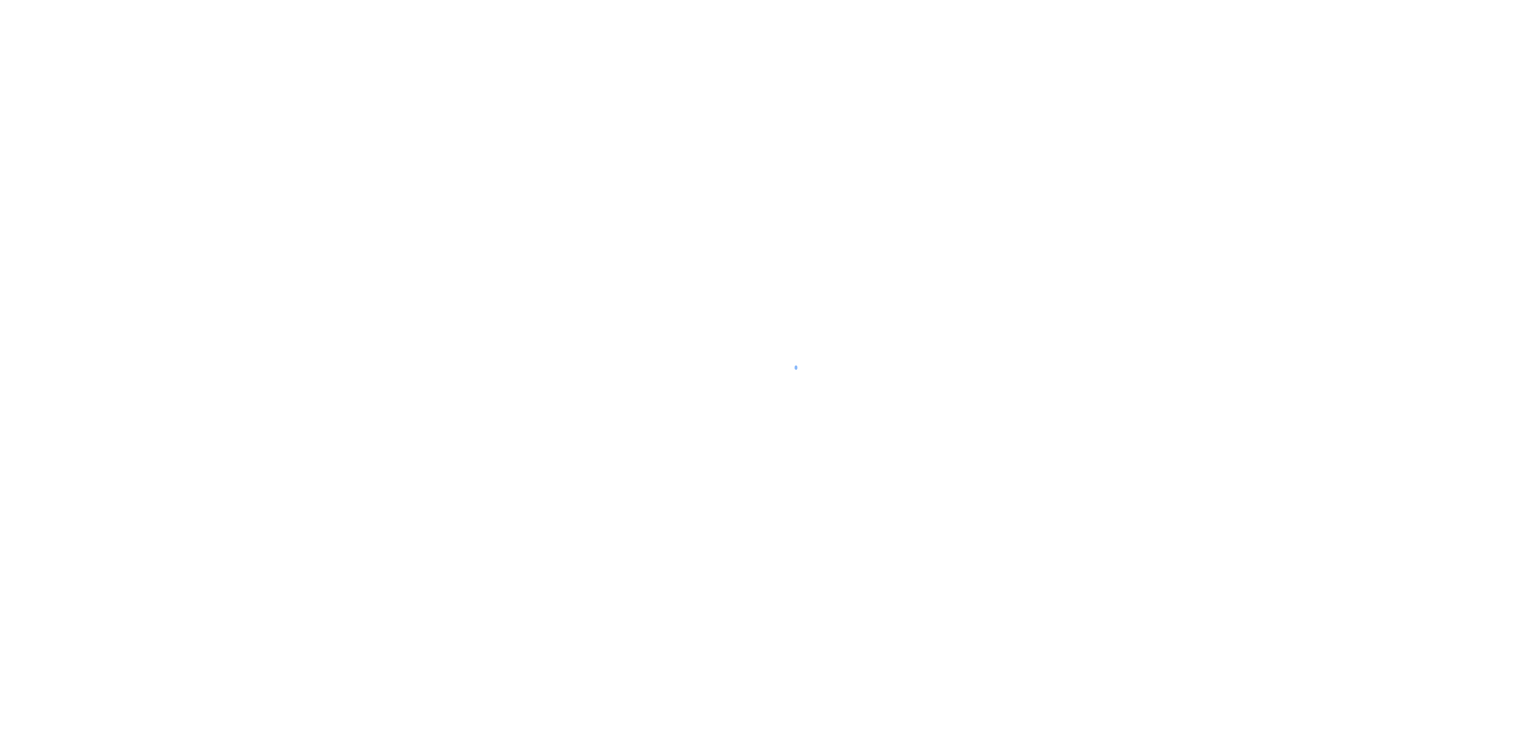 scroll, scrollTop: 0, scrollLeft: 0, axis: both 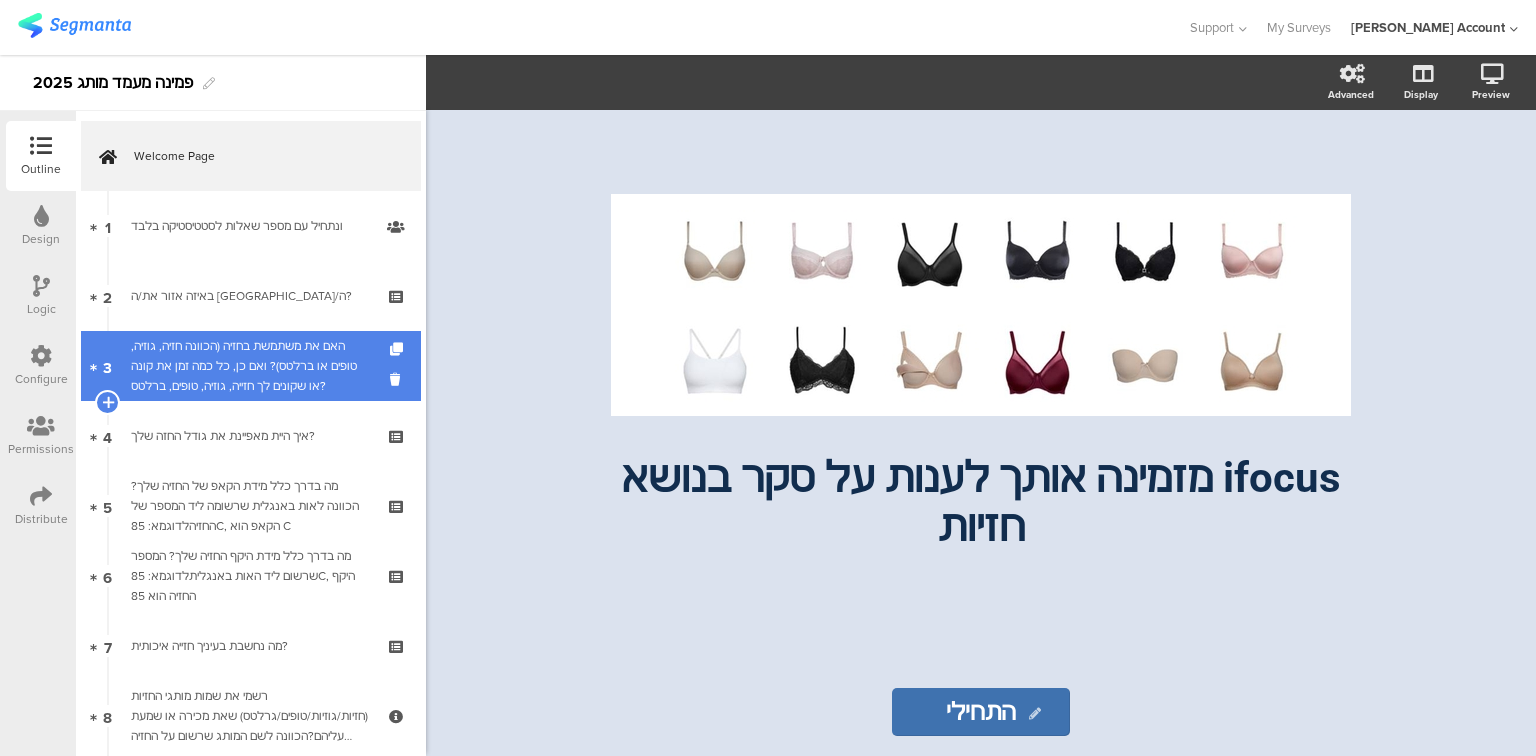 click on "האם את משתמשת בחזיה (הכוונה חזיה, גוזיה, טופים או ברלטס)? ואם כן, כל כמה זמן את קונה או שקונים לך חזייה, גוזיה, טופים, ברלטס?" at bounding box center [250, 366] 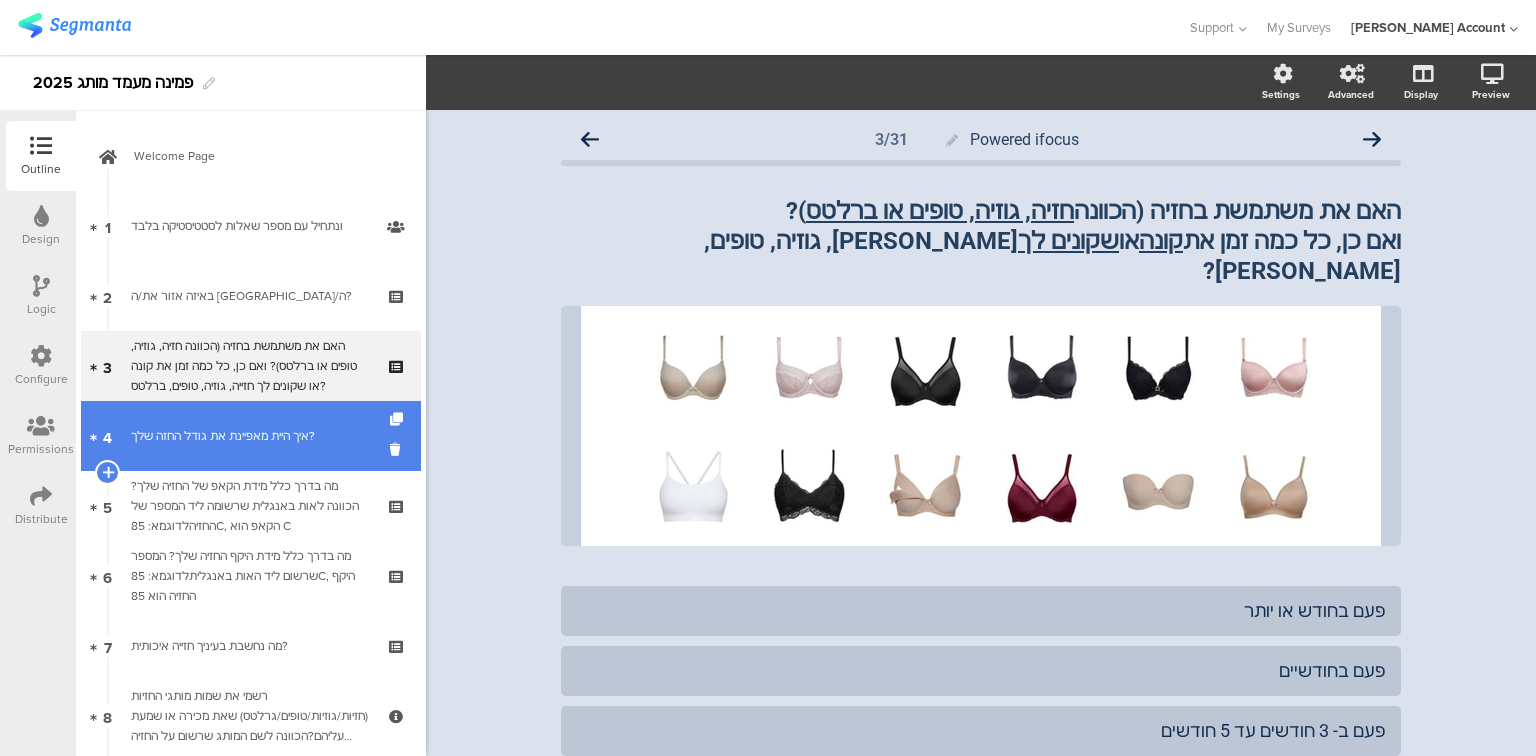 click on "איך היית מאפיינת את גודל החזה שלך?" at bounding box center (250, 436) 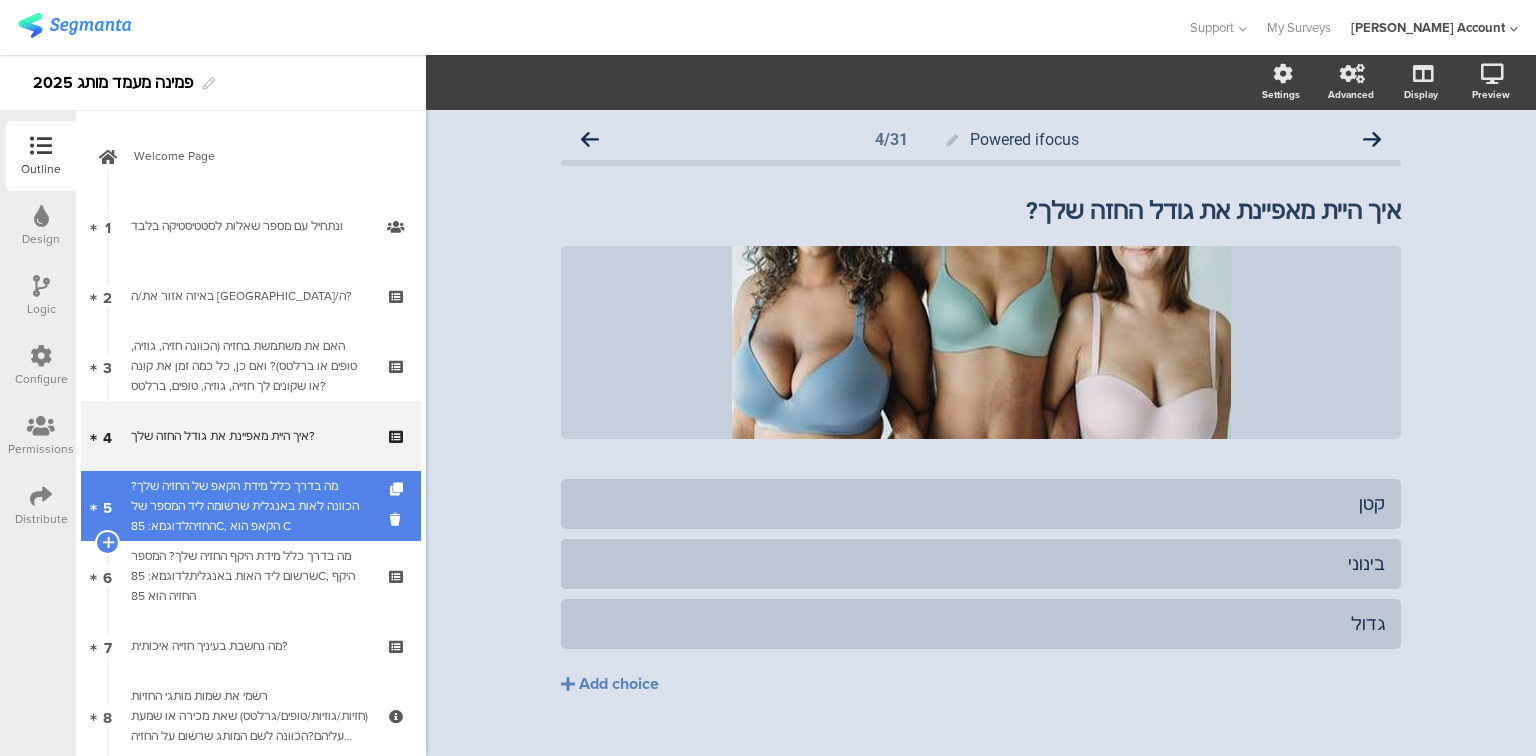 click on "מה בדרך כלל מידת הקאפ של החזיה שלך? הכוונה לאות באנגלית שרשומה ליד המספר של החזיהלדוגמא: 85C, הקאפ הוא C" at bounding box center [250, 506] 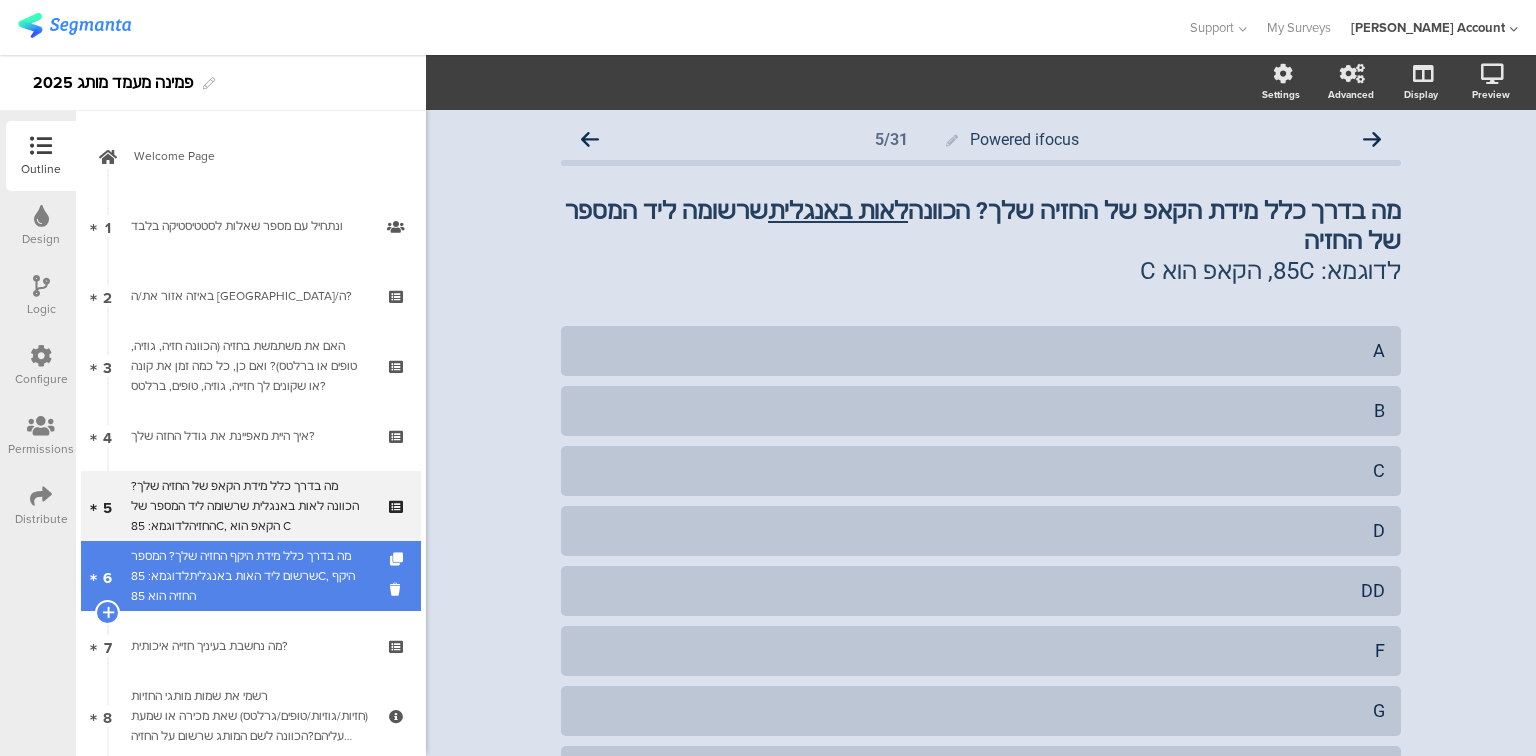 click on "מה בדרך כלל מידת היקף החזיה שלך? המספר שרשום ליד האות באנגליתלדוגמא: 85C, היקף החזיה הוא 85" at bounding box center [250, 576] 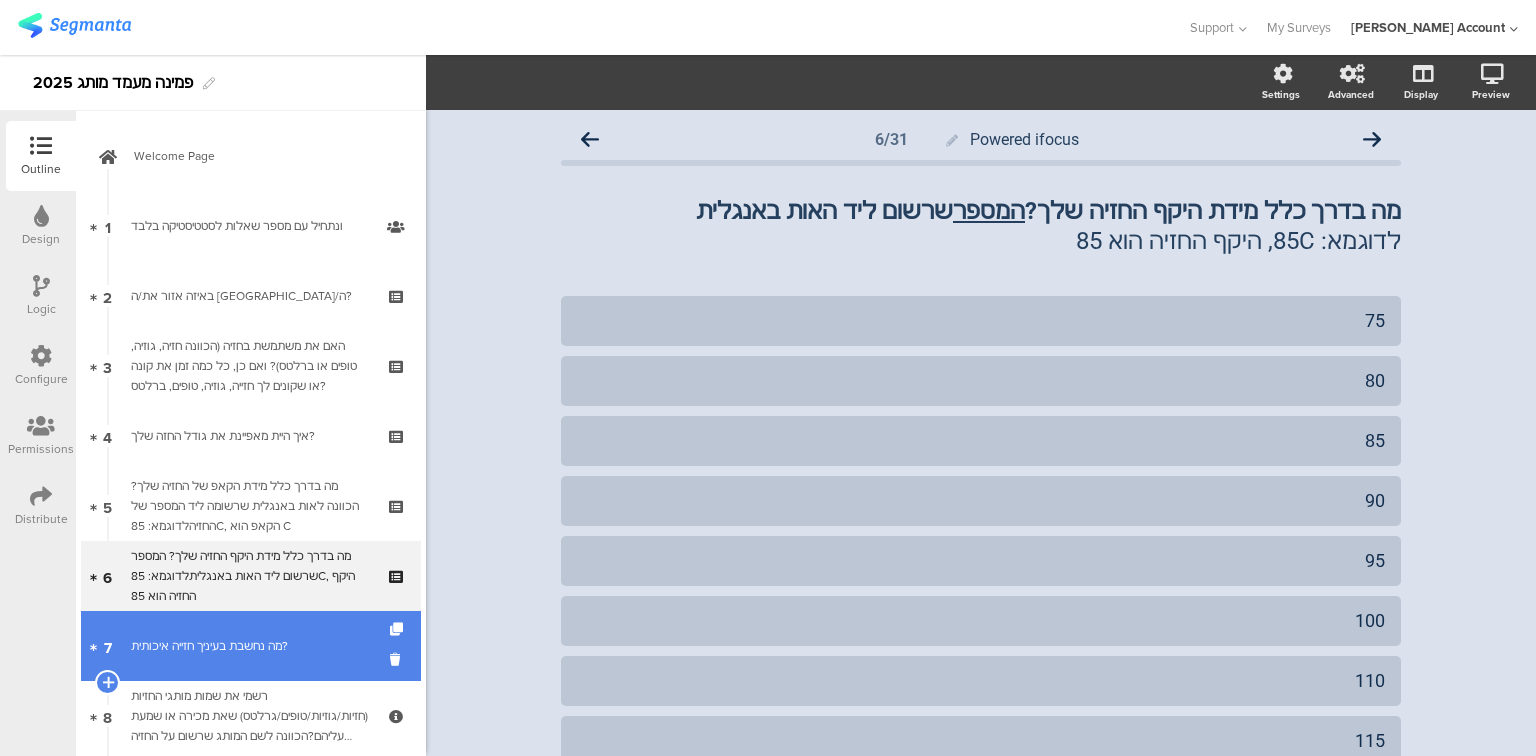 click on "מה נחשבת בעיניך חזייה איכותית?" at bounding box center [250, 646] 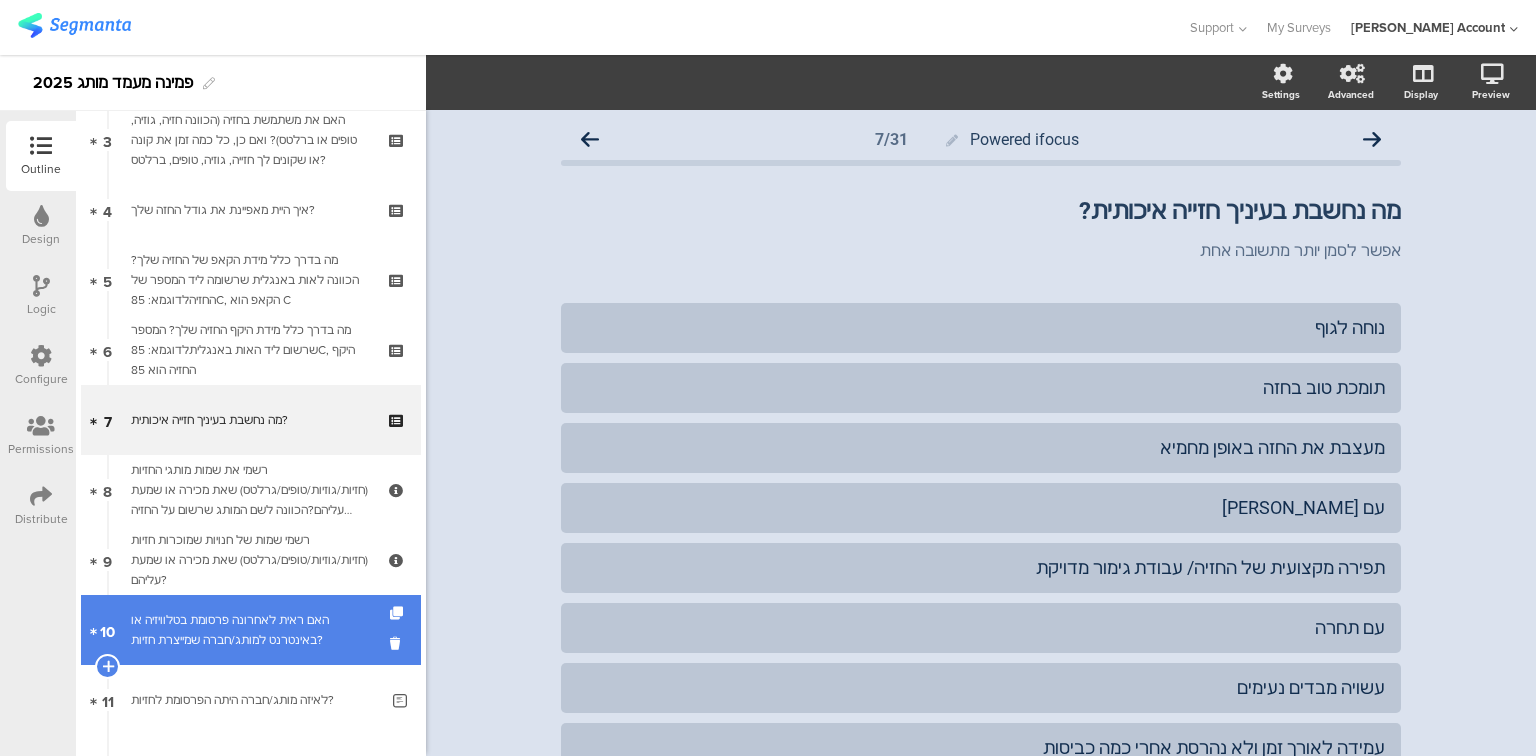 scroll, scrollTop: 240, scrollLeft: 0, axis: vertical 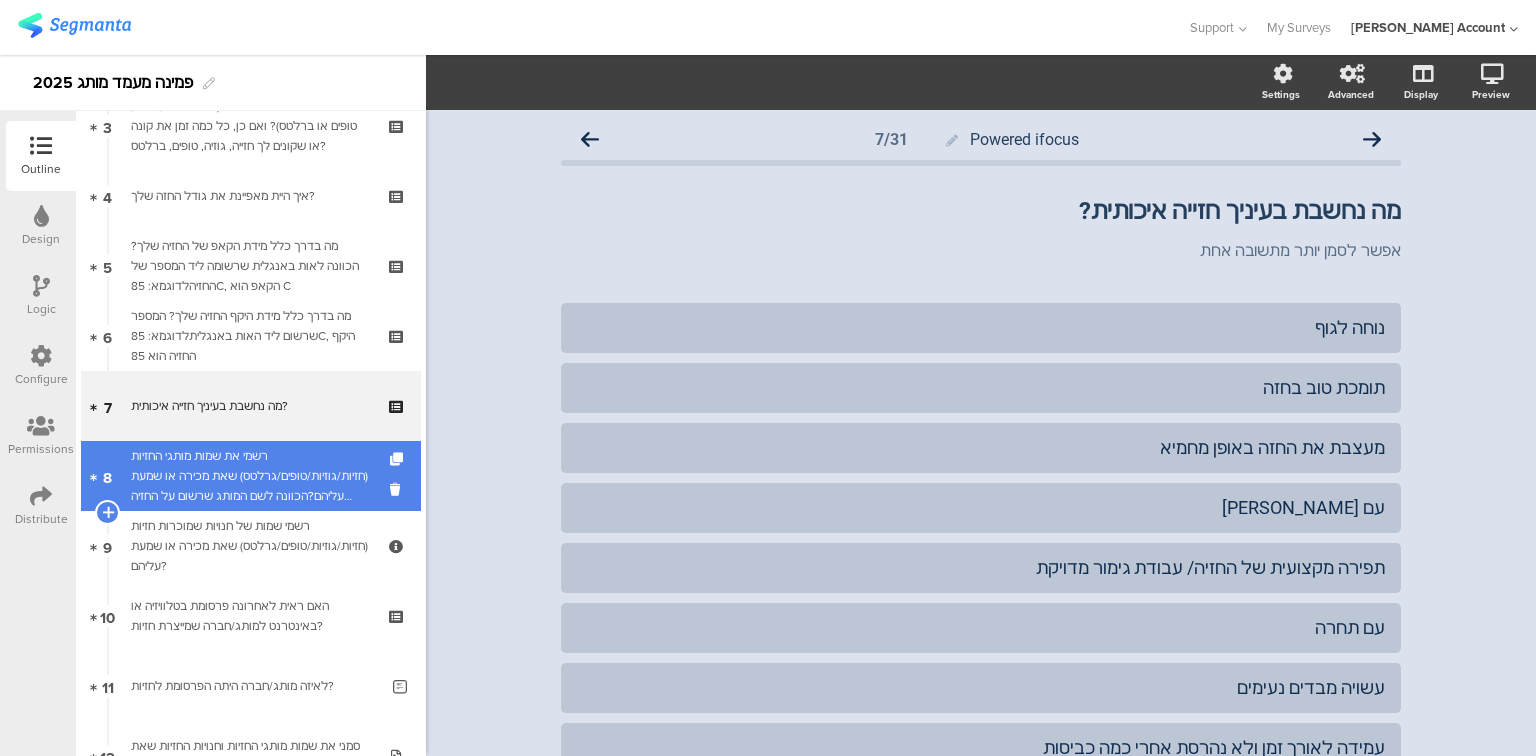 click on "רשמי את שמות מותגי החזיות (חזיות/גוזיות/טופים/גרלטס) שאת מכירה או שמעת עליהם?הכוונה לשם המותג שרשום על החזיה עצמה" at bounding box center [250, 476] 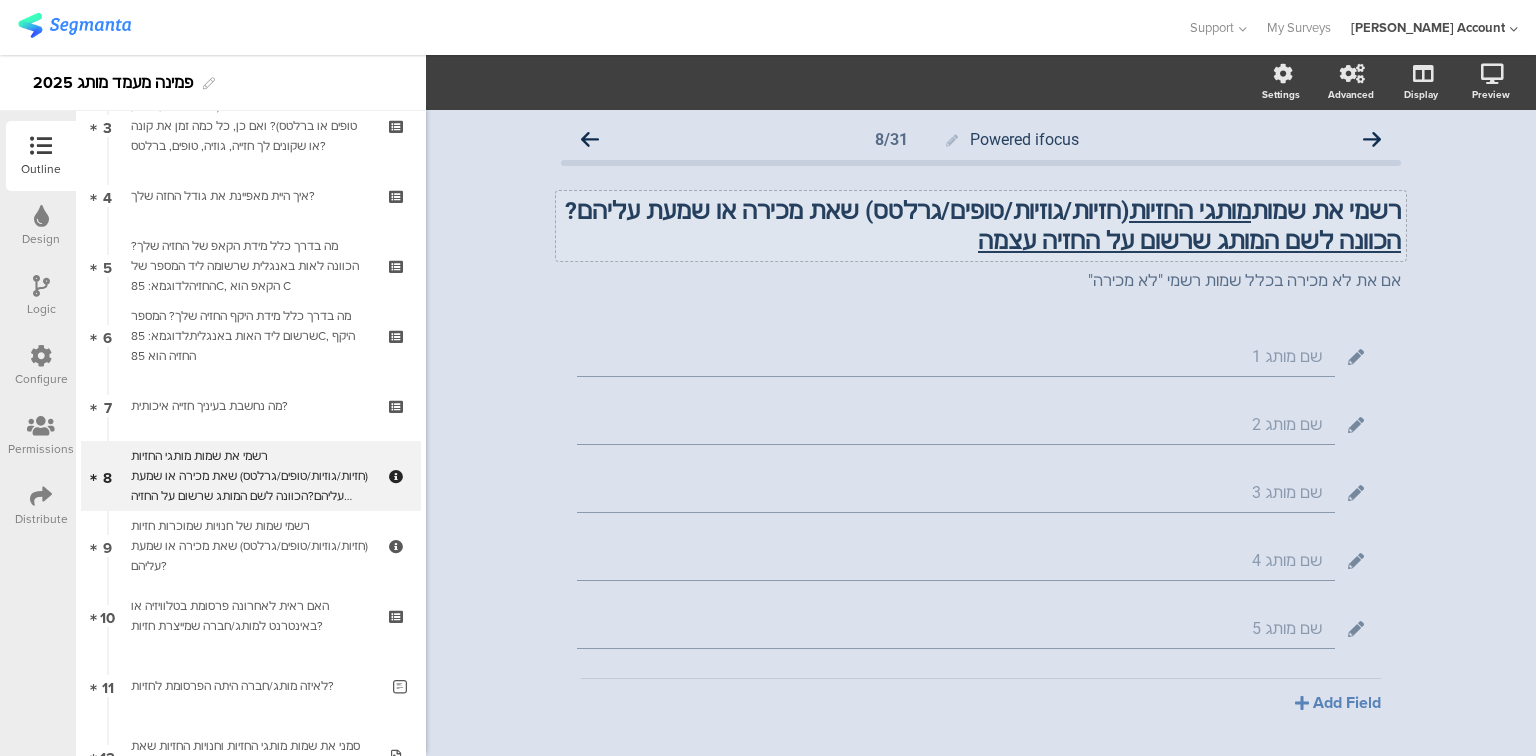 click on "רשמי את שמות  מותגי החזיות  (חזיות/גוזיות/טופים/גרלטס) שאת מכירה או שמעת עליהם? הכוונה לשם המותג שרשום על החזיה עצמה
רשמי את שמות  מותגי החזיות  (חזיות/גוזיות/טופים/גרלטס) שאת מכירה או שמעת עליהם? הכוונה לשם המותג שרשום על החזיה עצמה" 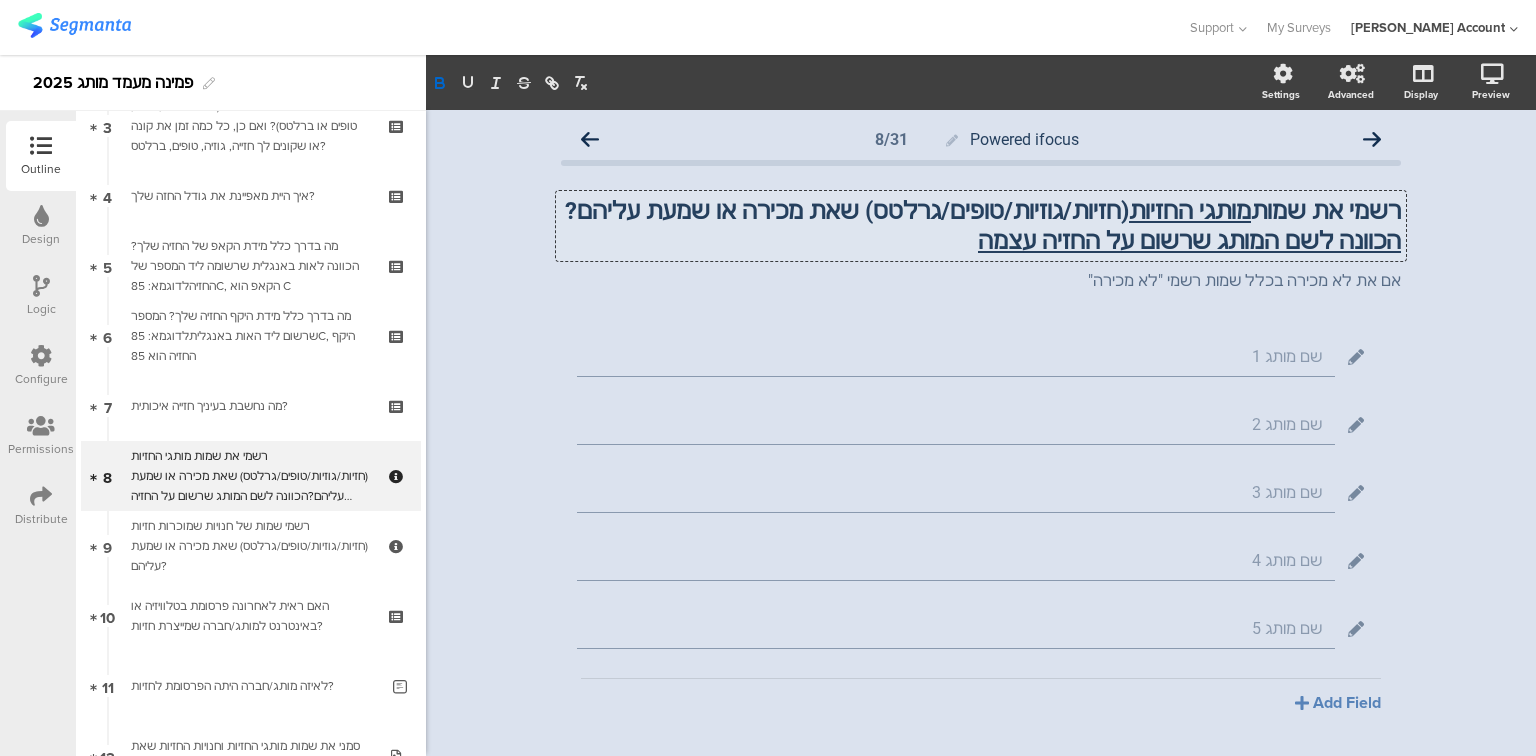 type 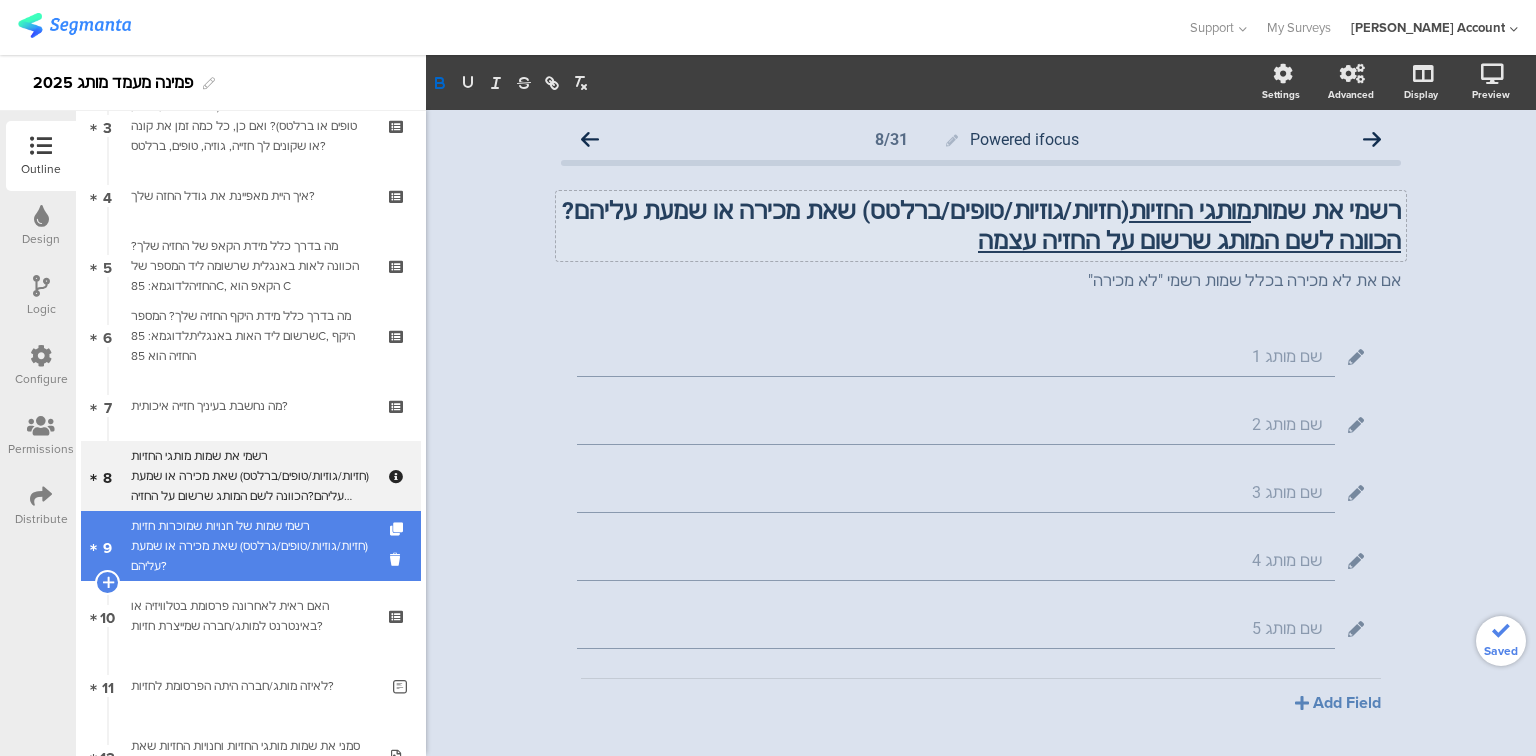 click on "רשמי שמות של חנויות שמוכרות חזיות  (חזיות/גוזיות/טופים/גרלטס) שאת מכירה או שמעת עליהם?" at bounding box center [250, 546] 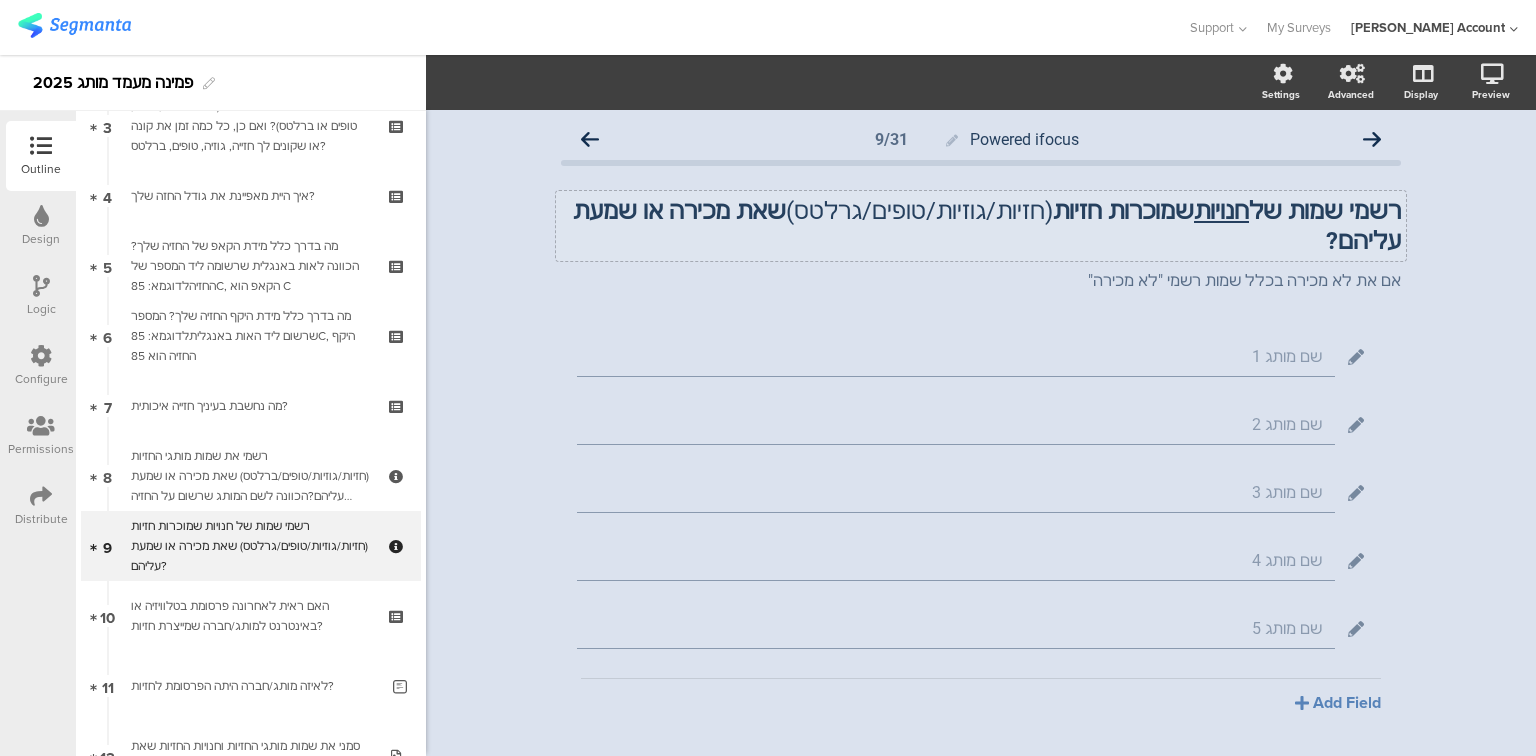 click on "רשמי שמות של  חנויות  שמוכרות חזיות   (חזיות/גוזיות/טופים/גרלטס)  שאת מכירה או שמעת עליהם?" 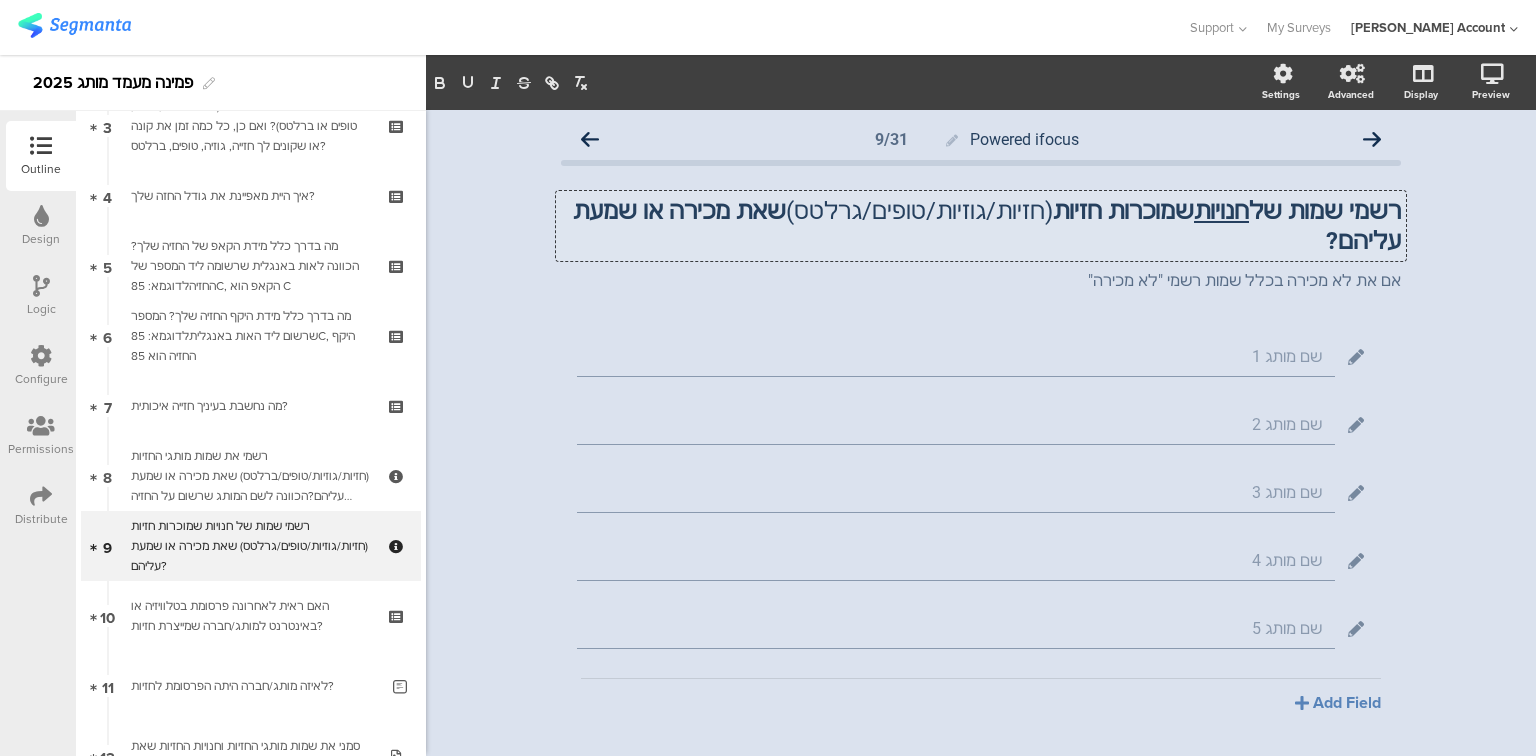 type 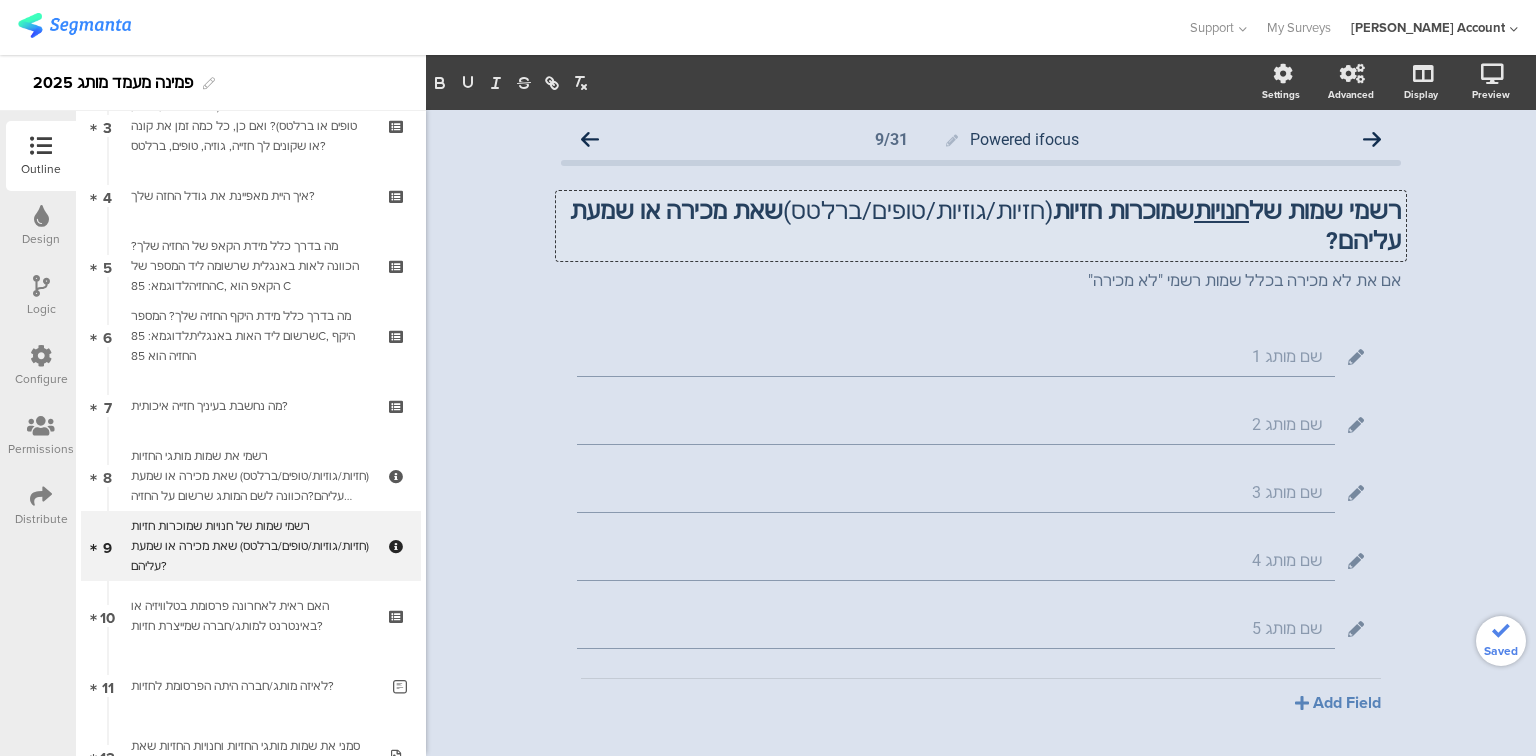 click on "רשמי שמות של  חנויות  שמוכרות חזיות   (חזיות/גוזיות/טופים/ברלטס)  שאת מכירה או שמעת עליהם?" 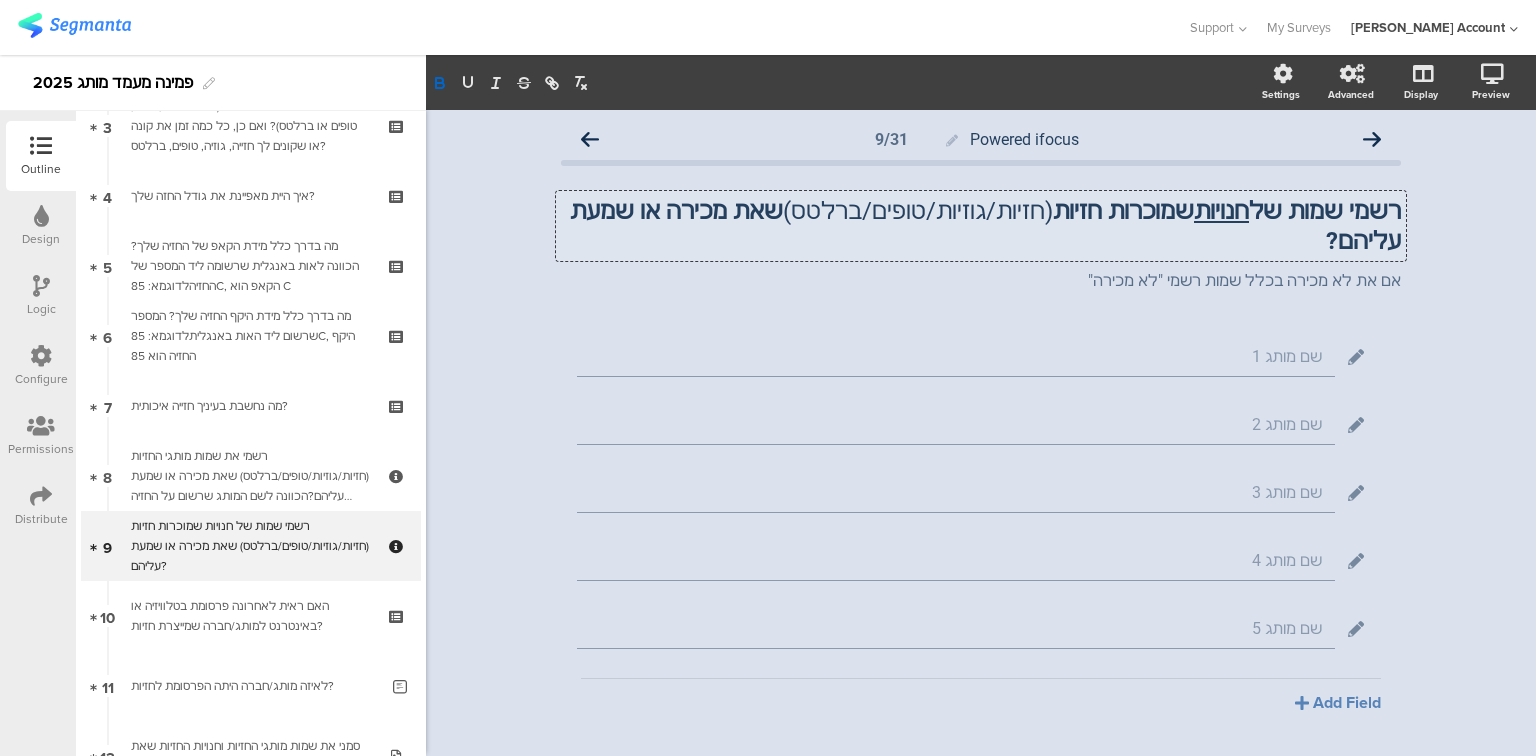 click on "רשמי שמות של  חנויות  שמוכרות חזיות  (חזיות/גוזיות/טופים/ברלטס)  שאת מכירה או שמעת עליהם?" 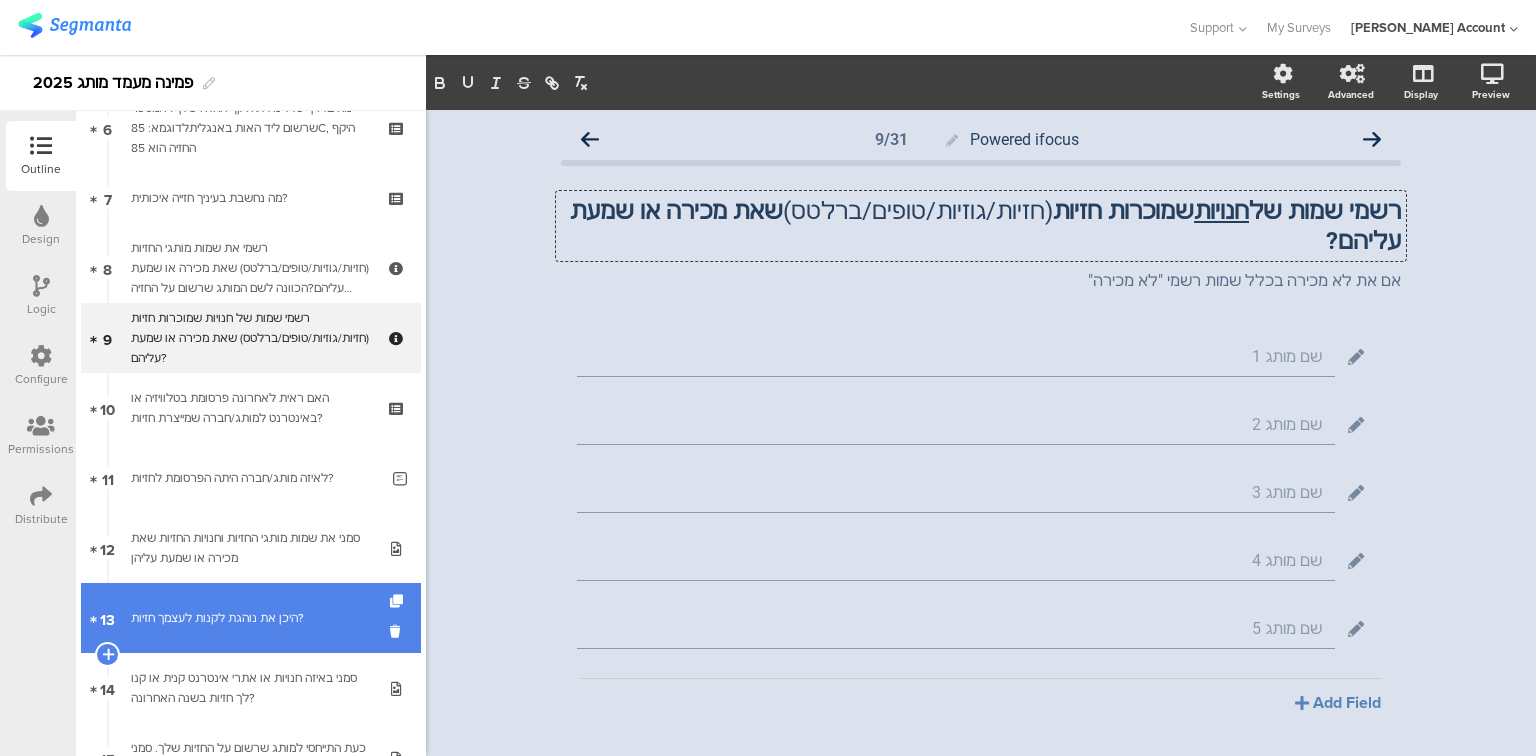 scroll, scrollTop: 480, scrollLeft: 0, axis: vertical 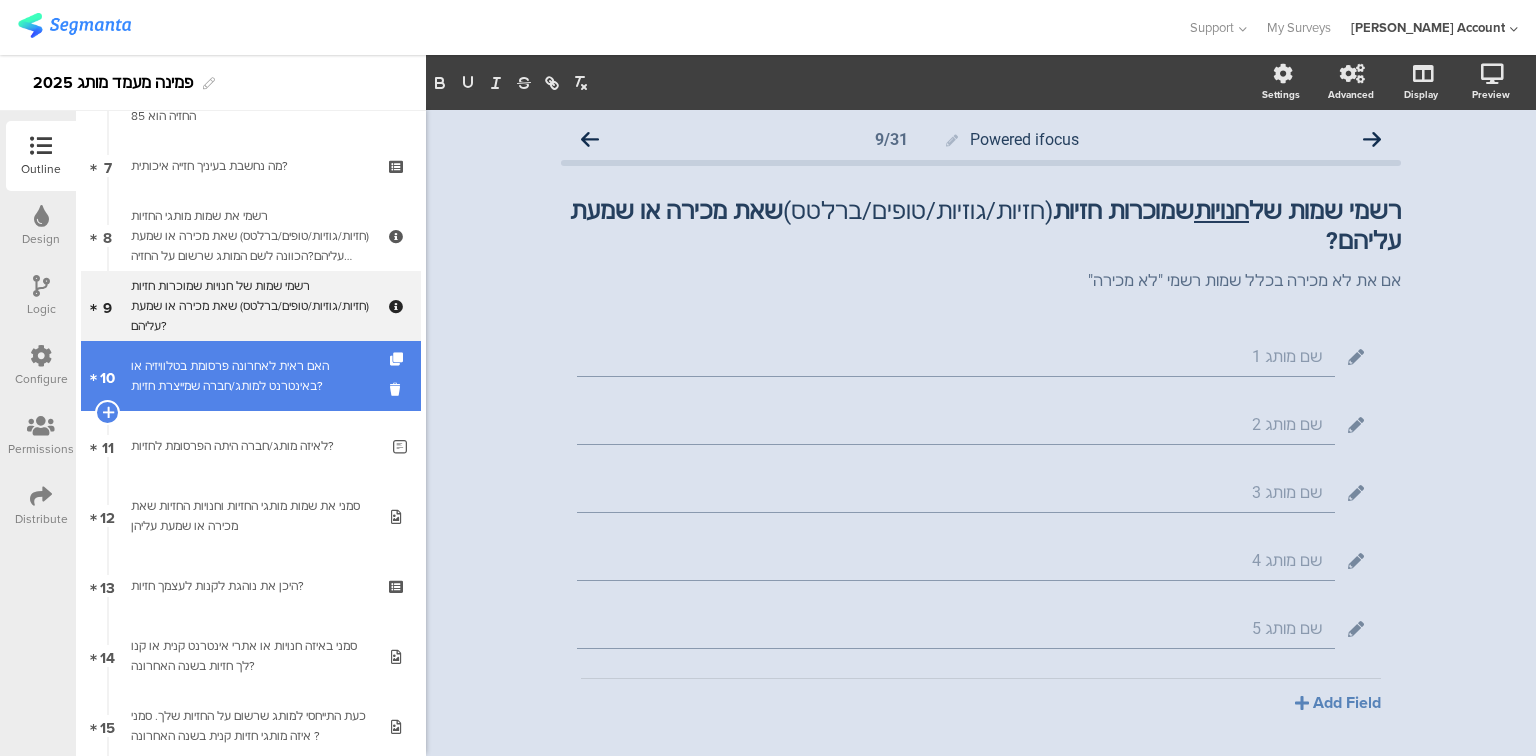 click on "האם ראית לאחרונה פרסומת בטלוויזיה או באינטרנט למותג/חברה שמייצרת חזיות?" at bounding box center [250, 376] 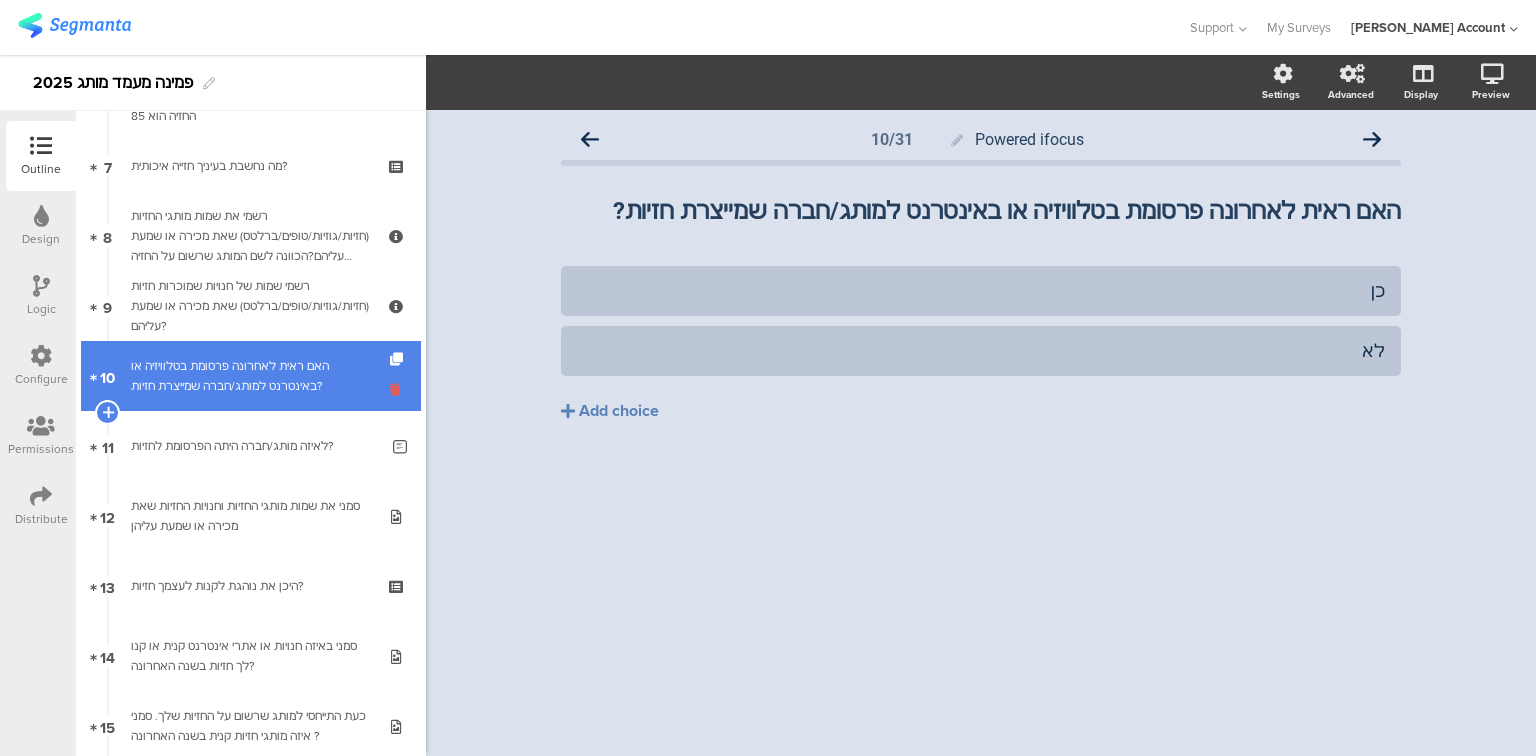 click at bounding box center [398, 389] 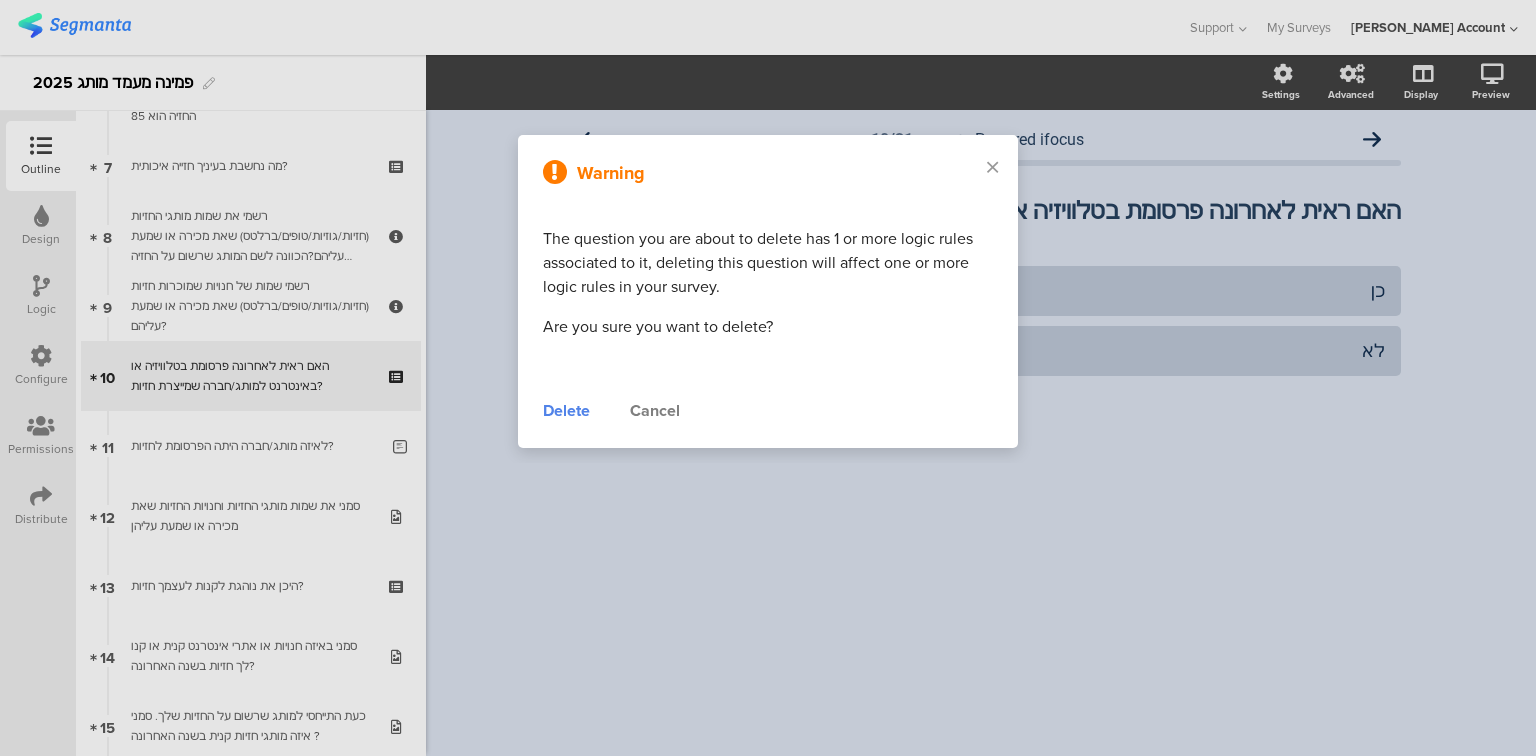 click on "Delete" at bounding box center (566, 411) 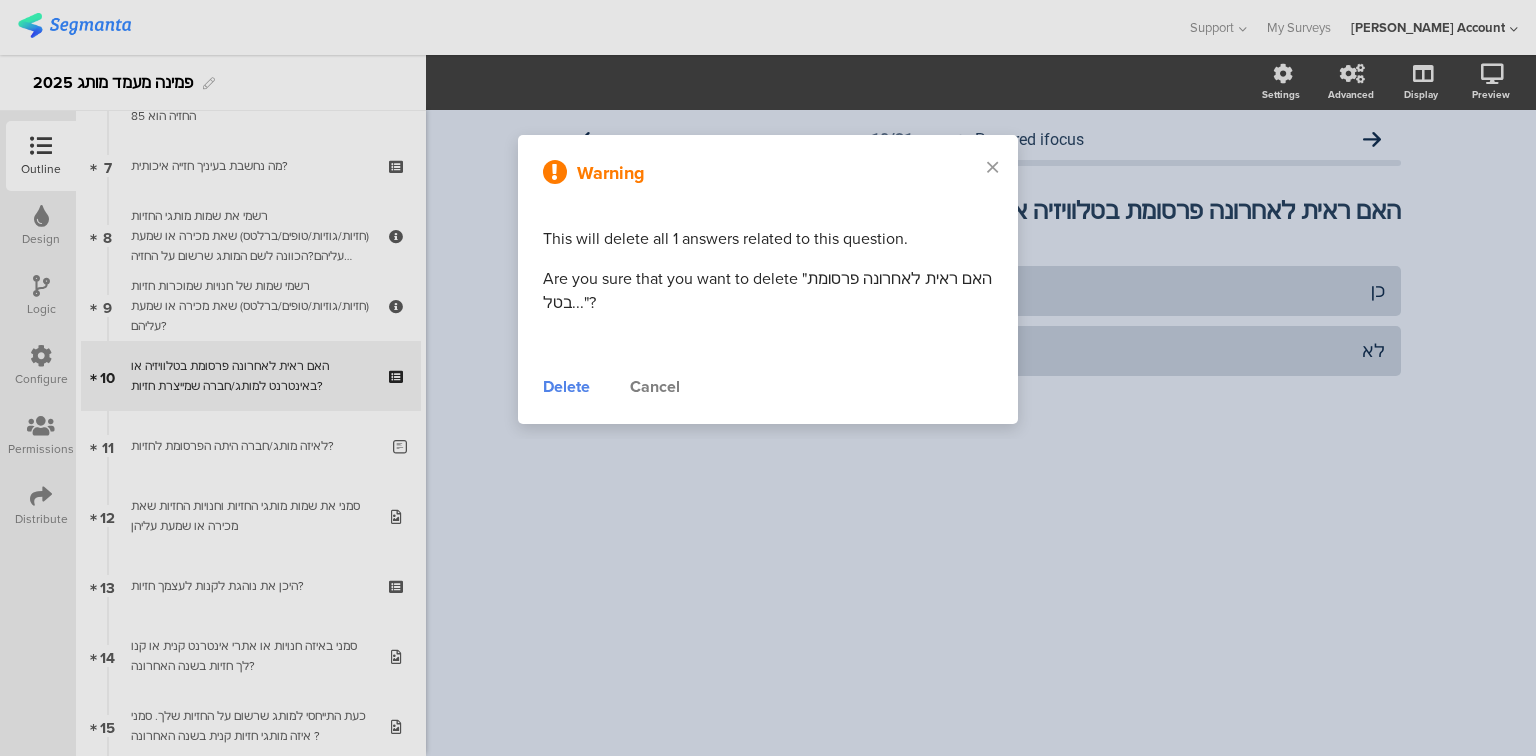 click on "Delete" at bounding box center [566, 387] 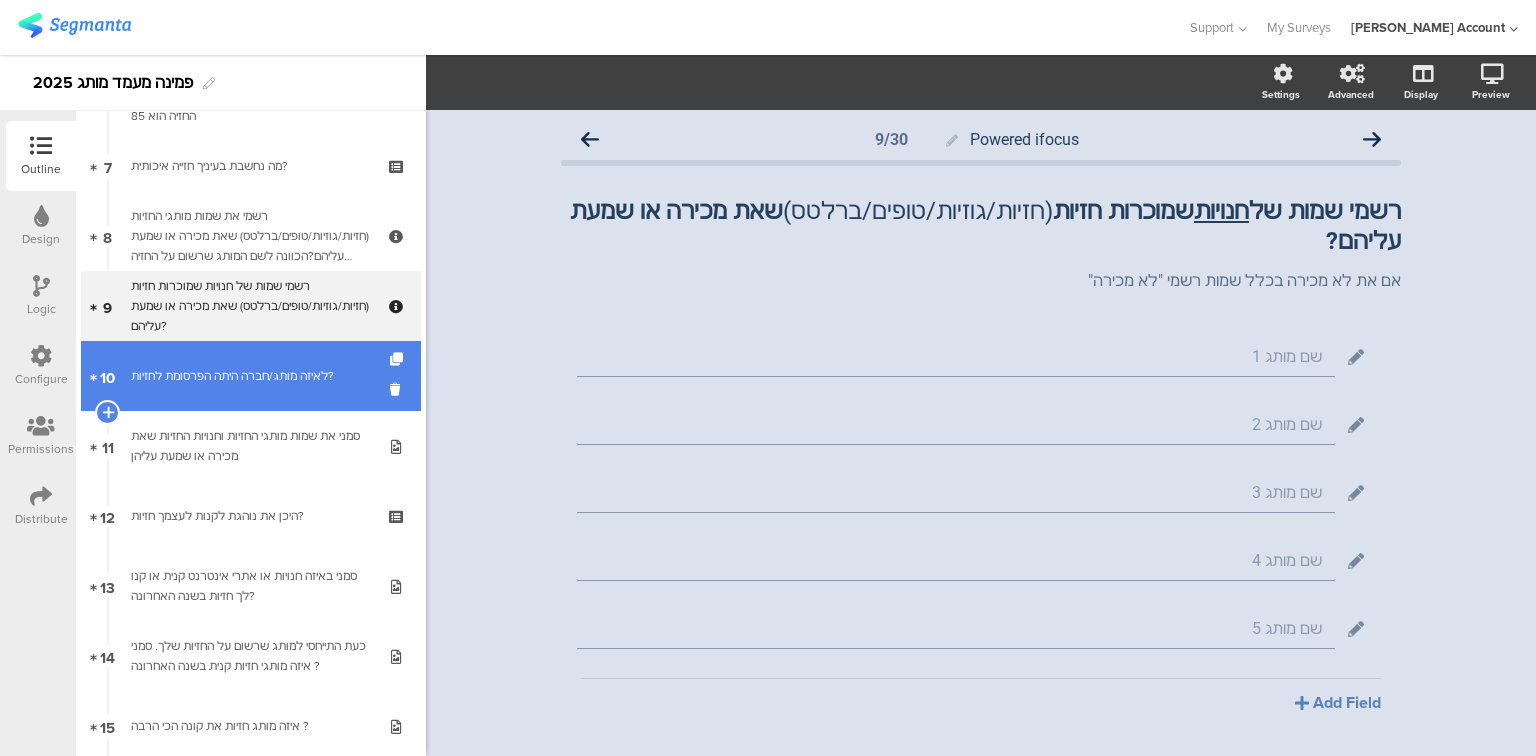 click on "לאיזה מותג/חברה היתה הפרסומת לחזיות?" at bounding box center (254, 376) 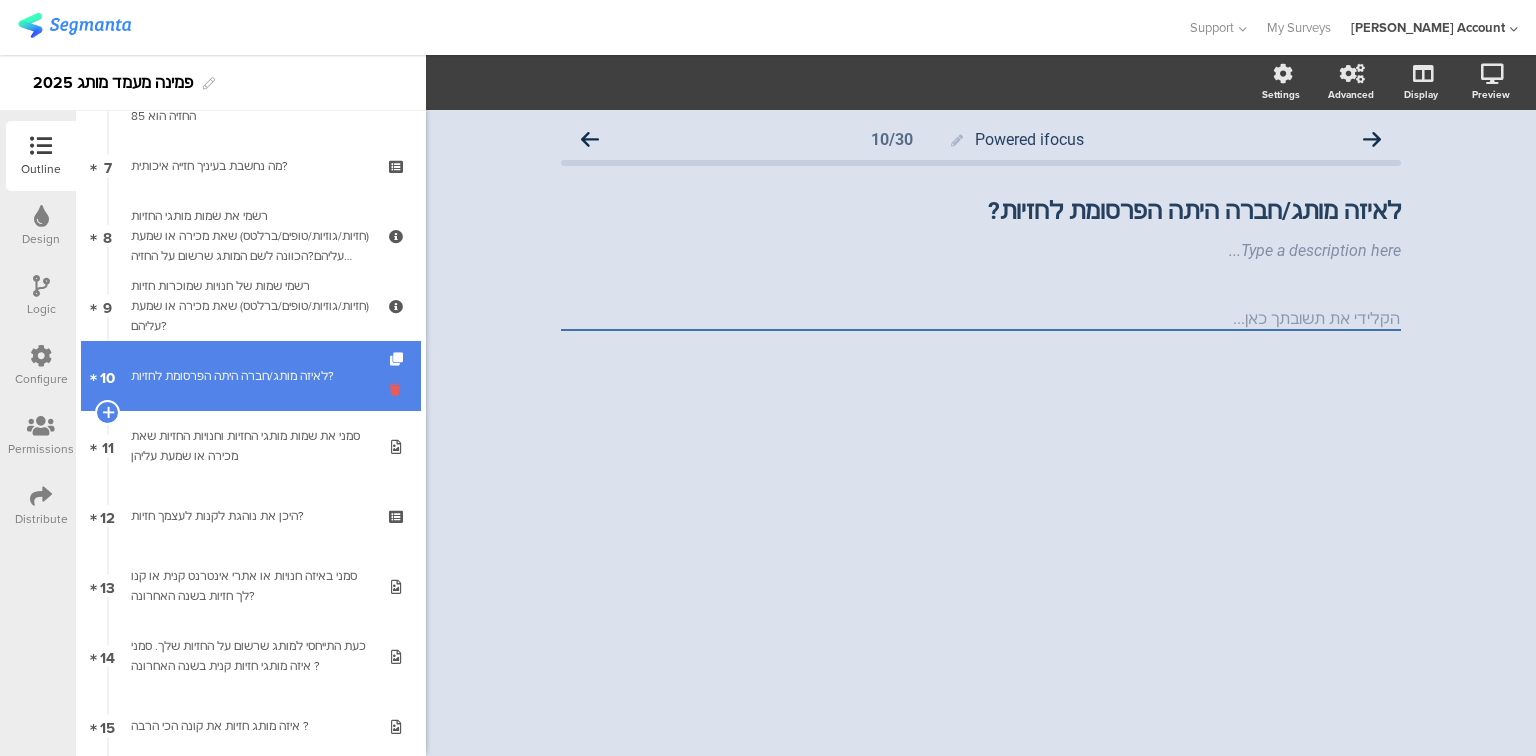 click at bounding box center (398, 389) 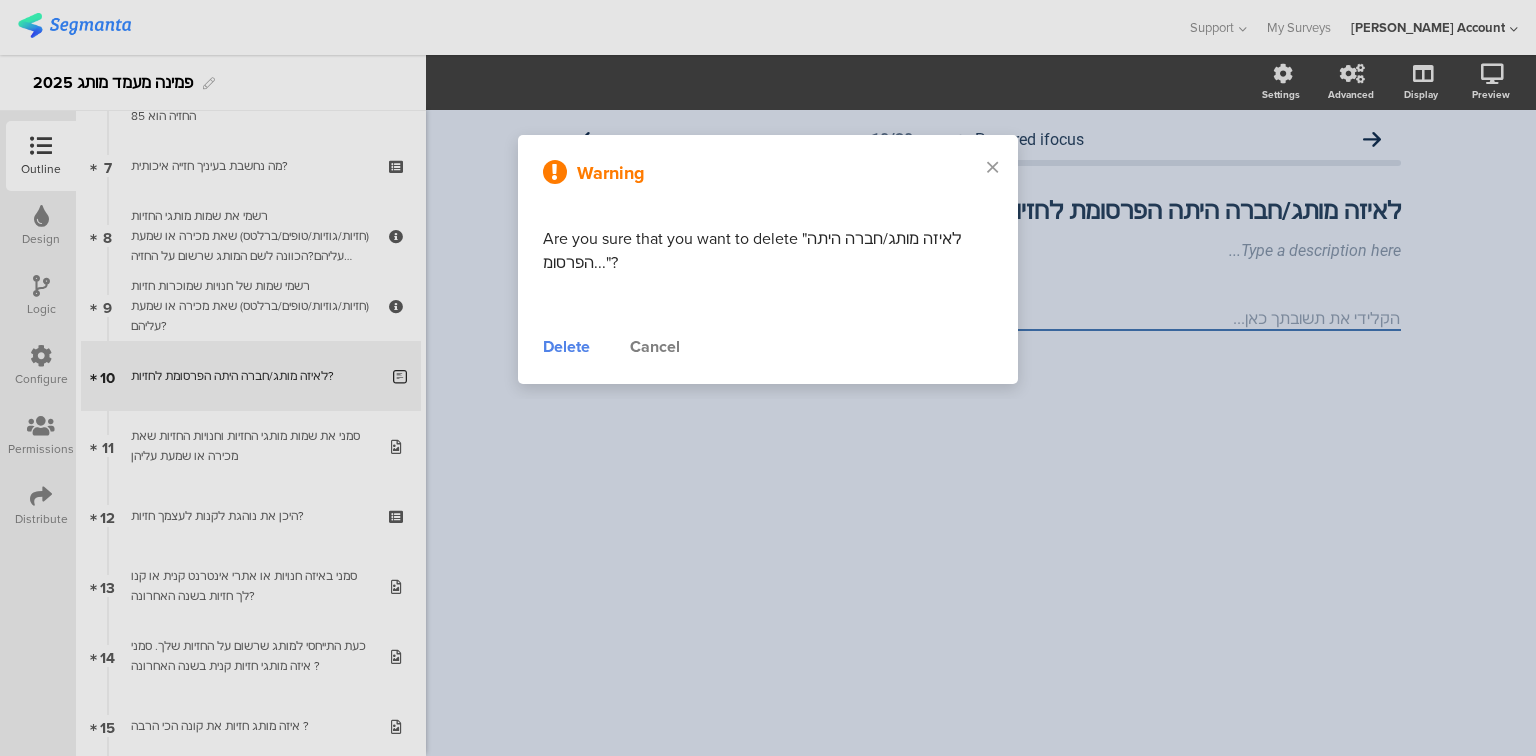 click on "Delete" at bounding box center (566, 347) 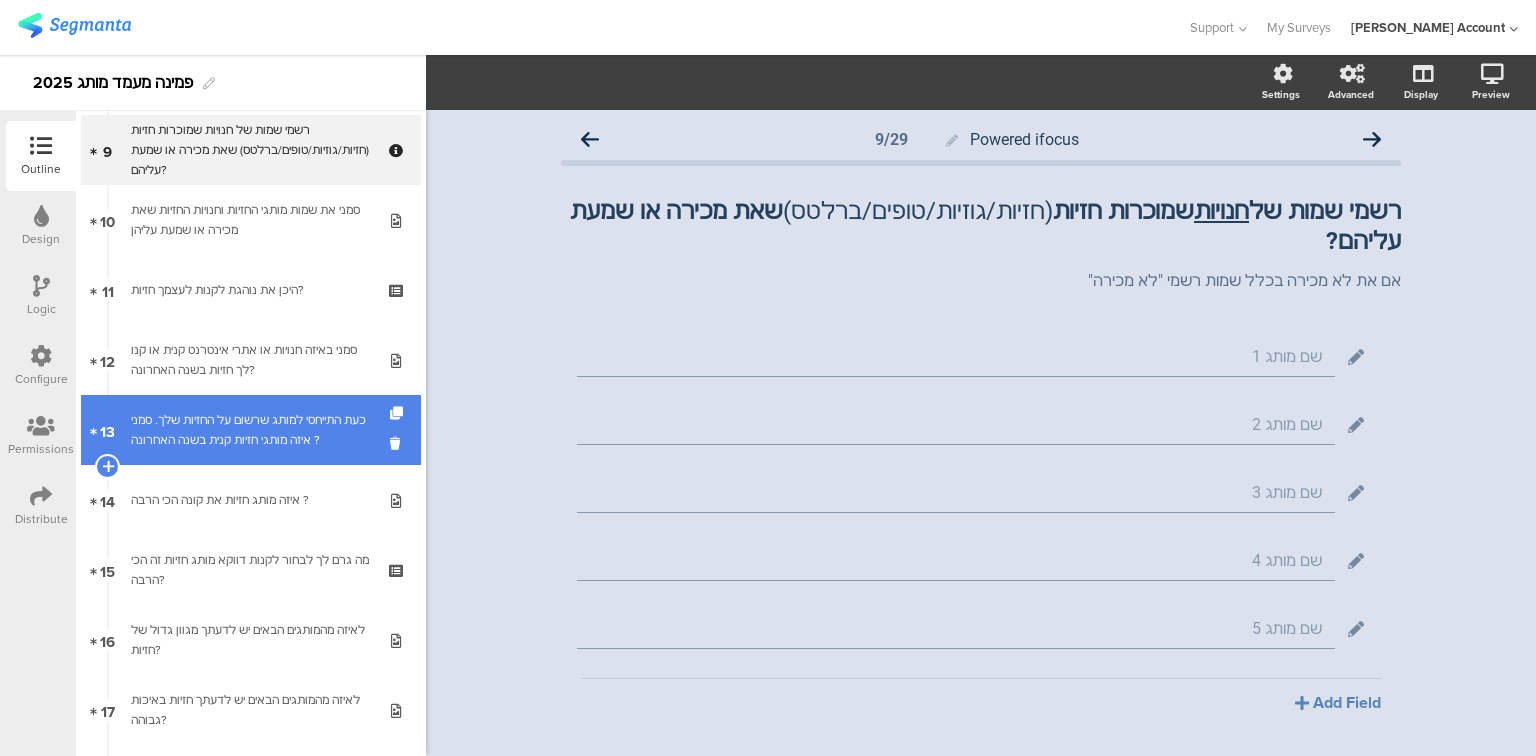 scroll, scrollTop: 800, scrollLeft: 0, axis: vertical 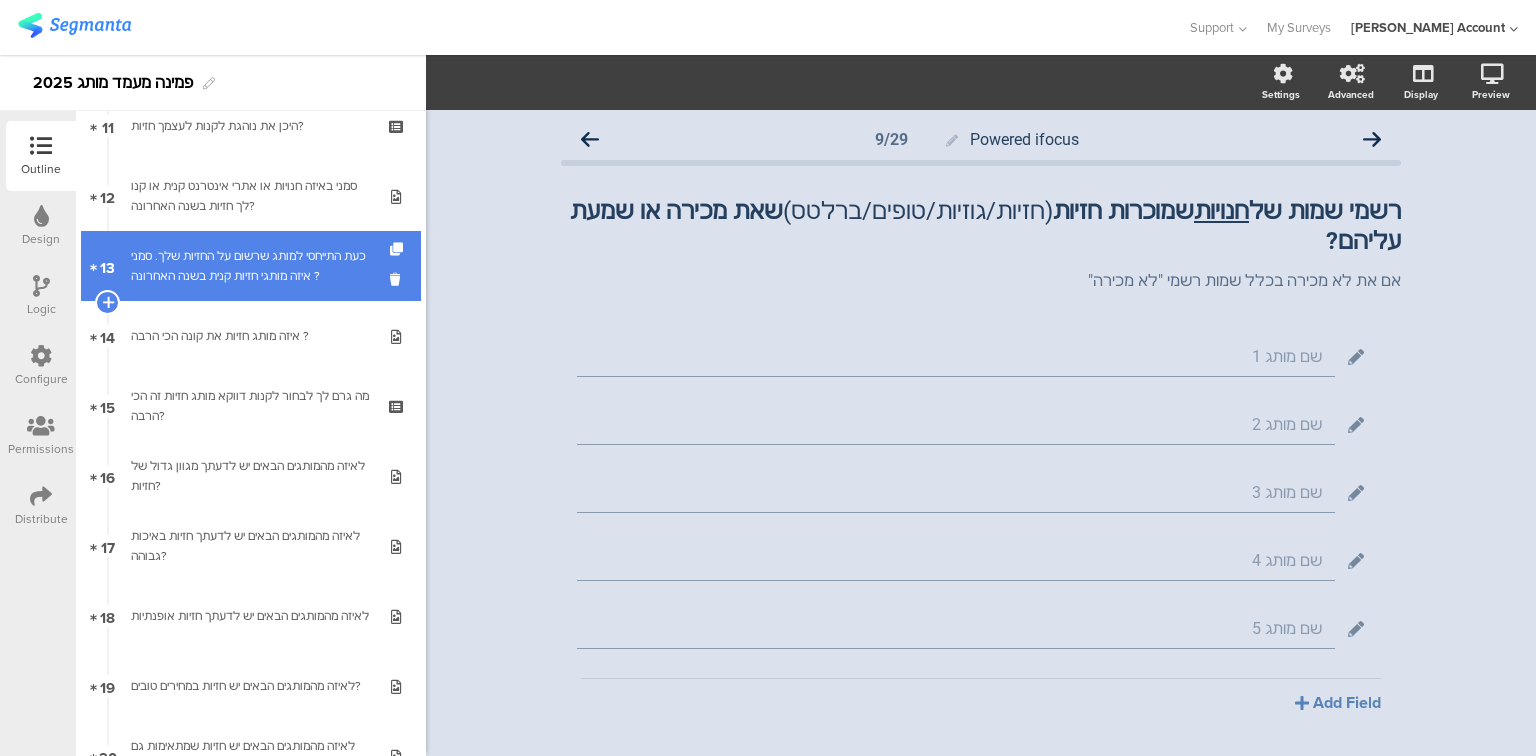 click on "כעת התייחסי למותג שרשום על החזיות שלך. סמני איזה מותגי חזיות קנית בשנה האחרונה ?" at bounding box center (250, 266) 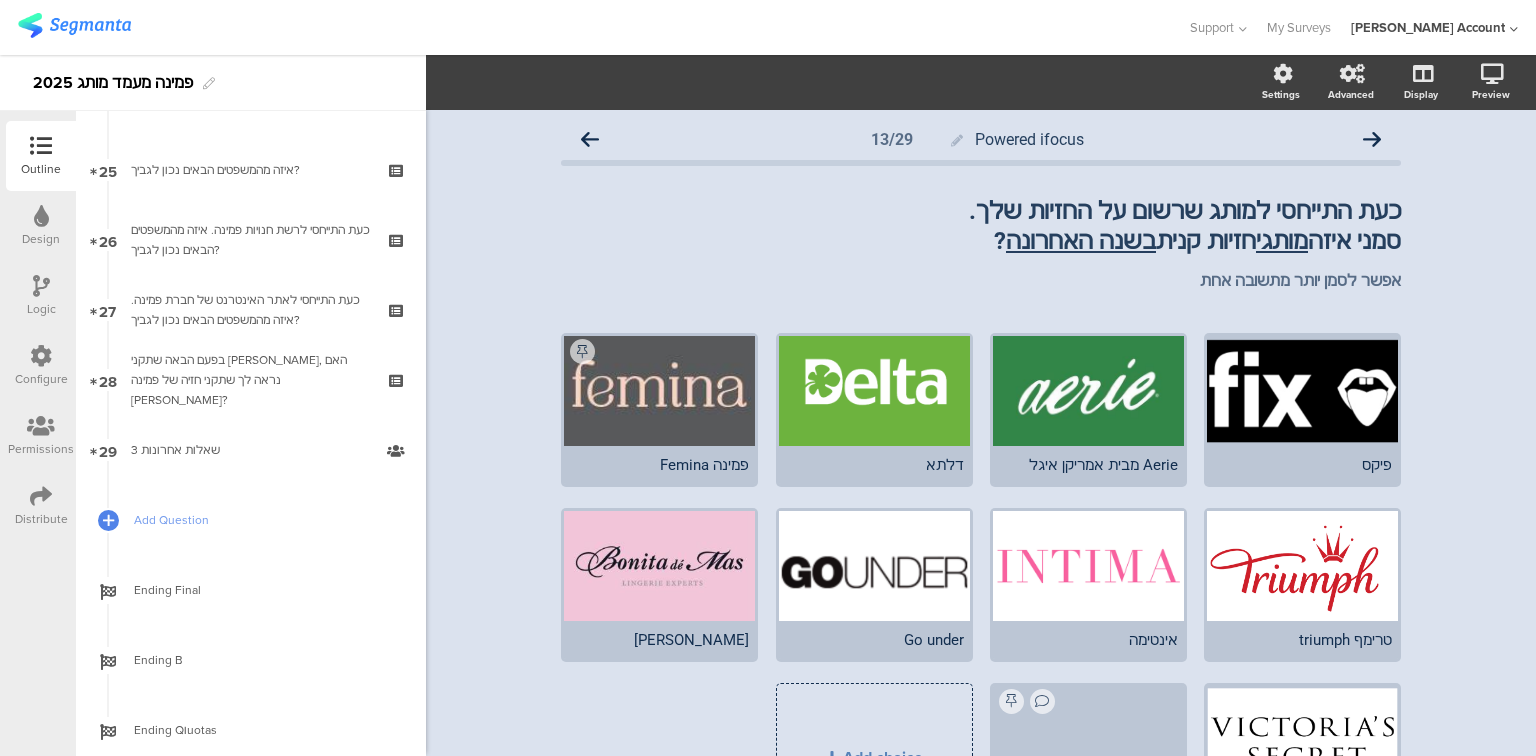 scroll, scrollTop: 1790, scrollLeft: 0, axis: vertical 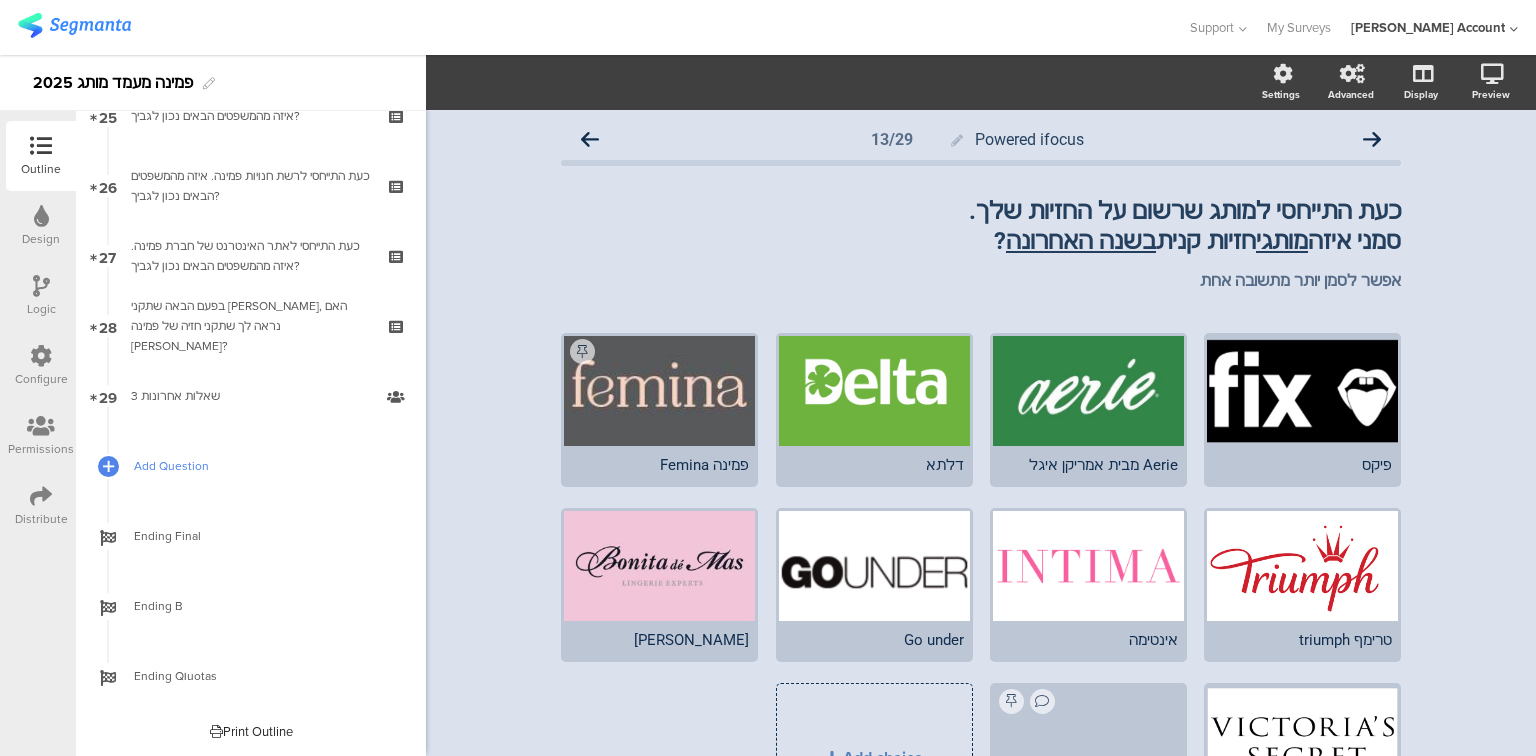 click on "Add Question" at bounding box center (262, 466) 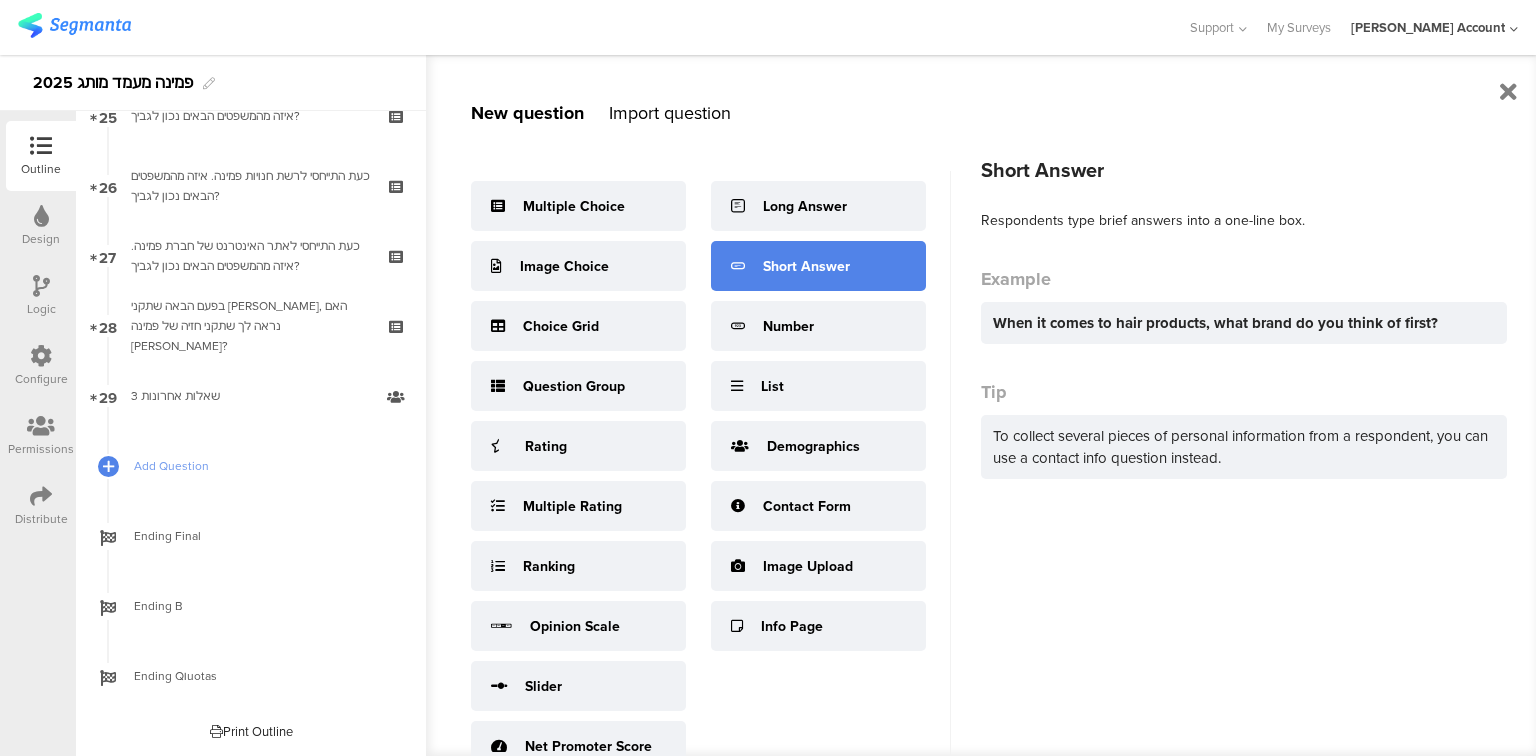 click on "Short Answer" at bounding box center (806, 266) 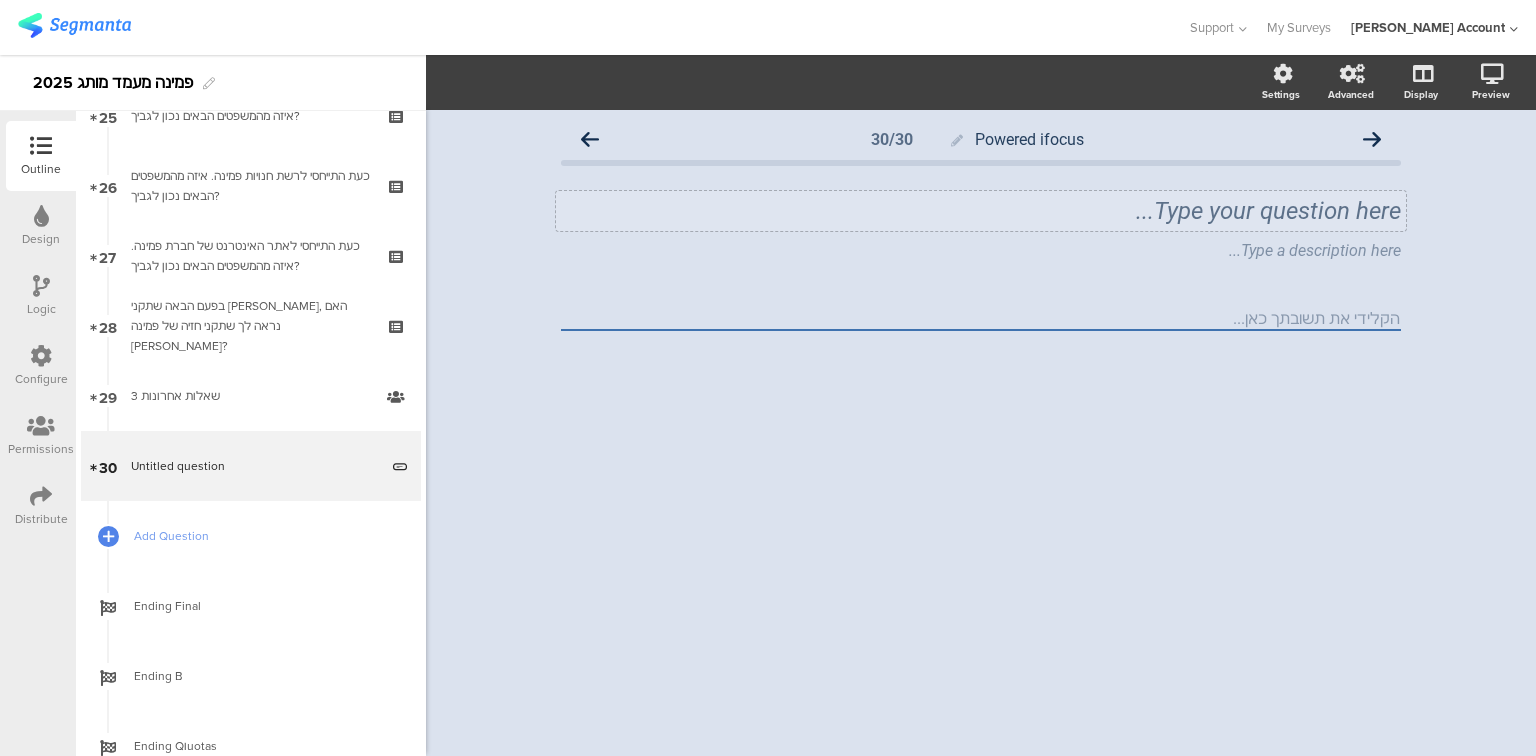 click on "Type your question here..." 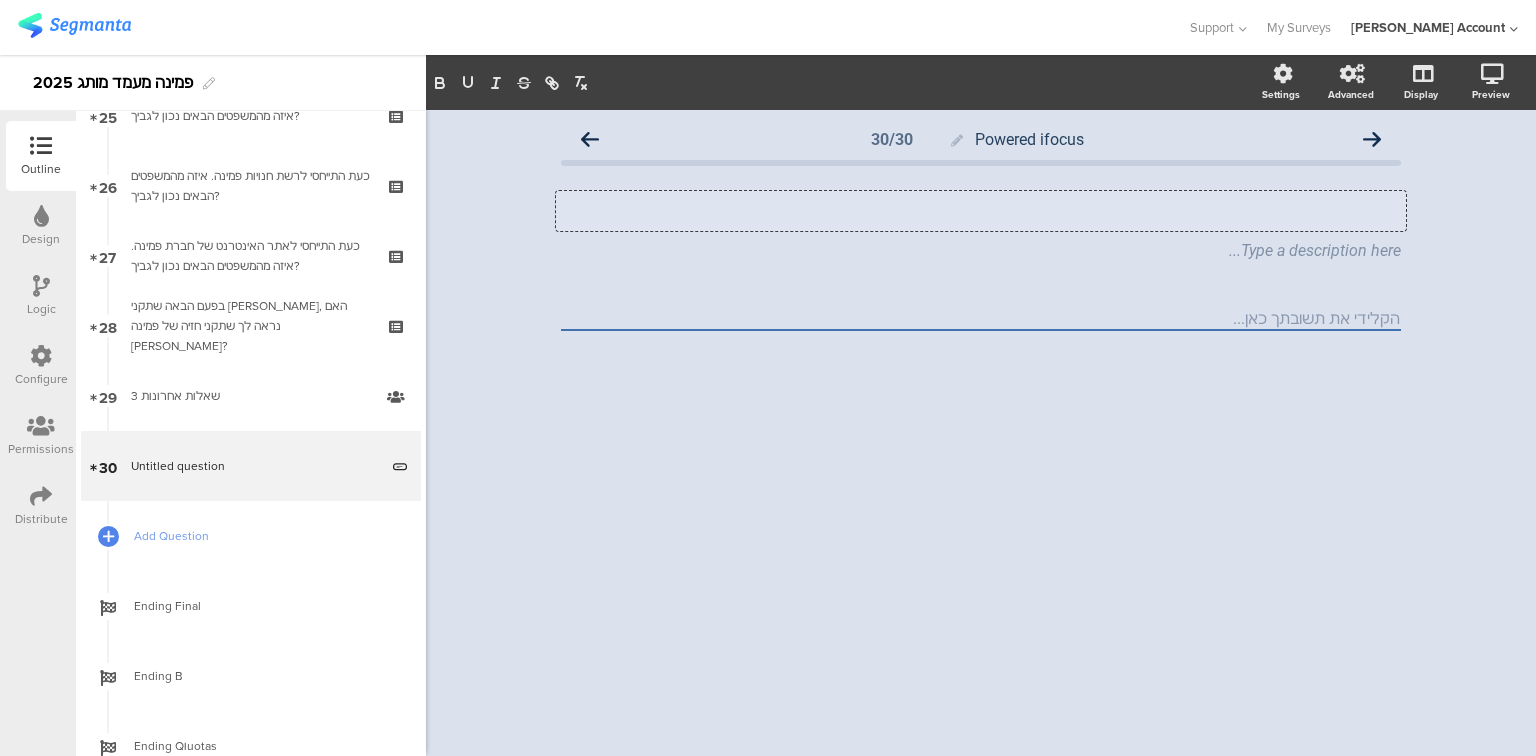 type 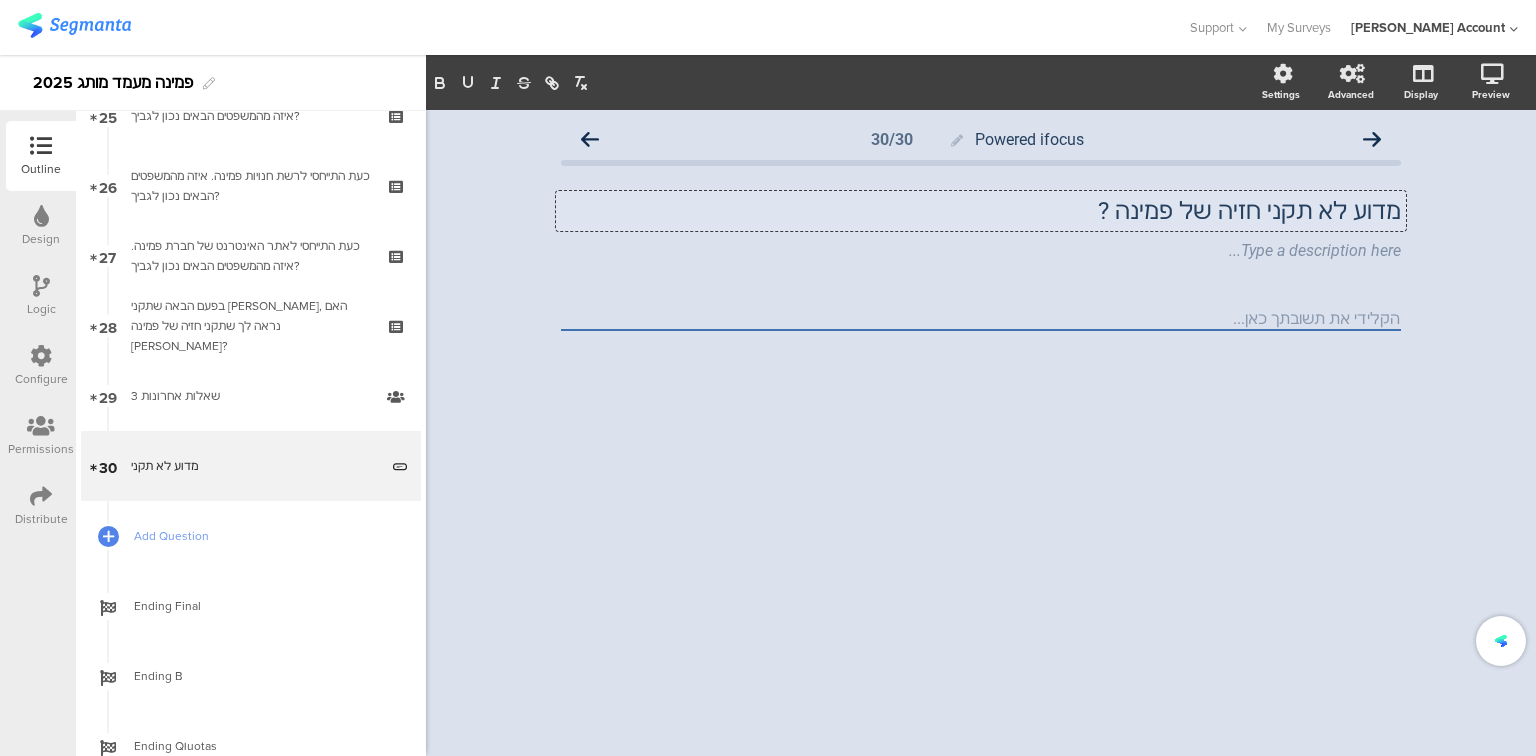 click on "מדוע לא תקני חזיה של פמינה ?" 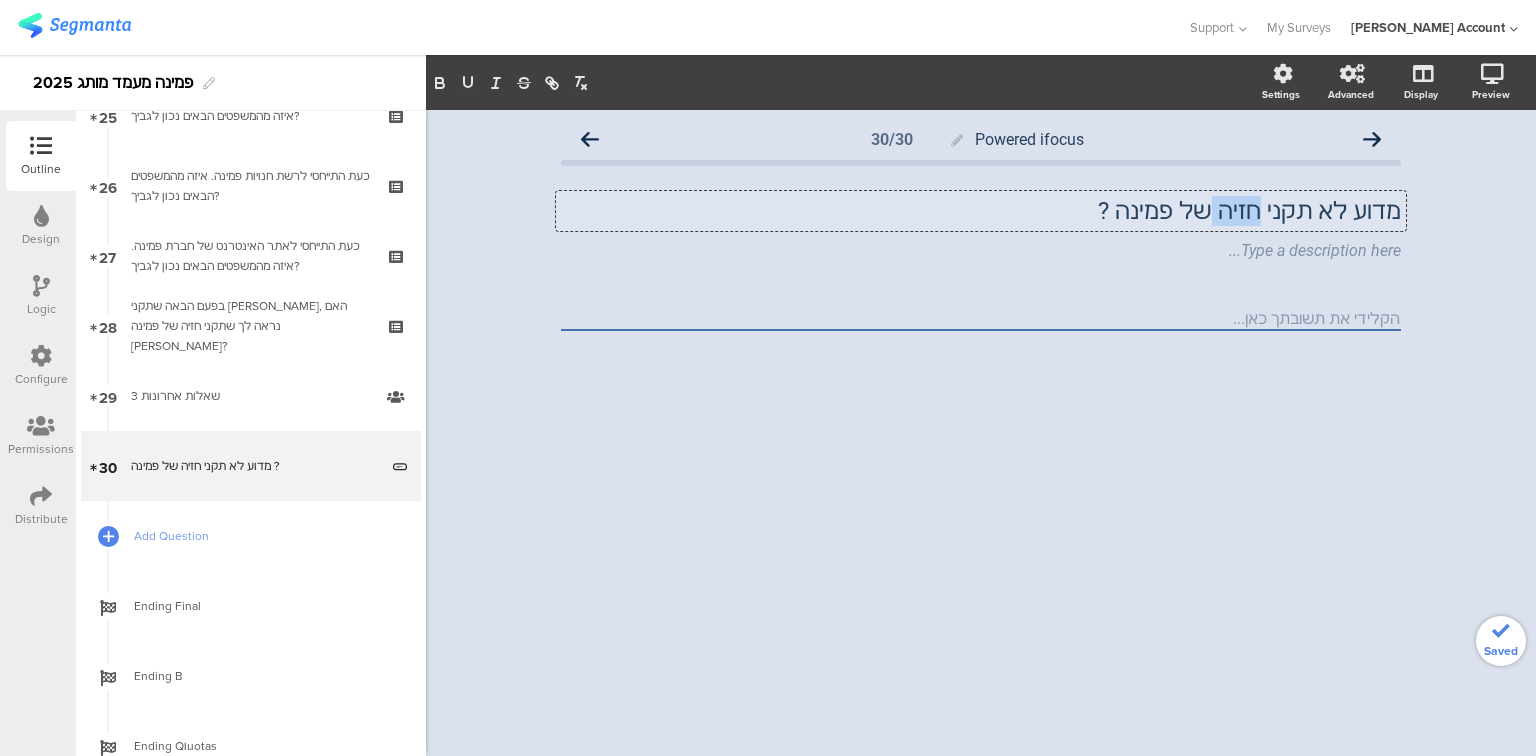 click on "מדוע לא תקני חזיה של פמינה ?" 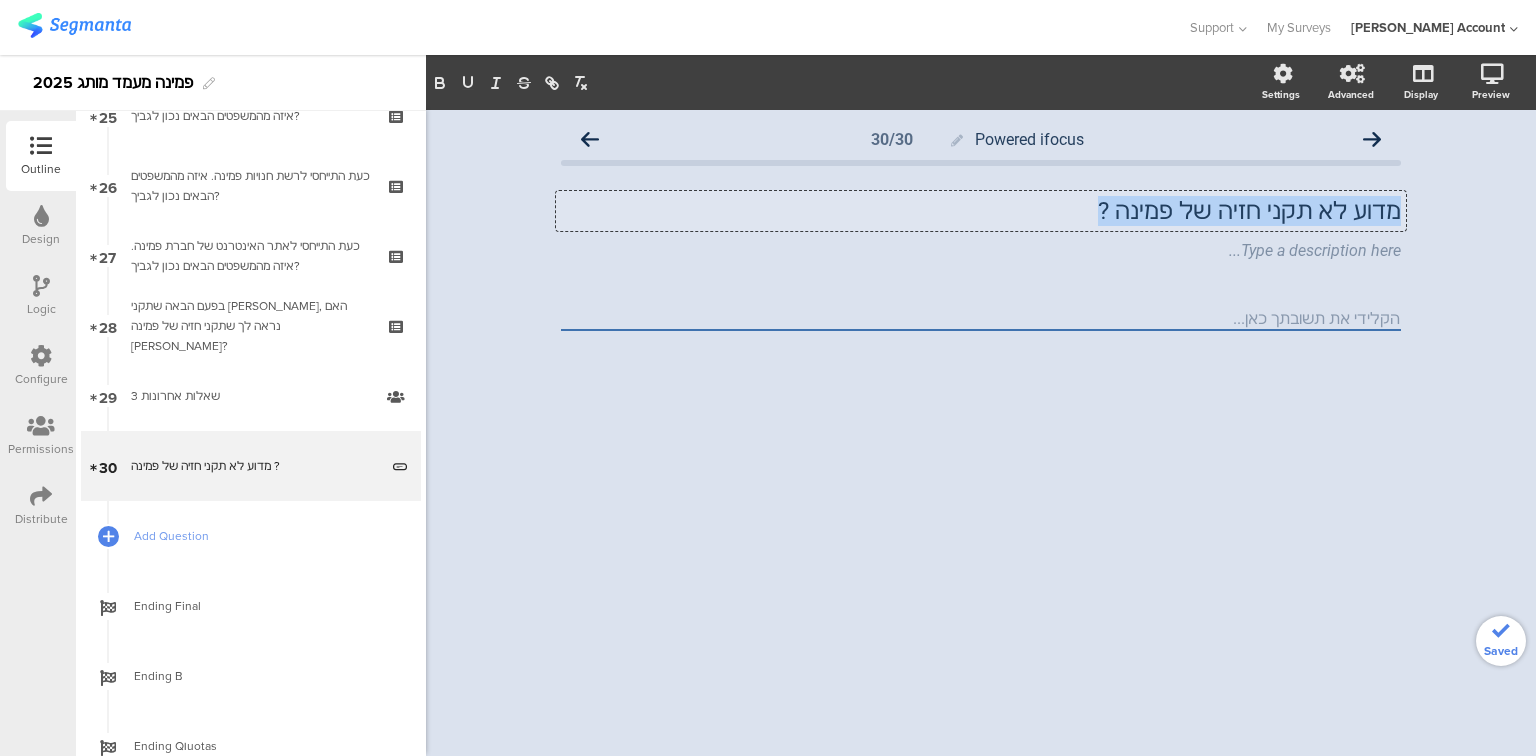 click on "מדוע לא תקני חזיה של פמינה ?" 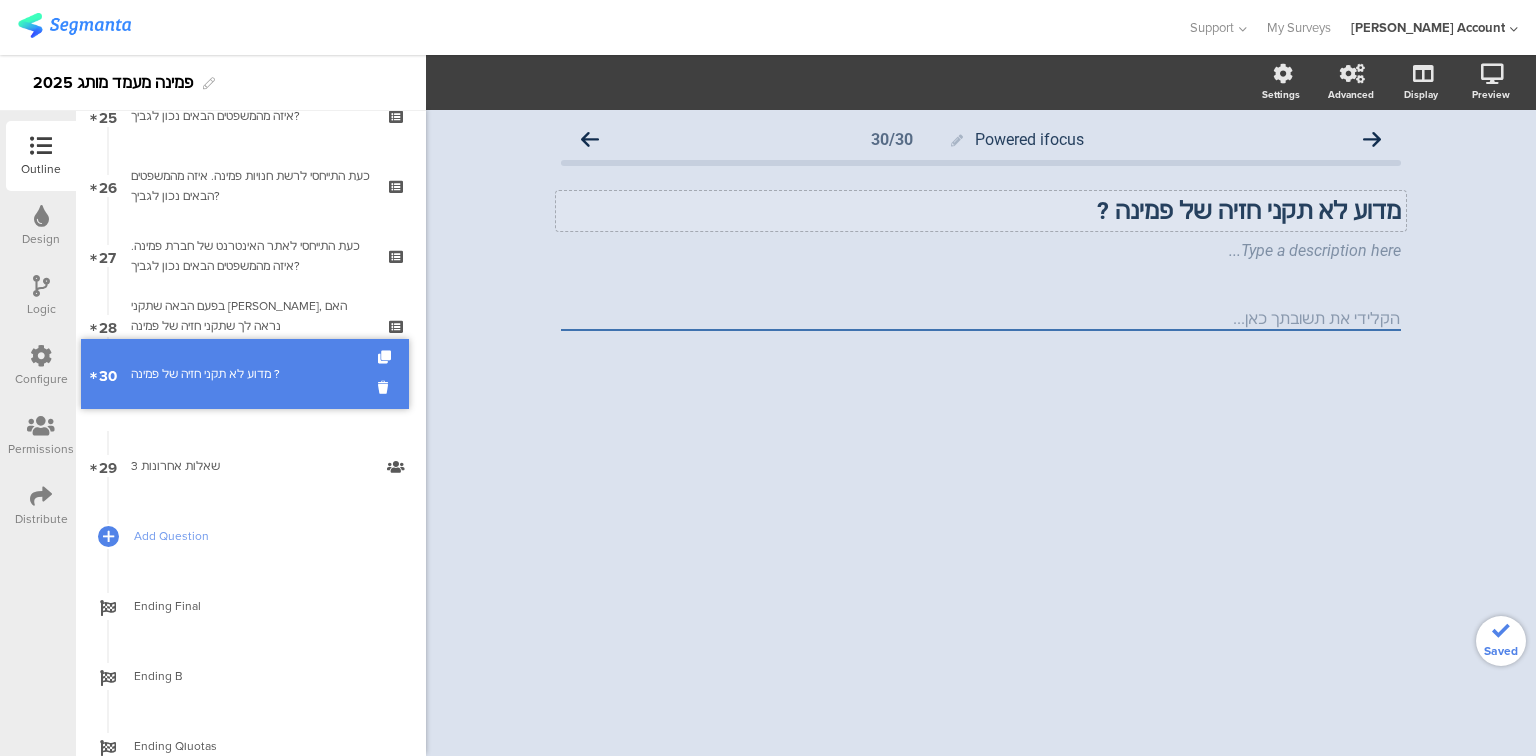 drag, startPoint x: 170, startPoint y: 472, endPoint x: 187, endPoint y: 380, distance: 93.55747 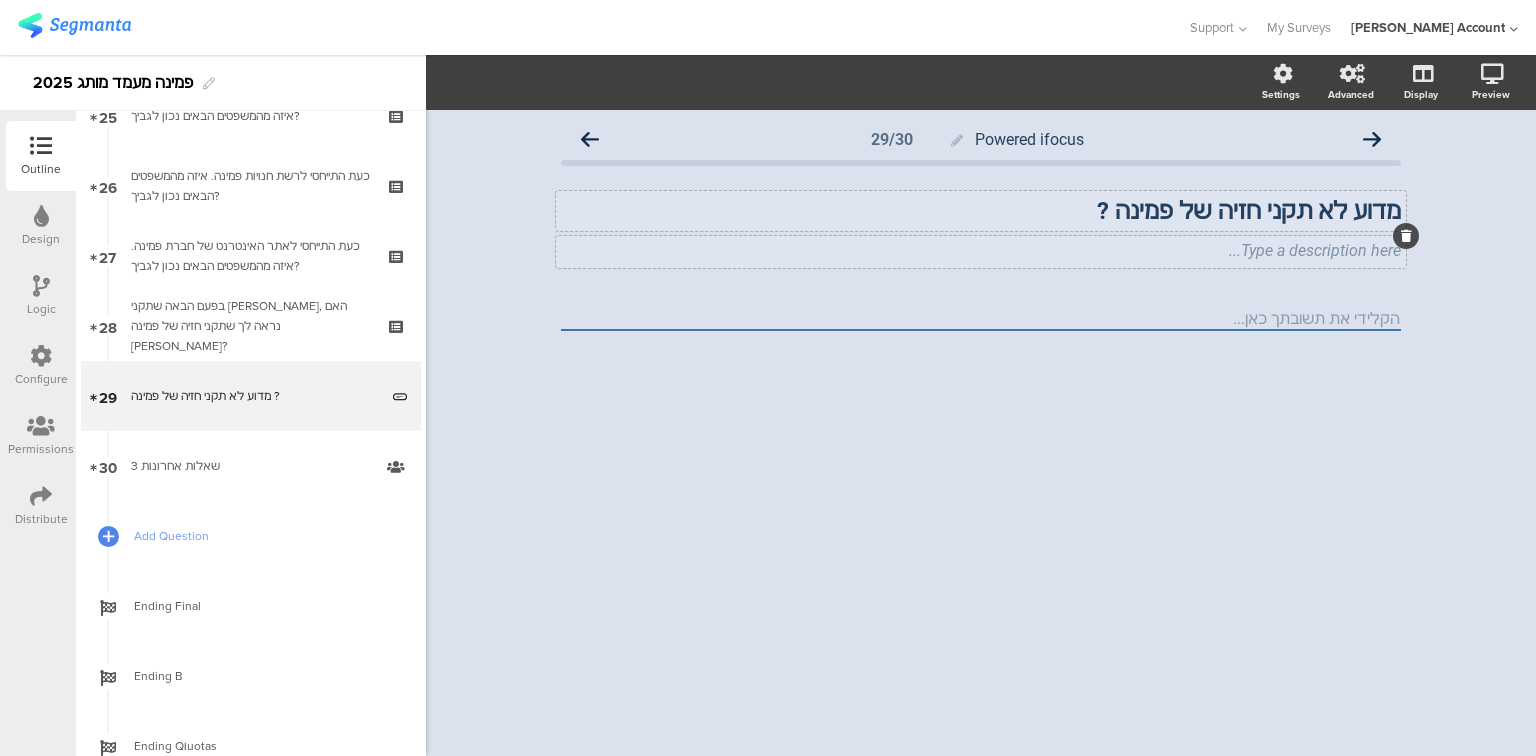 click on "Type a description here..." 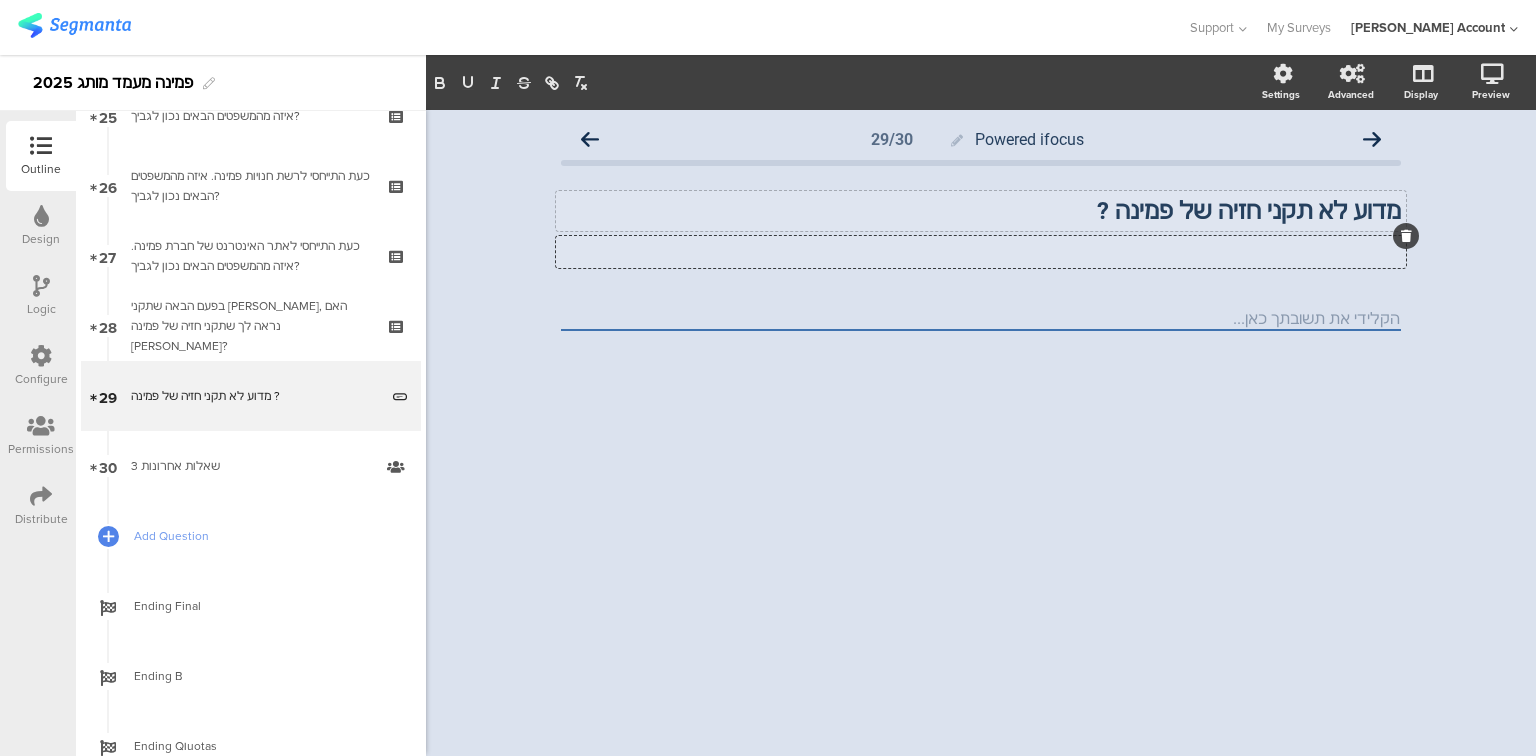 type 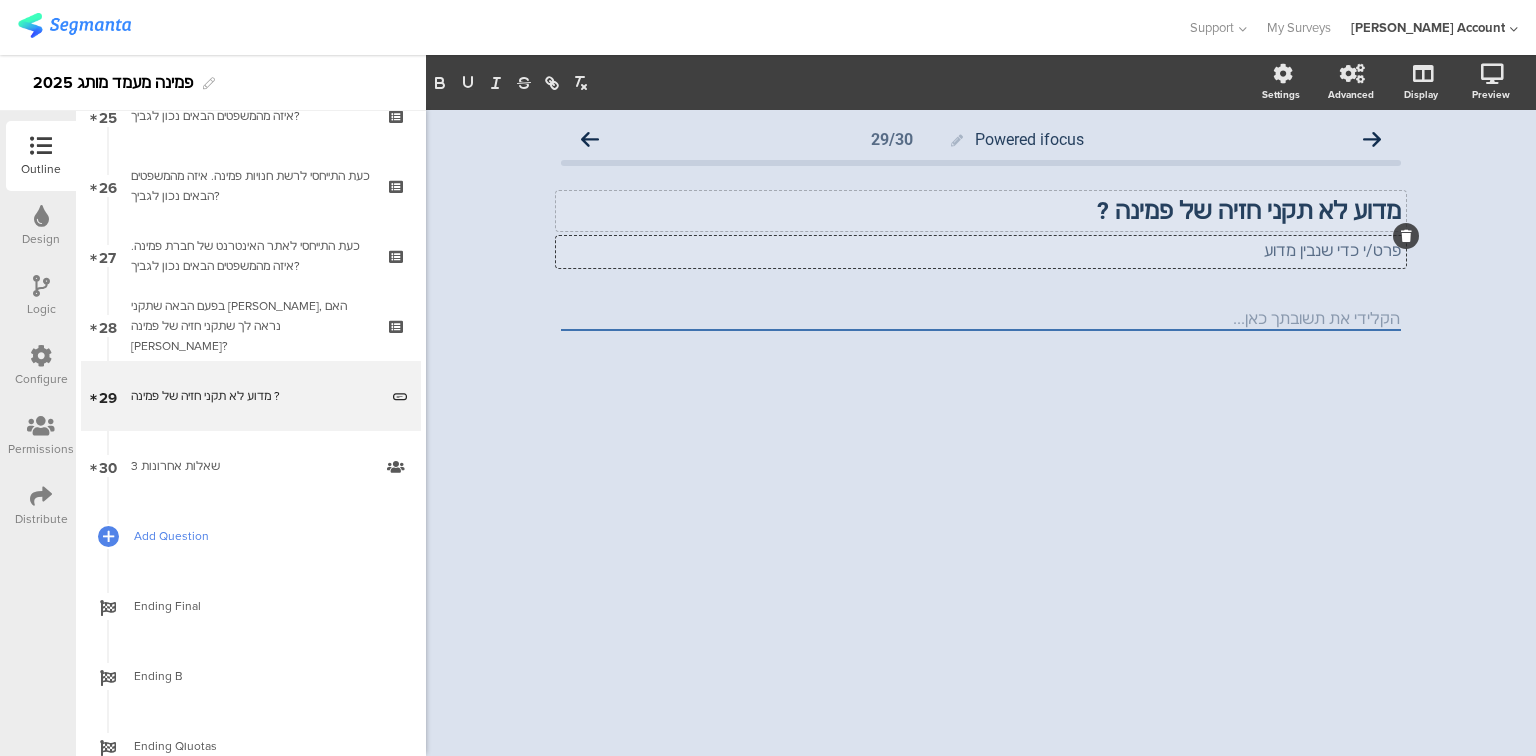 click on "Add Question" at bounding box center [262, 536] 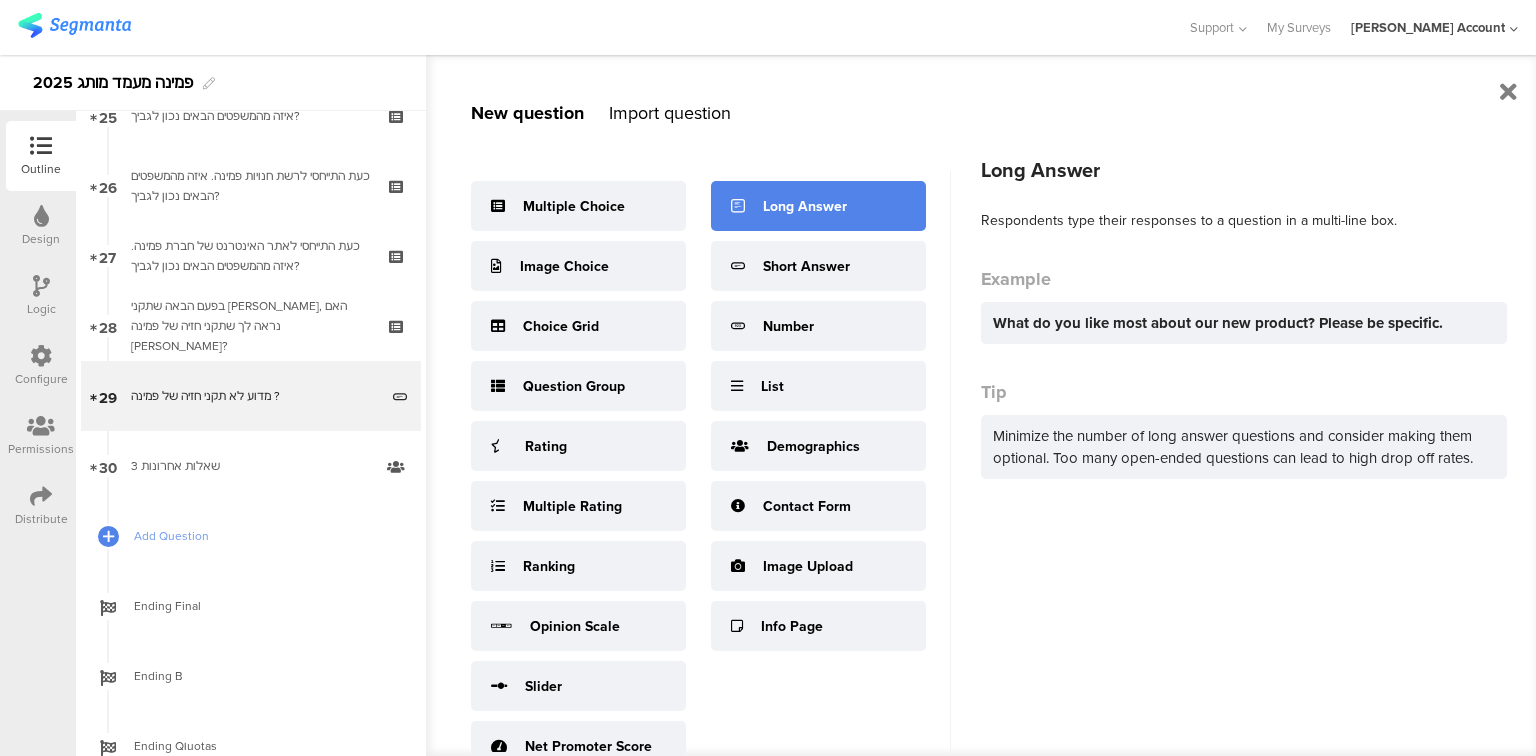 click on "Long Answer" at bounding box center [805, 206] 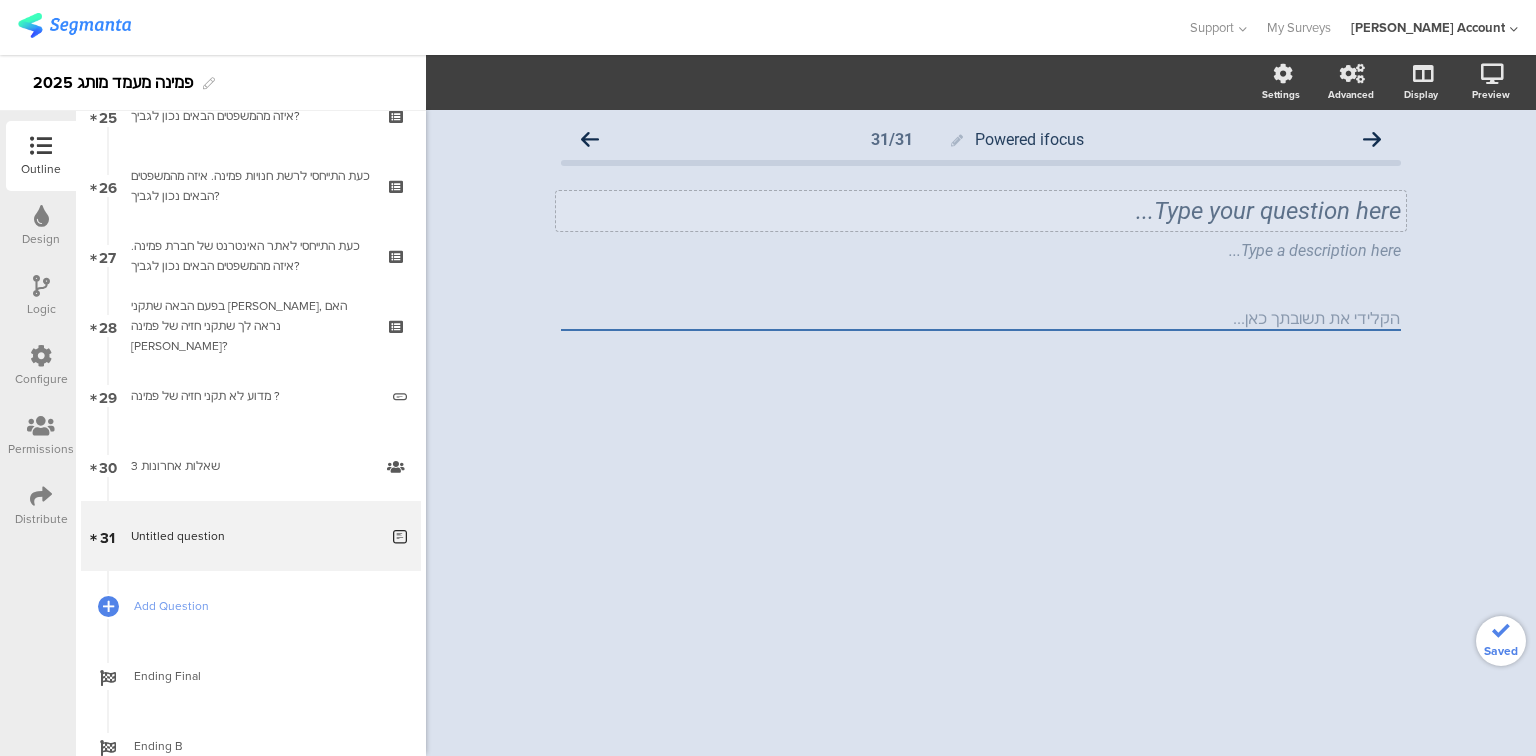 click on "Type your question here..." 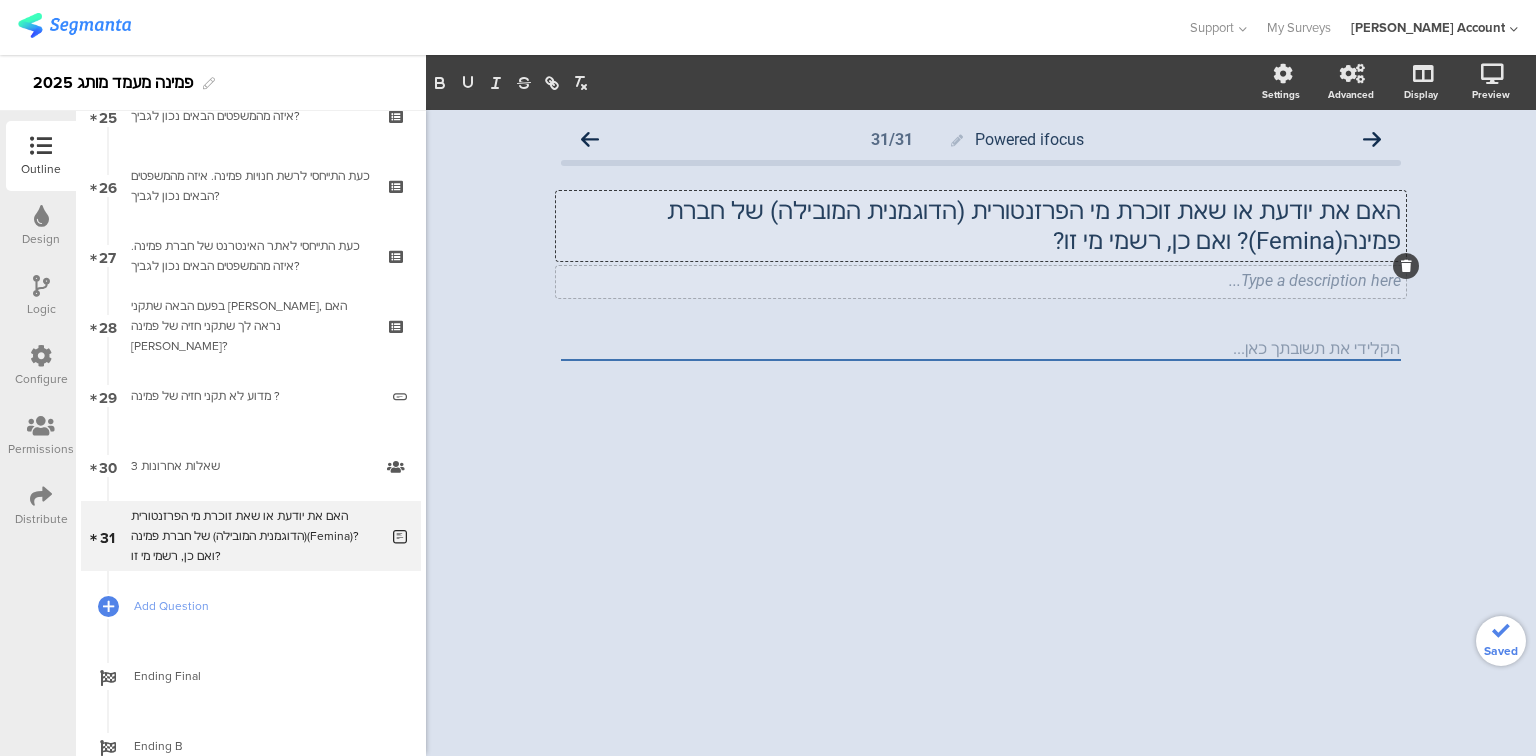 type 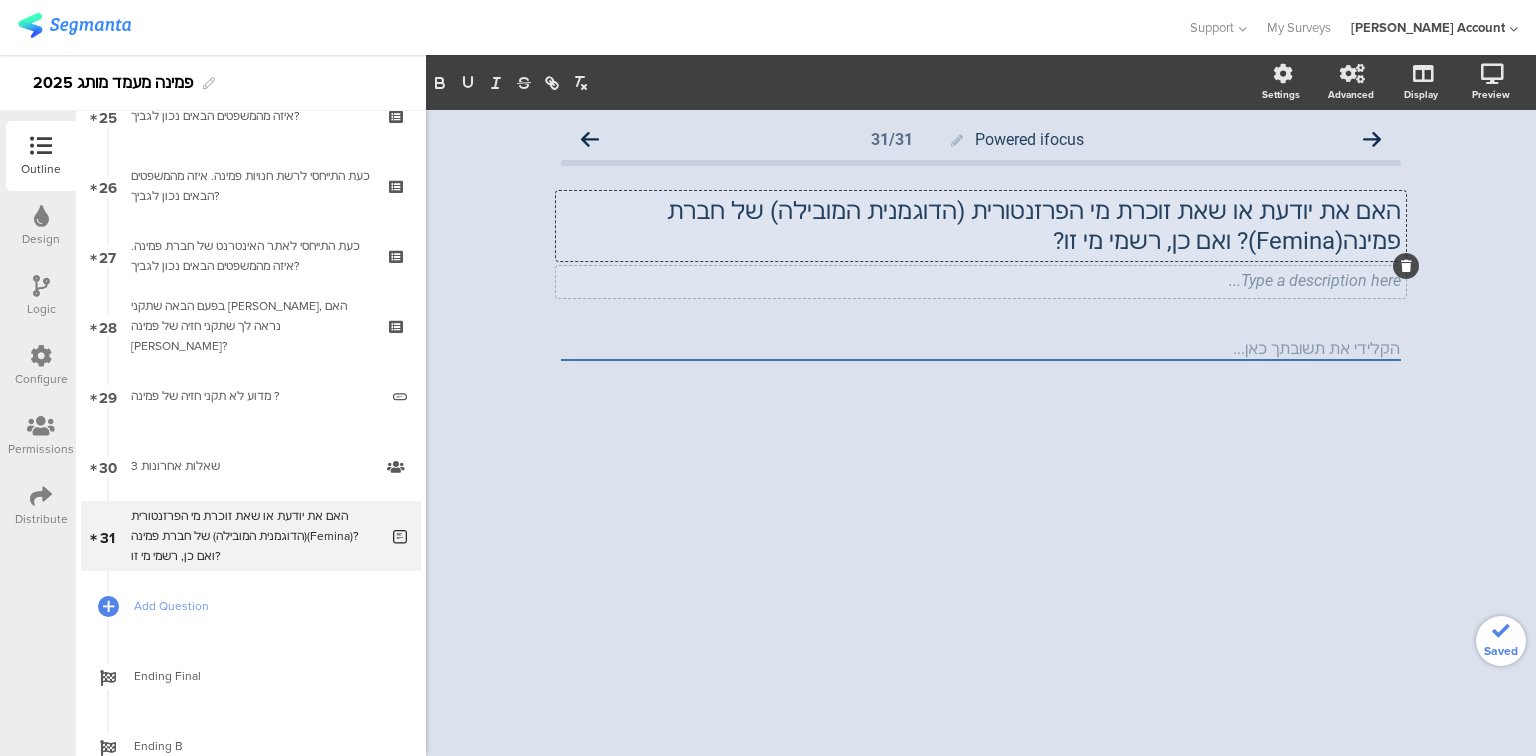 click 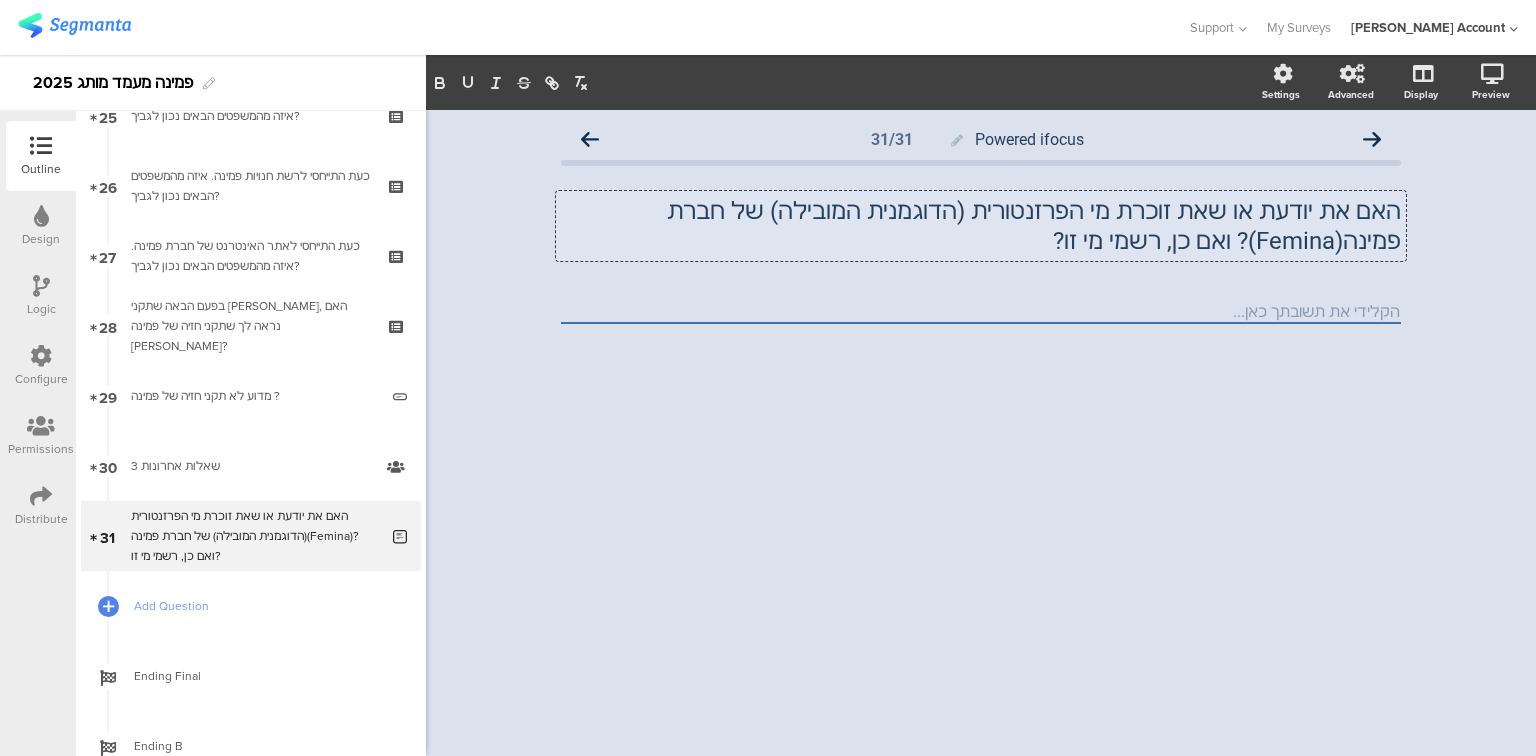 click on "האם את יודעת או שאת זוכרת מי הפרזנטורית (הדוגמנית המובילה) של חברת פמינה(Femina)? ואם כן, רשמי מי זו?
האם את יודעת או שאת זוכרת מי הפרזנטורית (הדוגמנית המובילה) של חברת פמינה(Femina)? ואם כן, רשמי מי זו?
האם את יודעת או שאת זוכרת מי הפרזנטורית (הדוגמנית המובילה) של חברת פמינה(Femina)? ואם כן, רשמי מי זו?" 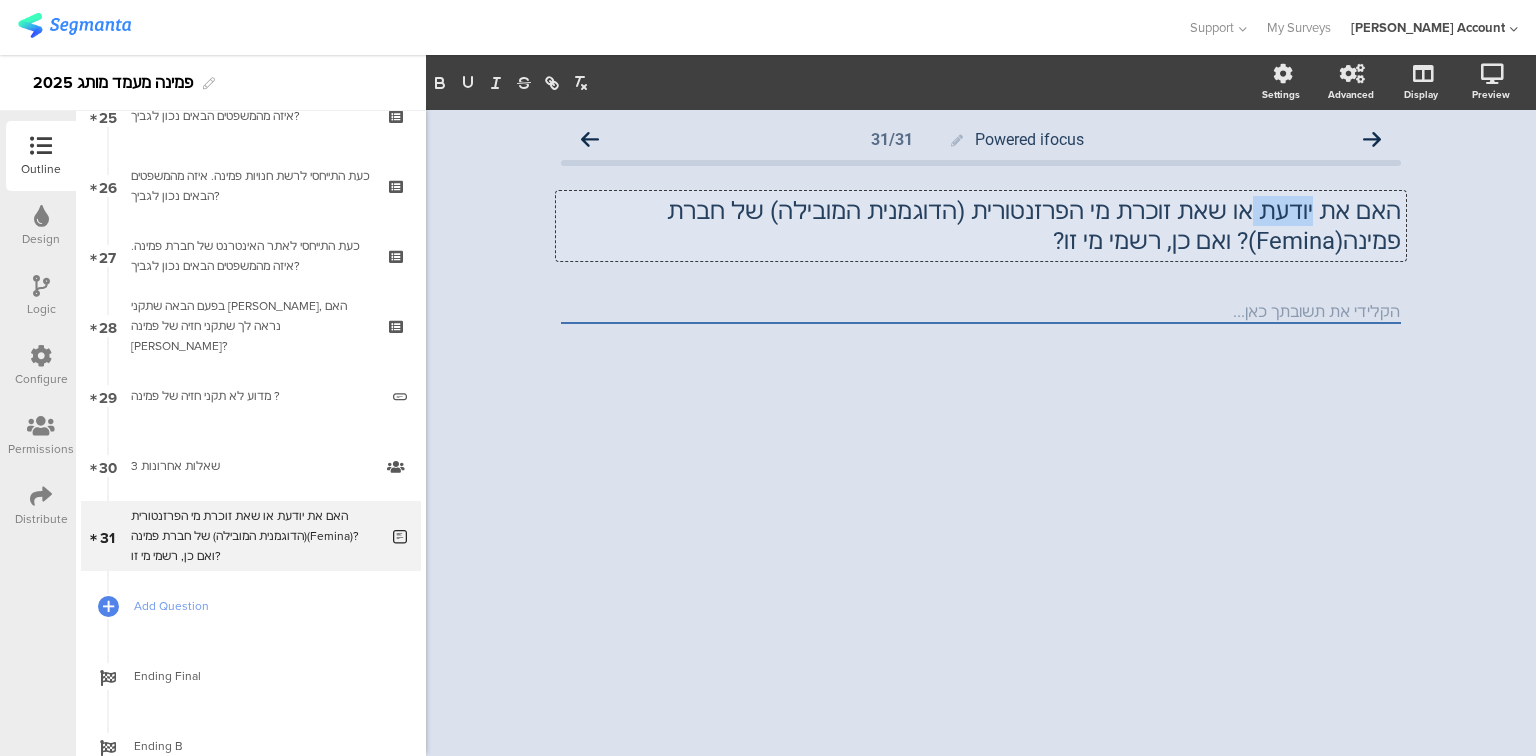 click on "האם את יודעת או שאת זוכרת מי הפרזנטורית (הדוגמנית המובילה) של חברת פמינה(Femina)? ואם כן, רשמי מי זו?" 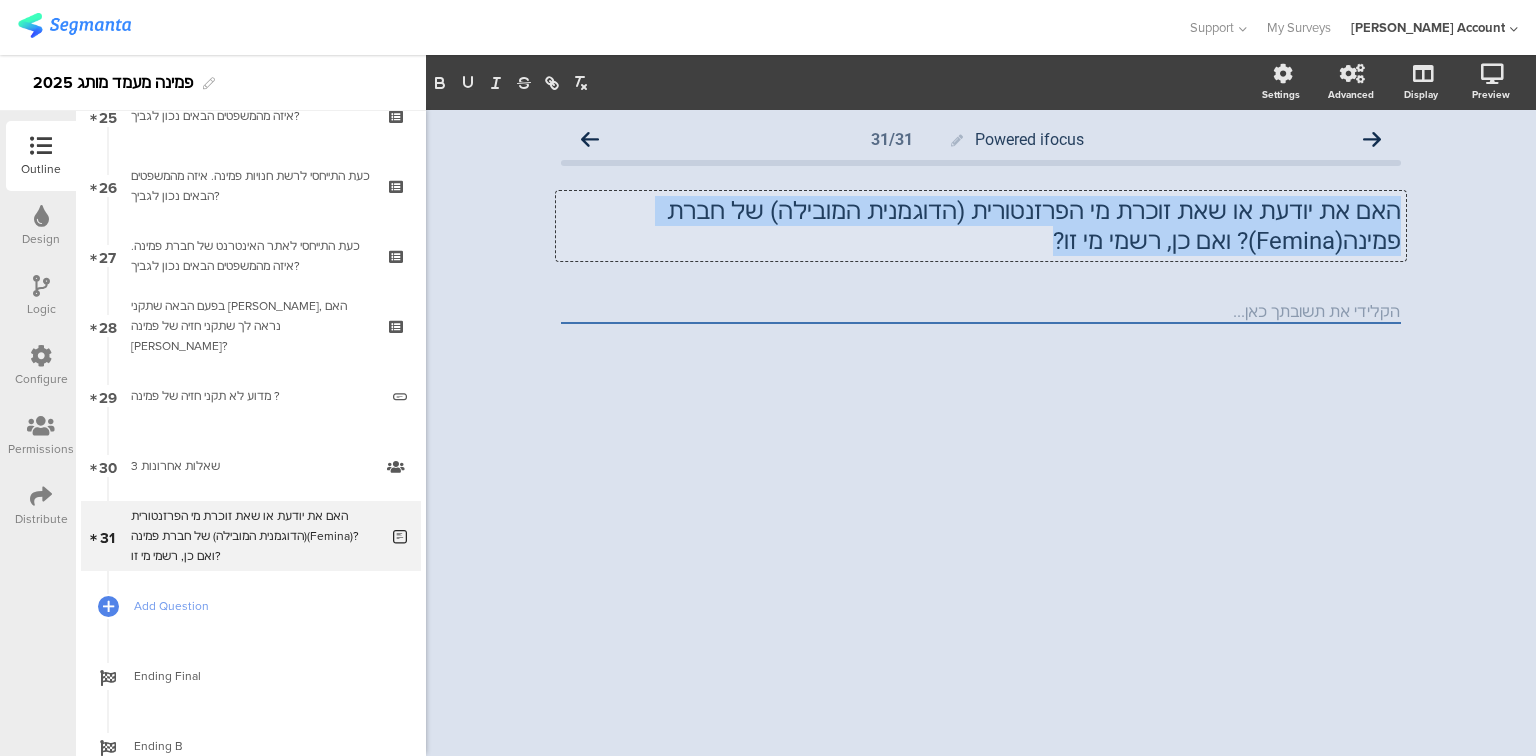 click on "האם את יודעת או שאת זוכרת מי הפרזנטורית (הדוגמנית המובילה) של חברת פמינה(Femina)? ואם כן, רשמי מי זו?" 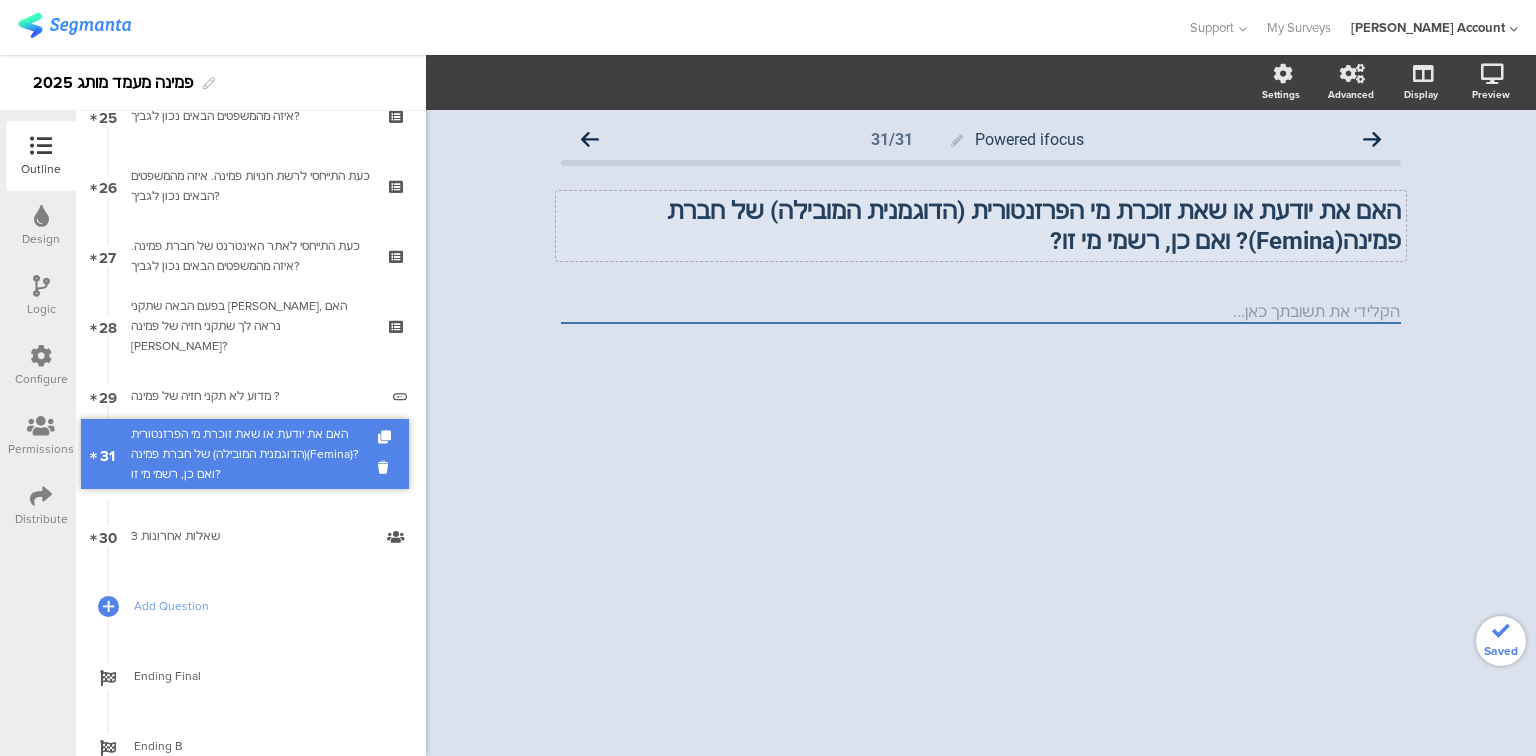 drag, startPoint x: 208, startPoint y: 542, endPoint x: 215, endPoint y: 460, distance: 82.29824 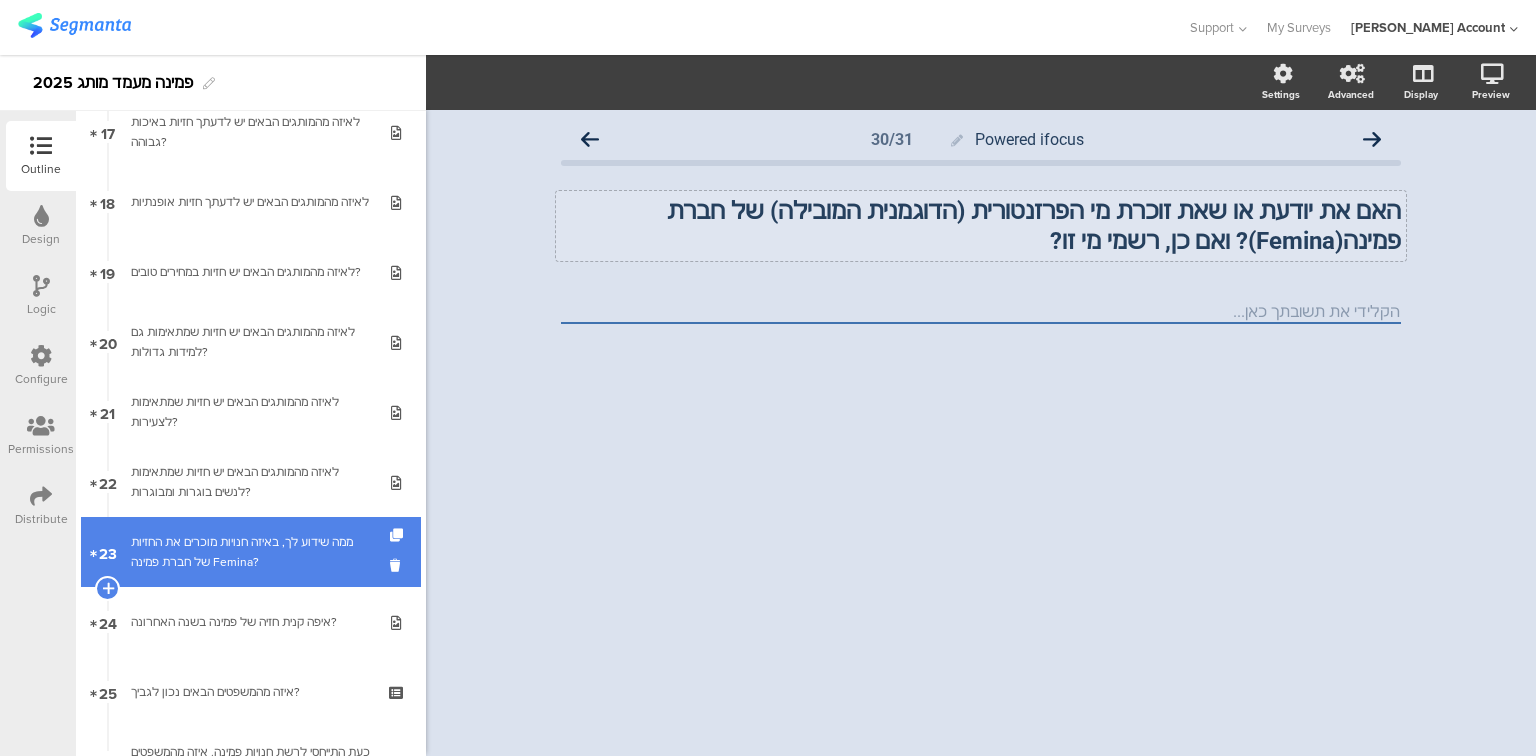 scroll, scrollTop: 910, scrollLeft: 0, axis: vertical 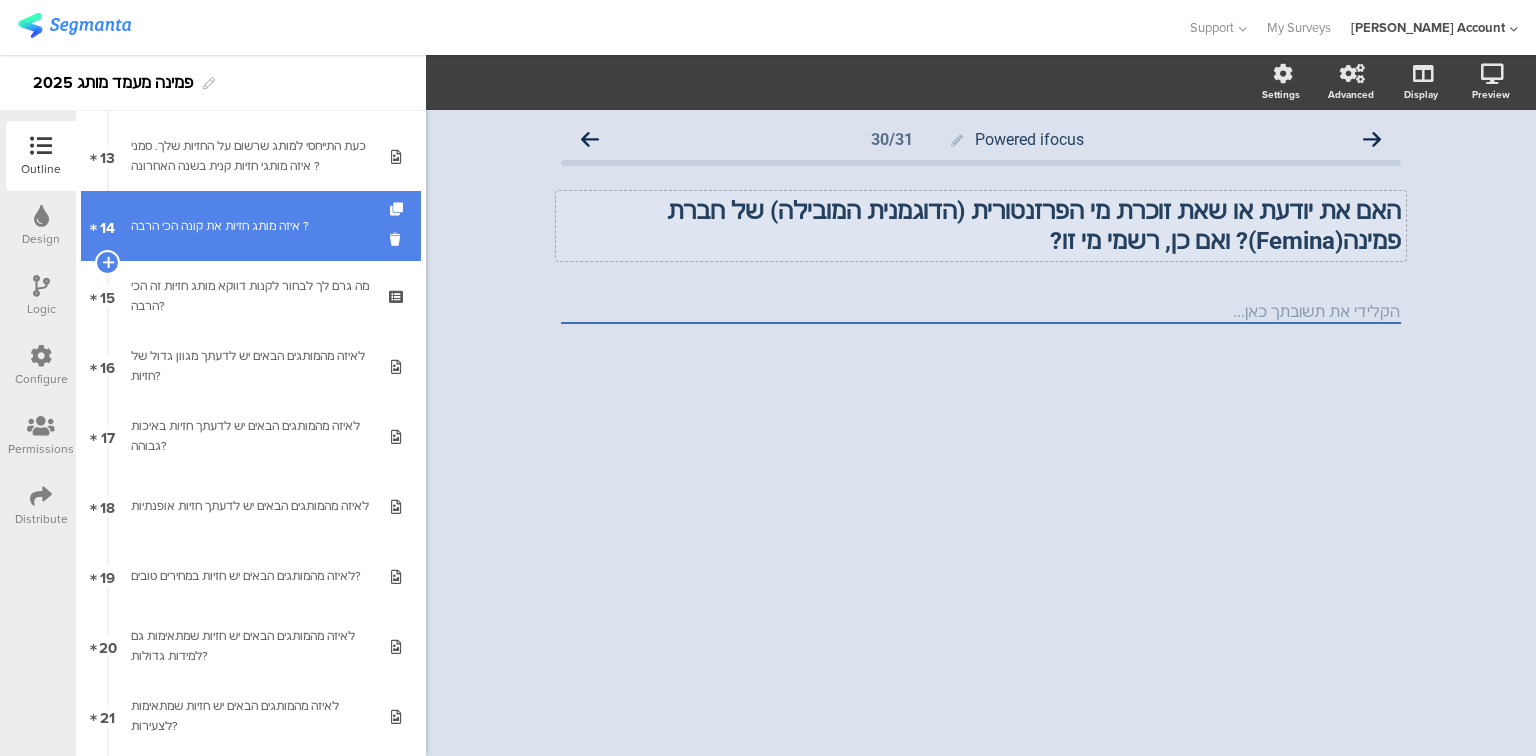 click on "14
איזה מותג חזיות את קונה הכי הרבה ?" at bounding box center [251, 226] 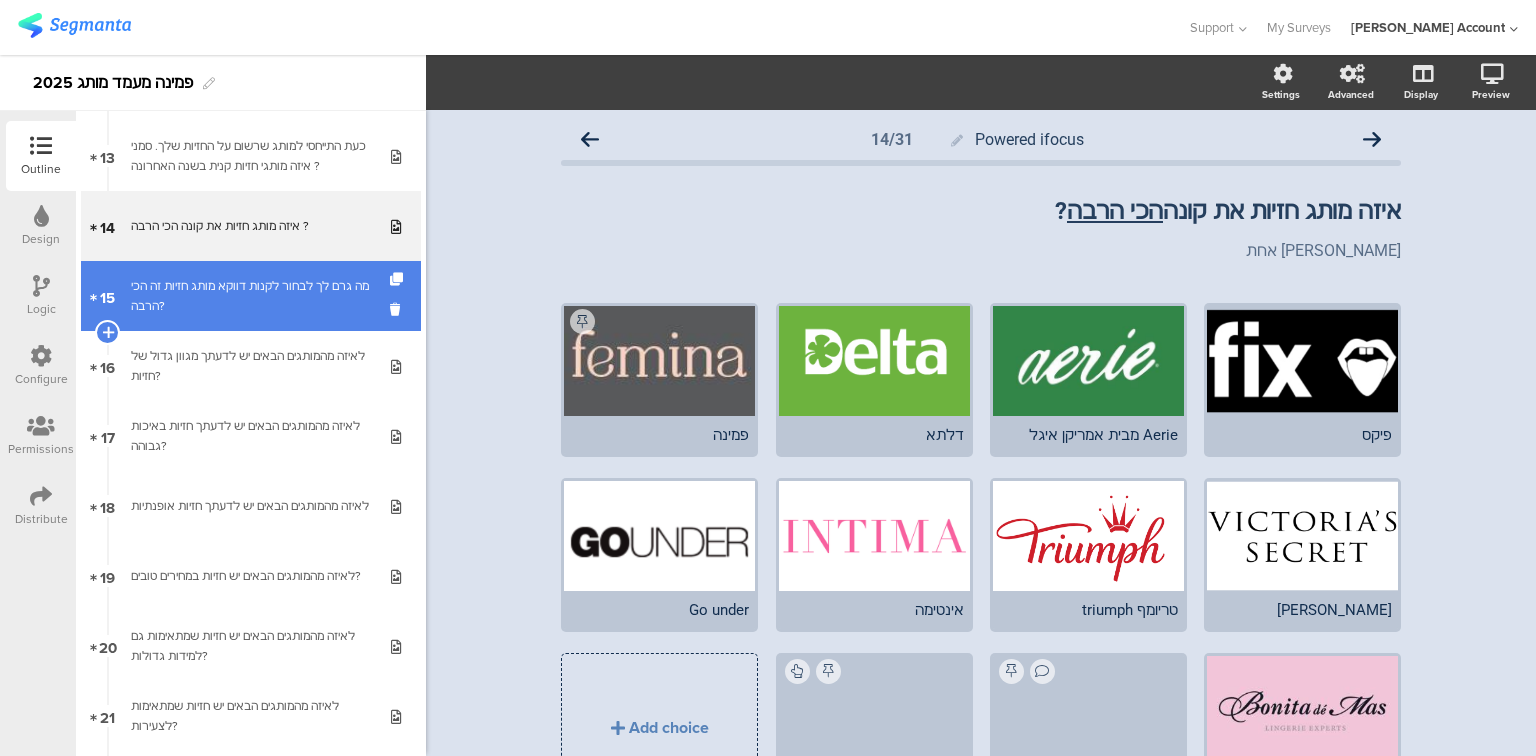 click on "מה גרם לך לבחור לקנות דווקא מותג חזיות זה הכי הרבה?" at bounding box center (250, 296) 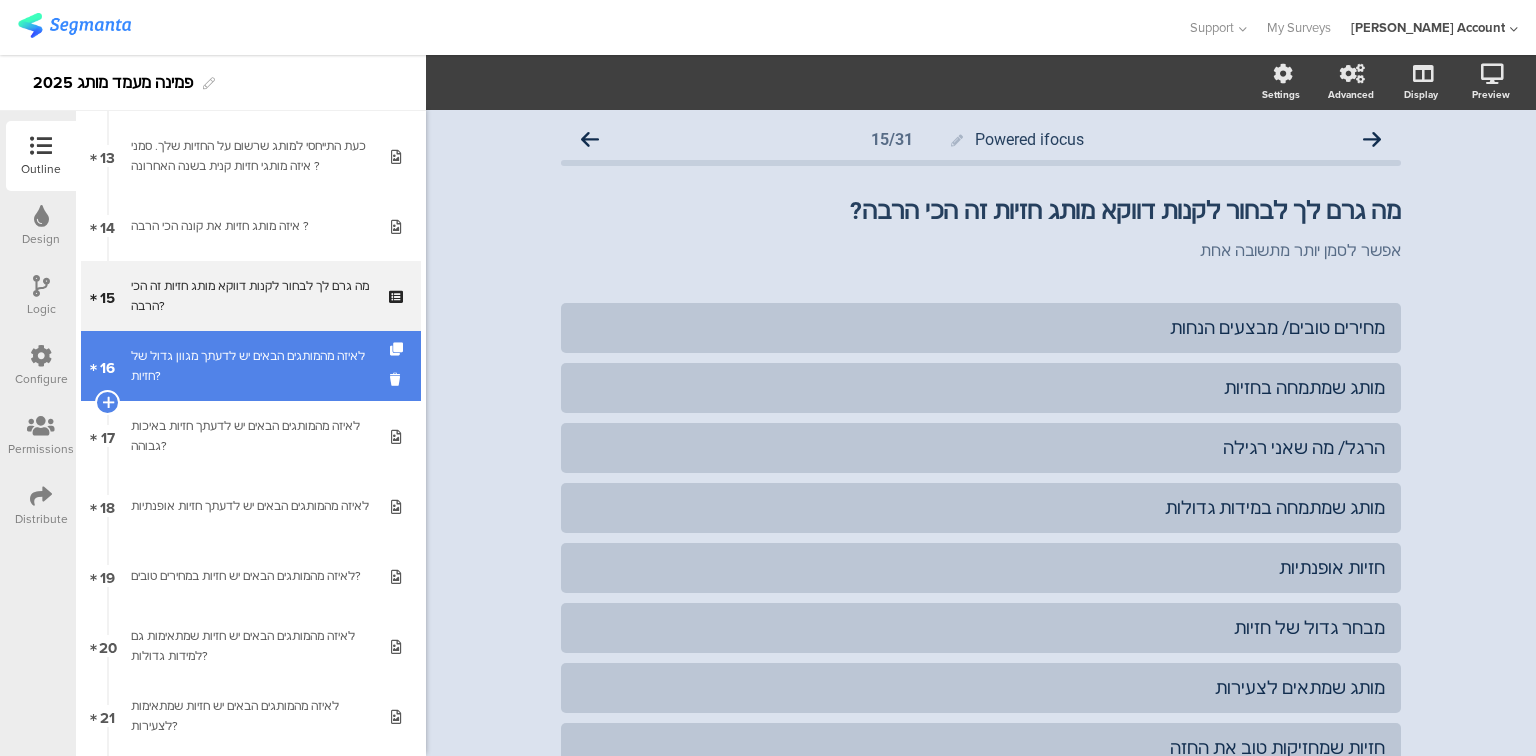 click on "לאיזה מהמותגים הבאים יש לדעתך מגוון גדול של חזיות?" at bounding box center (250, 366) 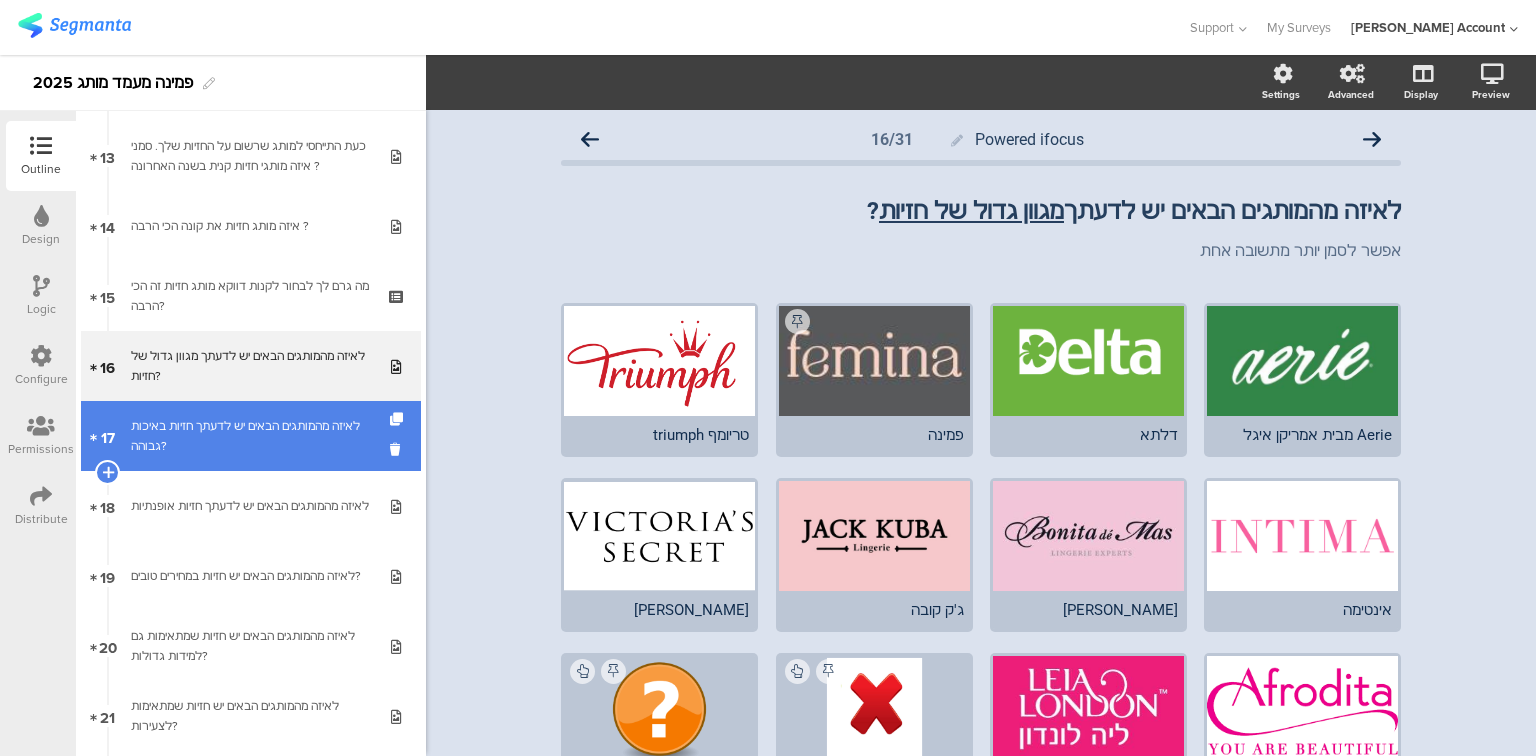 click on "לאיזה מהמותגים הבאים יש לדעתך חזיות באיכות גבוהה?" at bounding box center (250, 436) 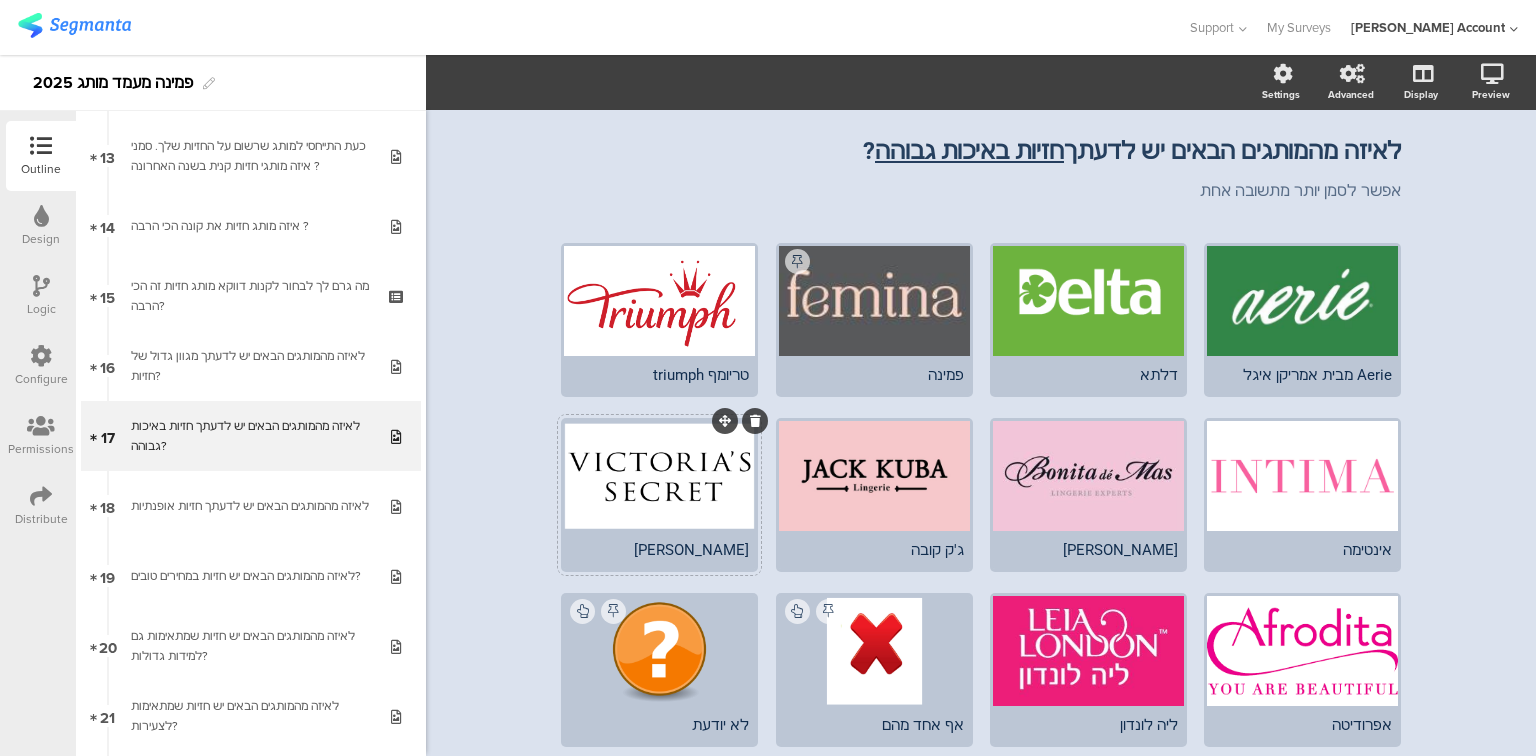 scroll, scrollTop: 0, scrollLeft: 0, axis: both 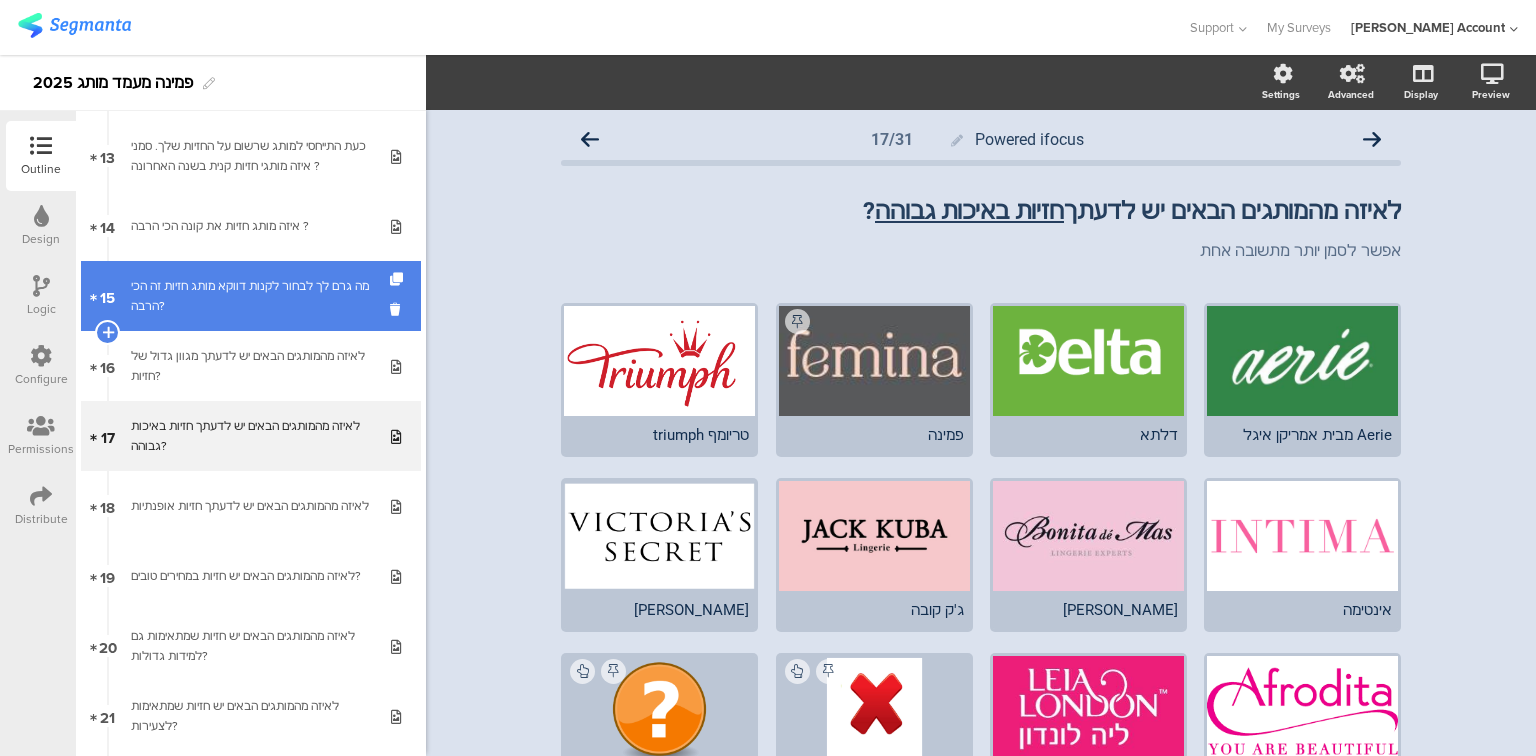 click on "מה גרם לך לבחור לקנות דווקא מותג חזיות זה הכי הרבה?" at bounding box center (250, 296) 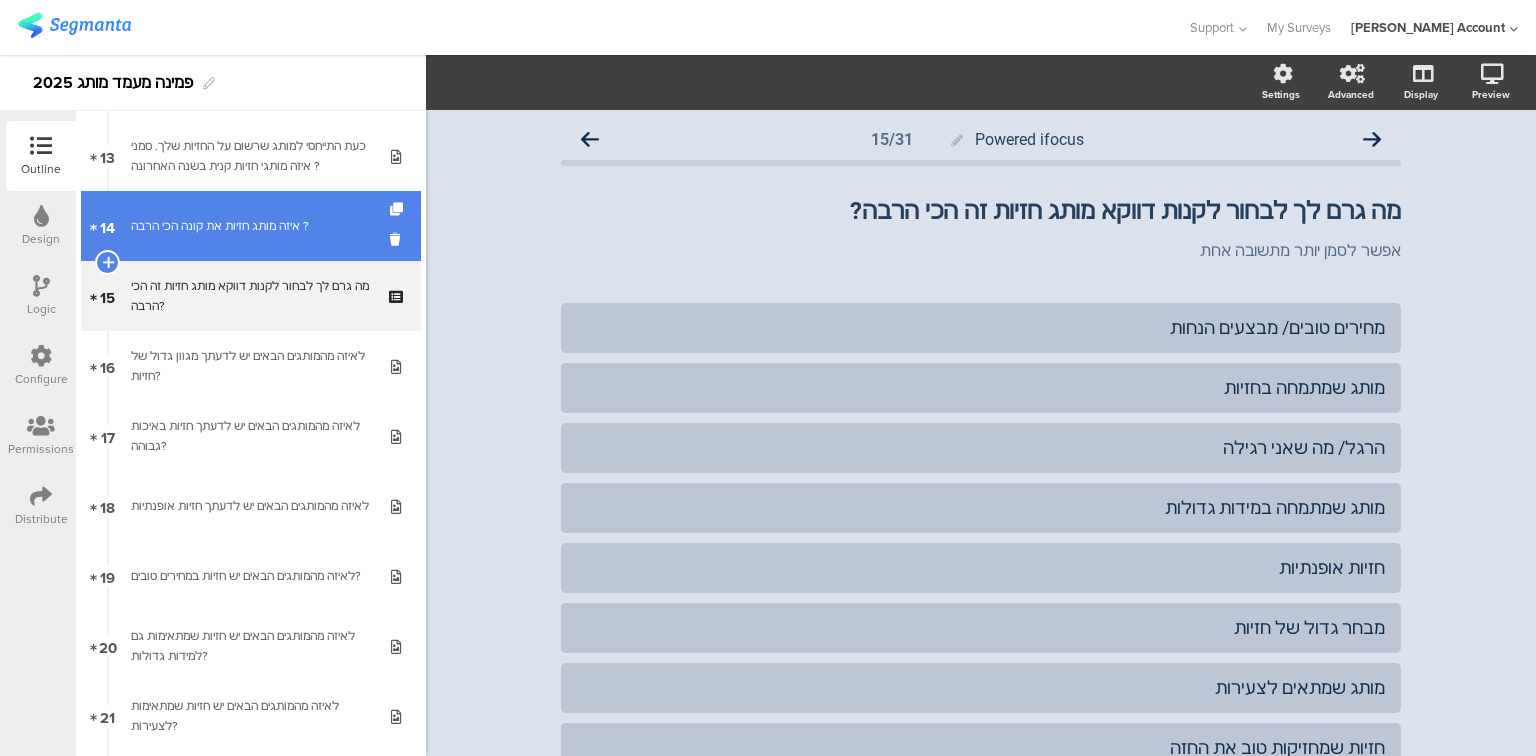 click on "14
איזה מותג חזיות את קונה הכי הרבה ?" at bounding box center [251, 226] 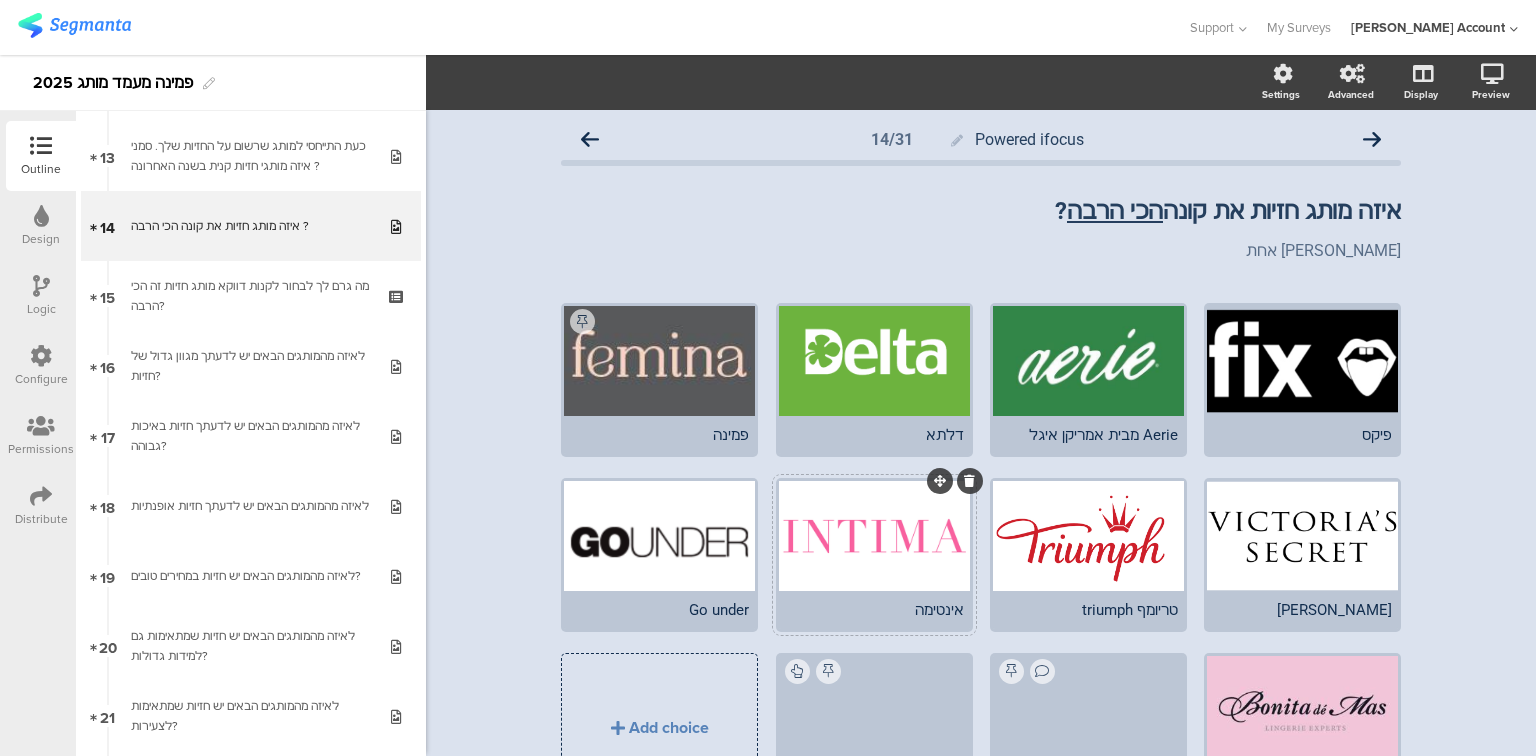 scroll, scrollTop: 131, scrollLeft: 0, axis: vertical 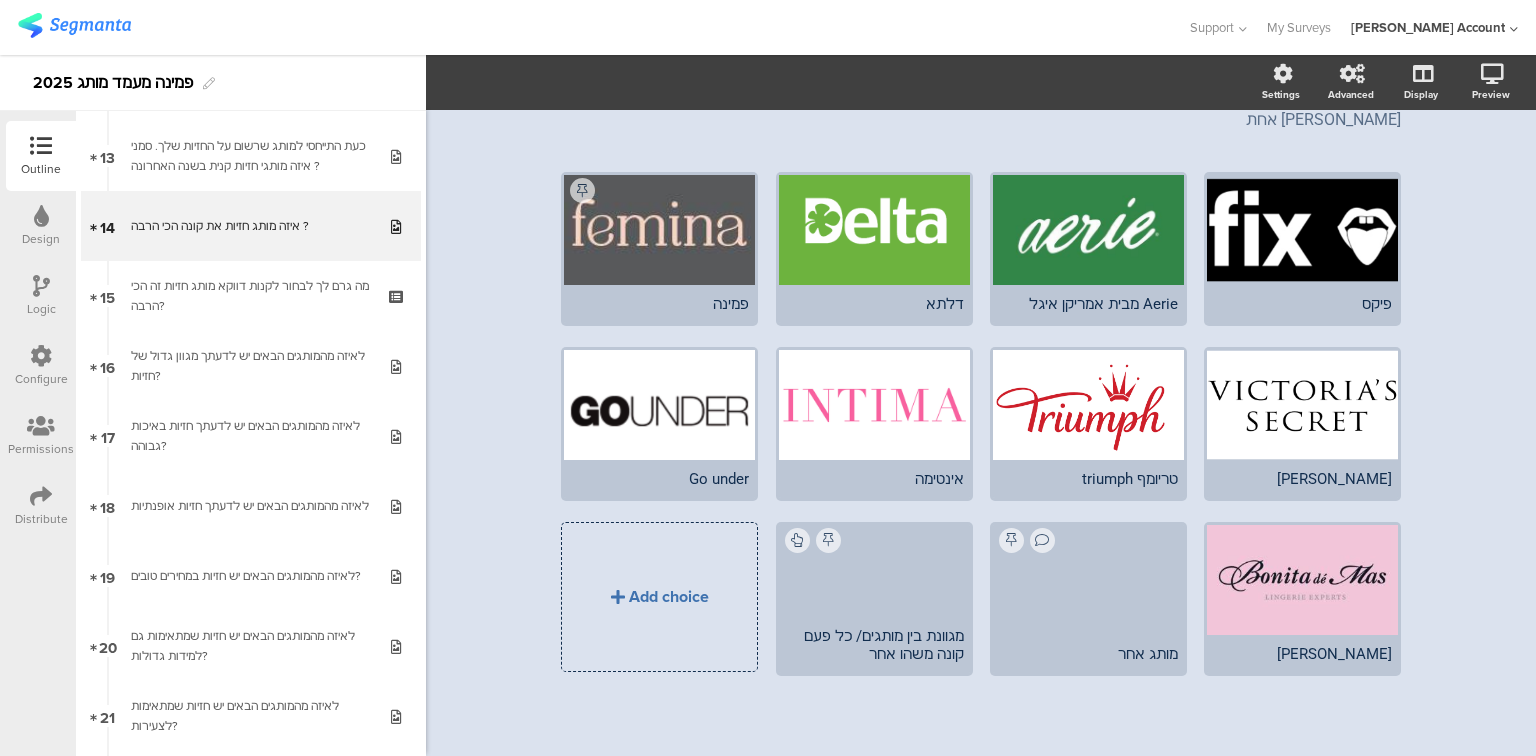 click on "Add choice" 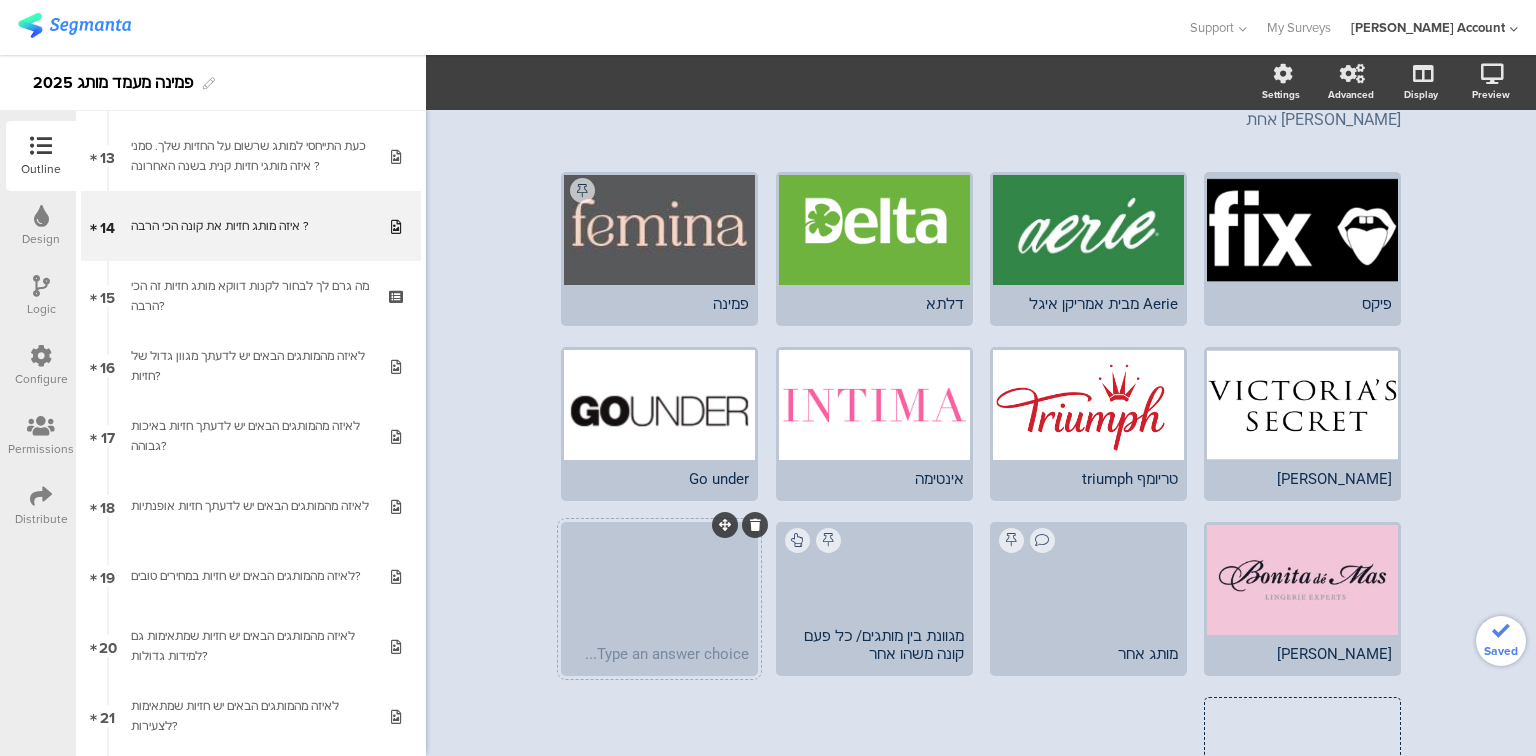 type 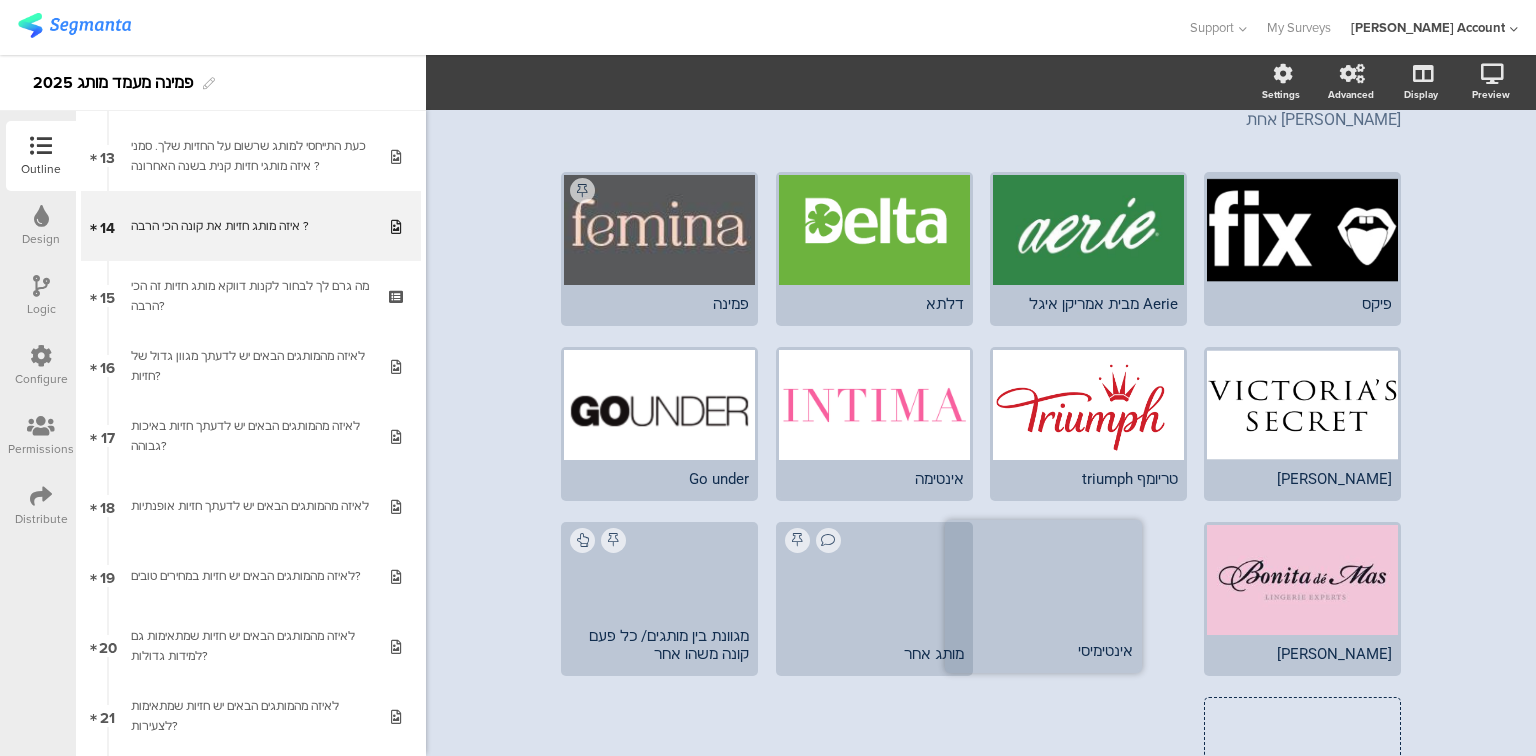drag, startPoint x: 716, startPoint y: 521, endPoint x: 1119, endPoint y: 516, distance: 403.031 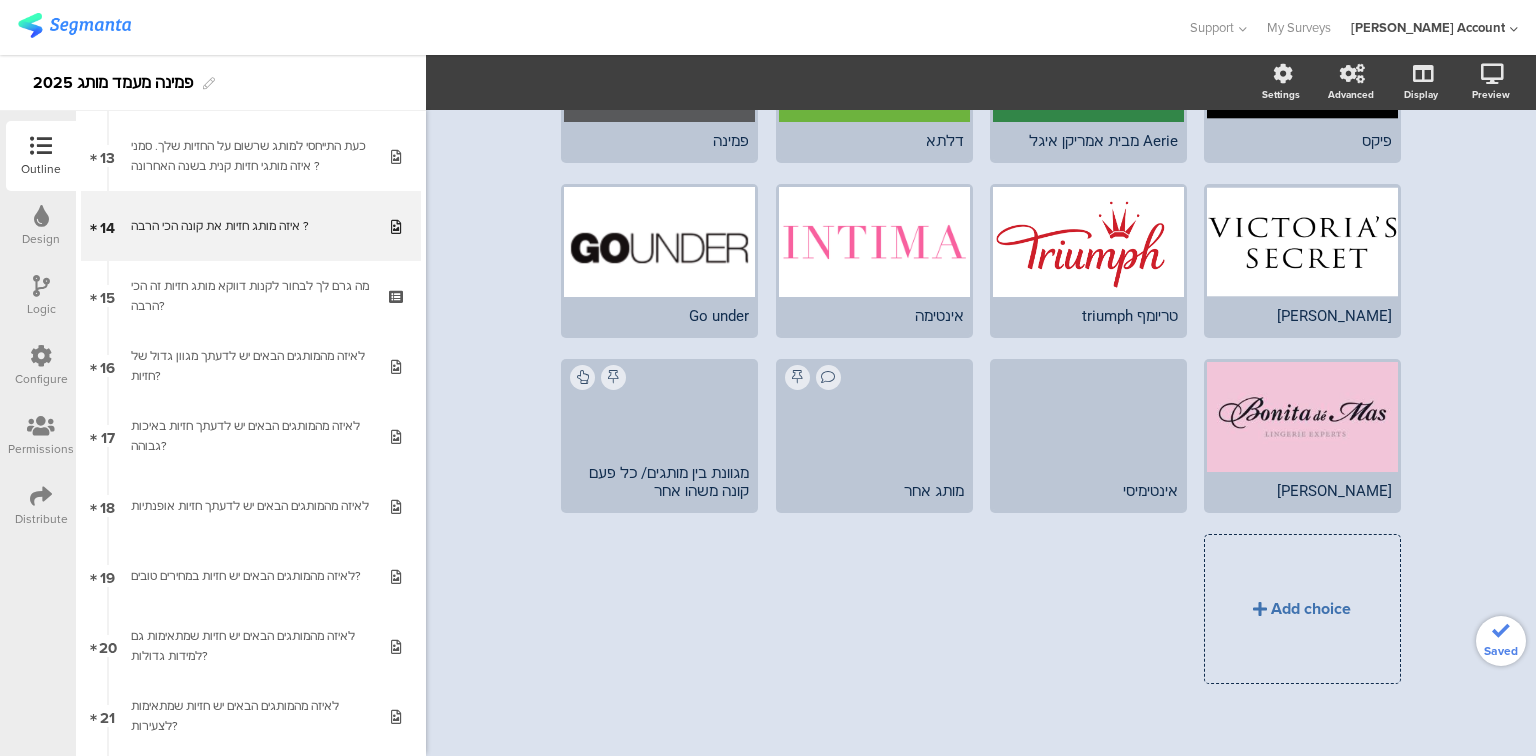scroll, scrollTop: 297, scrollLeft: 0, axis: vertical 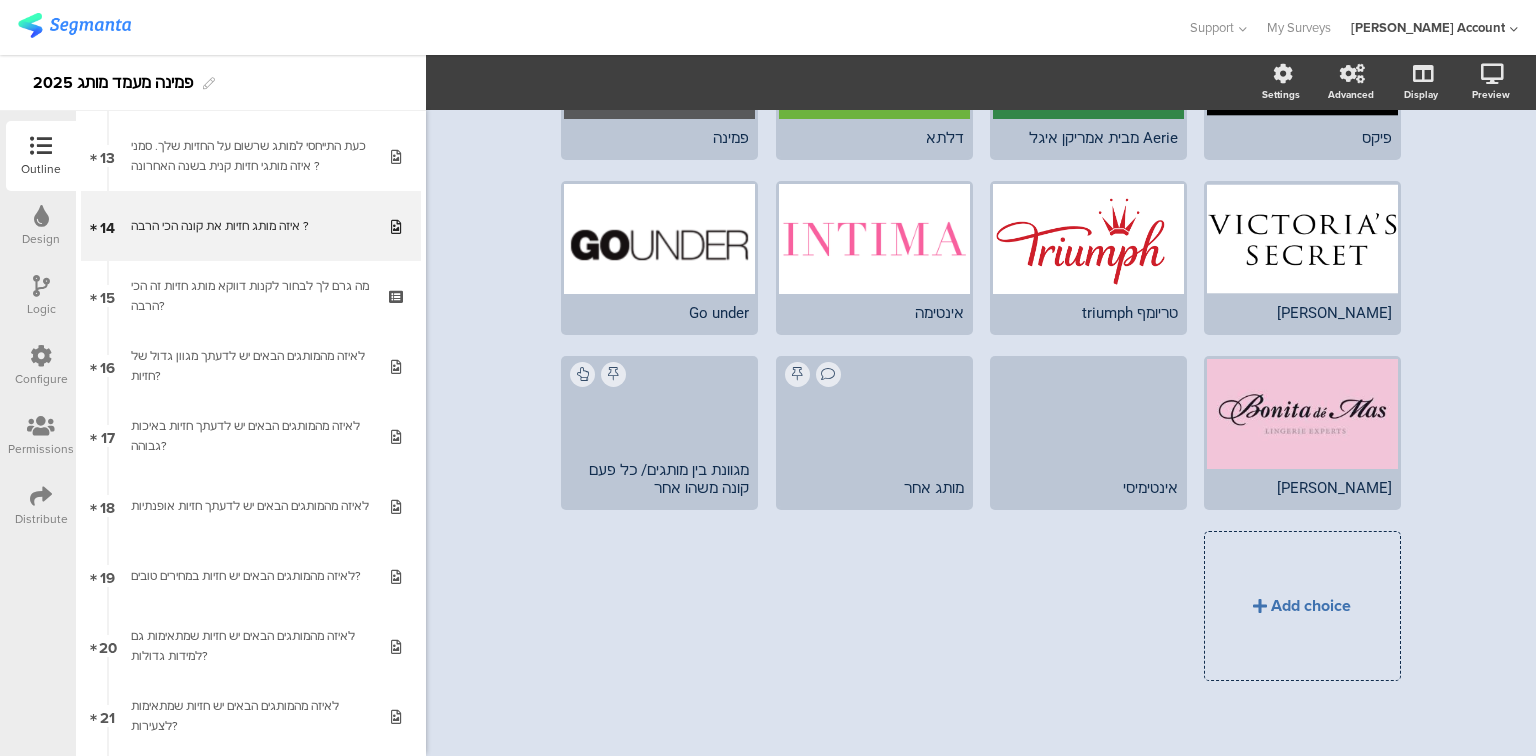 click on "Add choice" 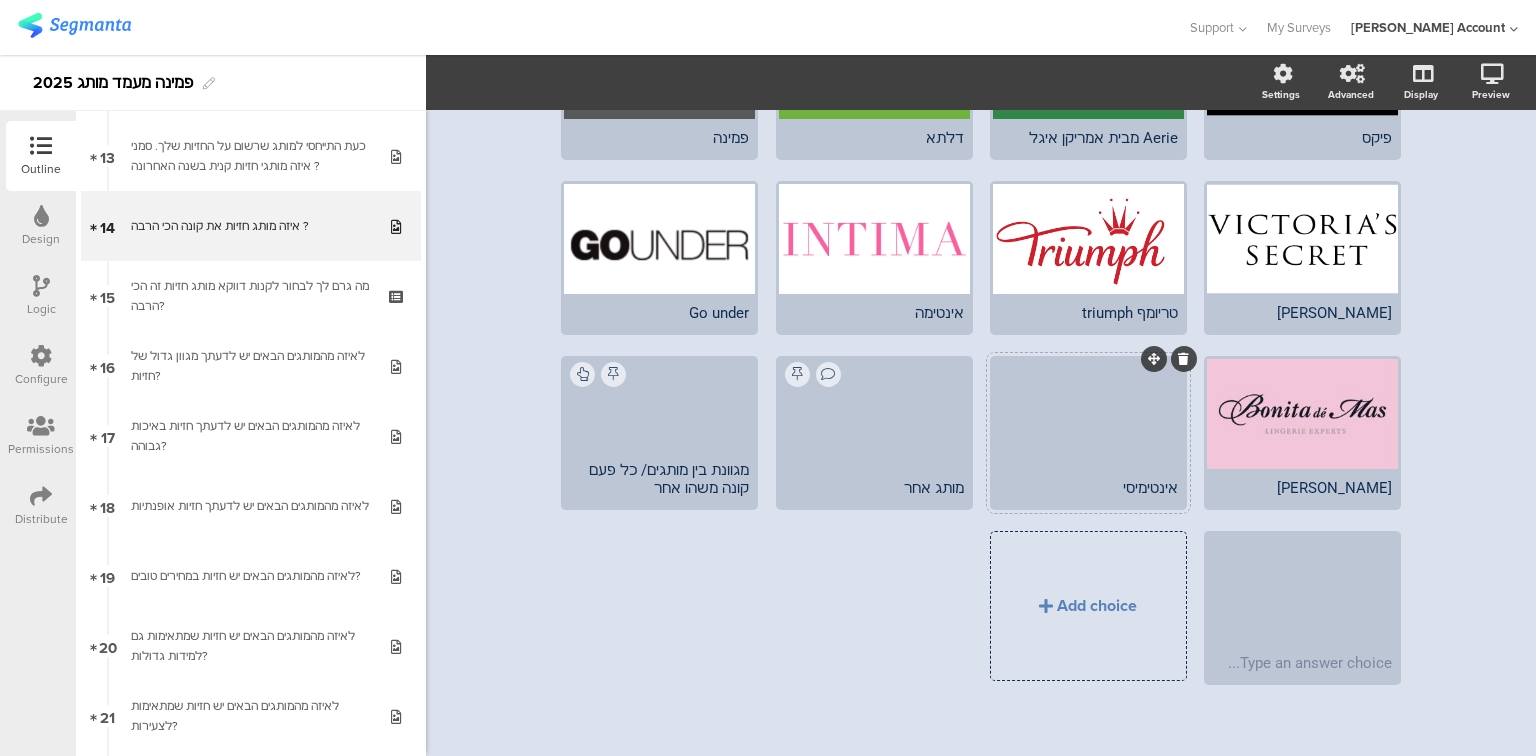 click 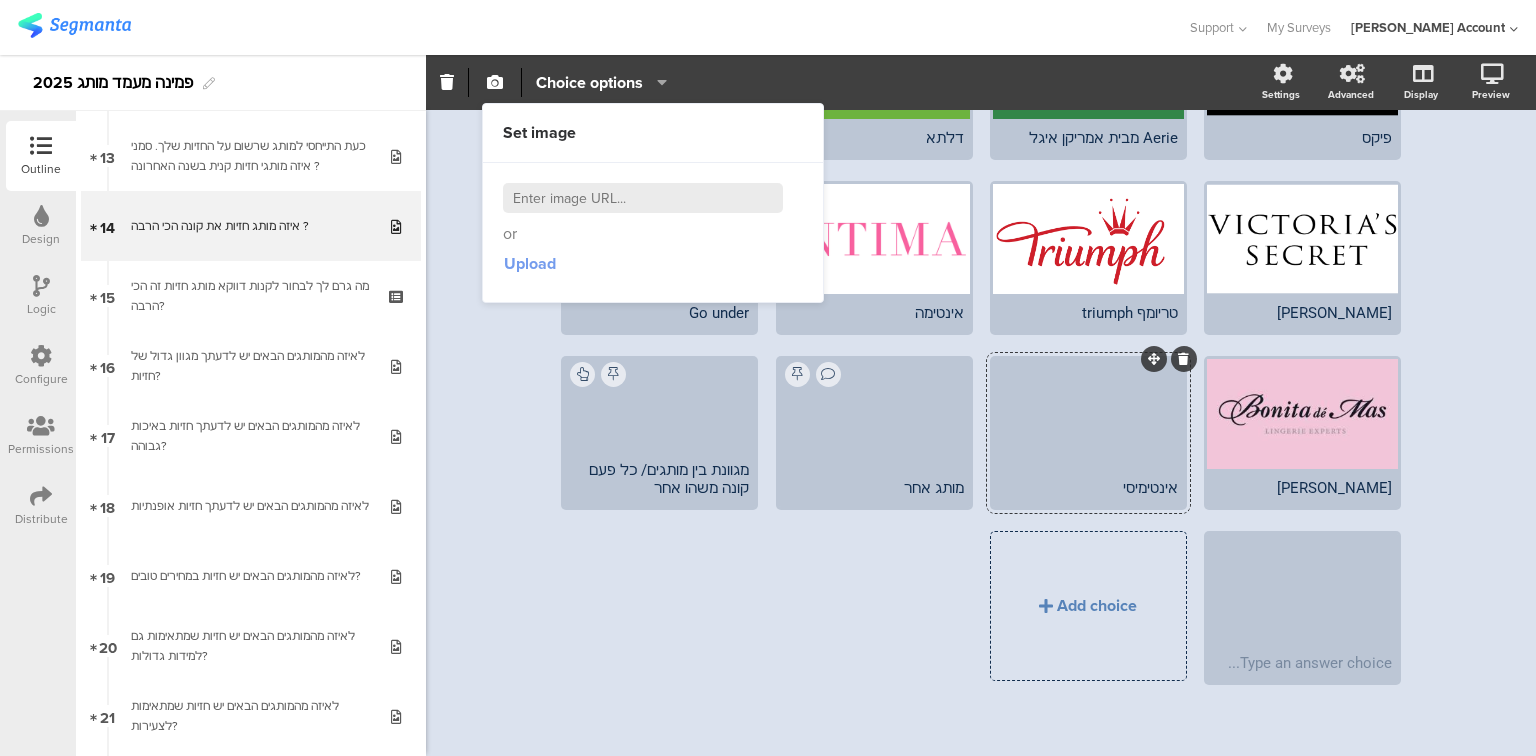 click on "Upload" at bounding box center [530, 263] 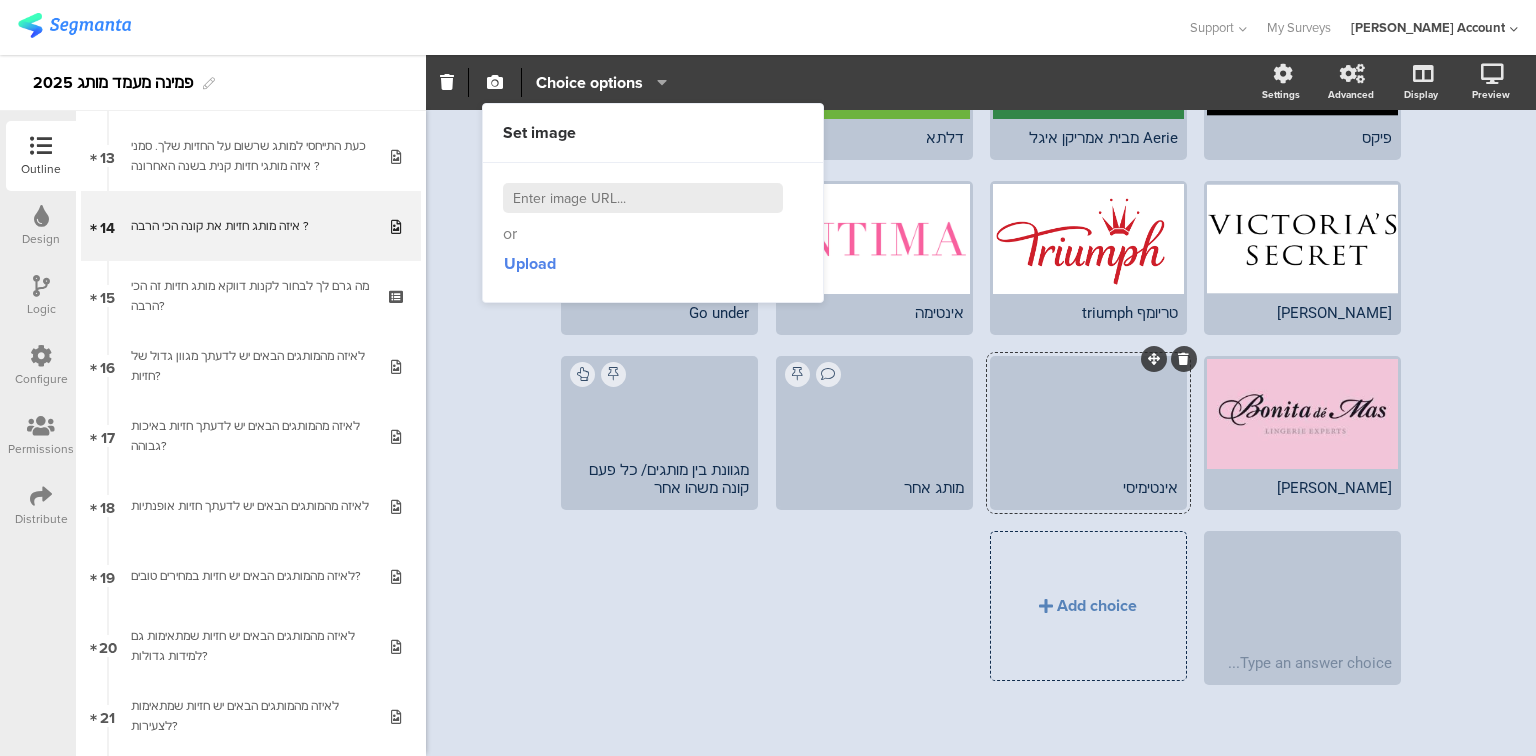 click on "אינטימיסי" 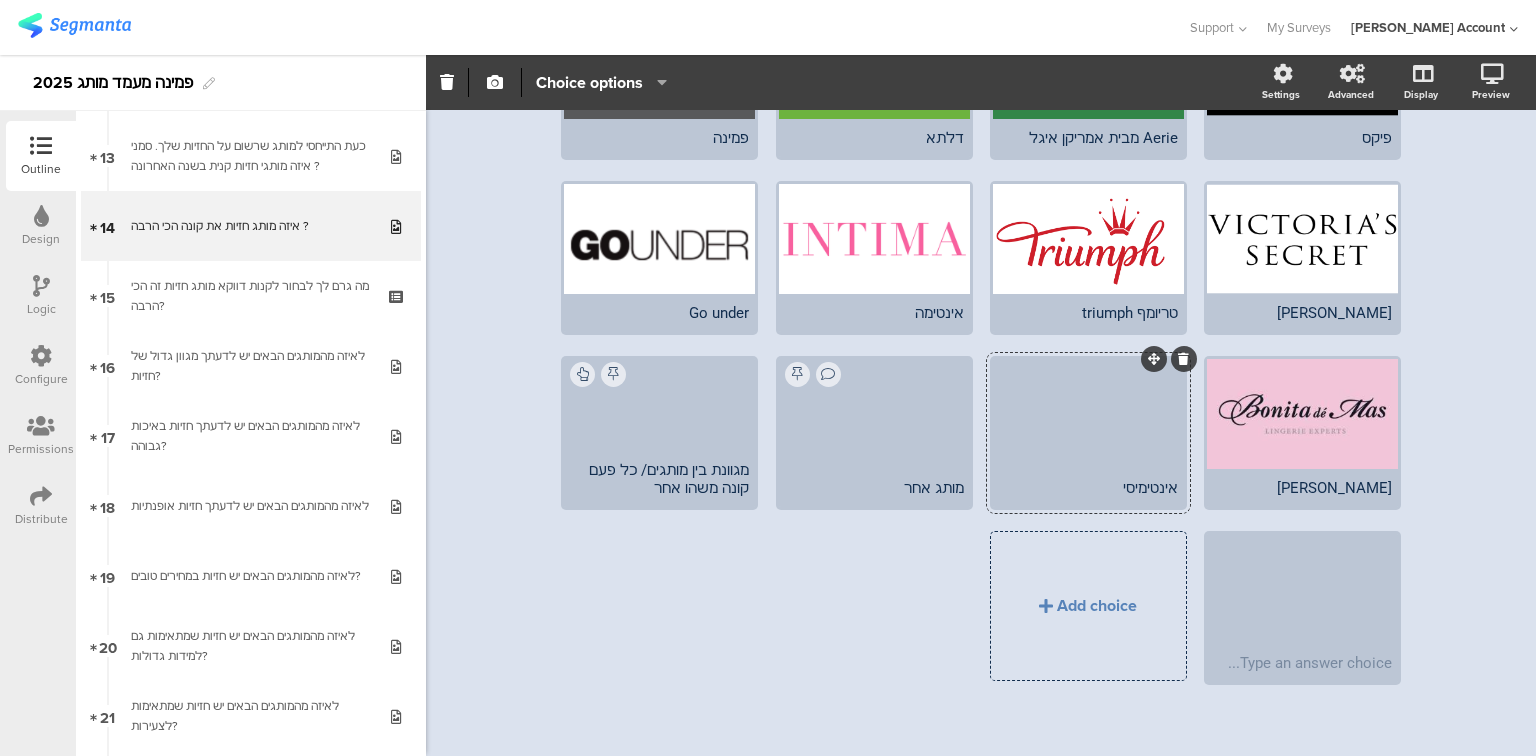 type 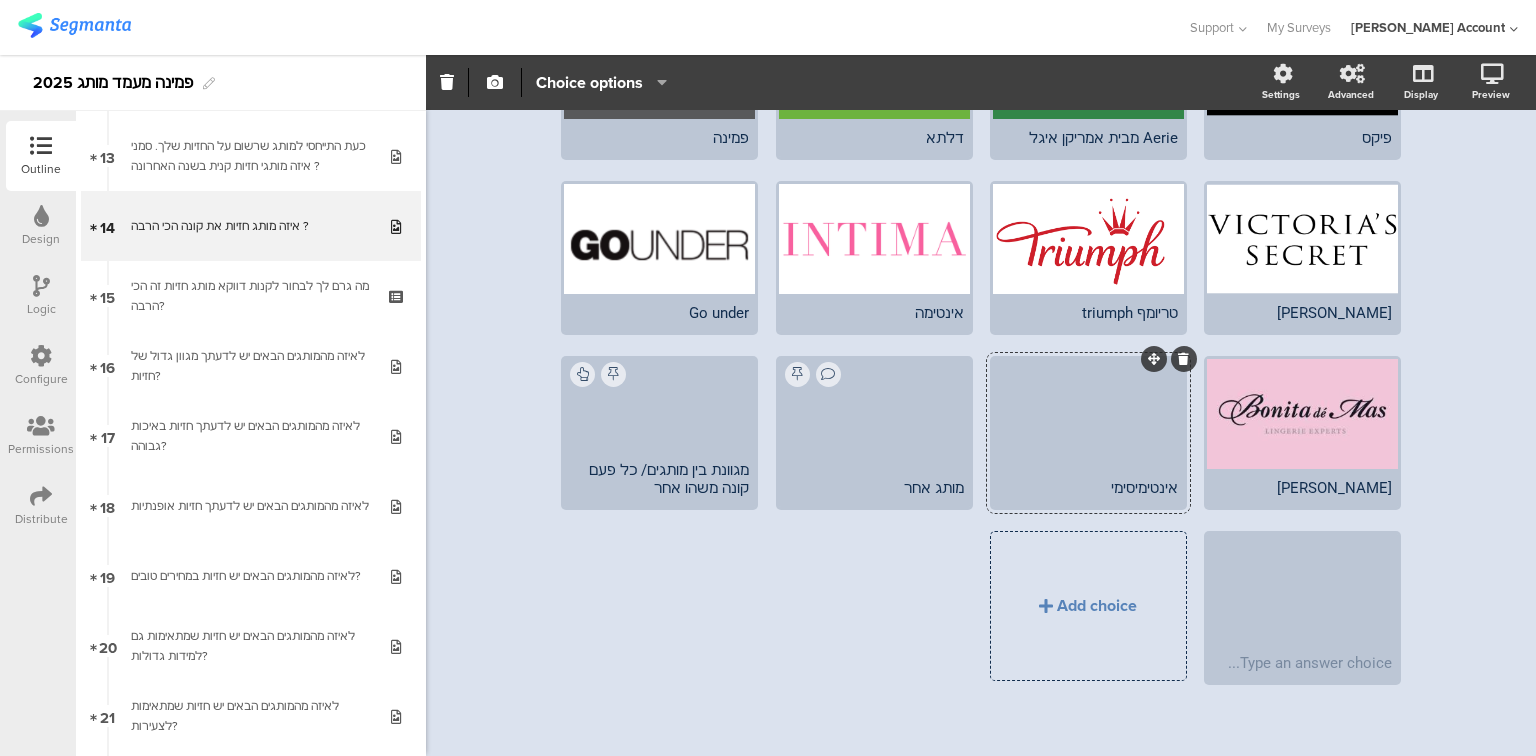 click 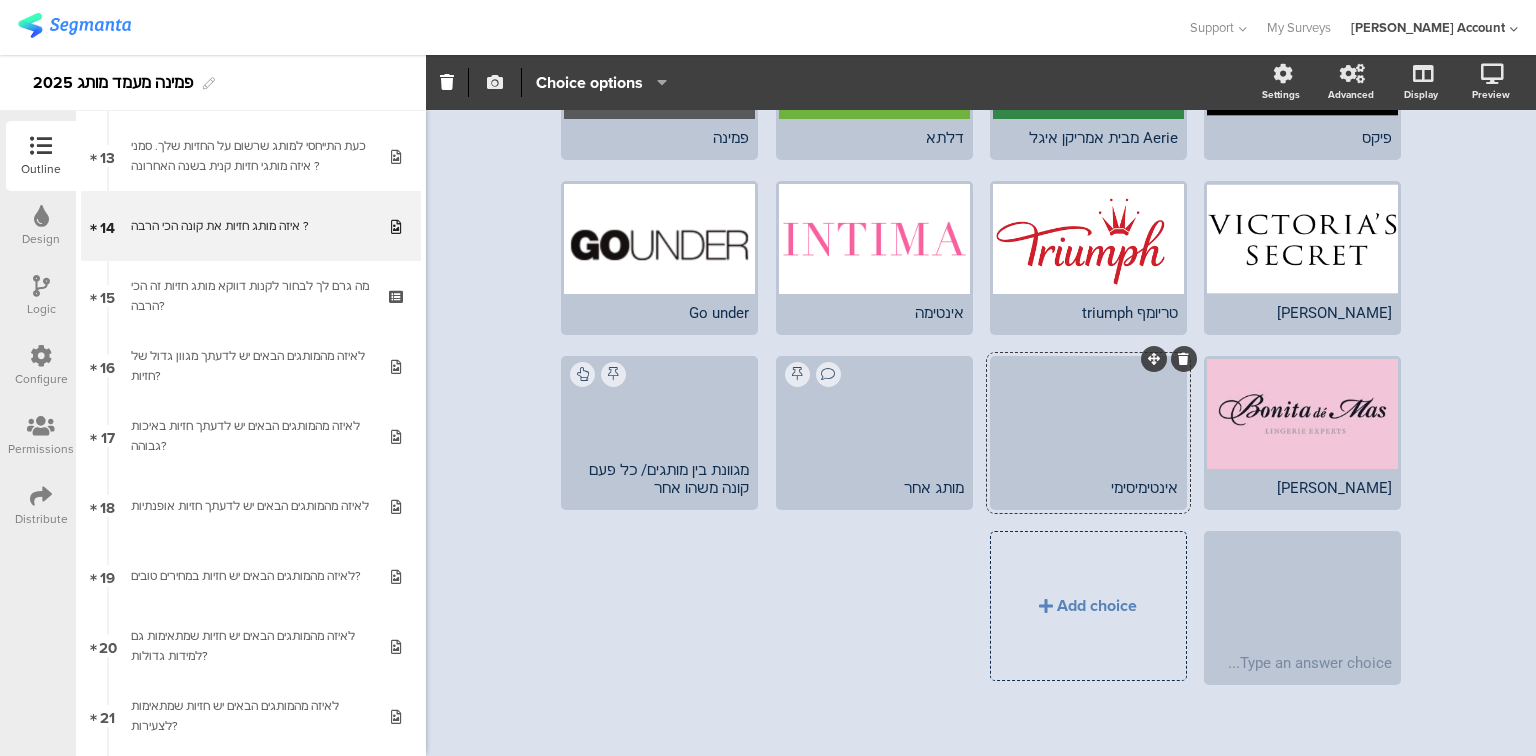 click 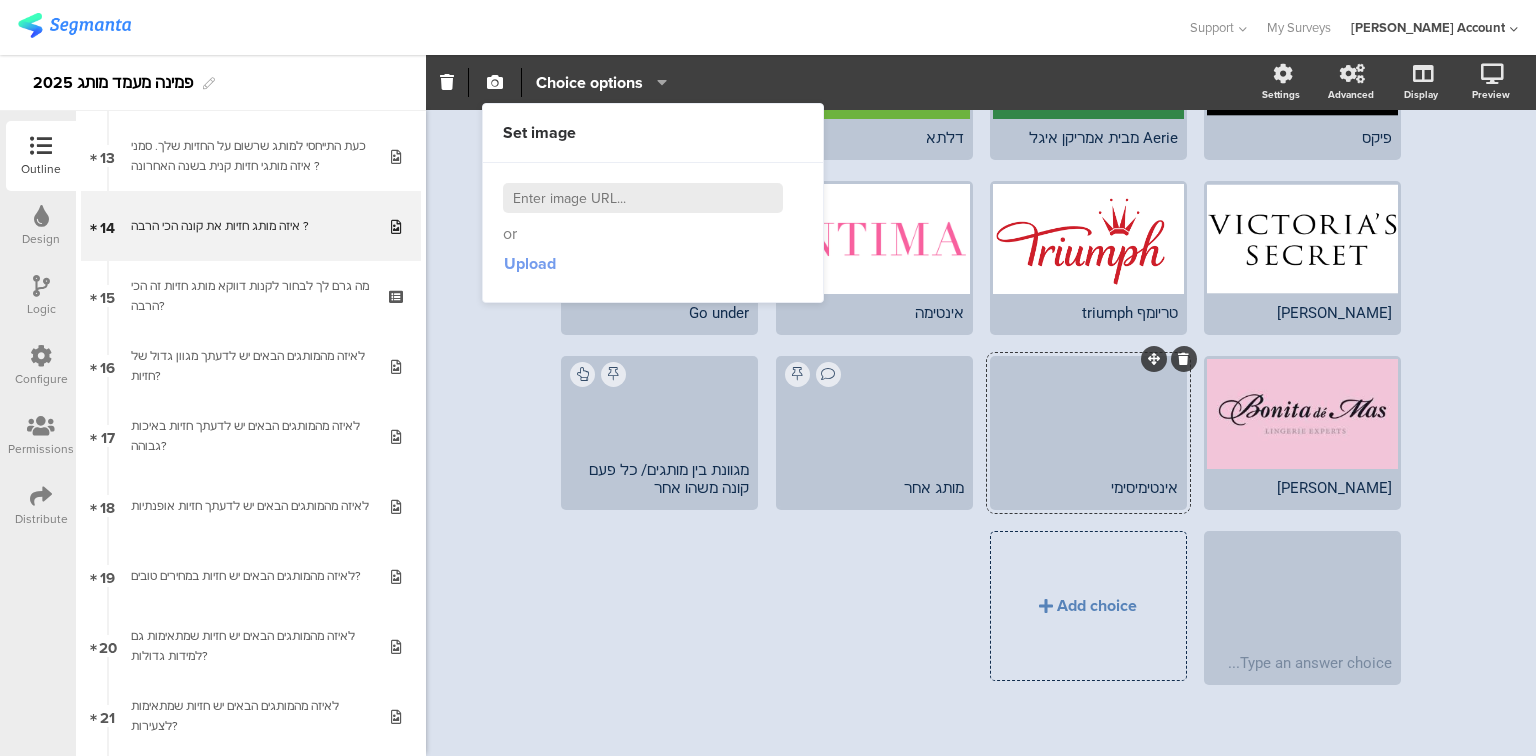 click on "Upload" at bounding box center (530, 263) 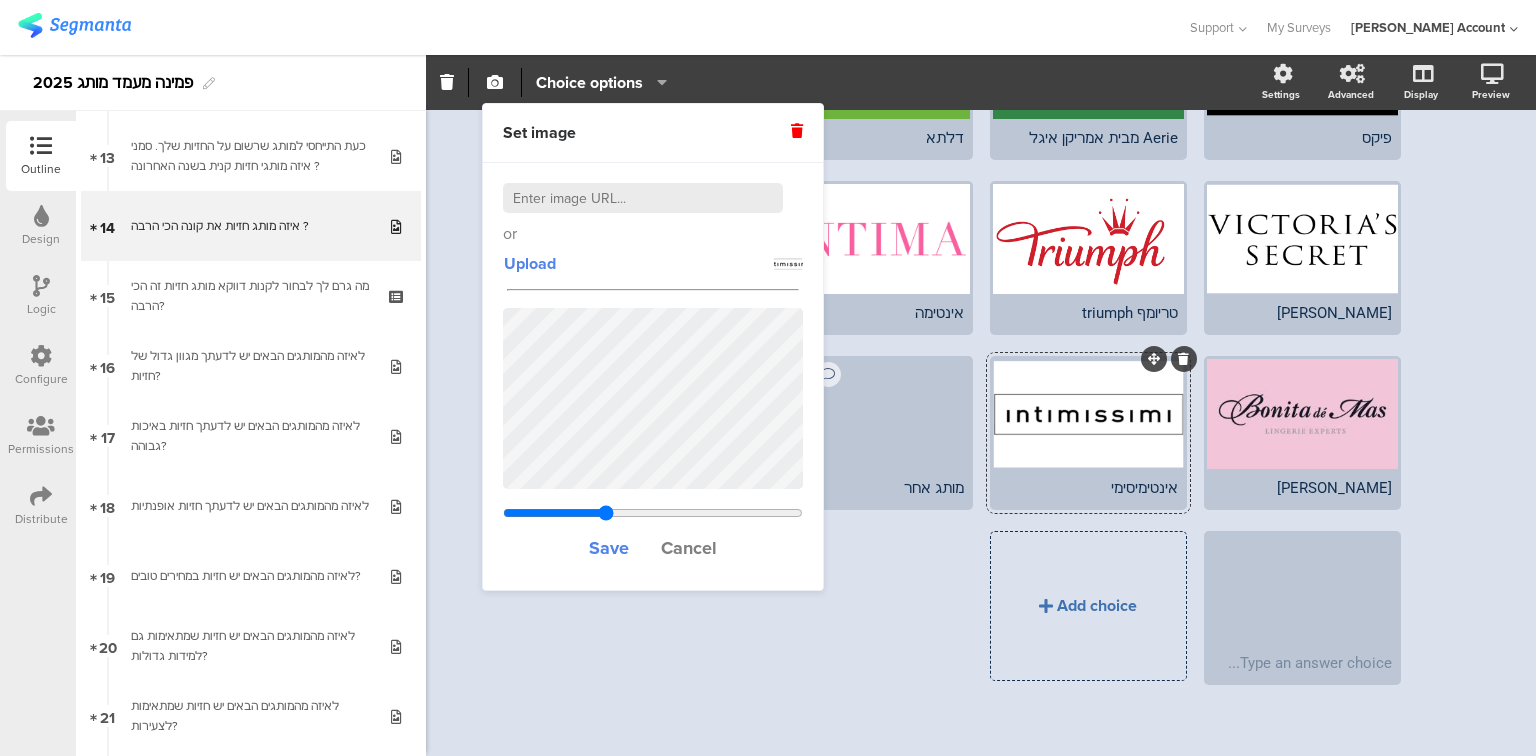 click on "Add choice" 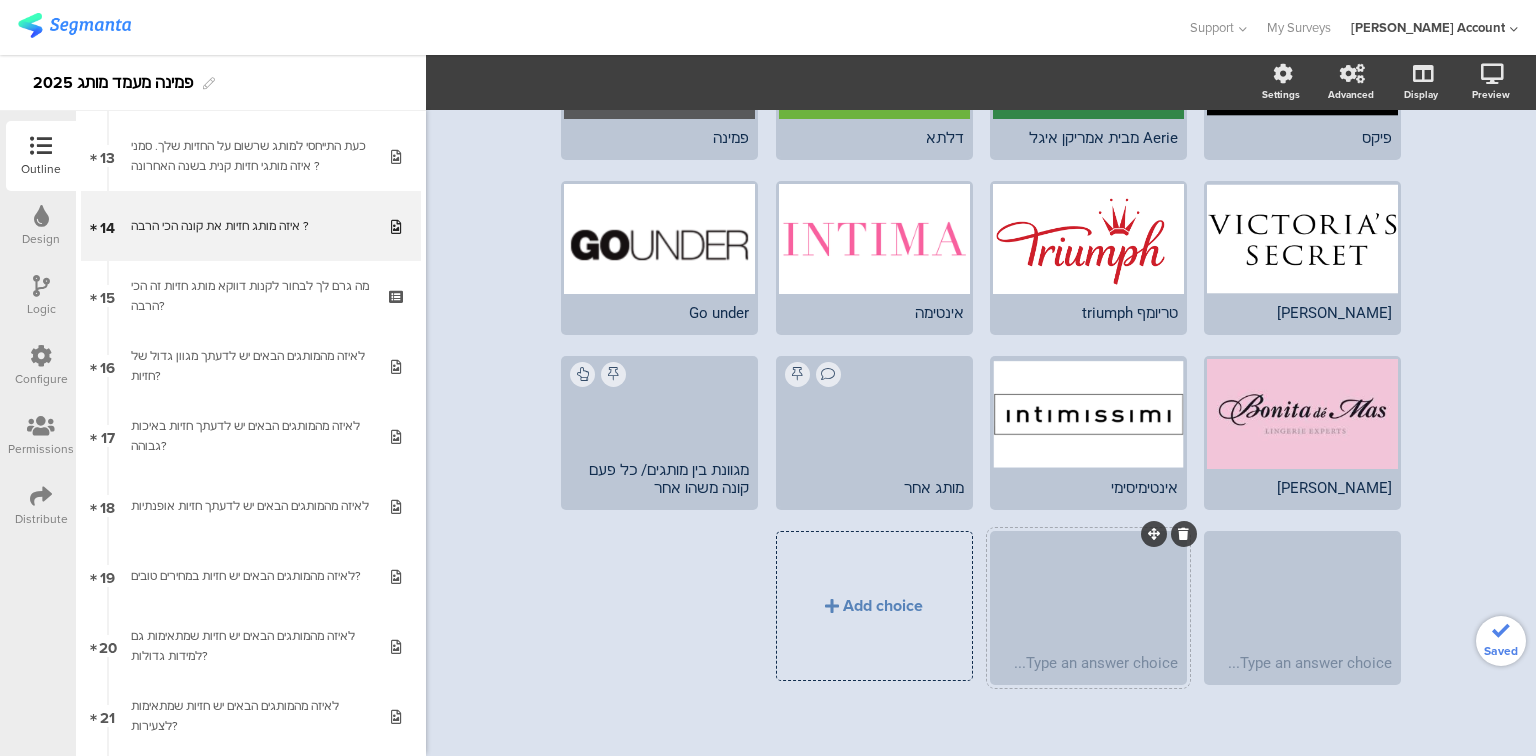 type 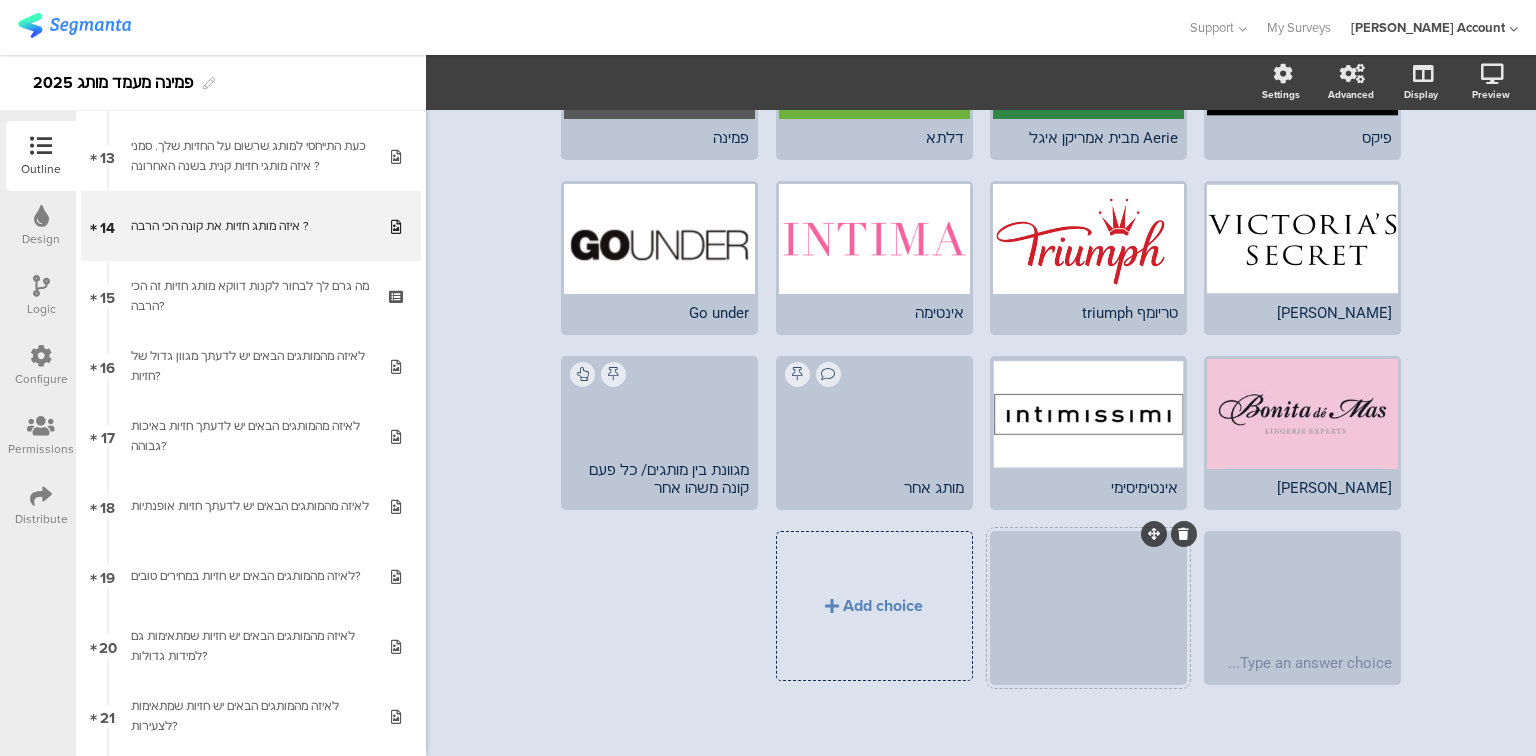 drag, startPoint x: 1038, startPoint y: 651, endPoint x: 1033, endPoint y: 633, distance: 18.681541 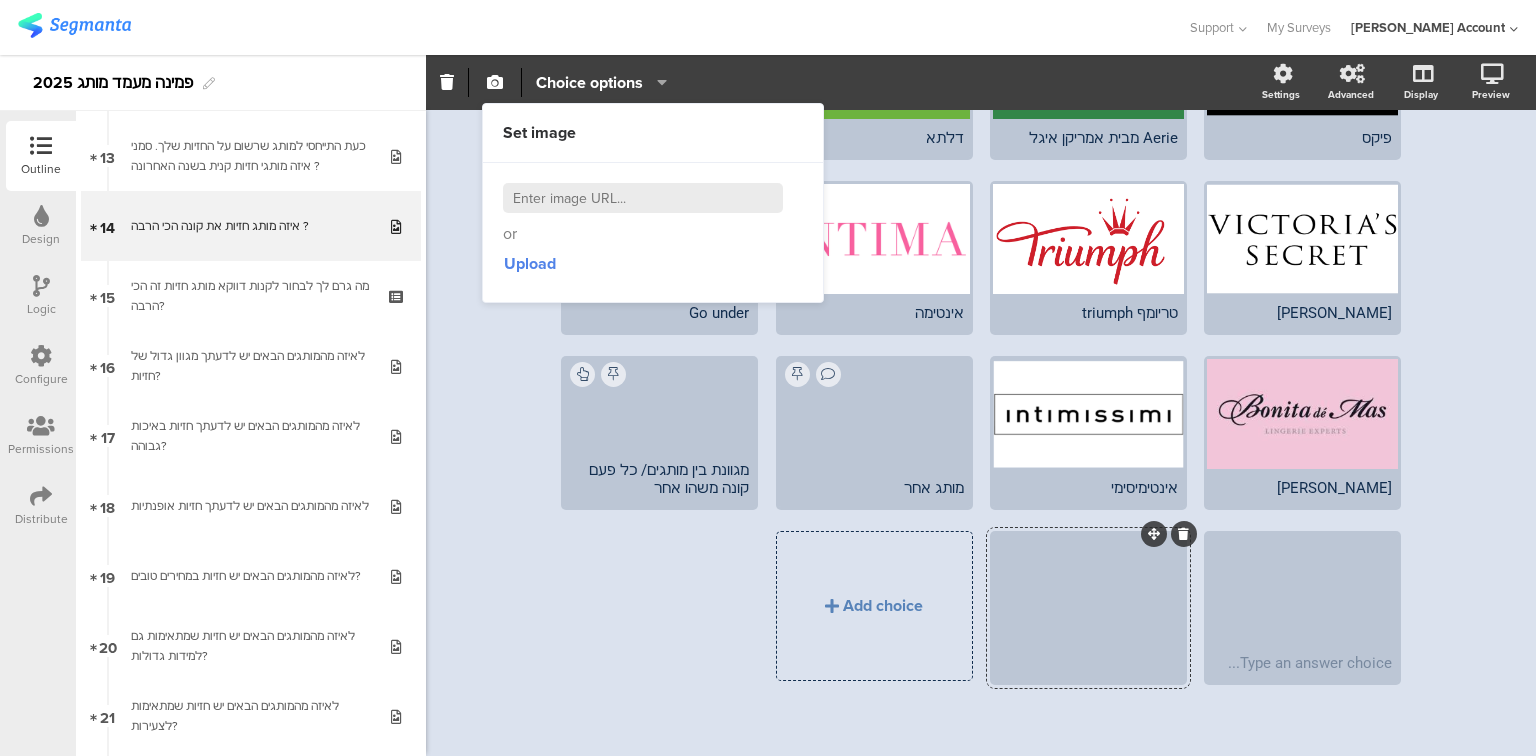 click on "Choice options" 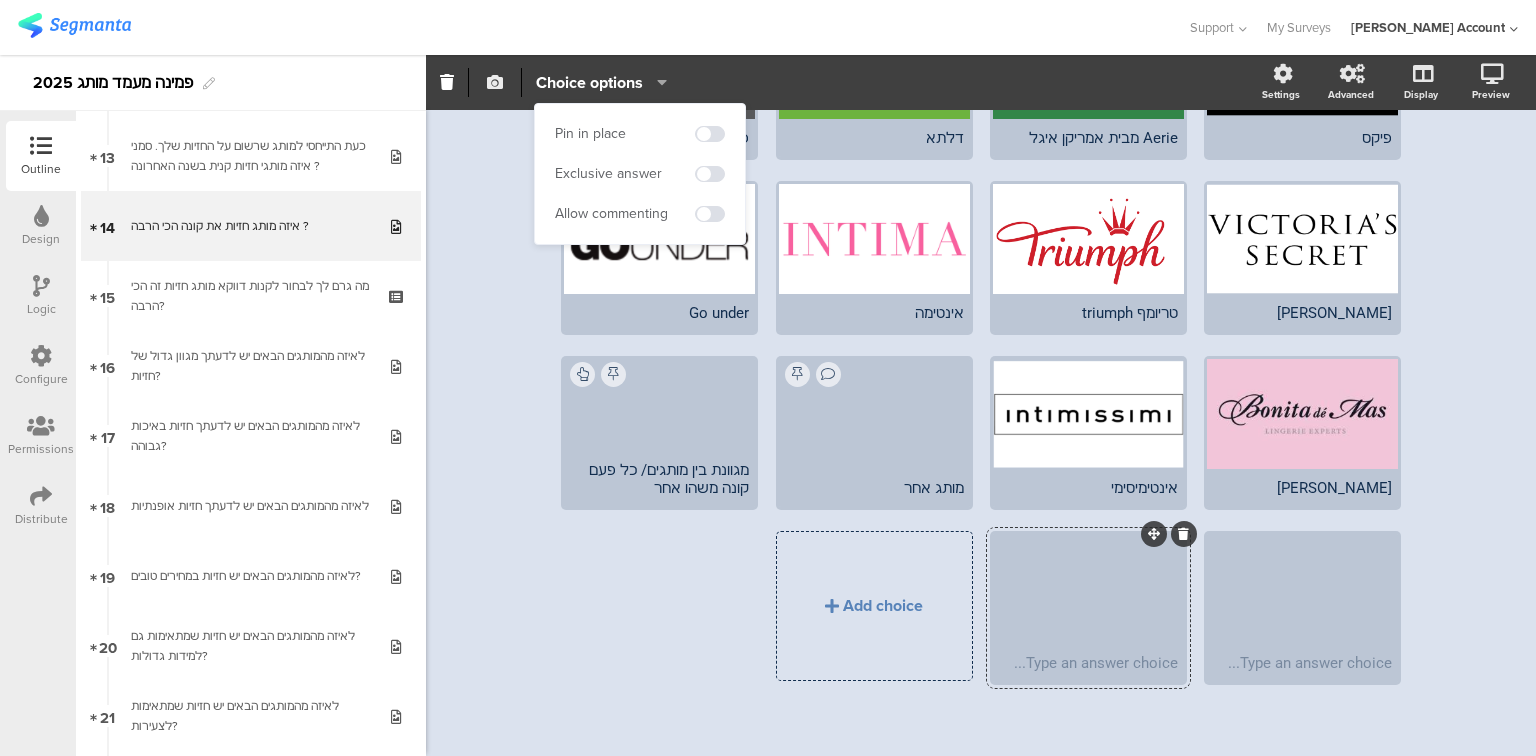 click 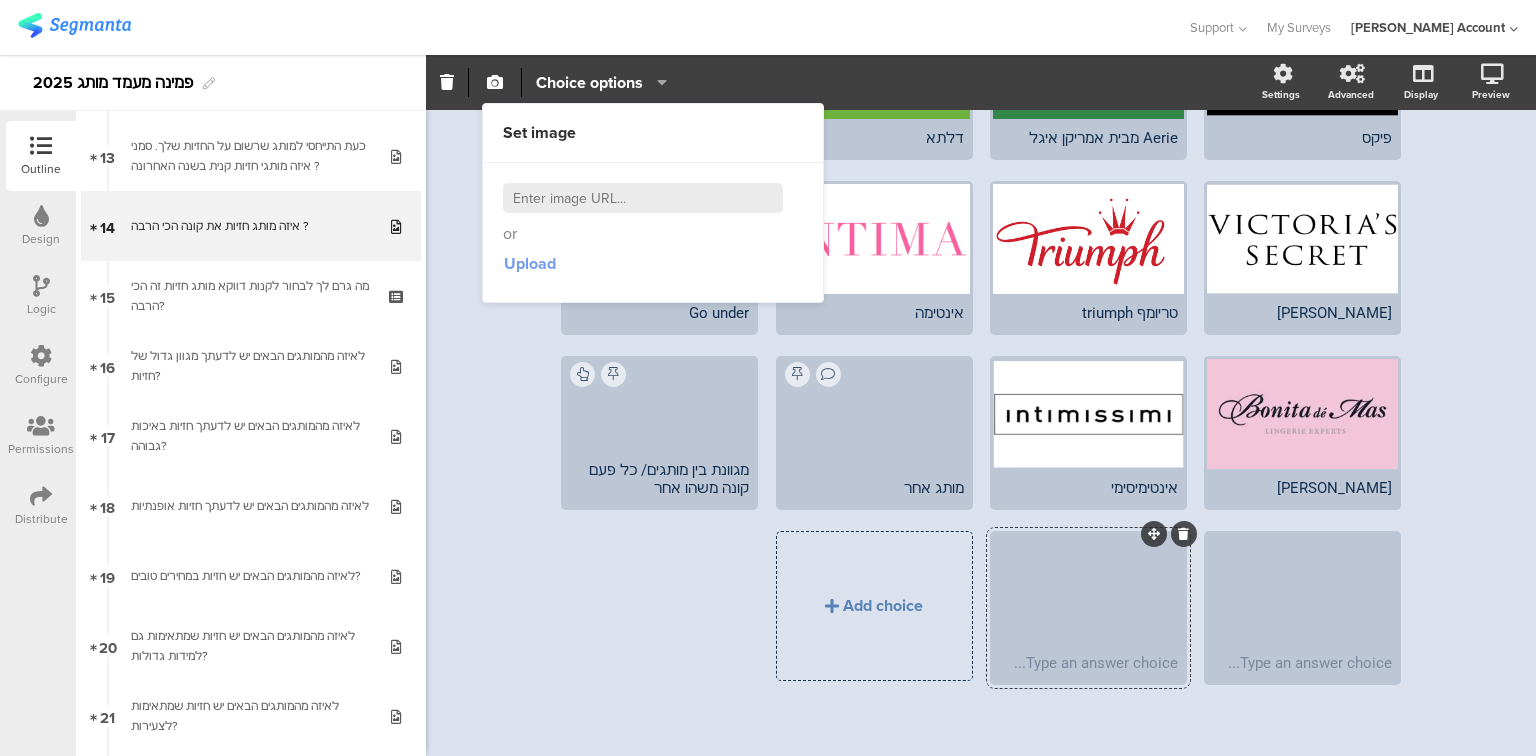 click on "Upload" at bounding box center [530, 263] 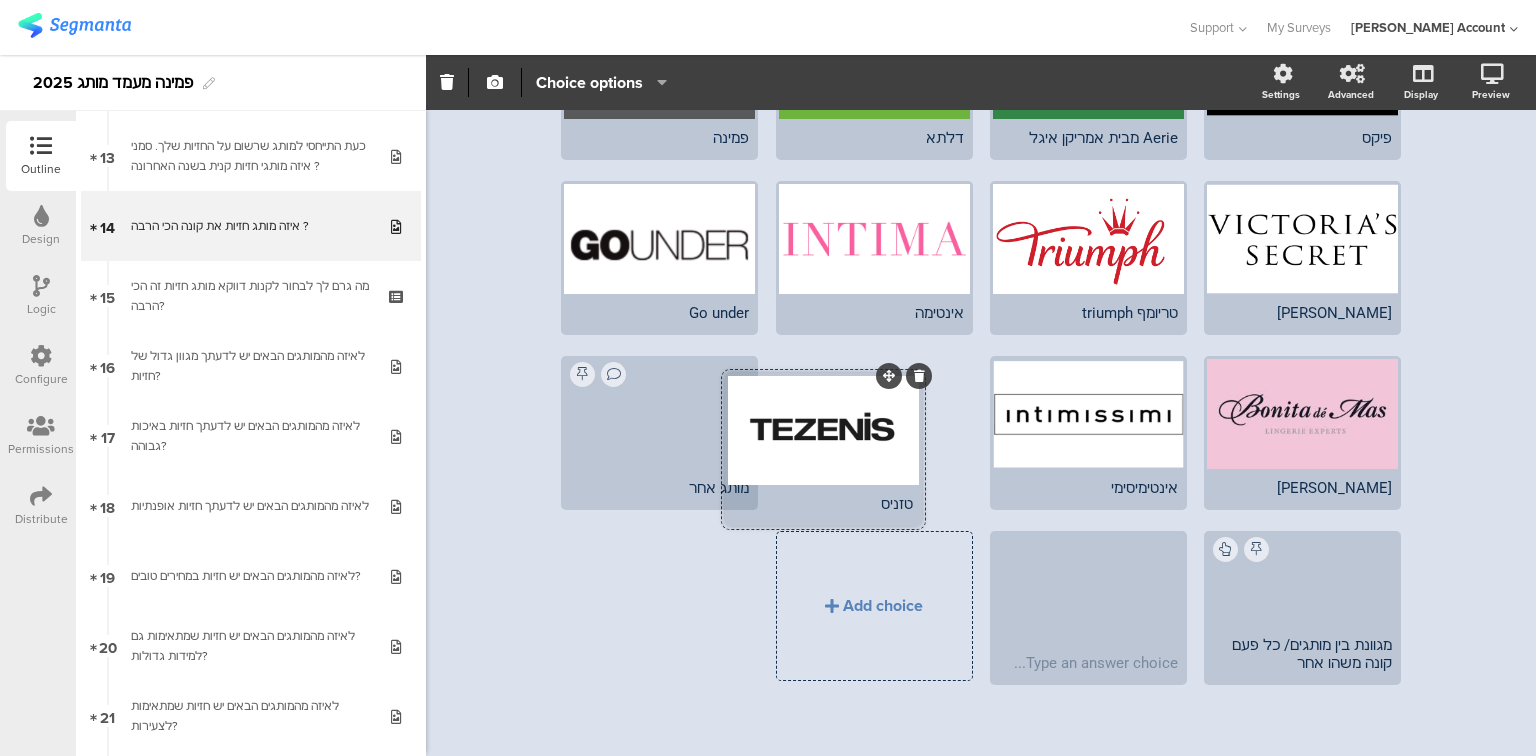 drag, startPoint x: 1148, startPoint y: 528, endPoint x: 907, endPoint y: 359, distance: 294.35013 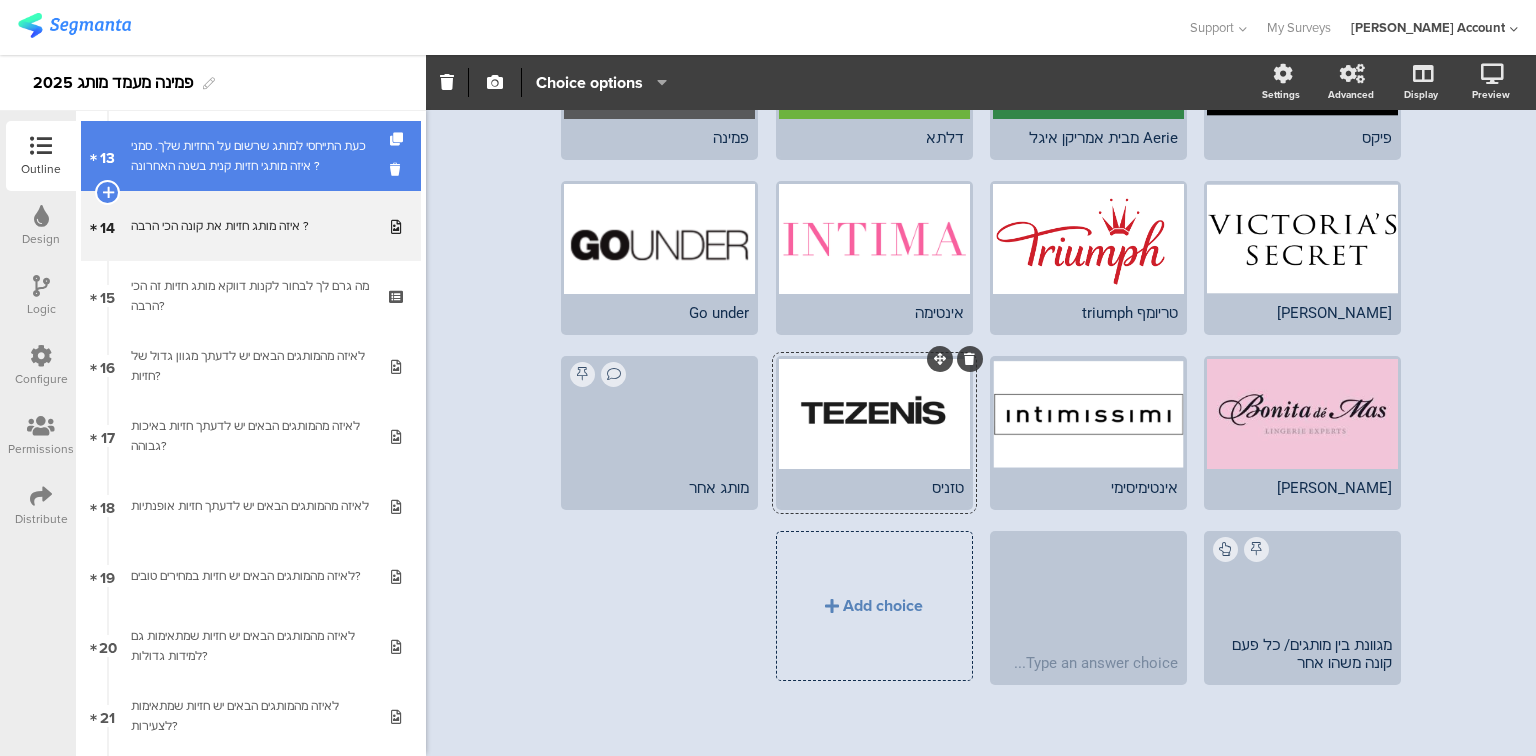 click on "כעת התייחסי למותג שרשום על החזיות שלך. סמני איזה מותגי חזיות קנית בשנה האחרונה ?" at bounding box center [250, 156] 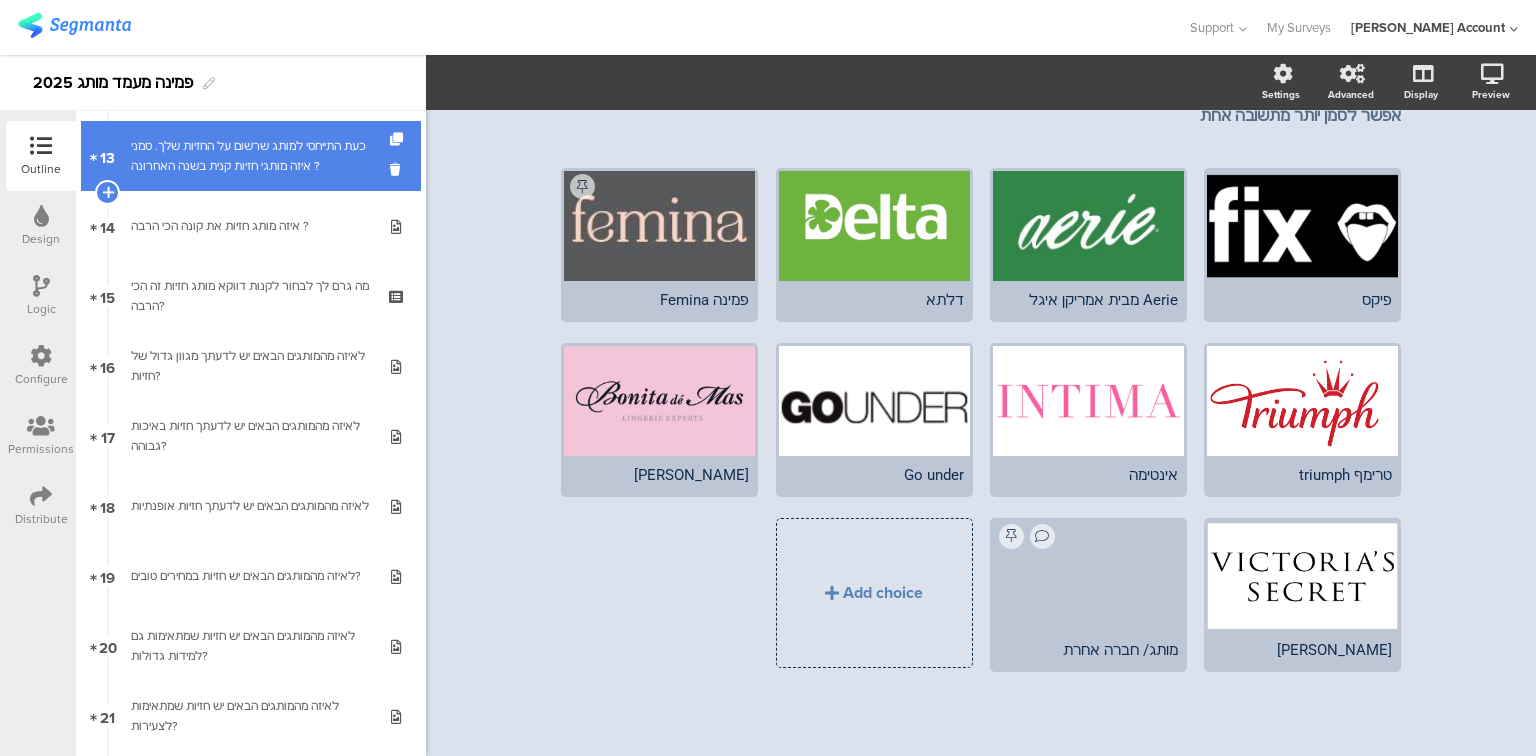 scroll, scrollTop: 92, scrollLeft: 0, axis: vertical 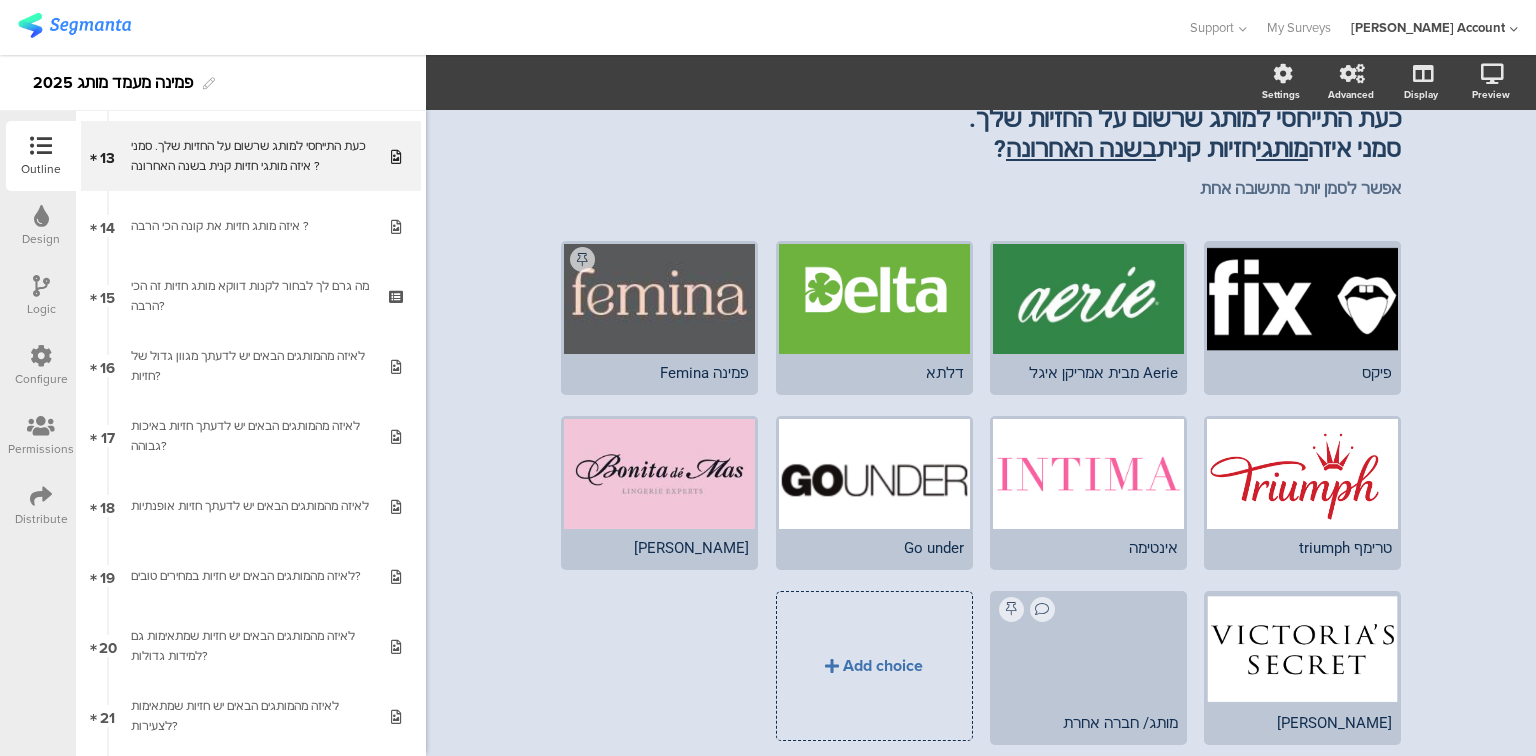 click on "Add choice" 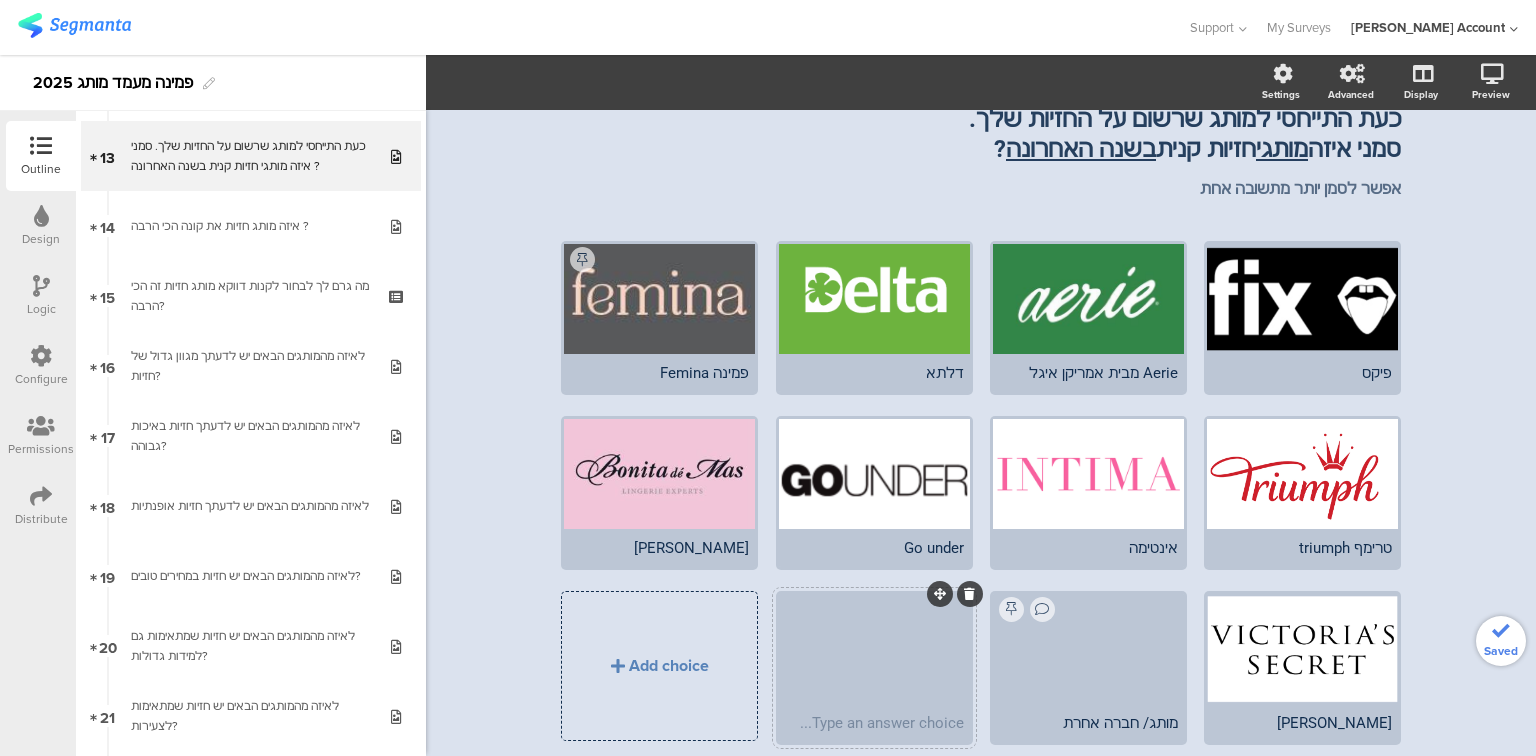 type 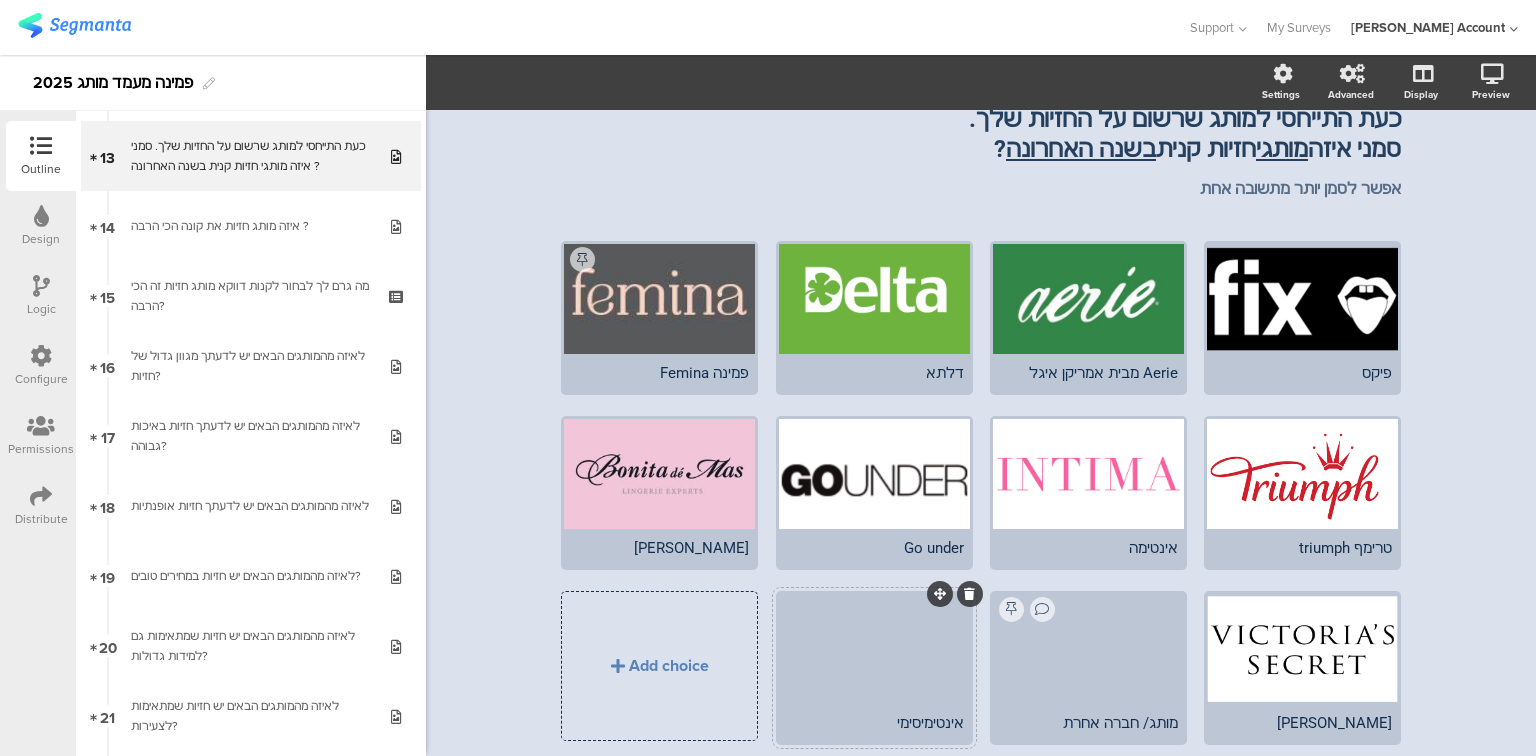 click 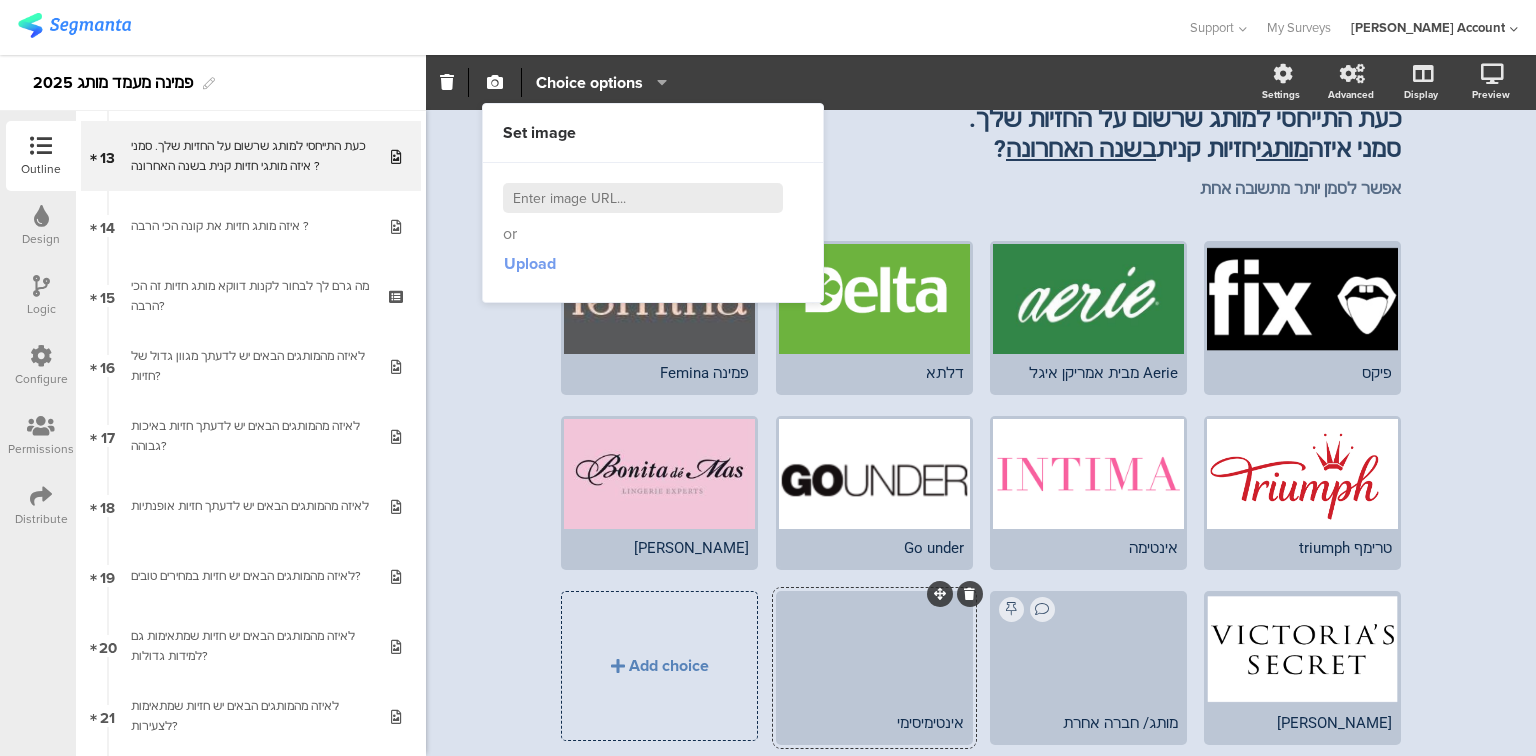 click on "Upload" at bounding box center [530, 263] 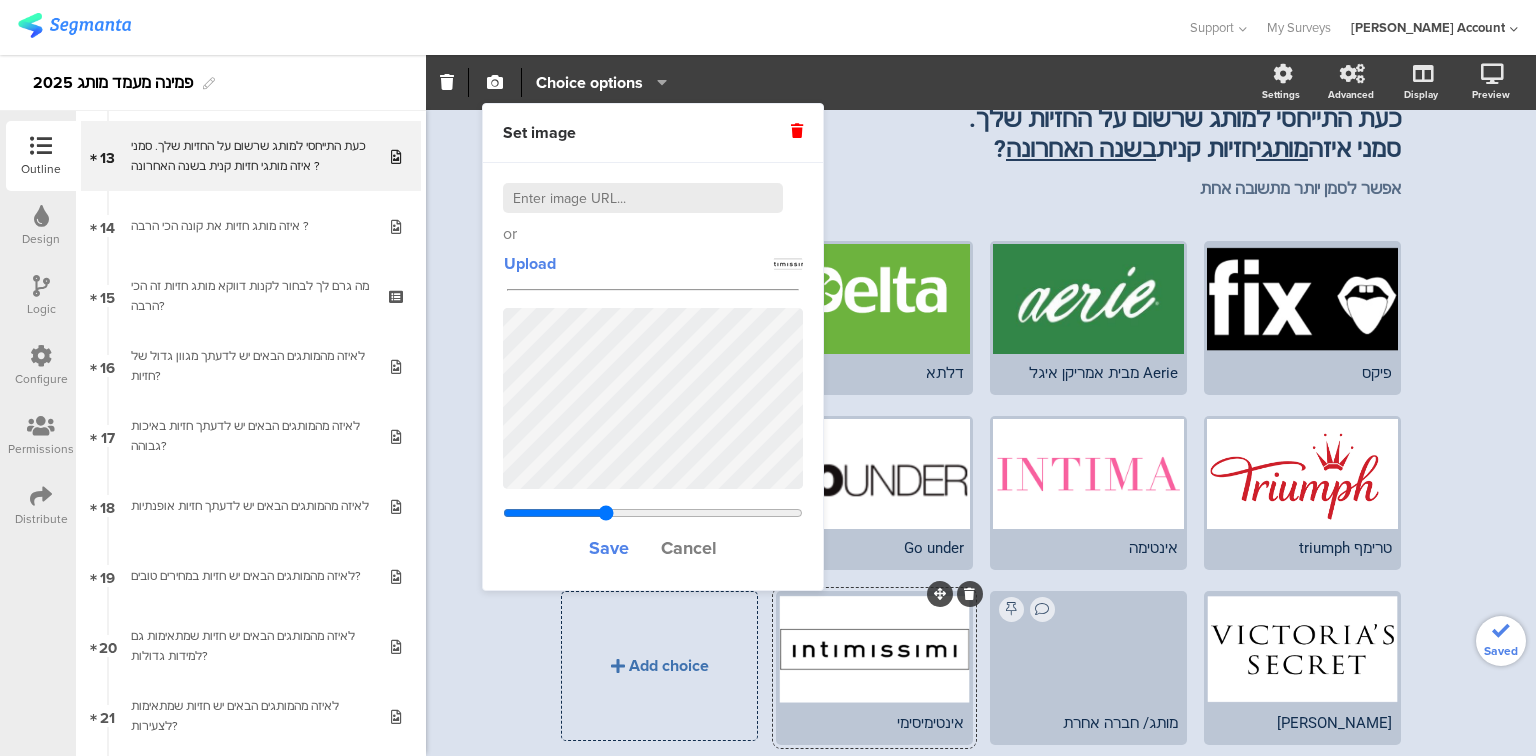 click on "Add choice" 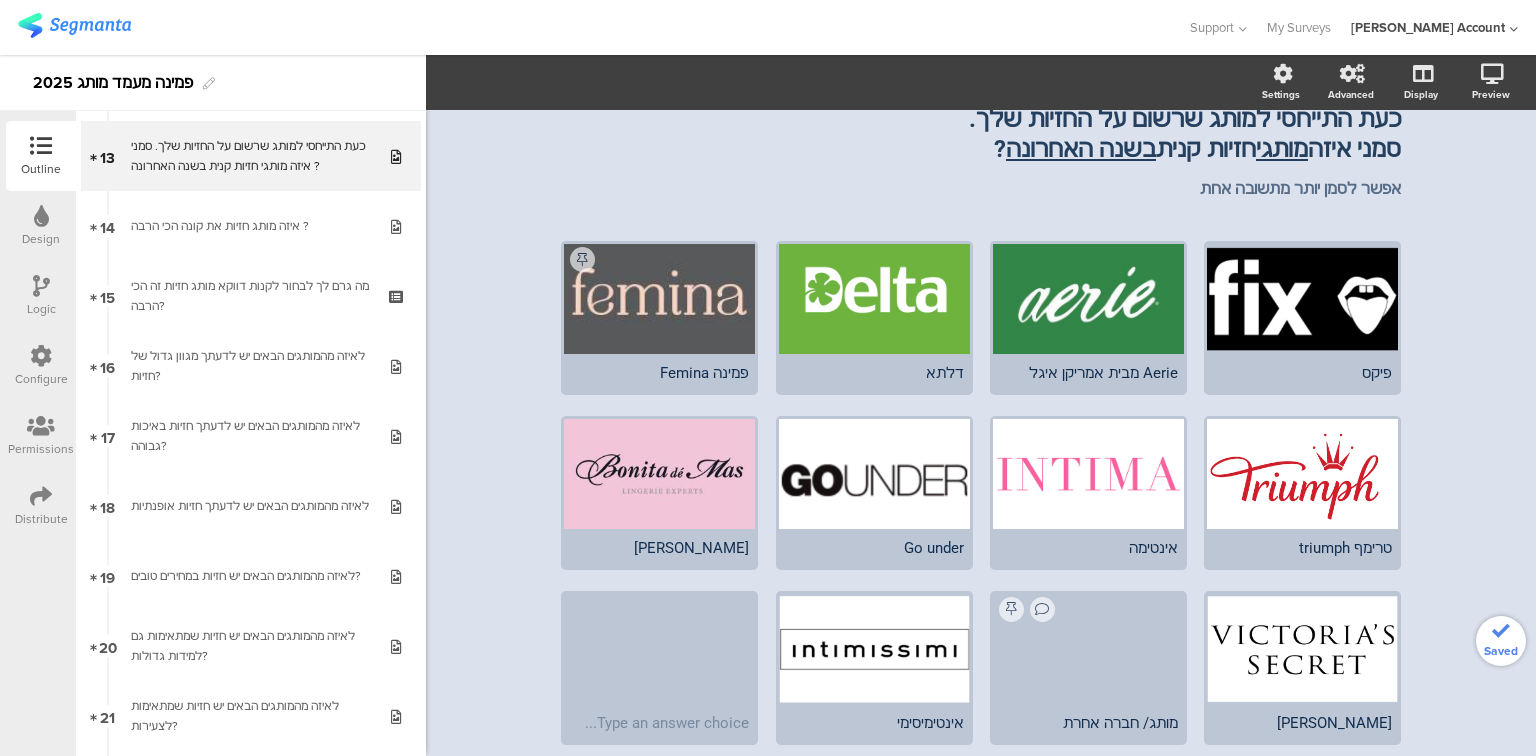 type 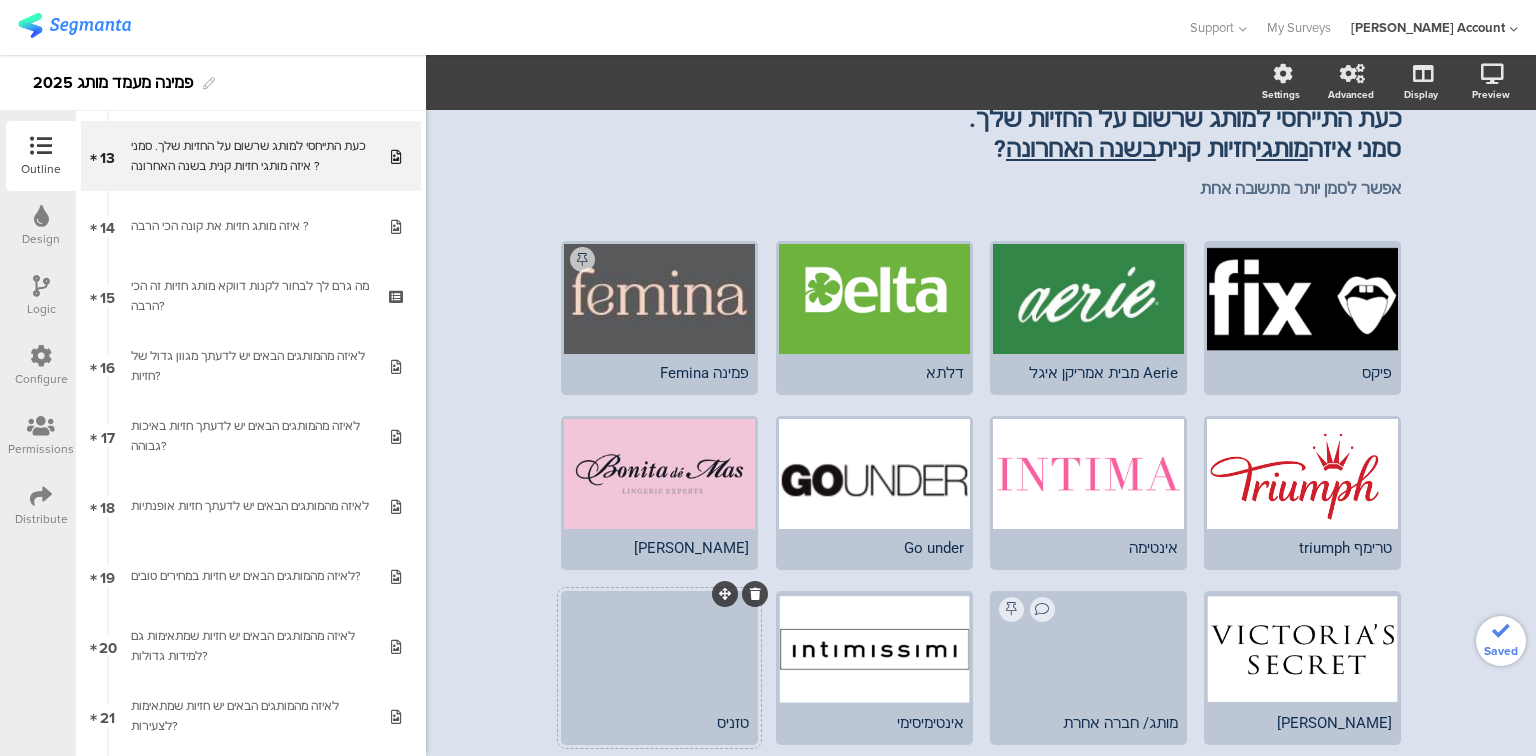click 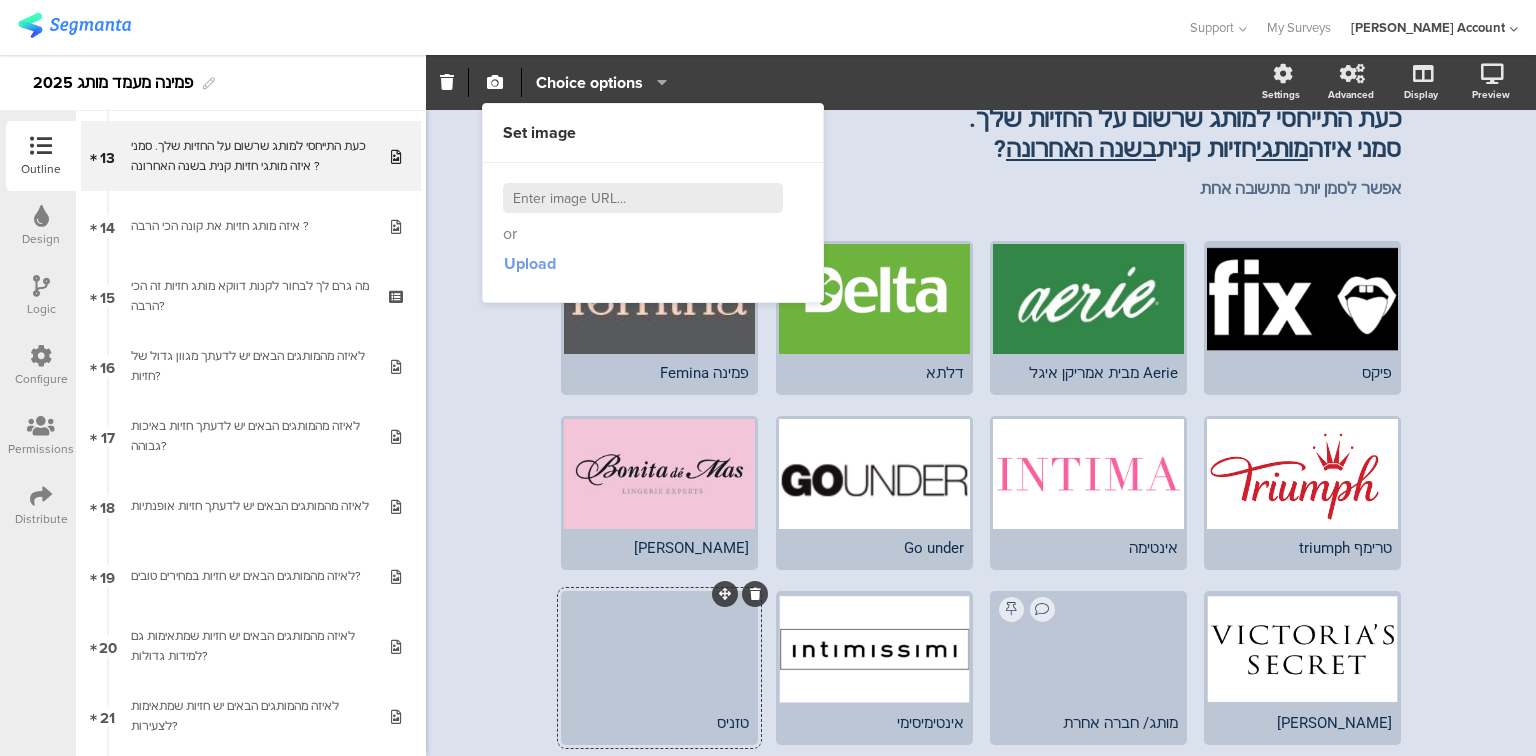 click on "Upload" at bounding box center [530, 263] 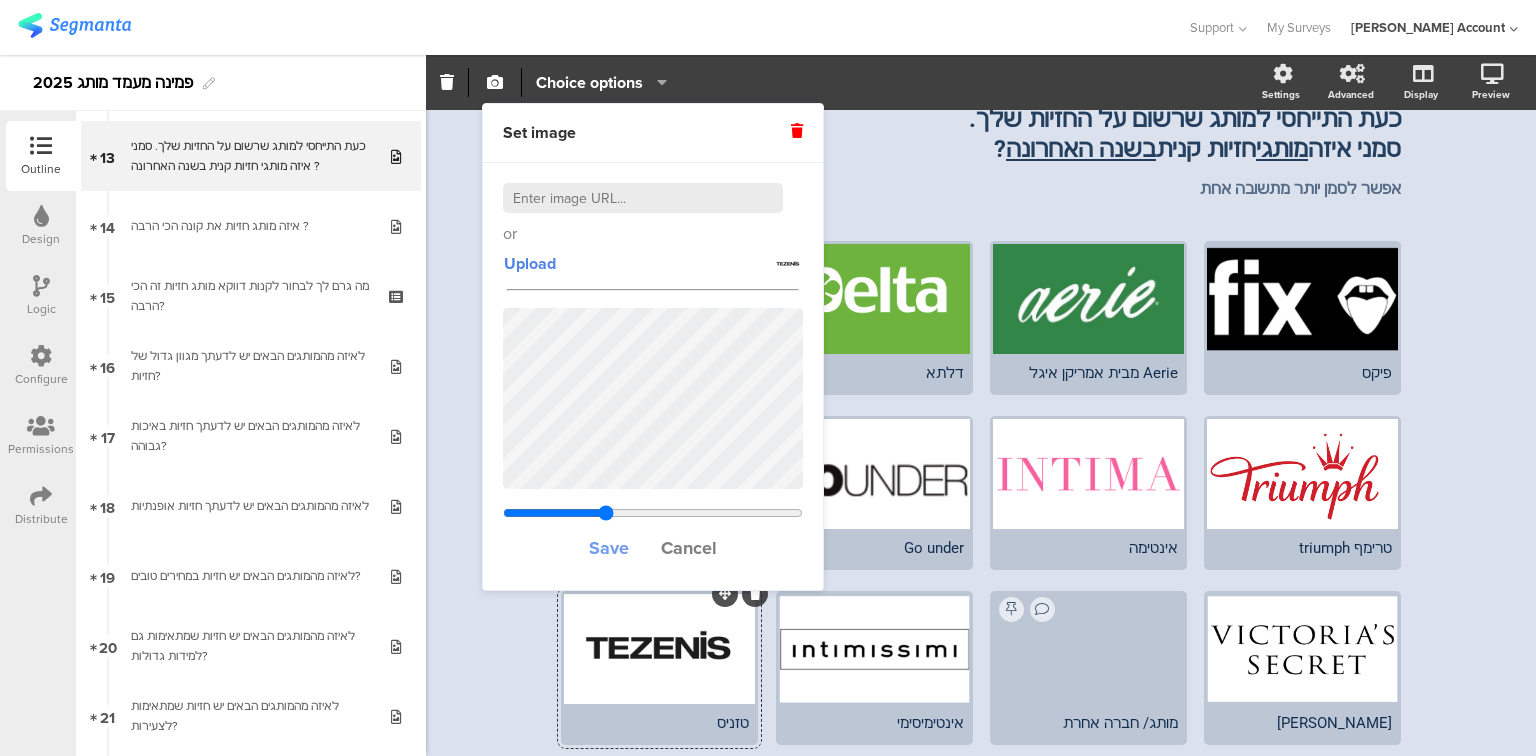 click on "Save" at bounding box center [609, 548] 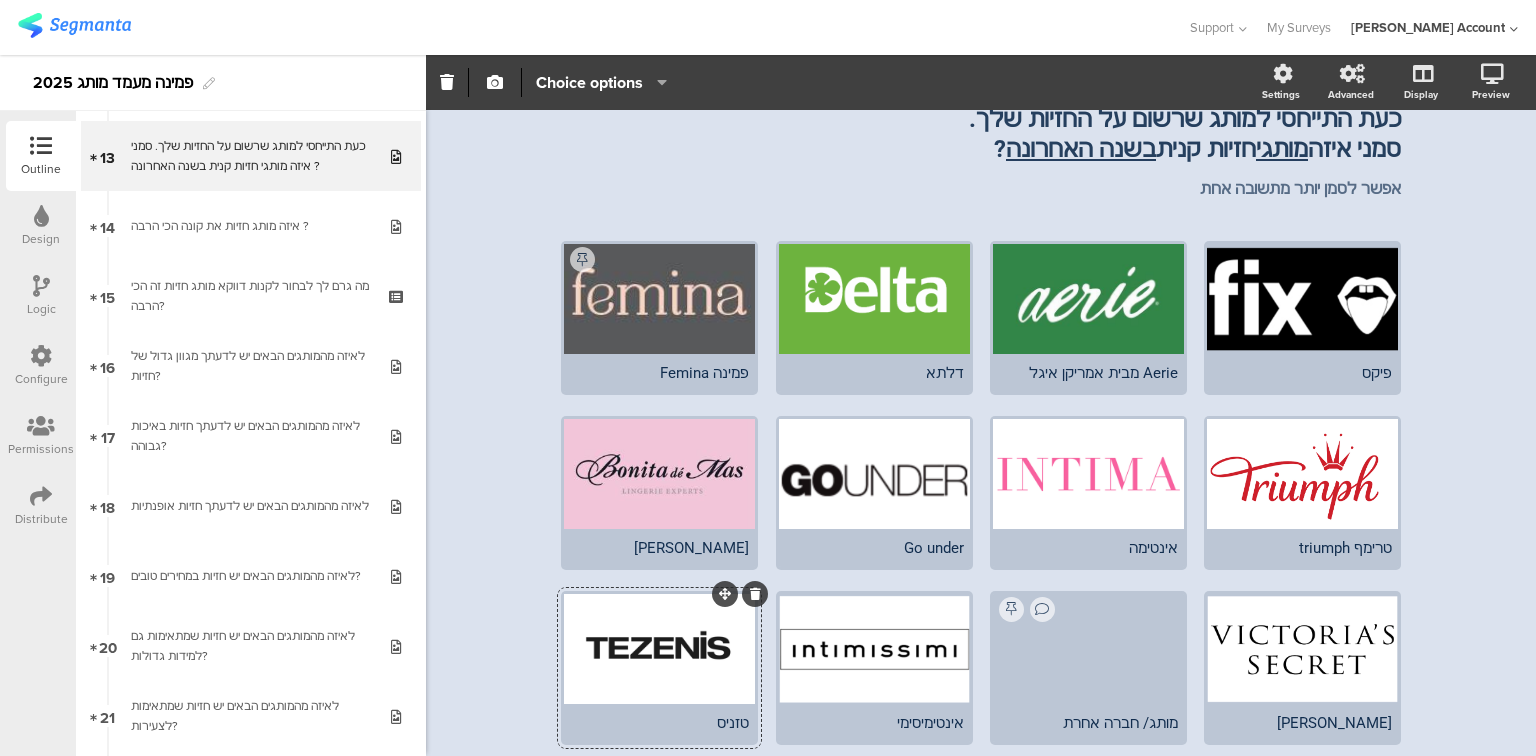 scroll, scrollTop: 328, scrollLeft: 0, axis: vertical 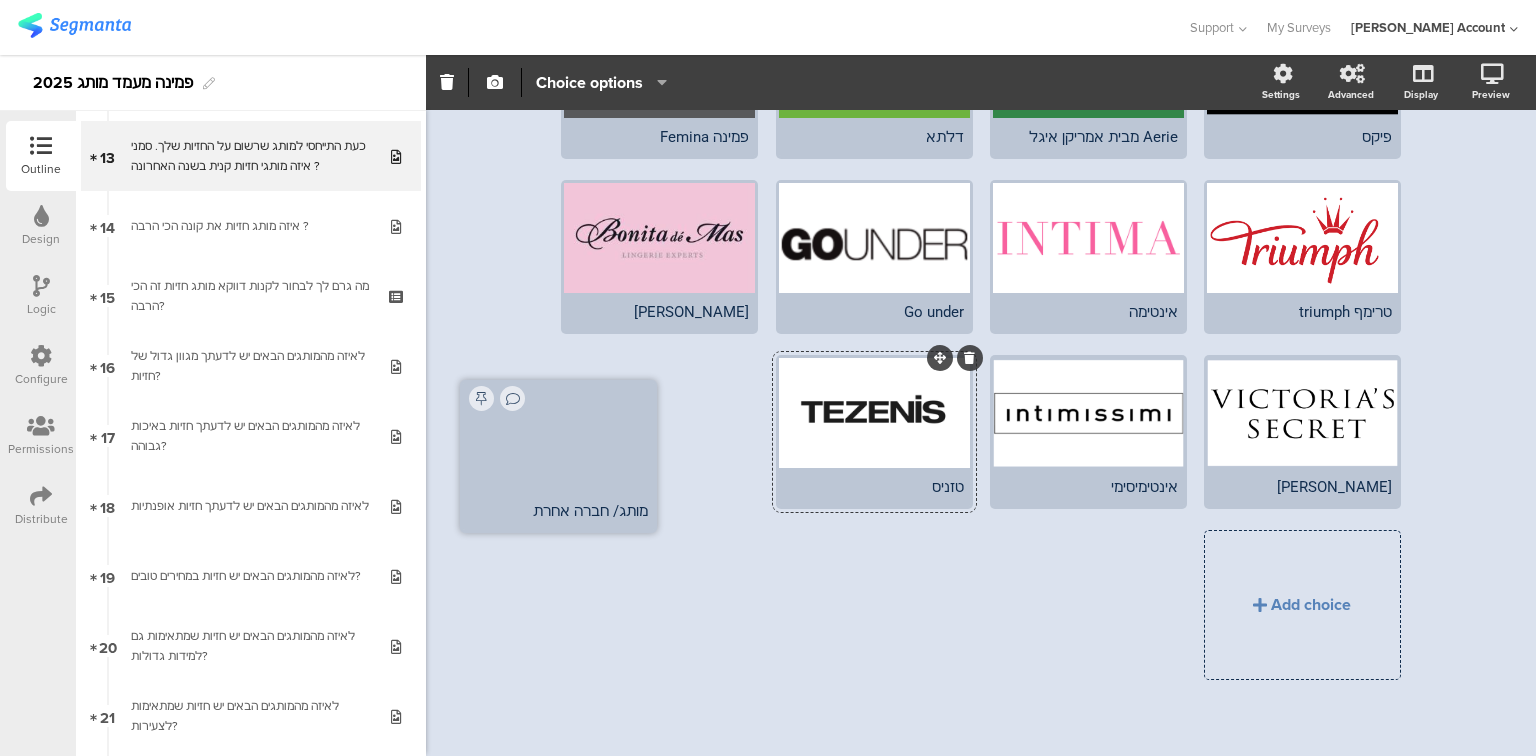 drag, startPoint x: 1148, startPoint y: 356, endPoint x: 637, endPoint y: 368, distance: 511.14087 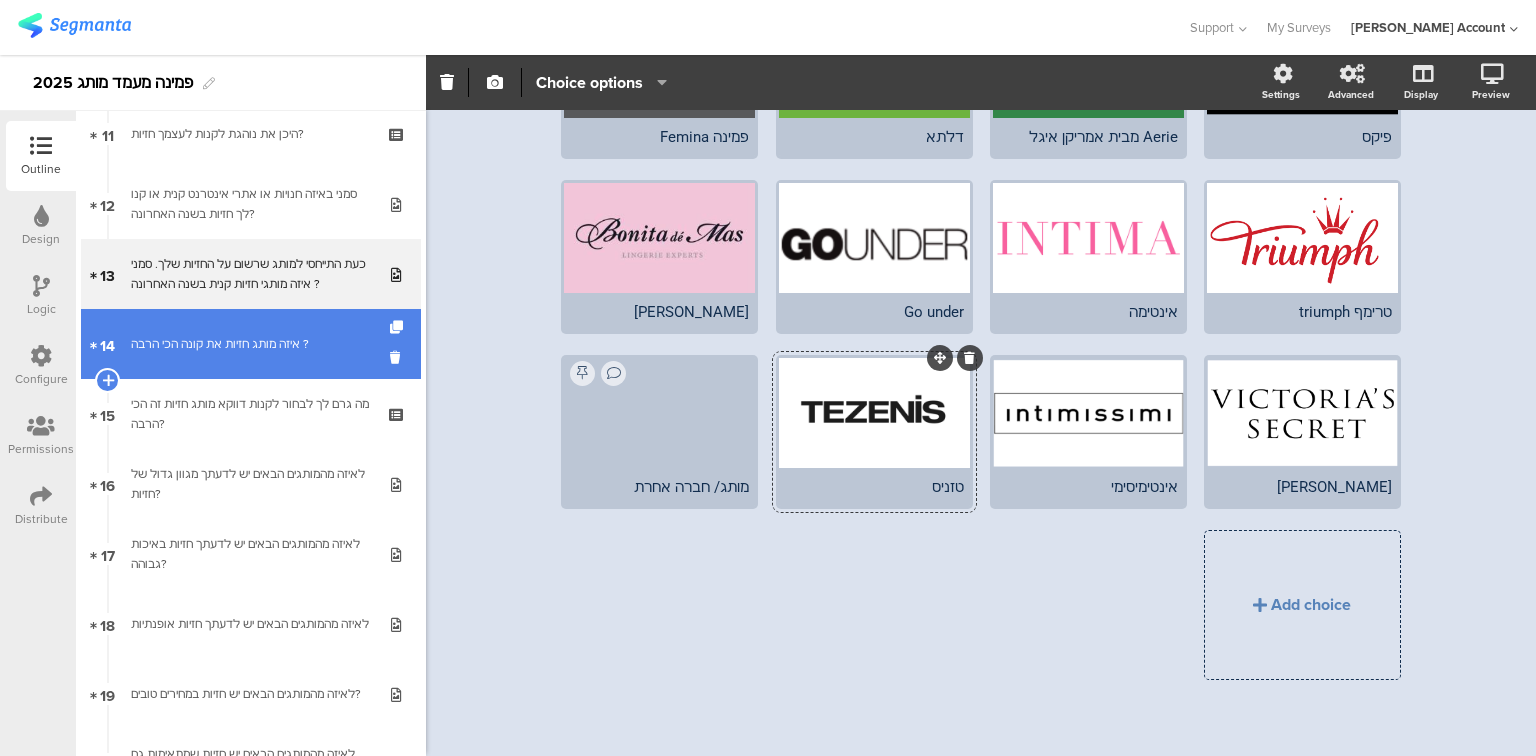 scroll, scrollTop: 750, scrollLeft: 0, axis: vertical 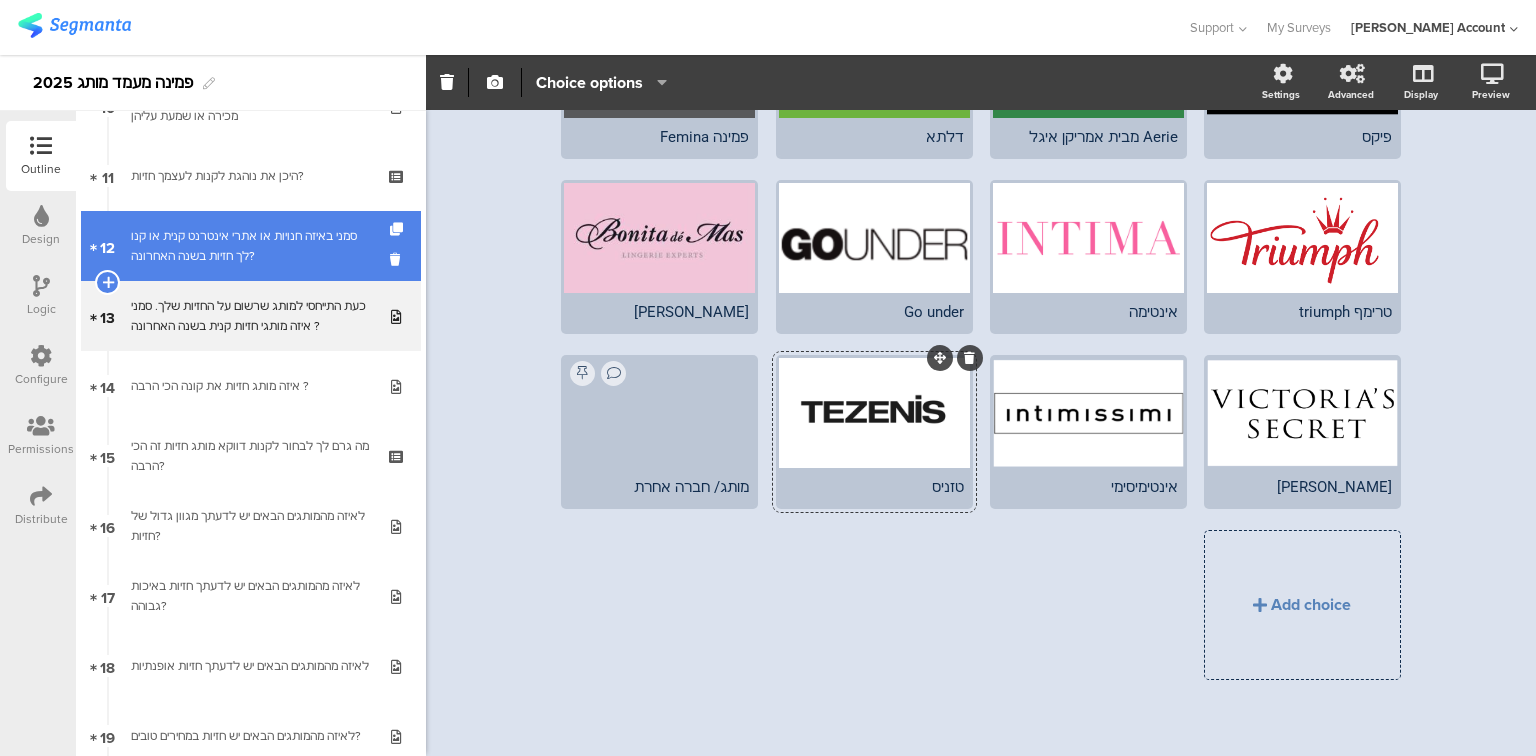 click on "סמני באיזה חנויות או אתרי אינטרנט קנית או קנו לך חזיות בשנה האחרונה?" at bounding box center (250, 246) 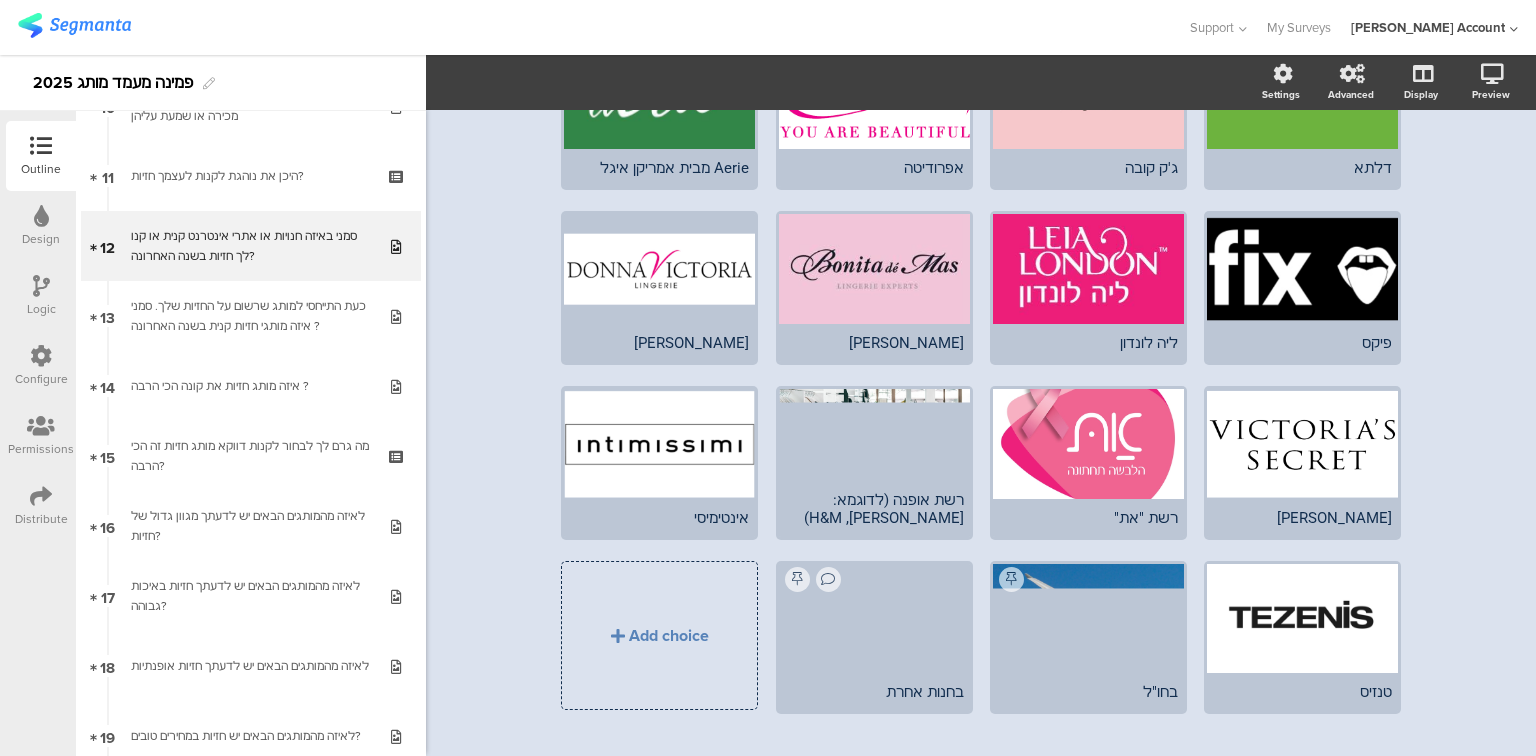 scroll, scrollTop: 464, scrollLeft: 0, axis: vertical 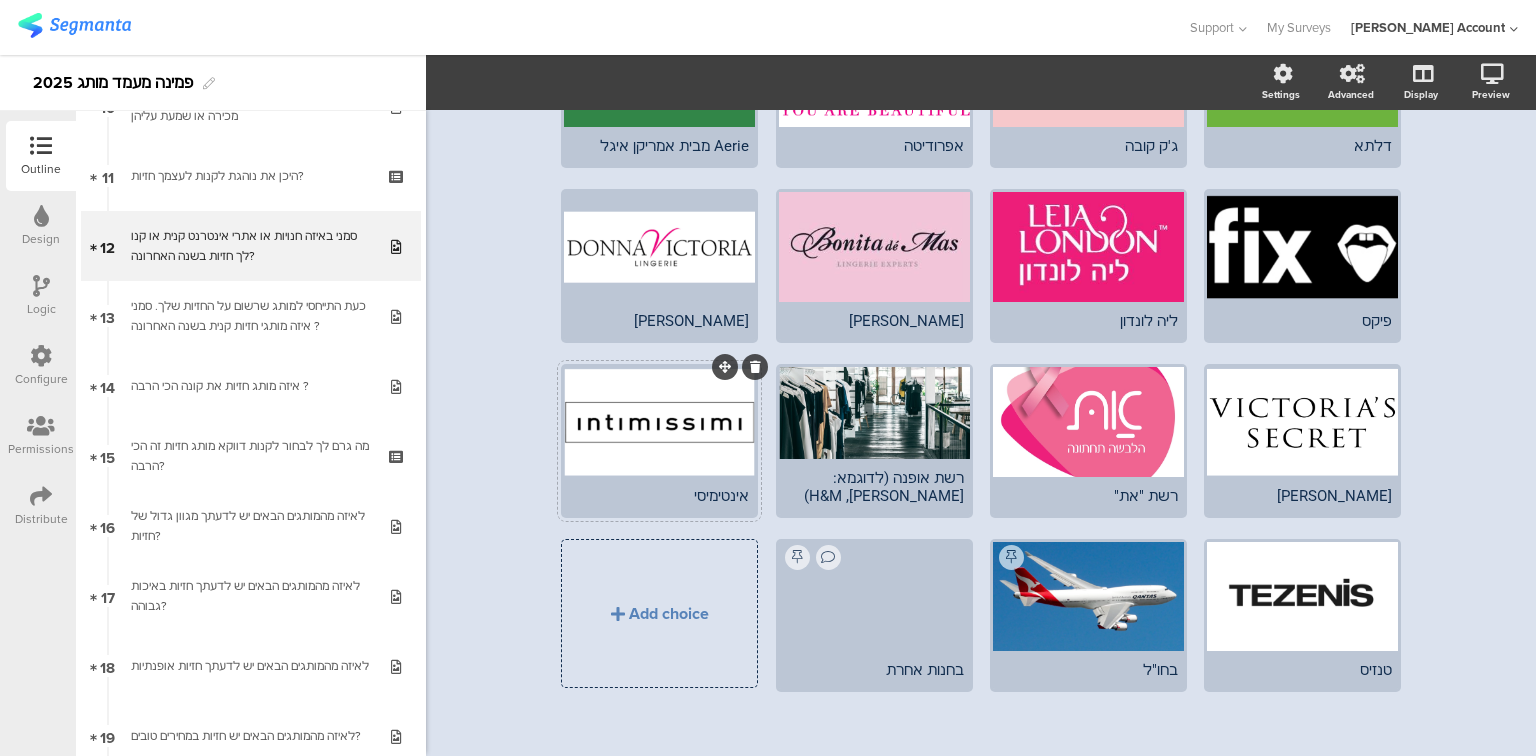 click on "אינטימיסי" 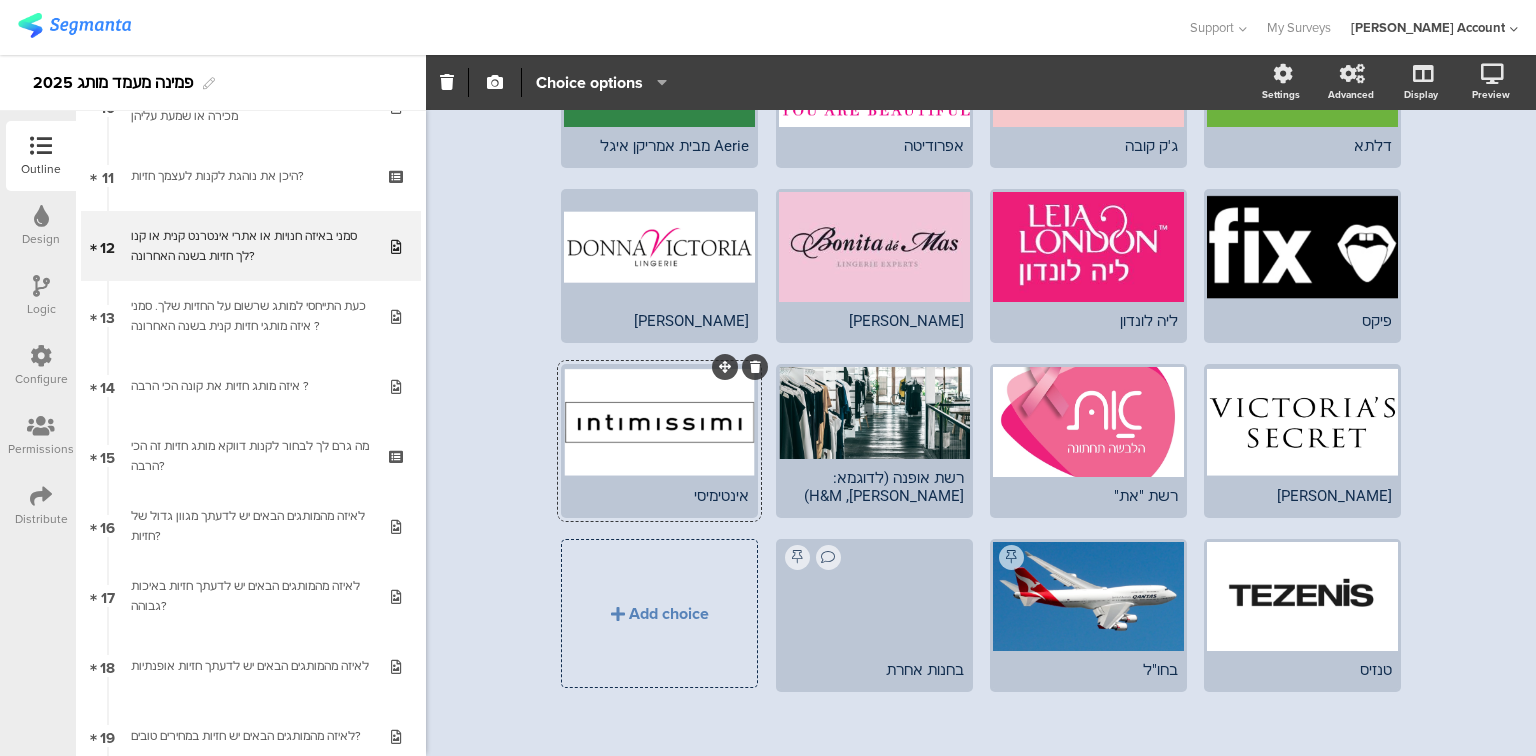 type 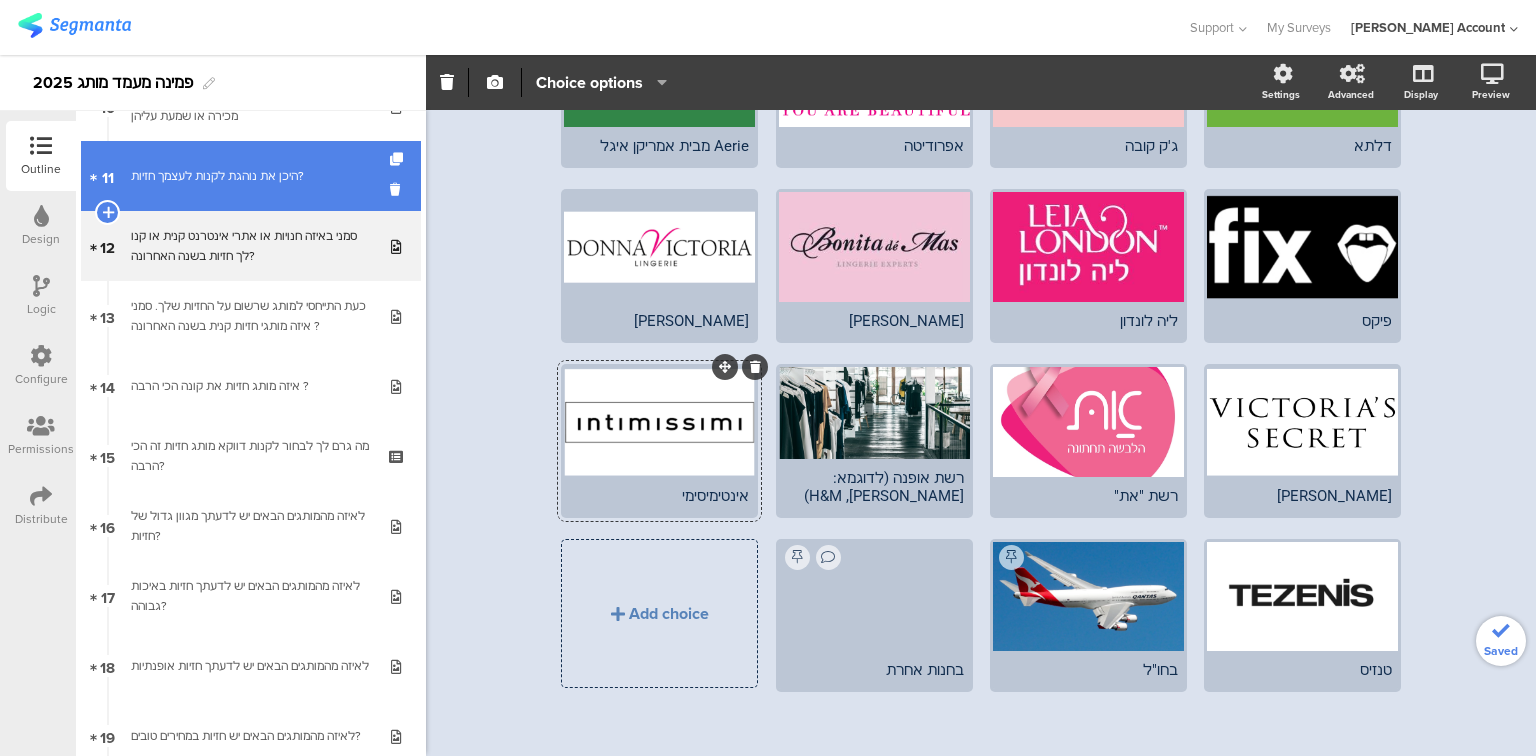 click on "11
היכן את נוהגת לקנות לעצמך חזיות?" at bounding box center [251, 176] 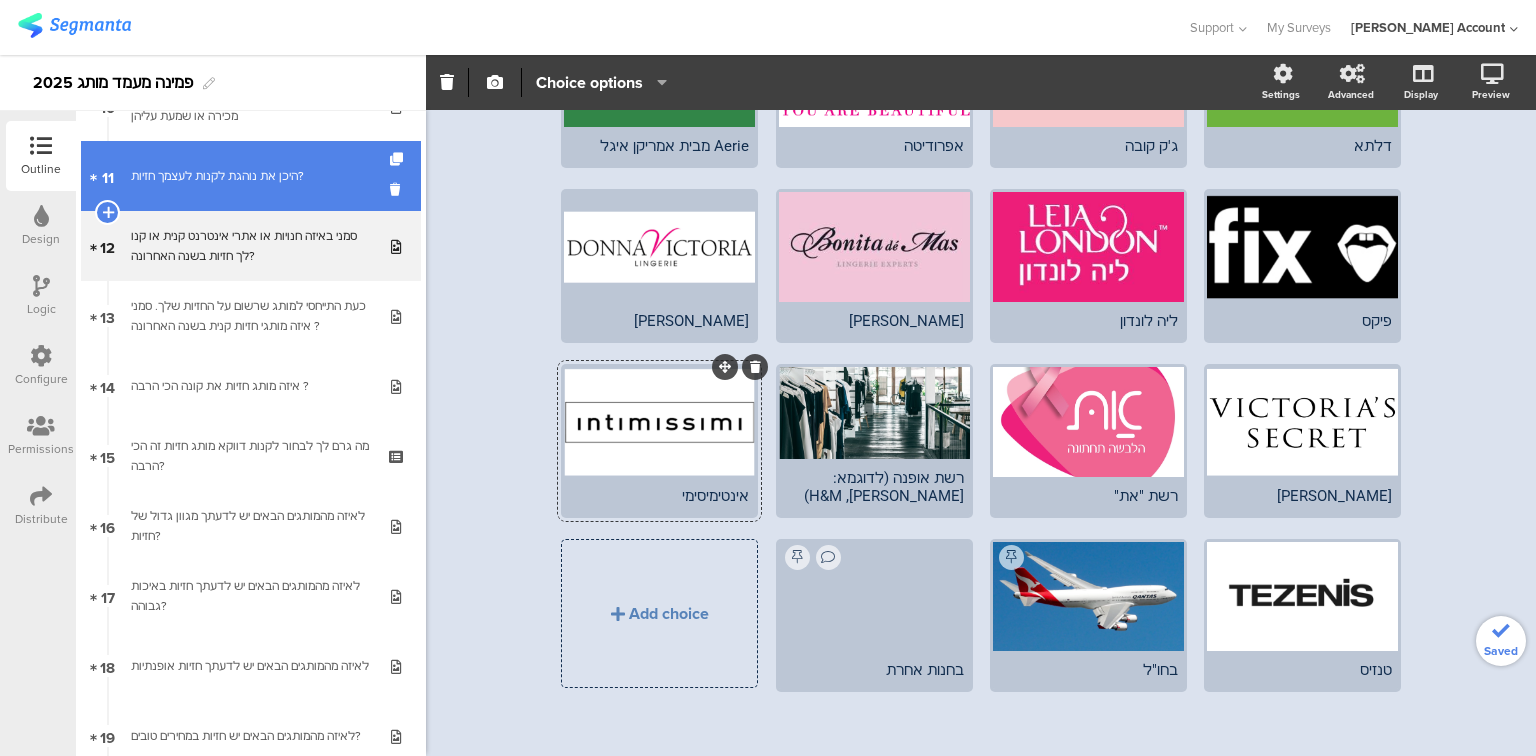 scroll, scrollTop: 0, scrollLeft: 0, axis: both 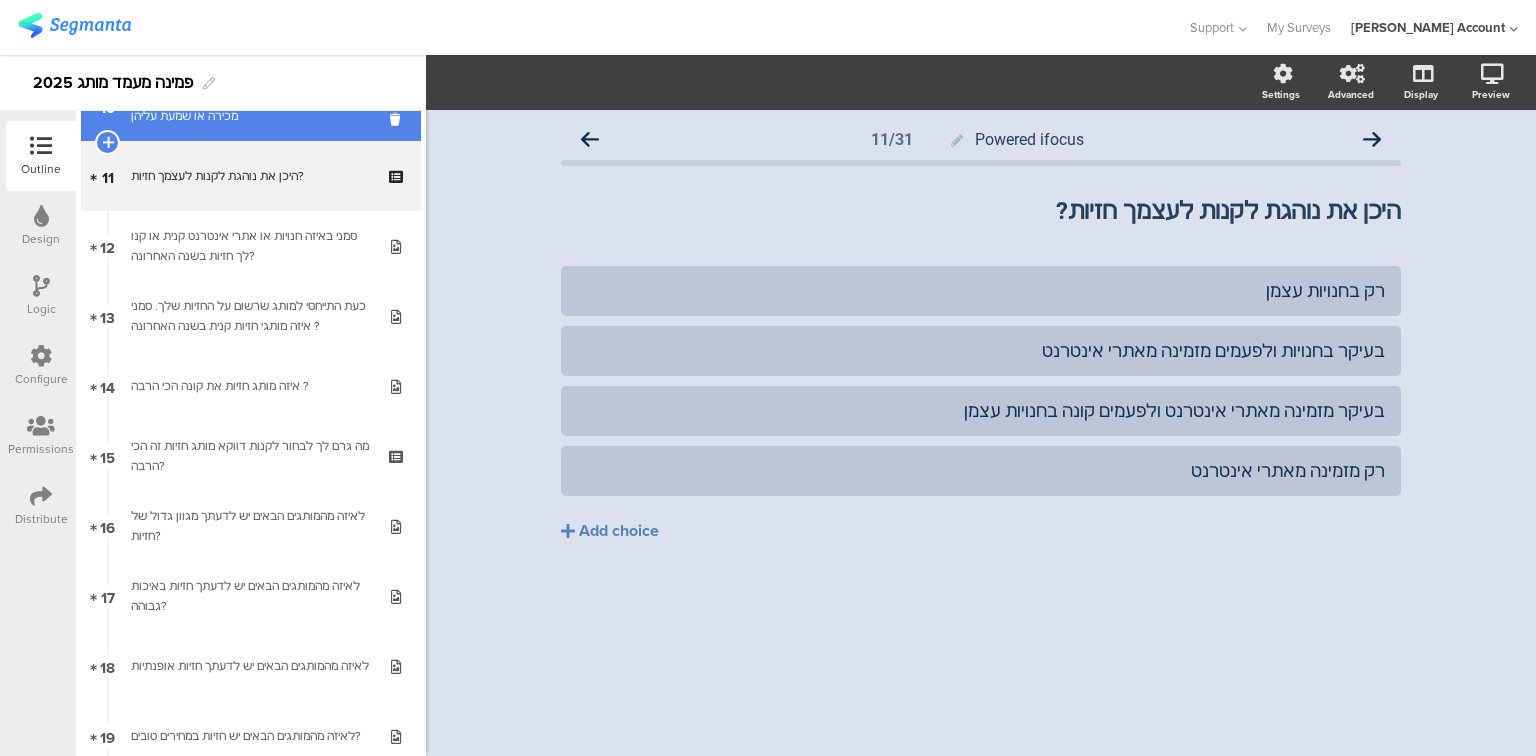 click on "סמני את שמות מותגי החזיות וחנויות החזיות שאת מכירה או שמעת עליהן" at bounding box center (250, 106) 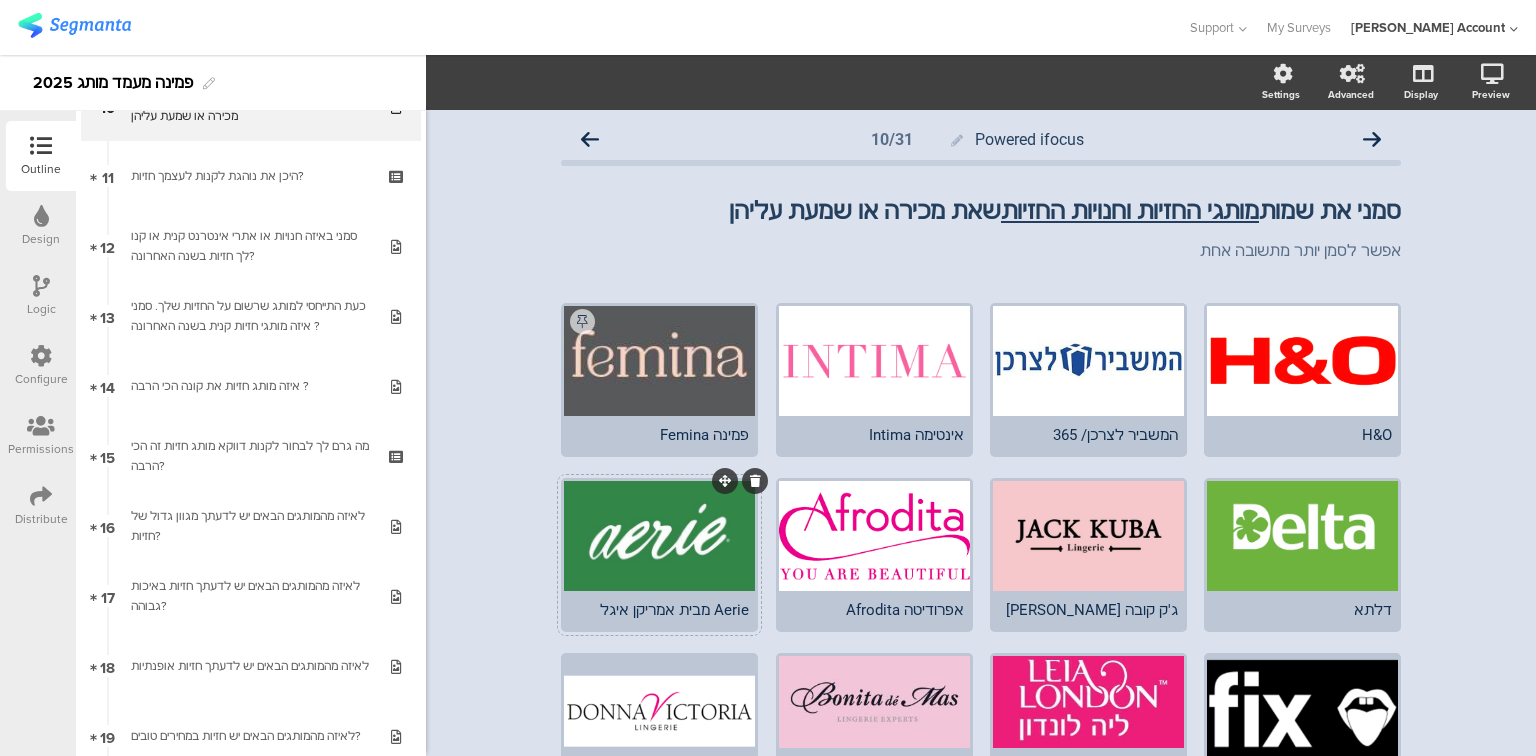 scroll, scrollTop: 400, scrollLeft: 0, axis: vertical 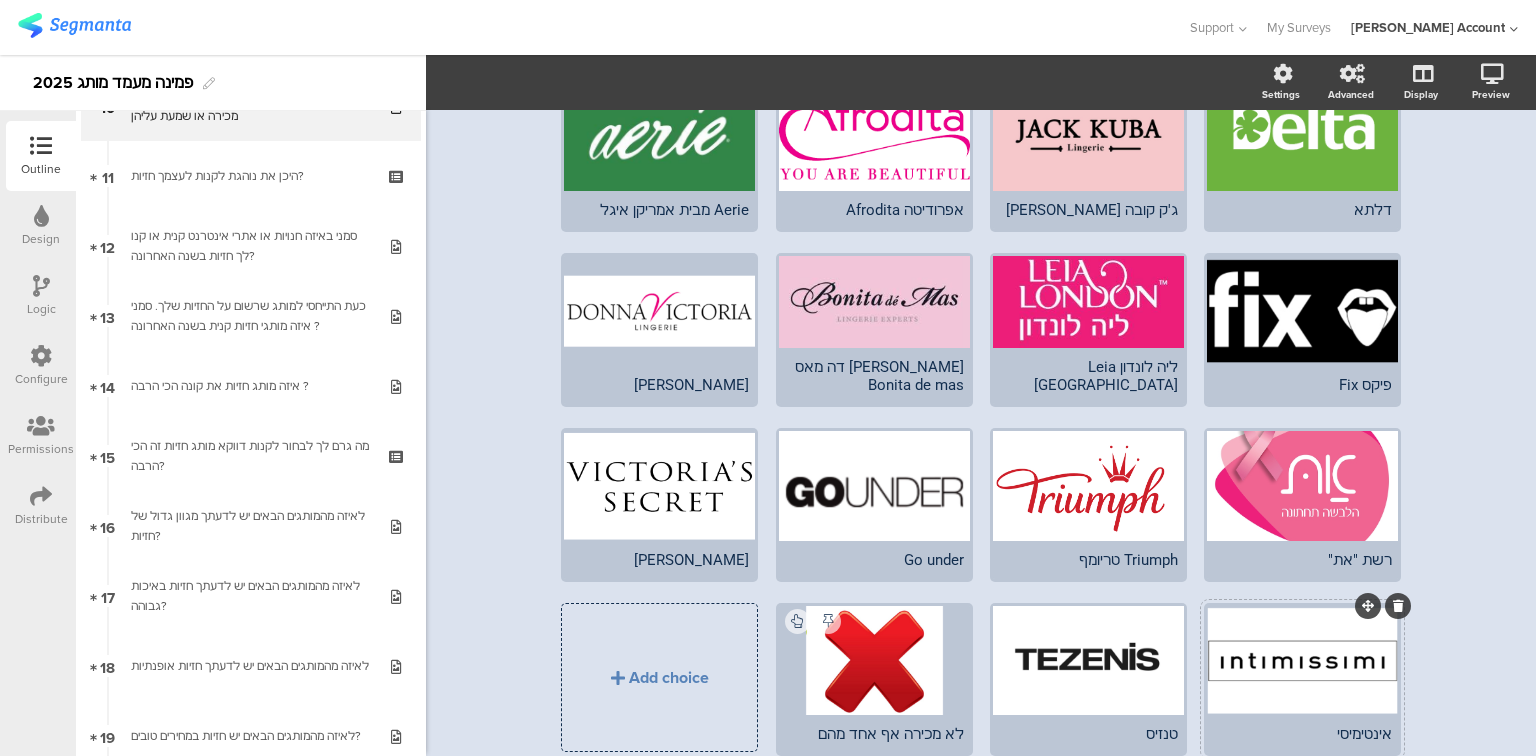 click on "אינטימיסי" 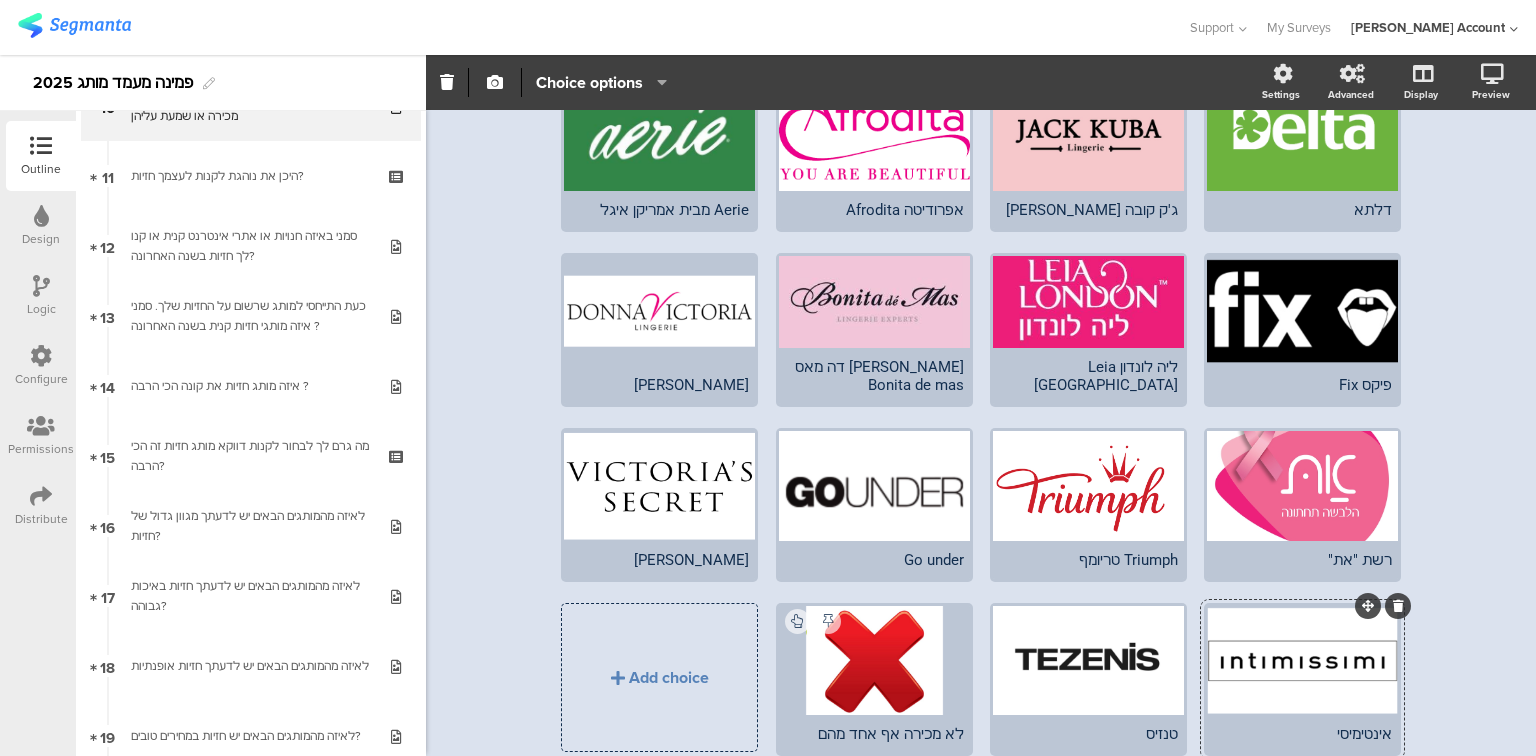 type 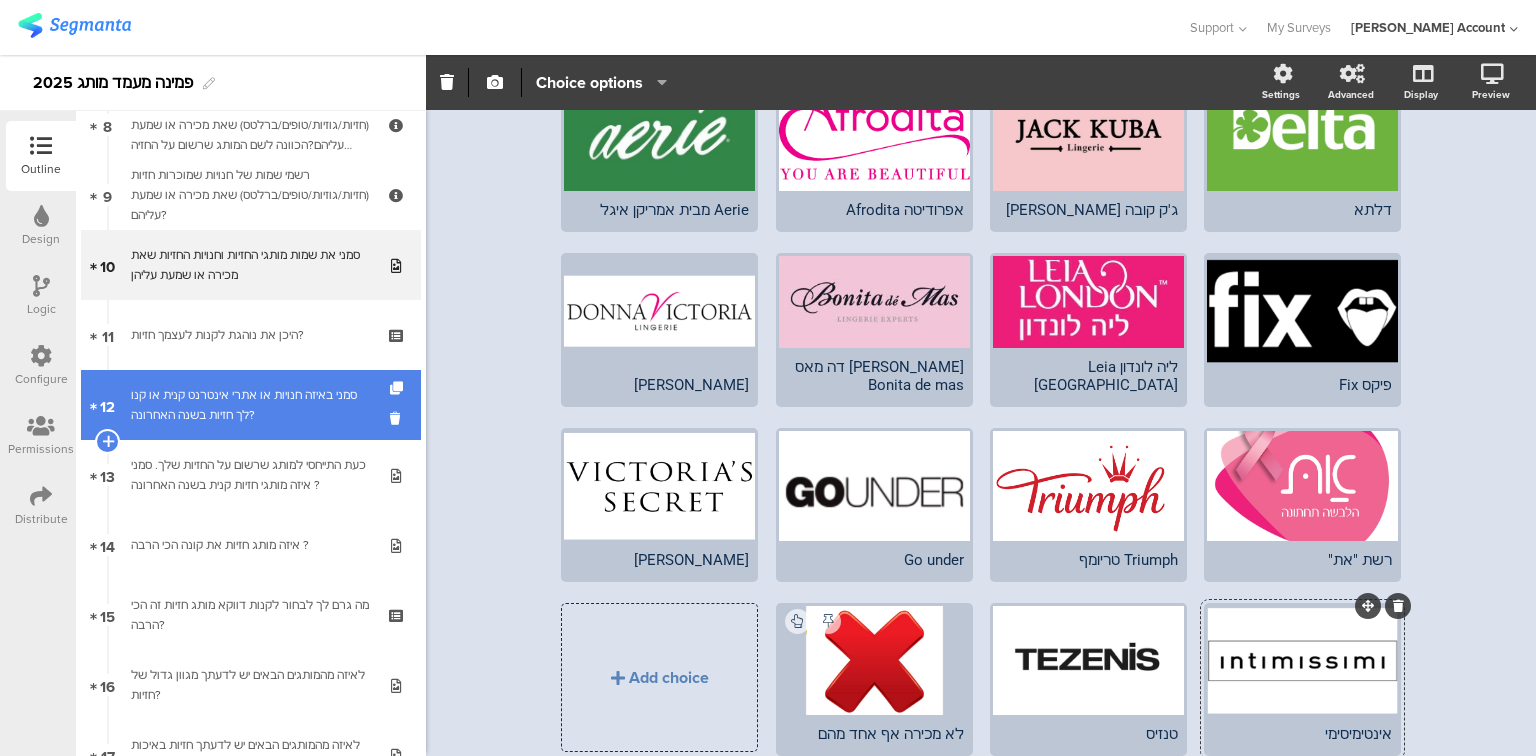 scroll, scrollTop: 590, scrollLeft: 0, axis: vertical 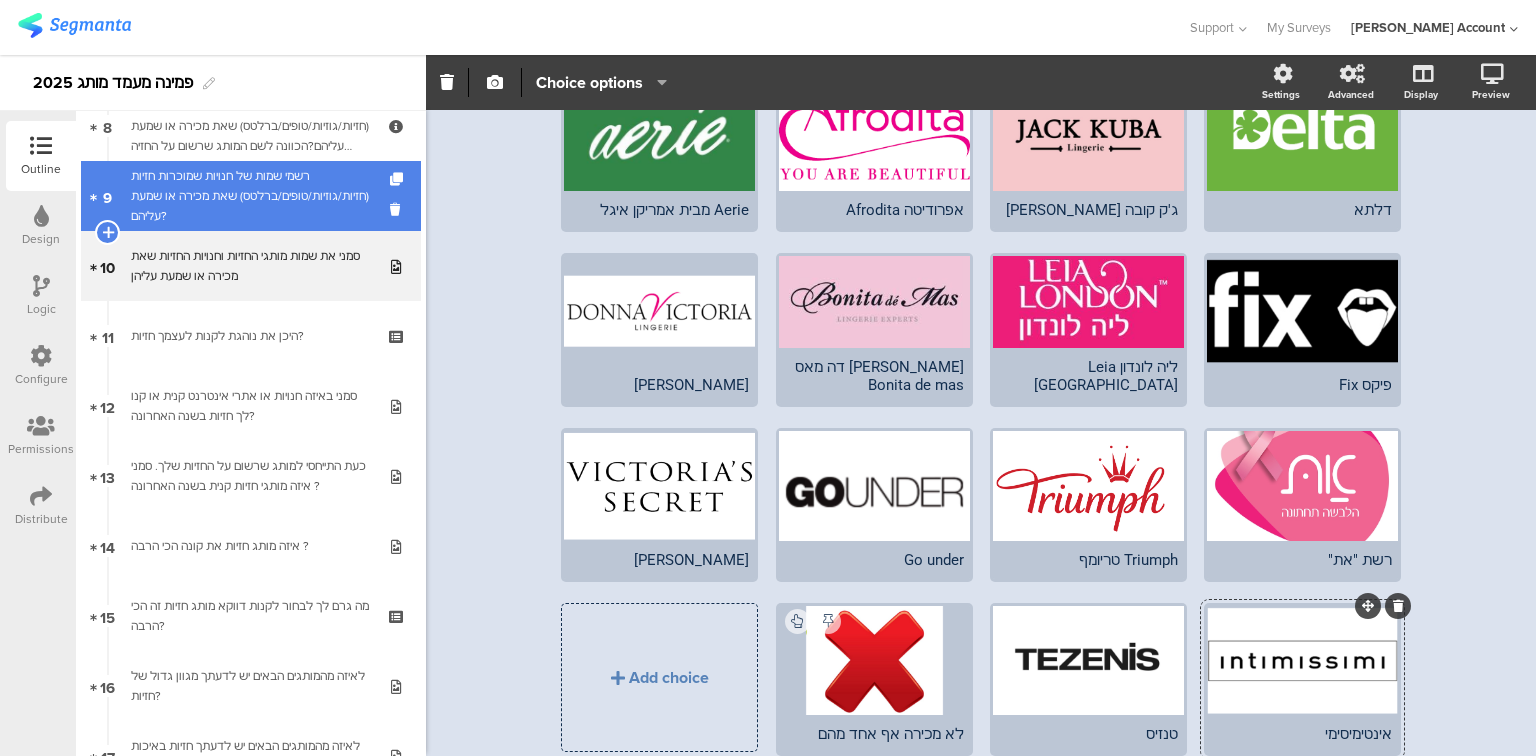 click on "רשמי שמות של חנויות שמוכרות חזיות (חזיות/גוזיות/טופים/ברלטס) שאת מכירה או שמעת עליהם?" at bounding box center (250, 196) 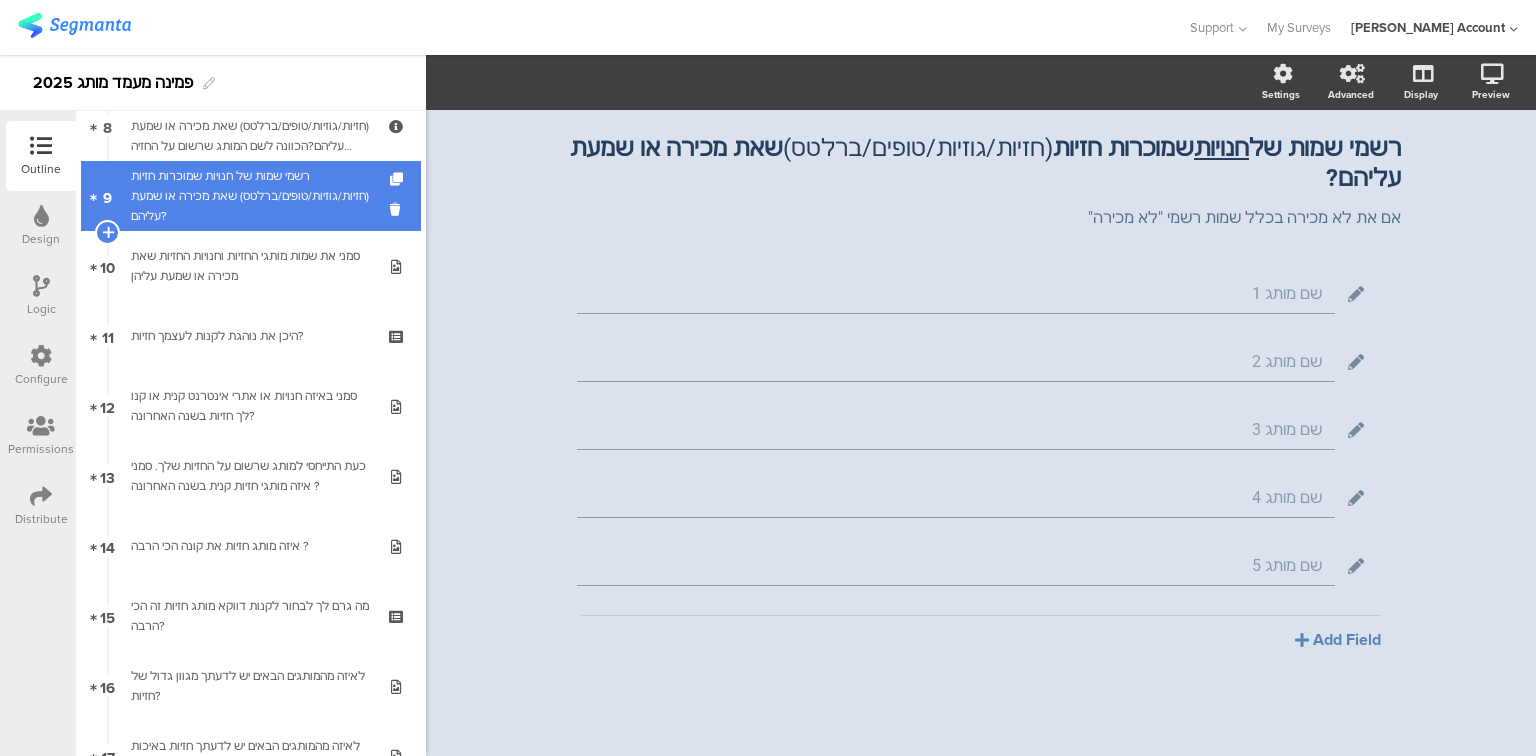 scroll, scrollTop: 63, scrollLeft: 0, axis: vertical 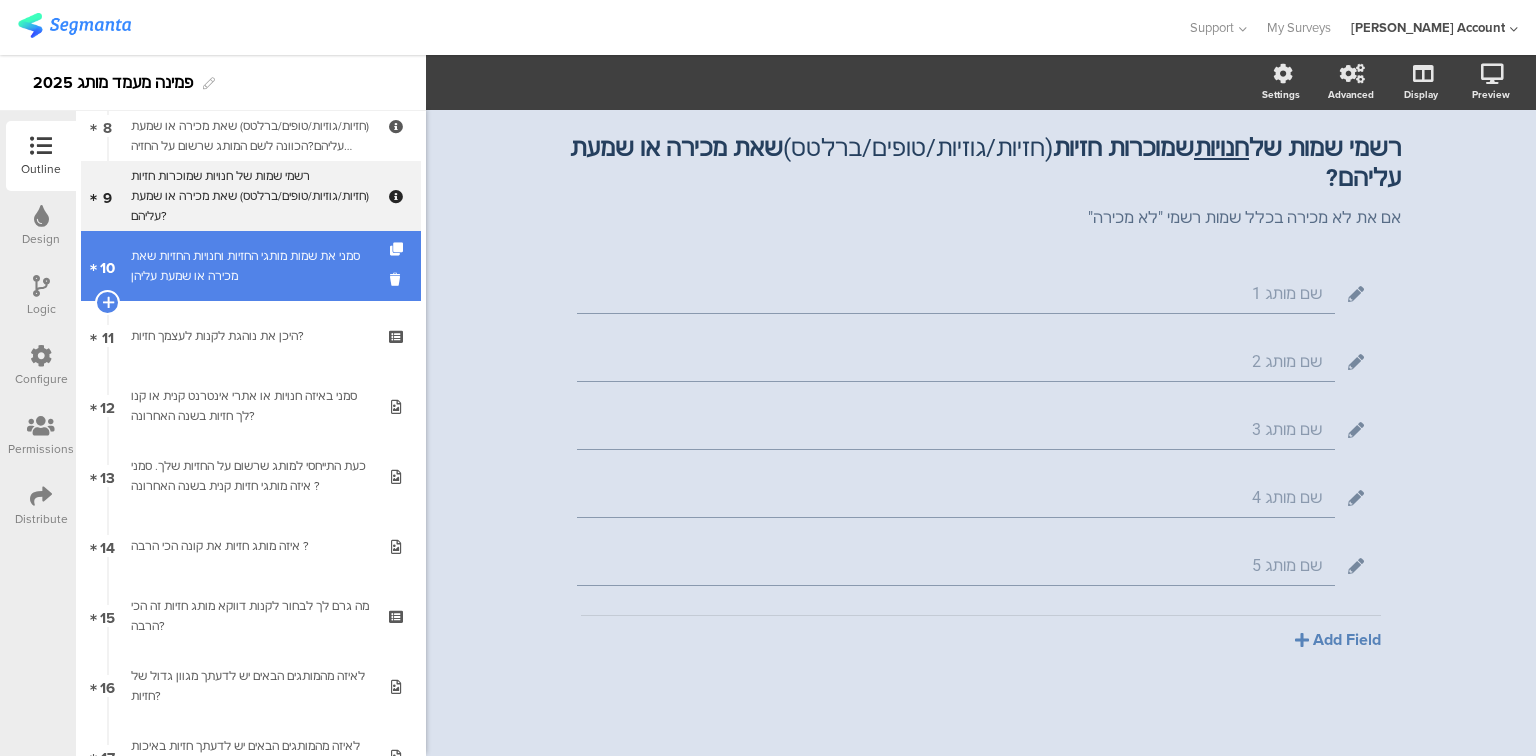 click on "10
סמני את שמות מותגי החזיות וחנויות החזיות שאת מכירה או שמעת עליהן" at bounding box center [251, 266] 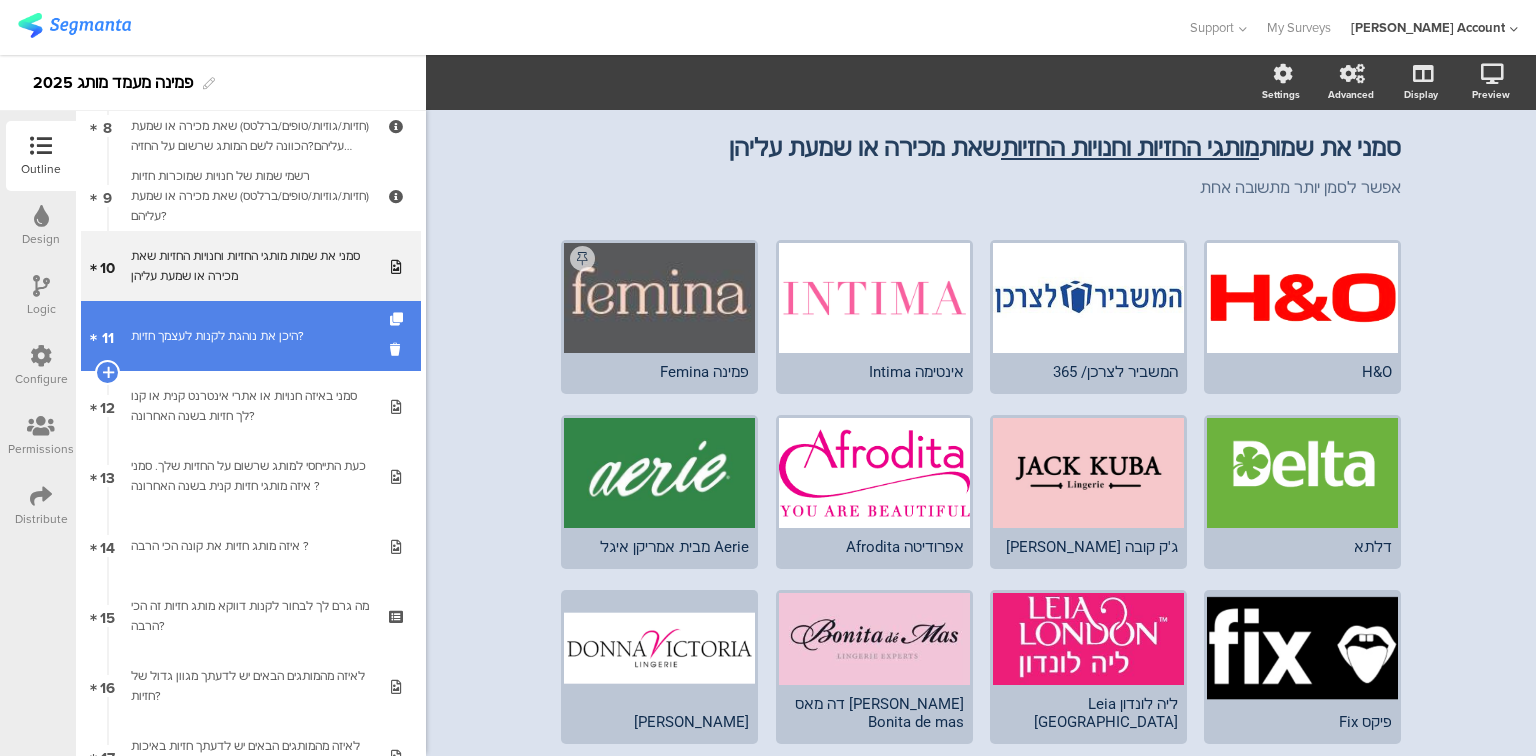 click on "11
היכן את נוהגת לקנות לעצמך חזיות?" at bounding box center (251, 336) 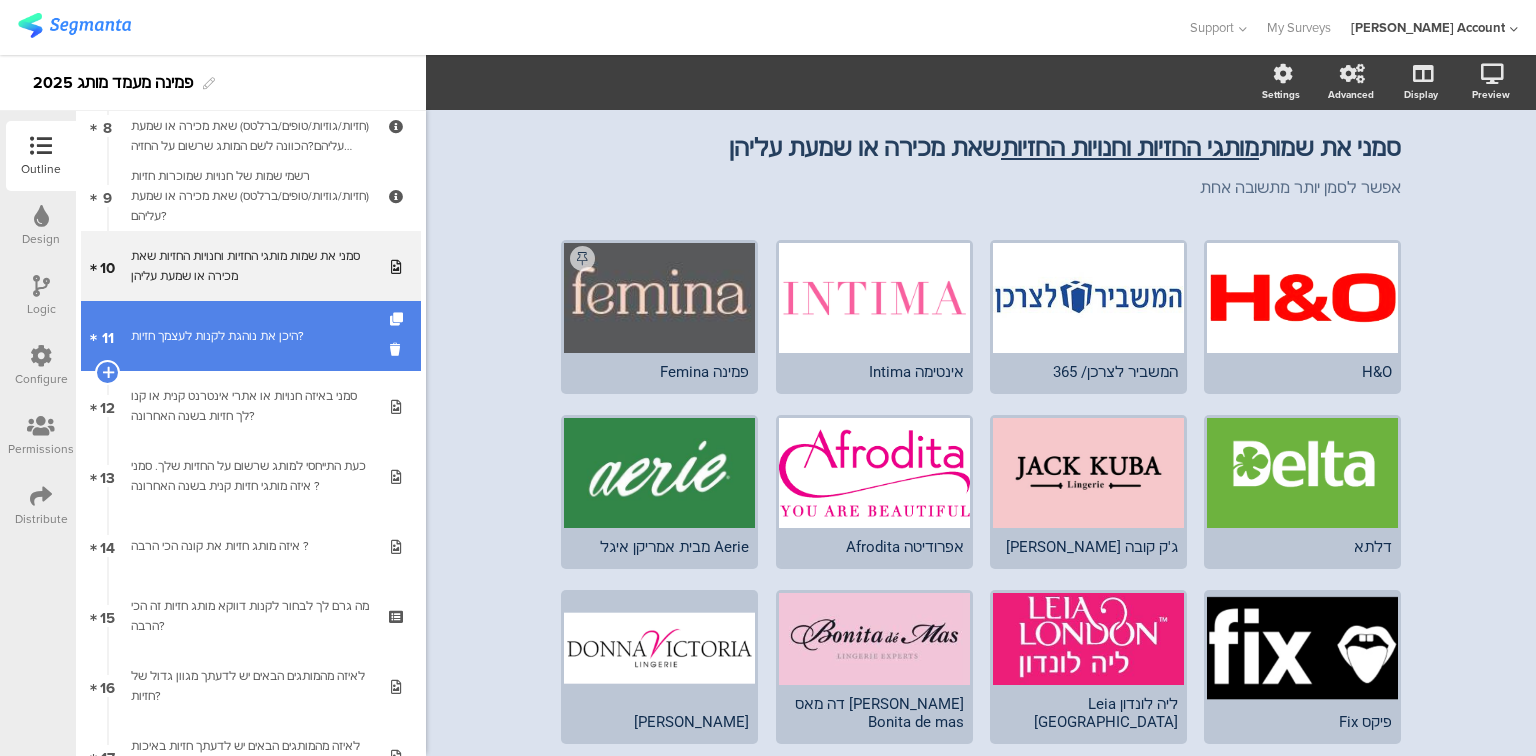 scroll, scrollTop: 0, scrollLeft: 0, axis: both 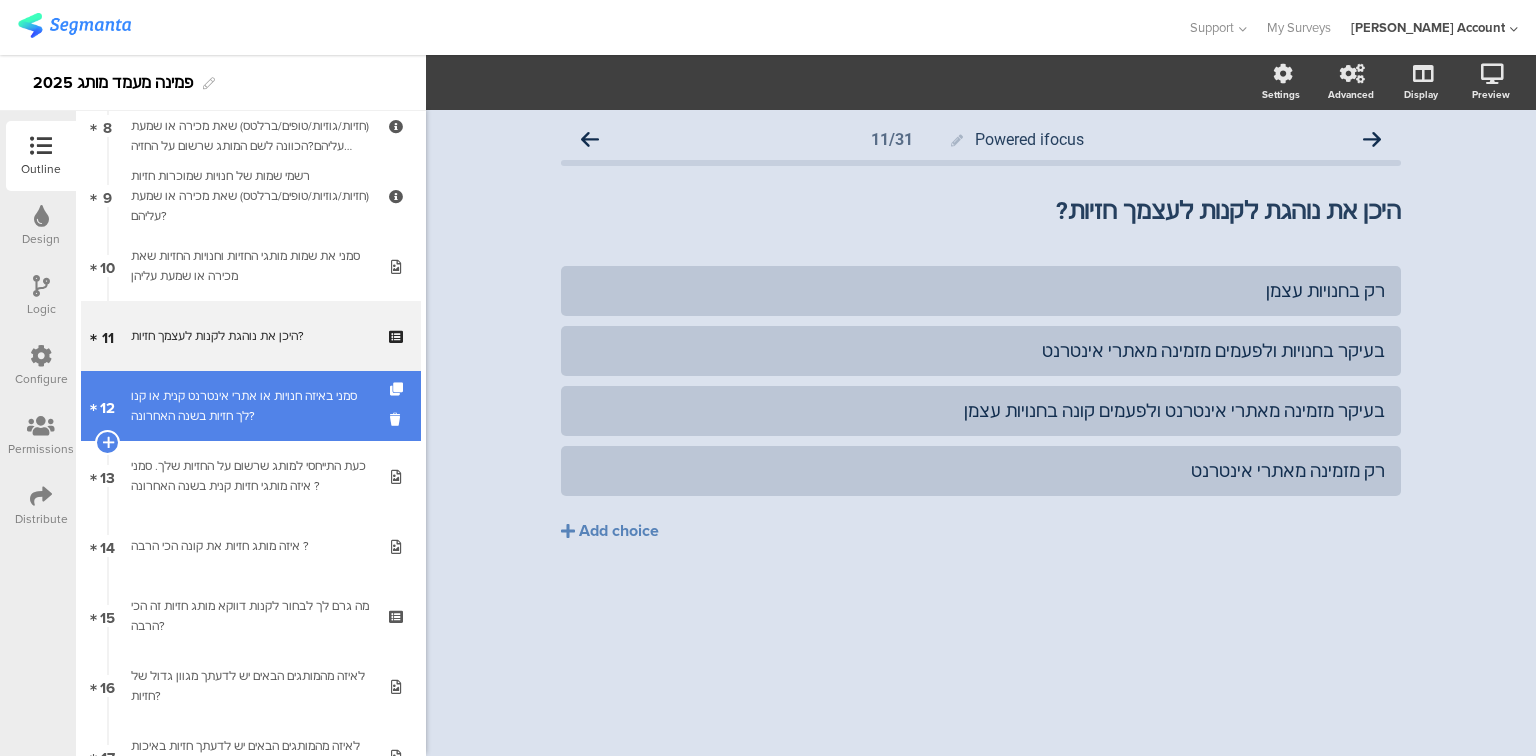 click on "סמני באיזה חנויות או אתרי אינטרנט קנית או קנו לך חזיות בשנה האחרונה?" at bounding box center (250, 406) 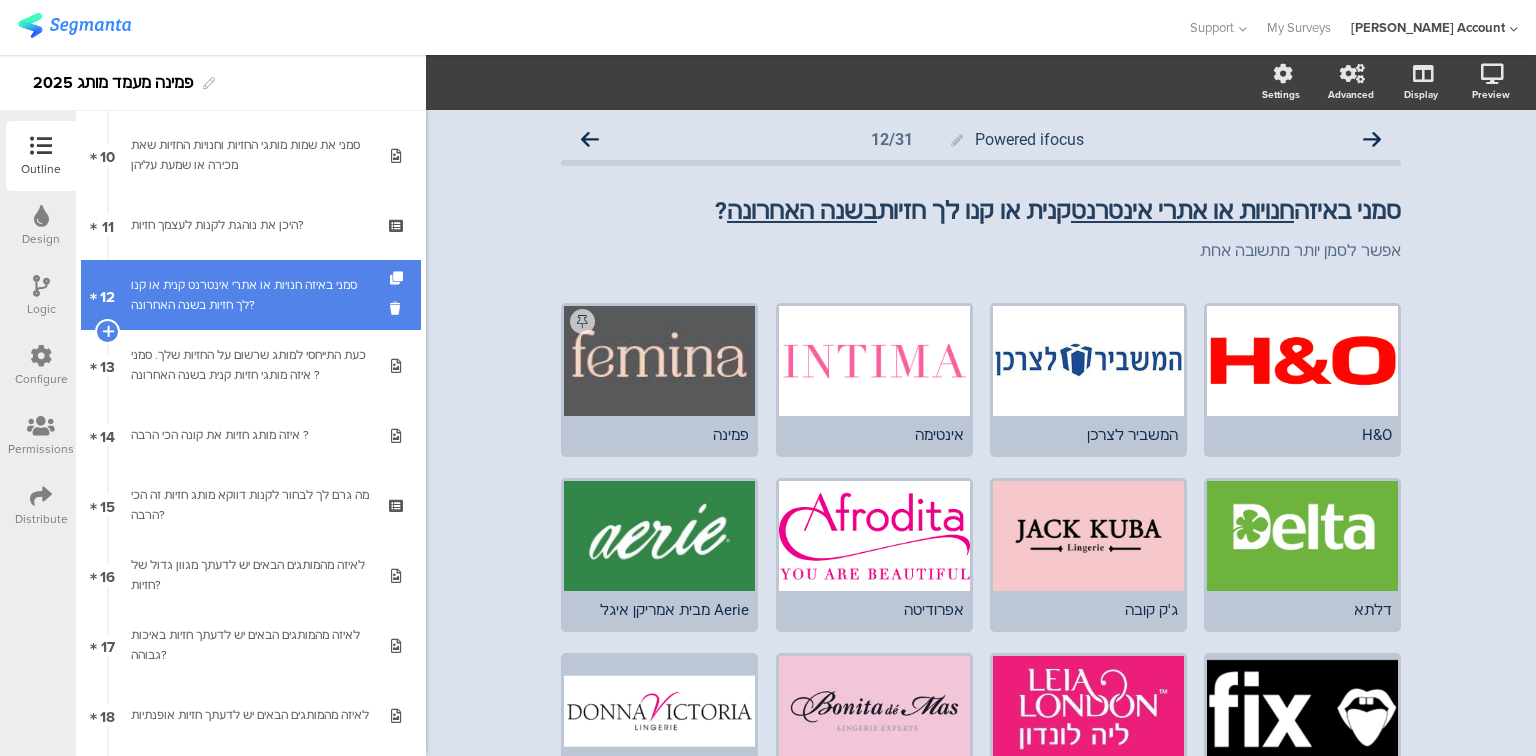 scroll, scrollTop: 750, scrollLeft: 0, axis: vertical 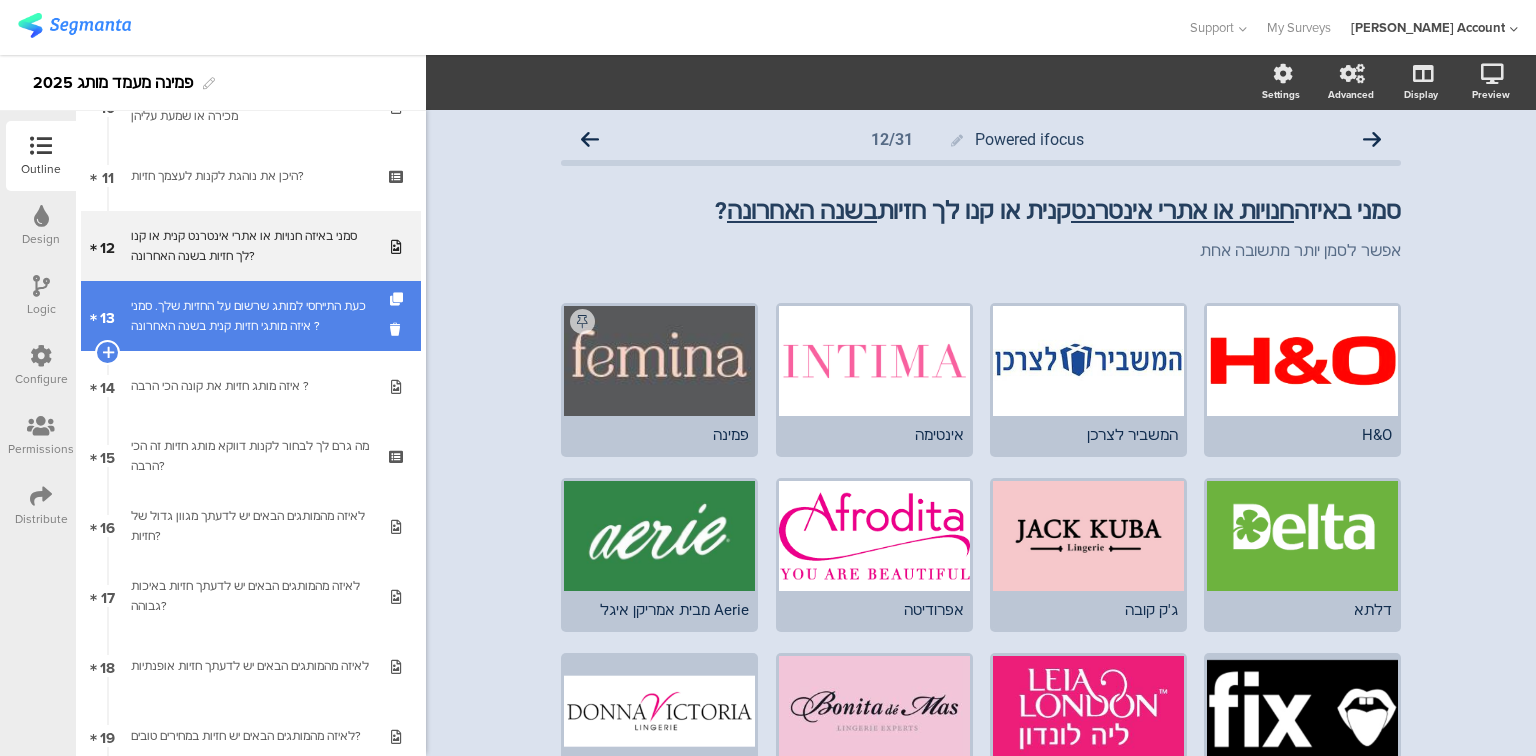 click on "כעת התייחסי למותג שרשום על החזיות שלך. סמני איזה מותגי חזיות קנית בשנה האחרונה ?" at bounding box center [250, 316] 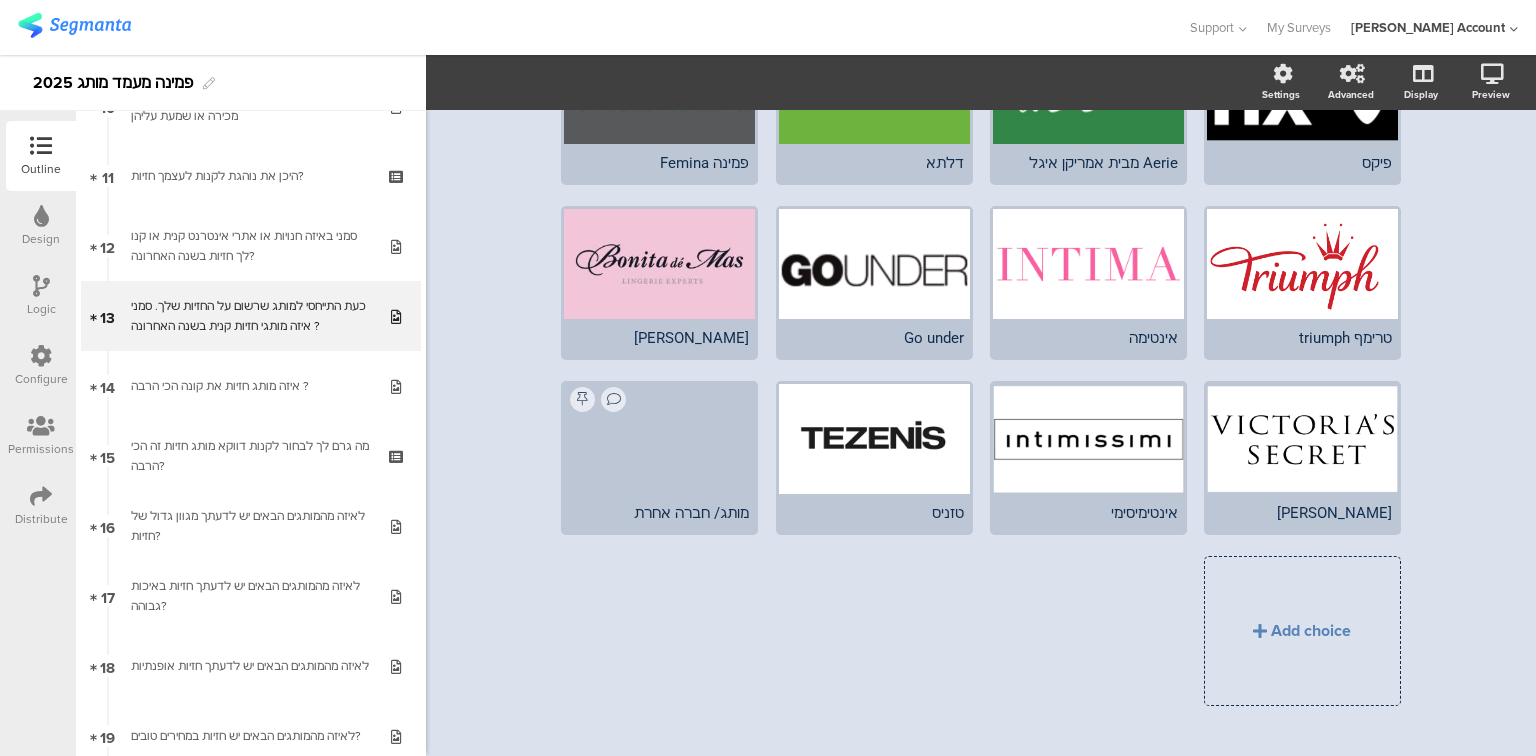 scroll, scrollTop: 328, scrollLeft: 0, axis: vertical 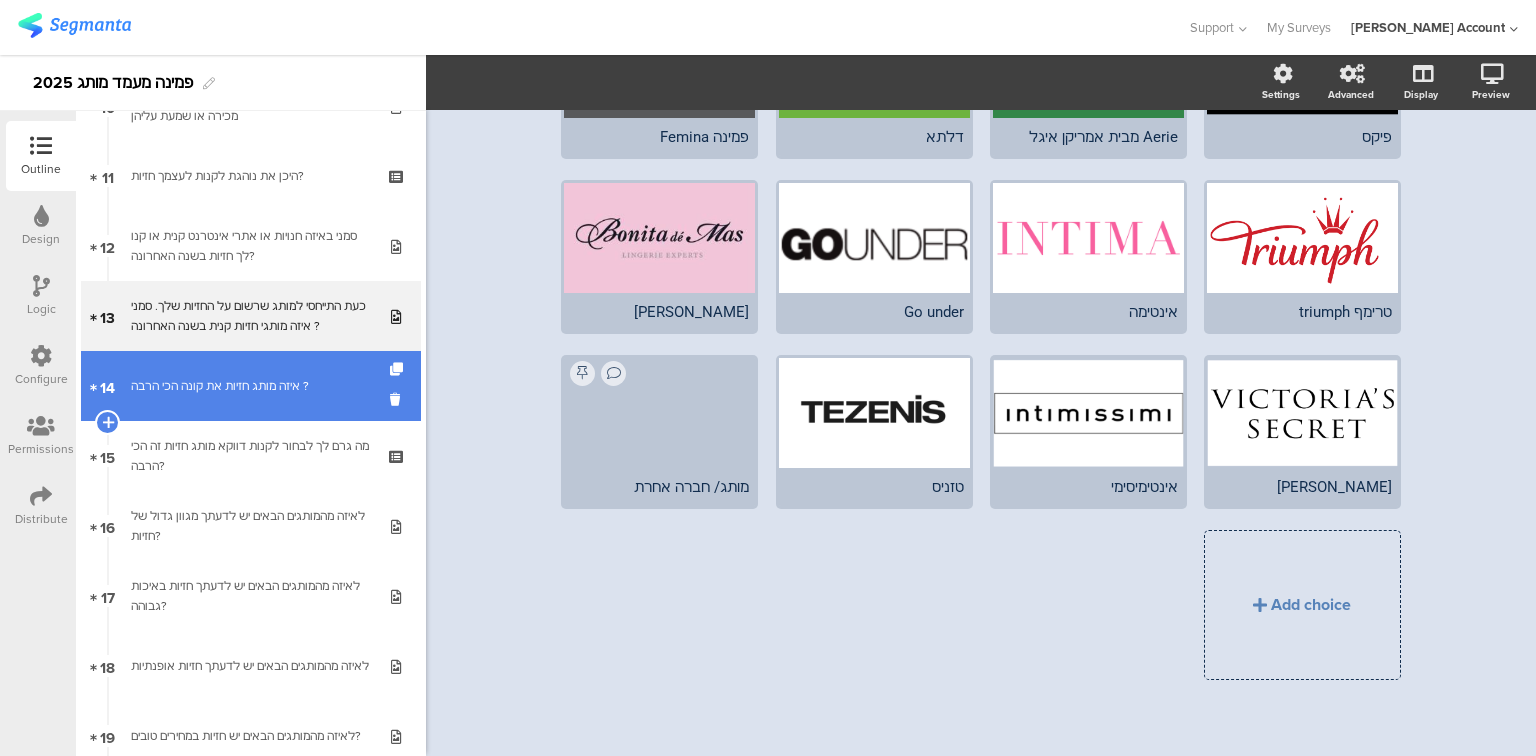 click on "איזה מותג חזיות את קונה הכי הרבה ?" at bounding box center [250, 386] 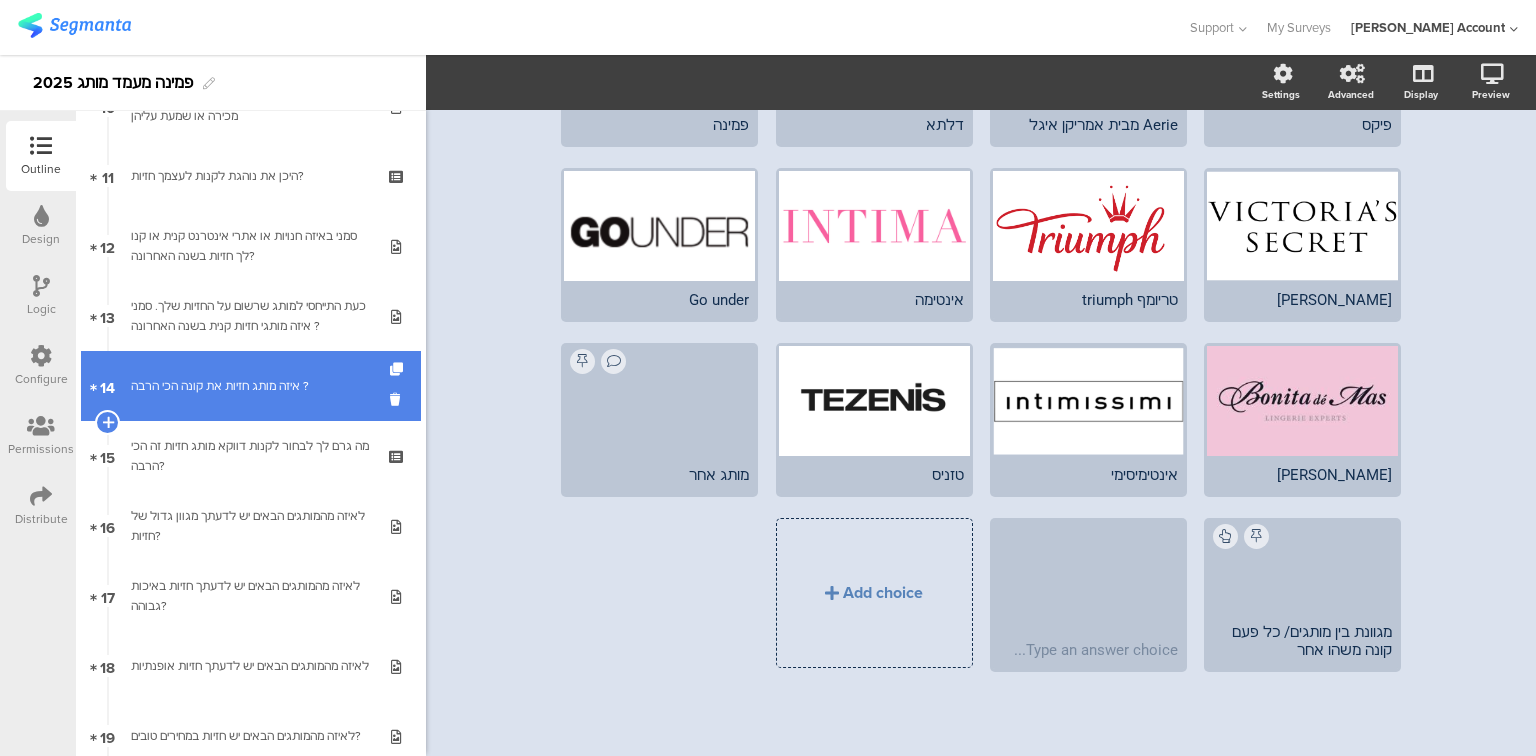 scroll, scrollTop: 100, scrollLeft: 0, axis: vertical 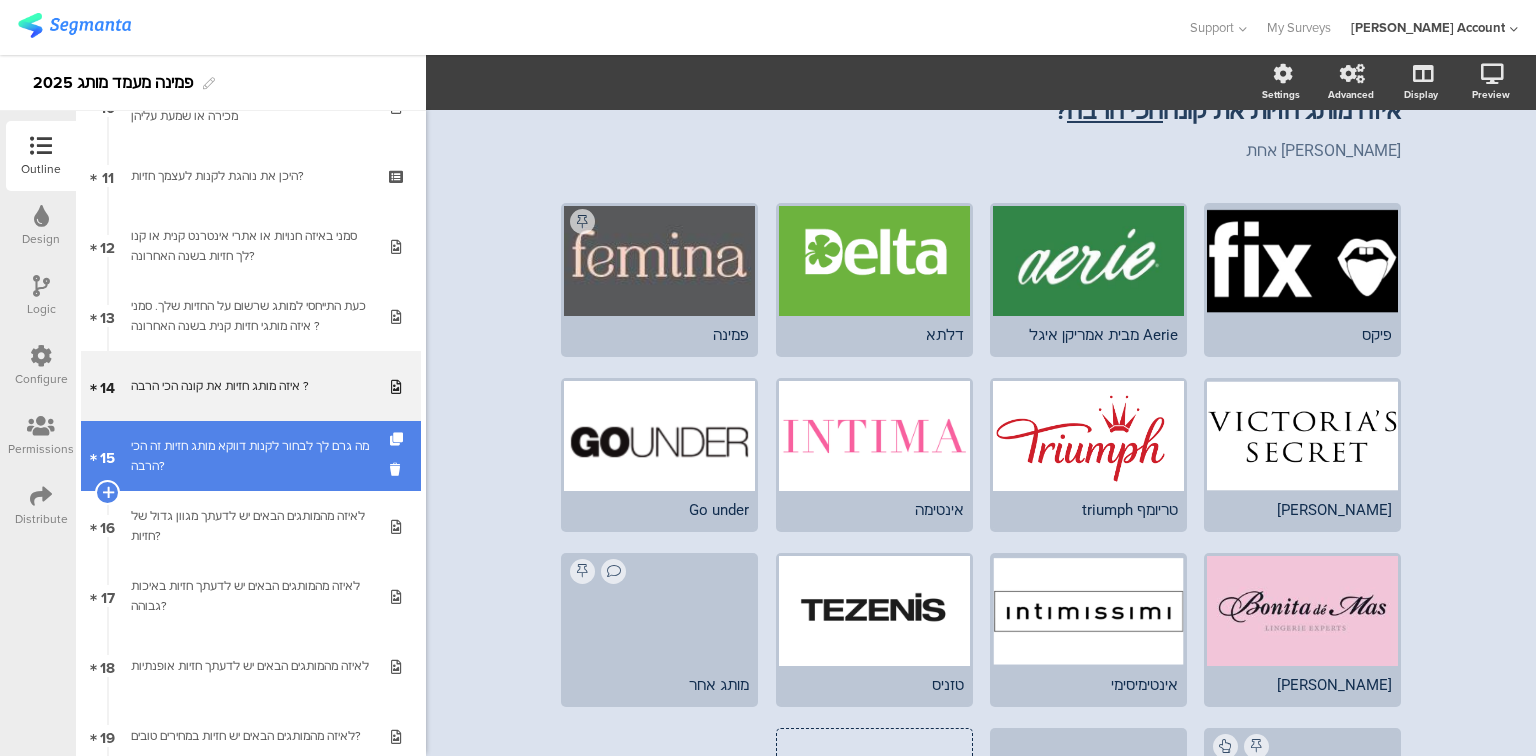 click on "מה גרם לך לבחור לקנות דווקא מותג חזיות זה הכי הרבה?" at bounding box center (250, 456) 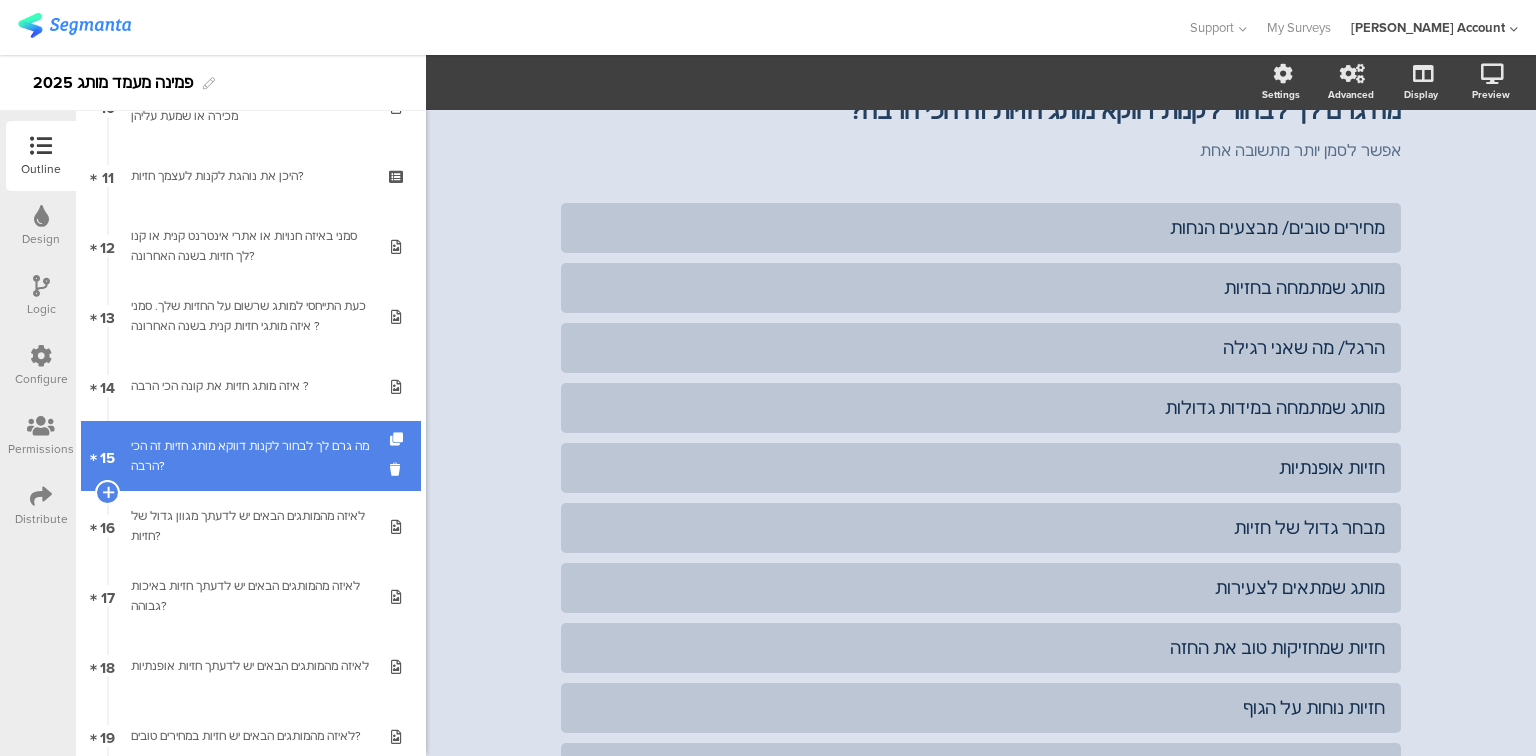 scroll, scrollTop: 0, scrollLeft: 0, axis: both 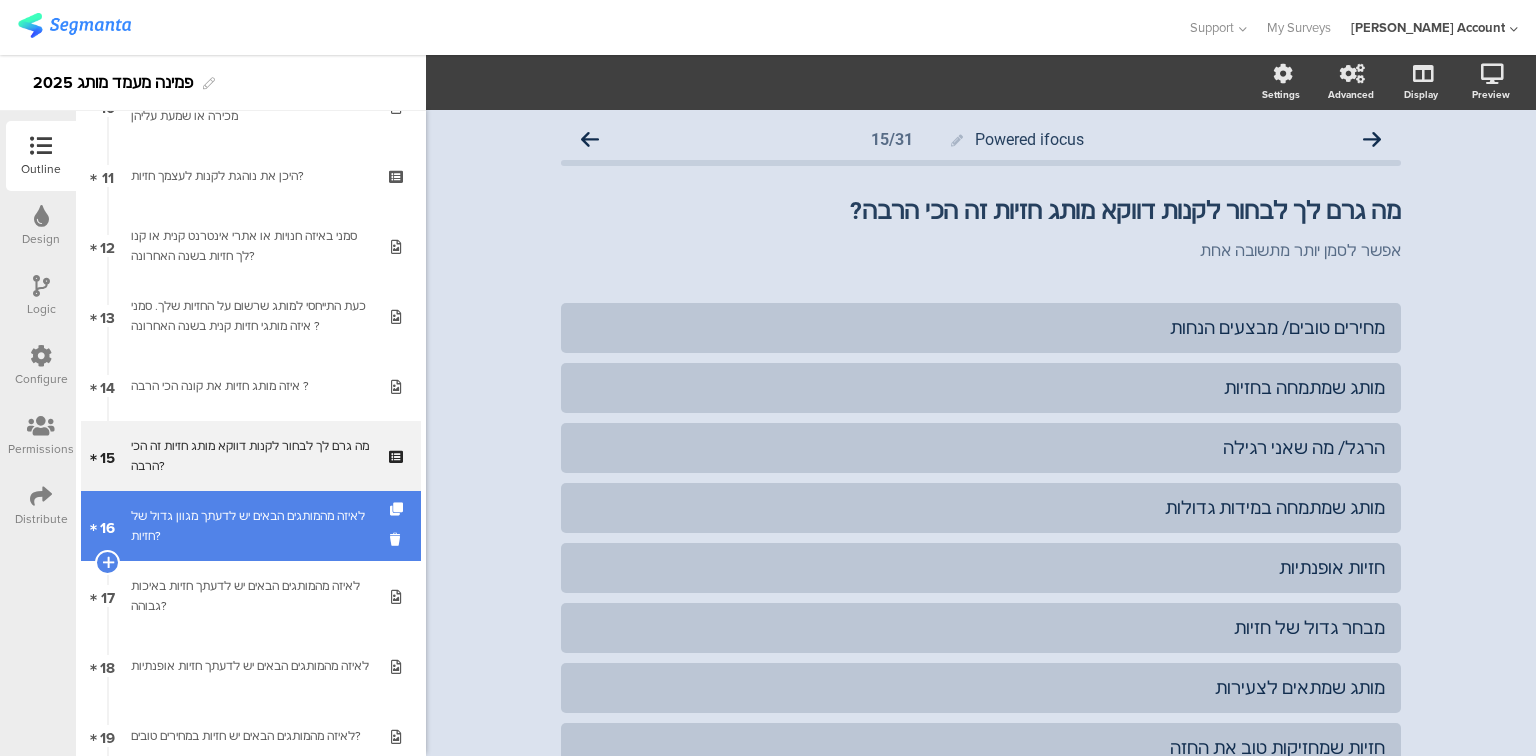 click on "לאיזה מהמותגים הבאים יש לדעתך מגוון גדול של חזיות?" at bounding box center [250, 526] 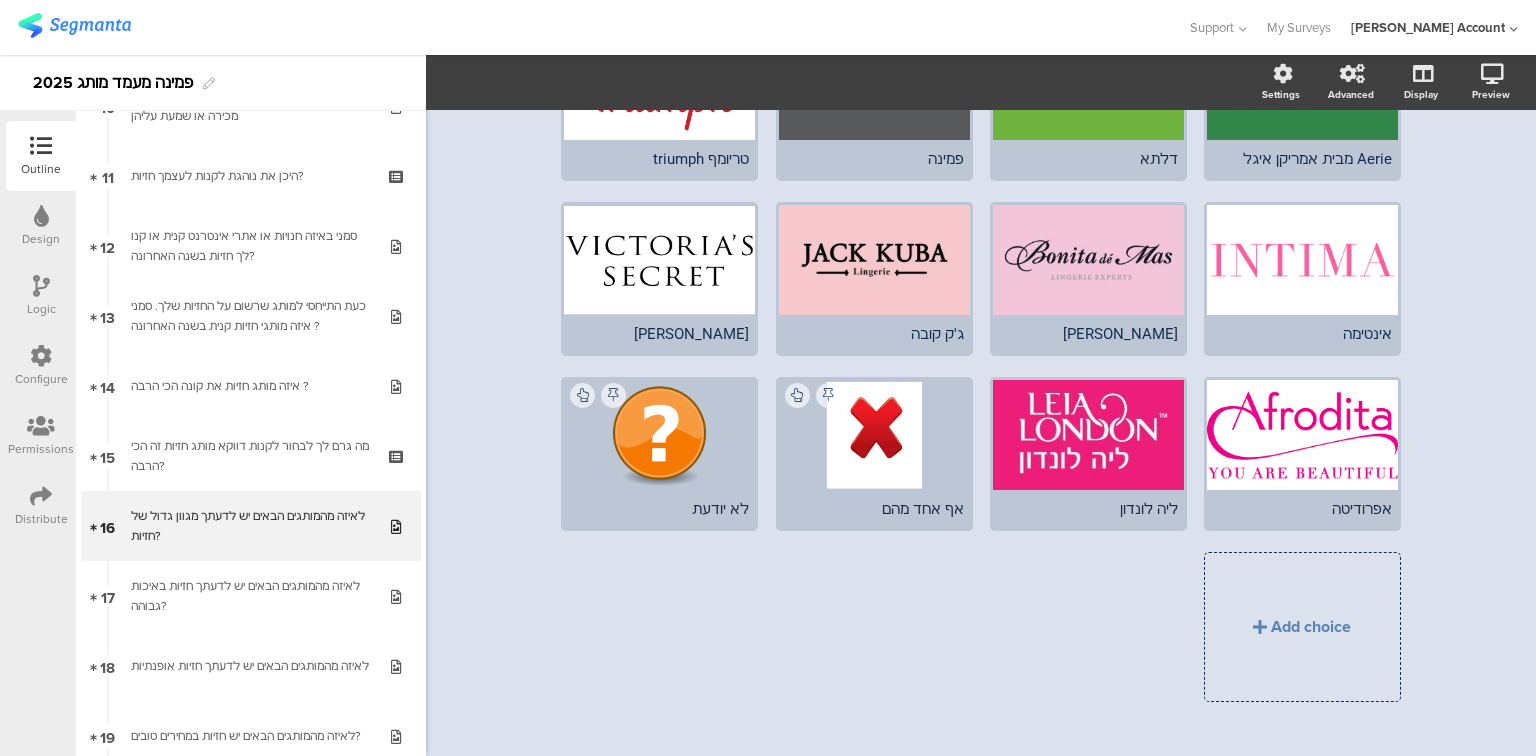 scroll, scrollTop: 297, scrollLeft: 0, axis: vertical 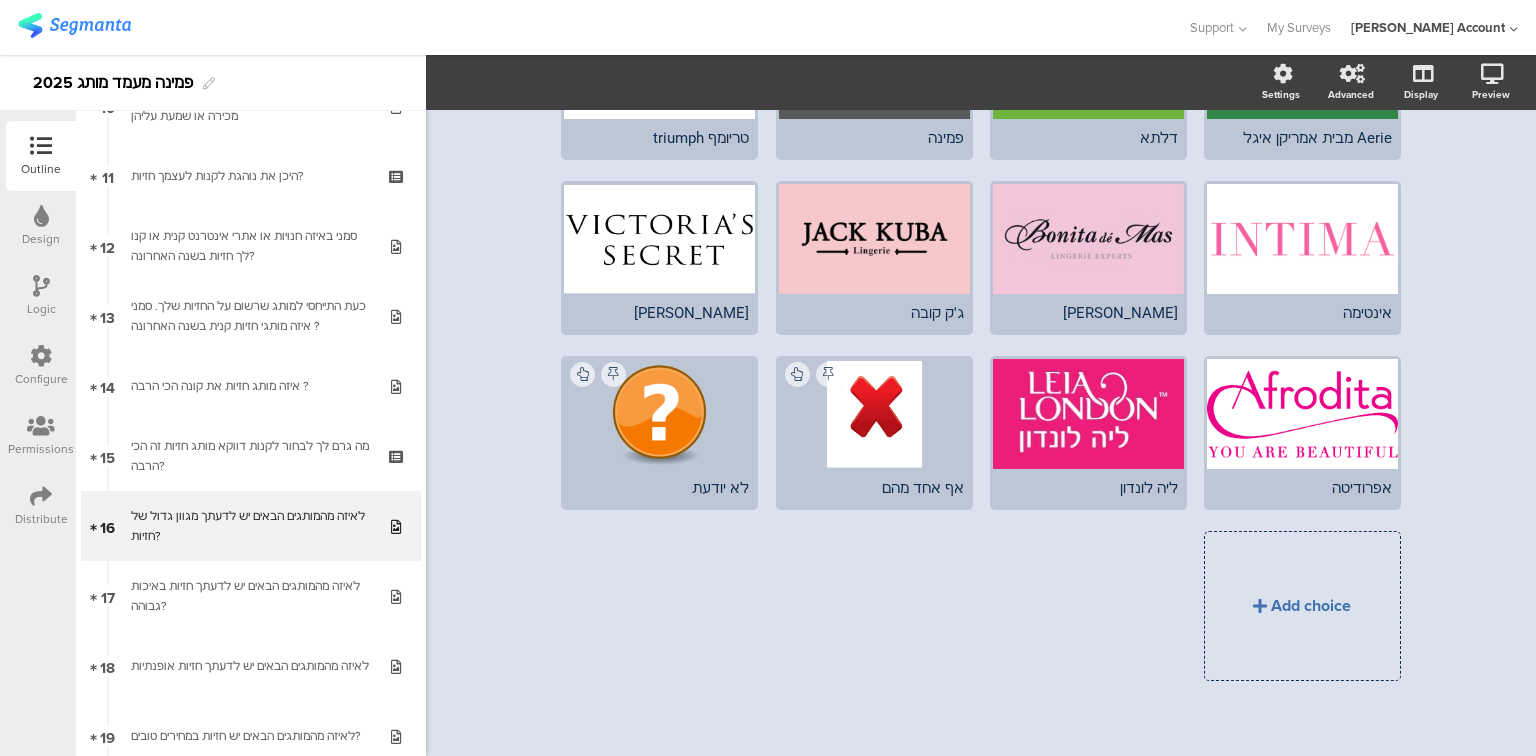 click on "Add choice" 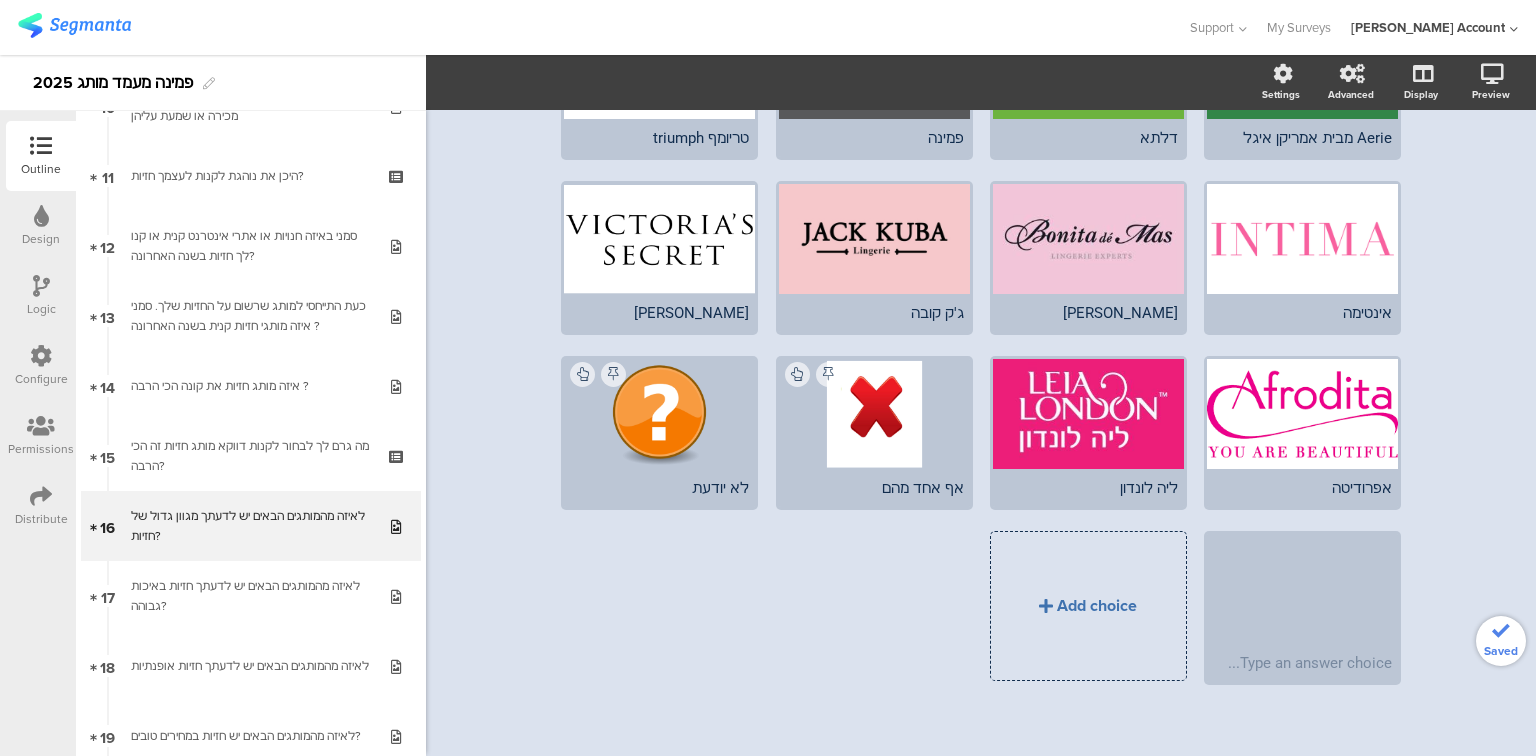 click on "Add choice" 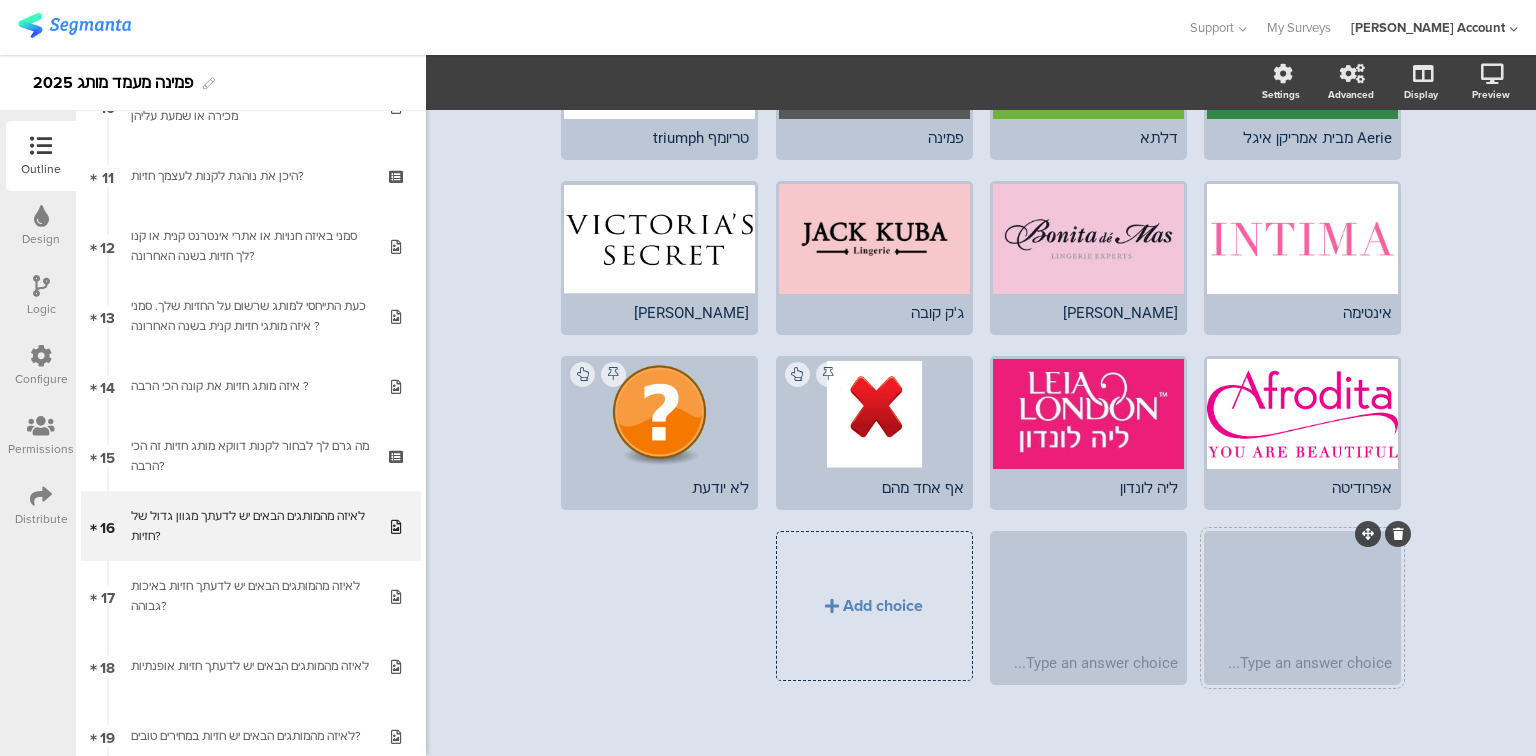 click on "Type an answer choice..." 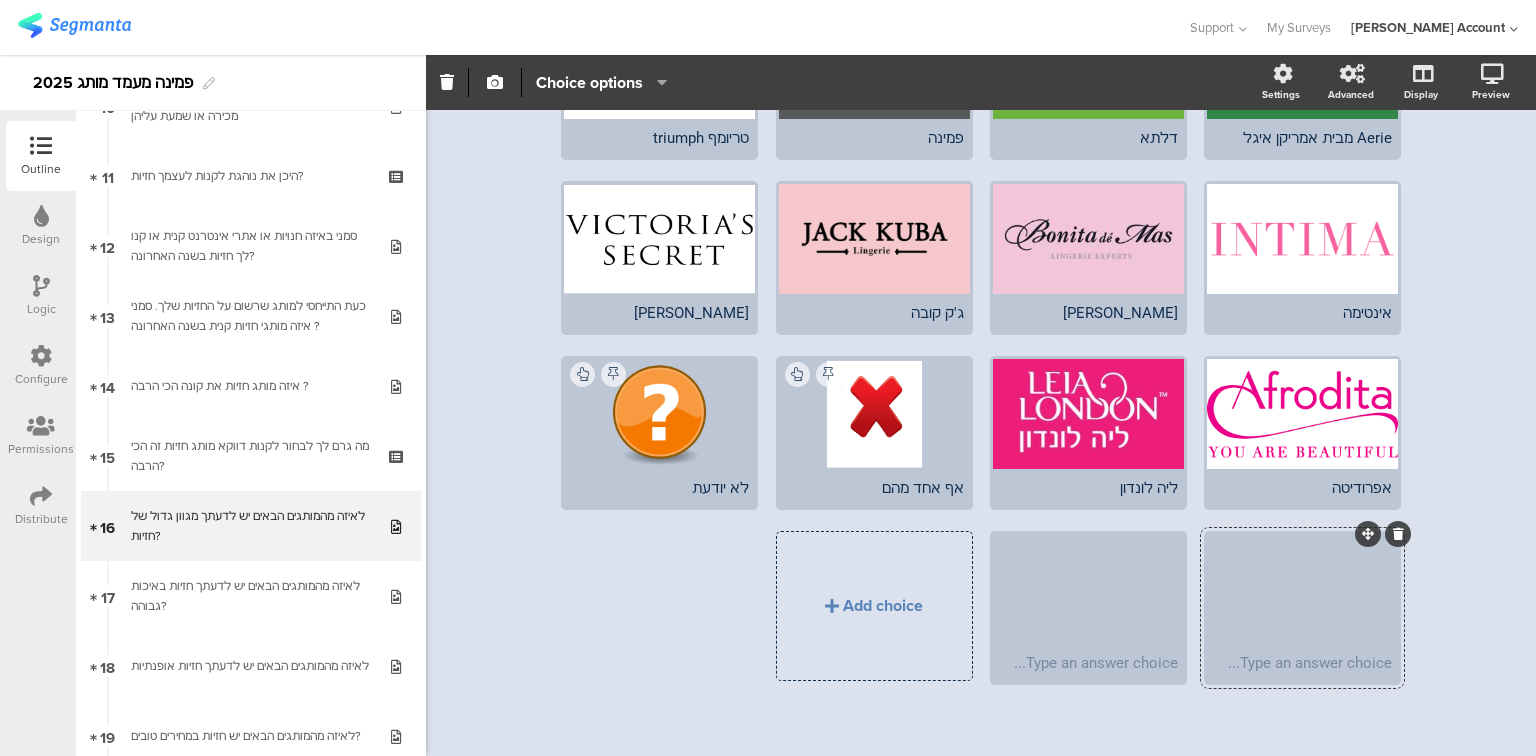 type 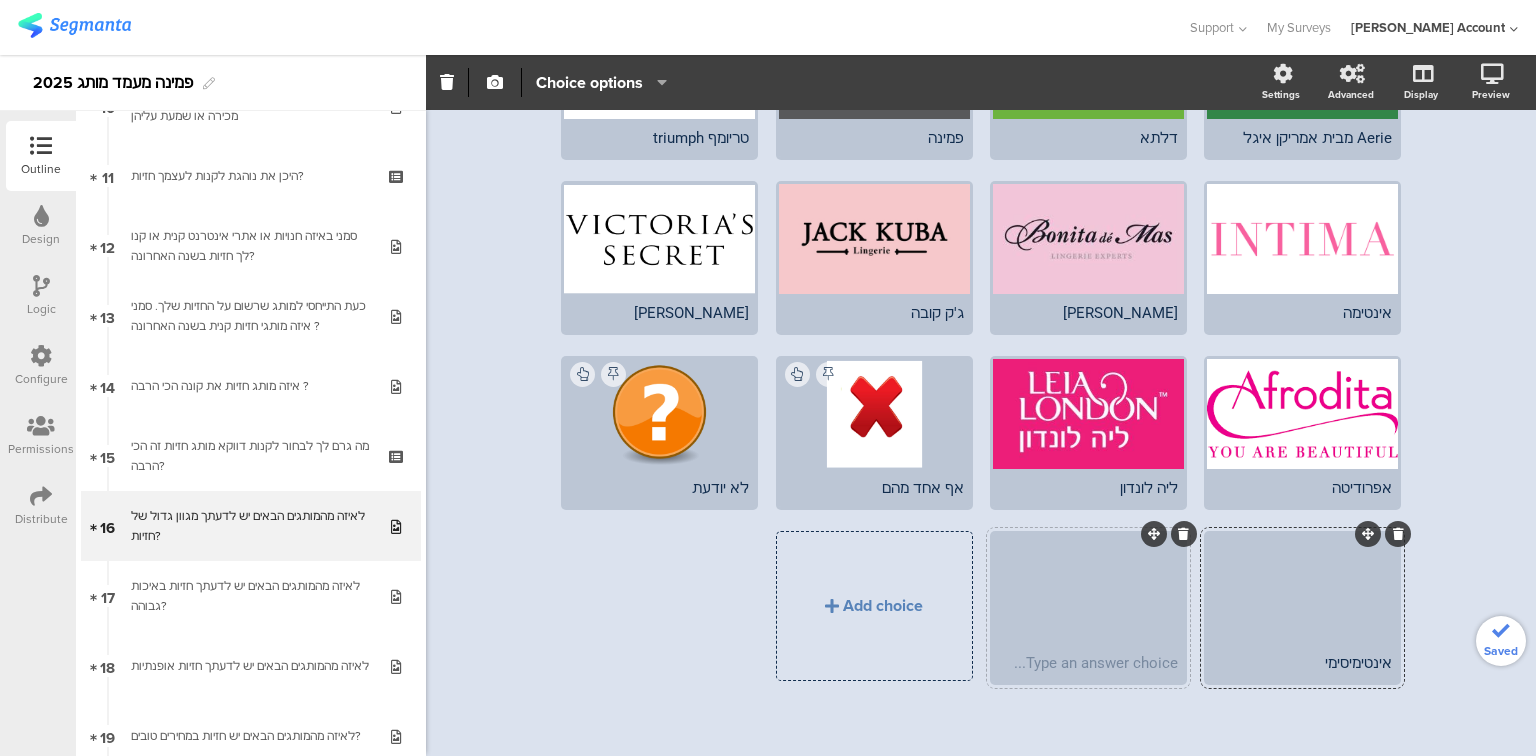 type 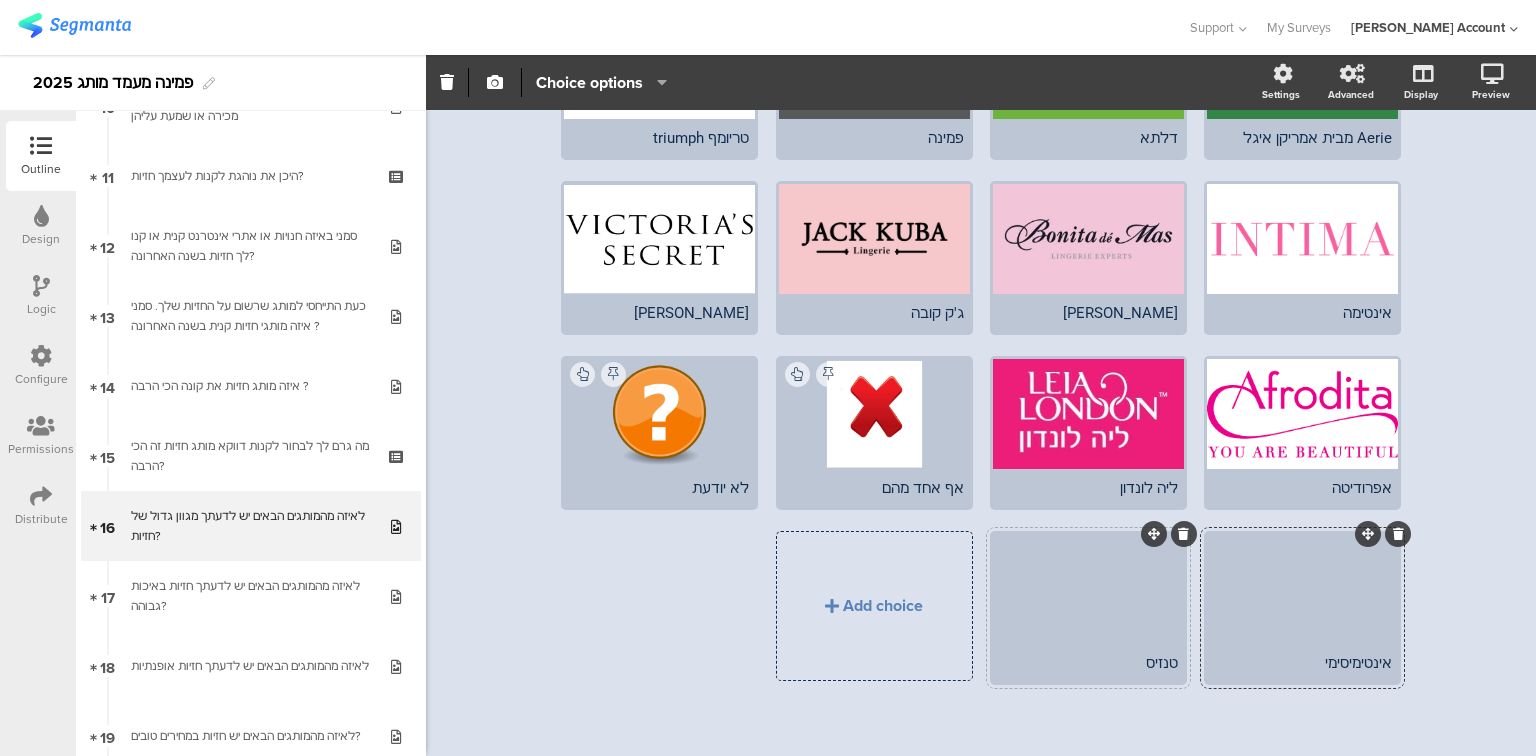 click on "טנזיס" 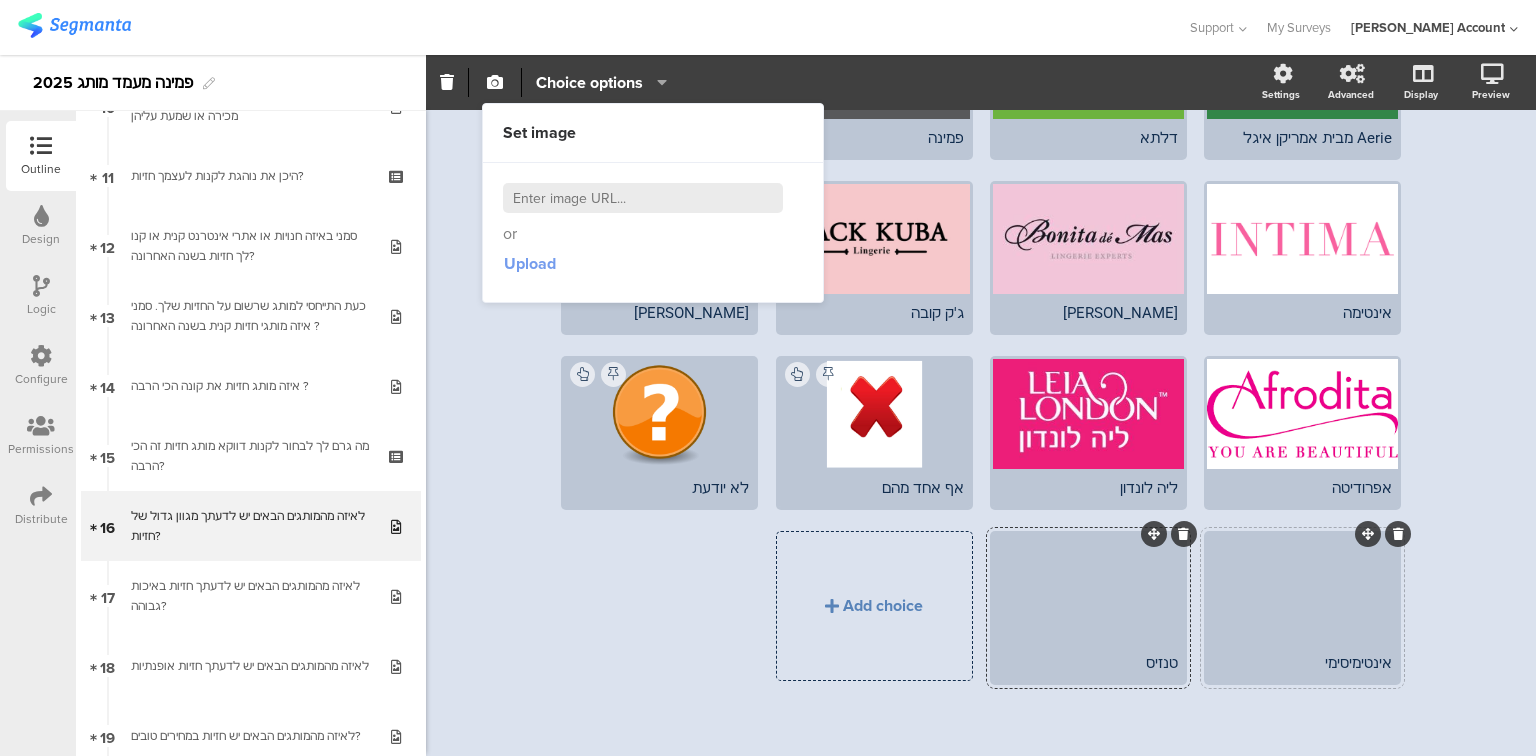 click on "Upload" at bounding box center (530, 263) 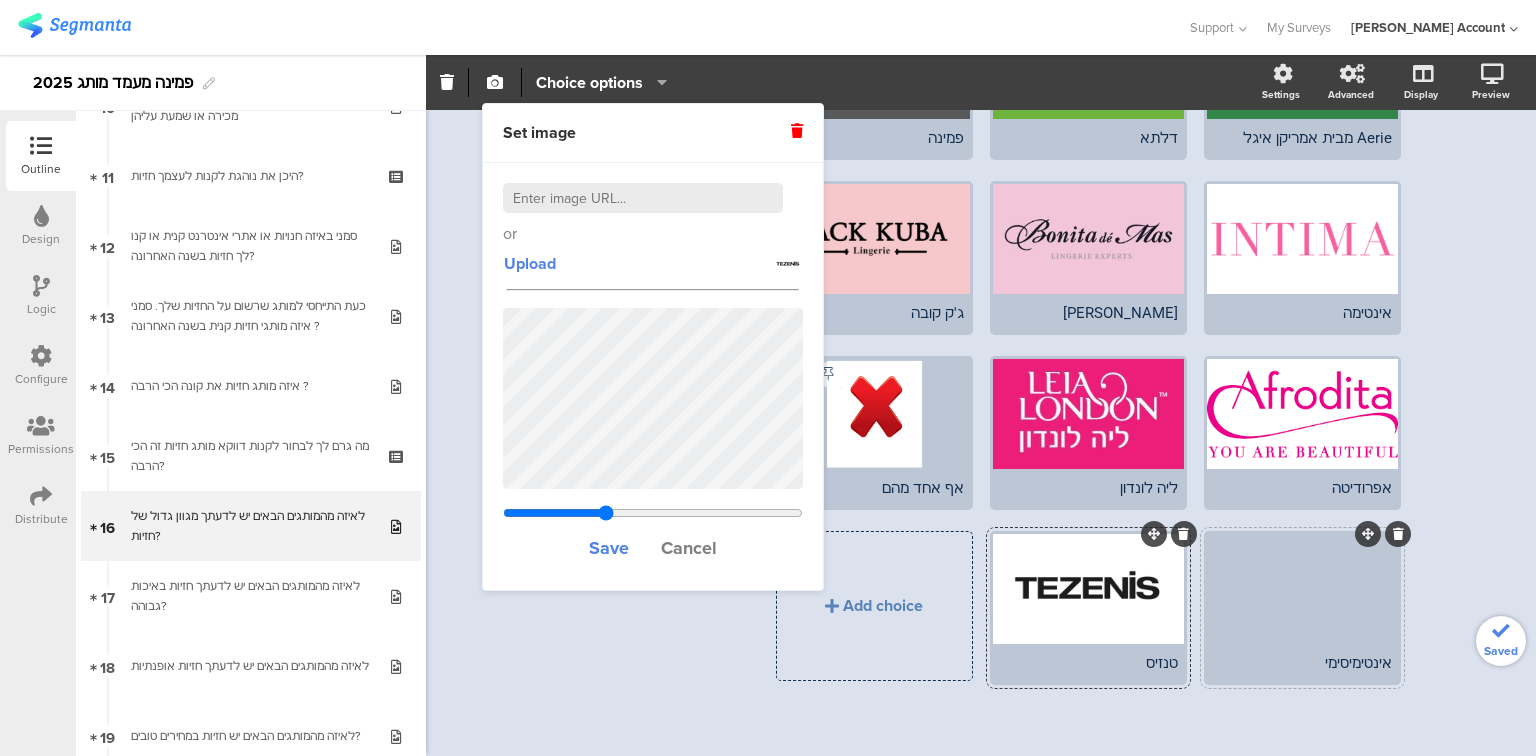 click 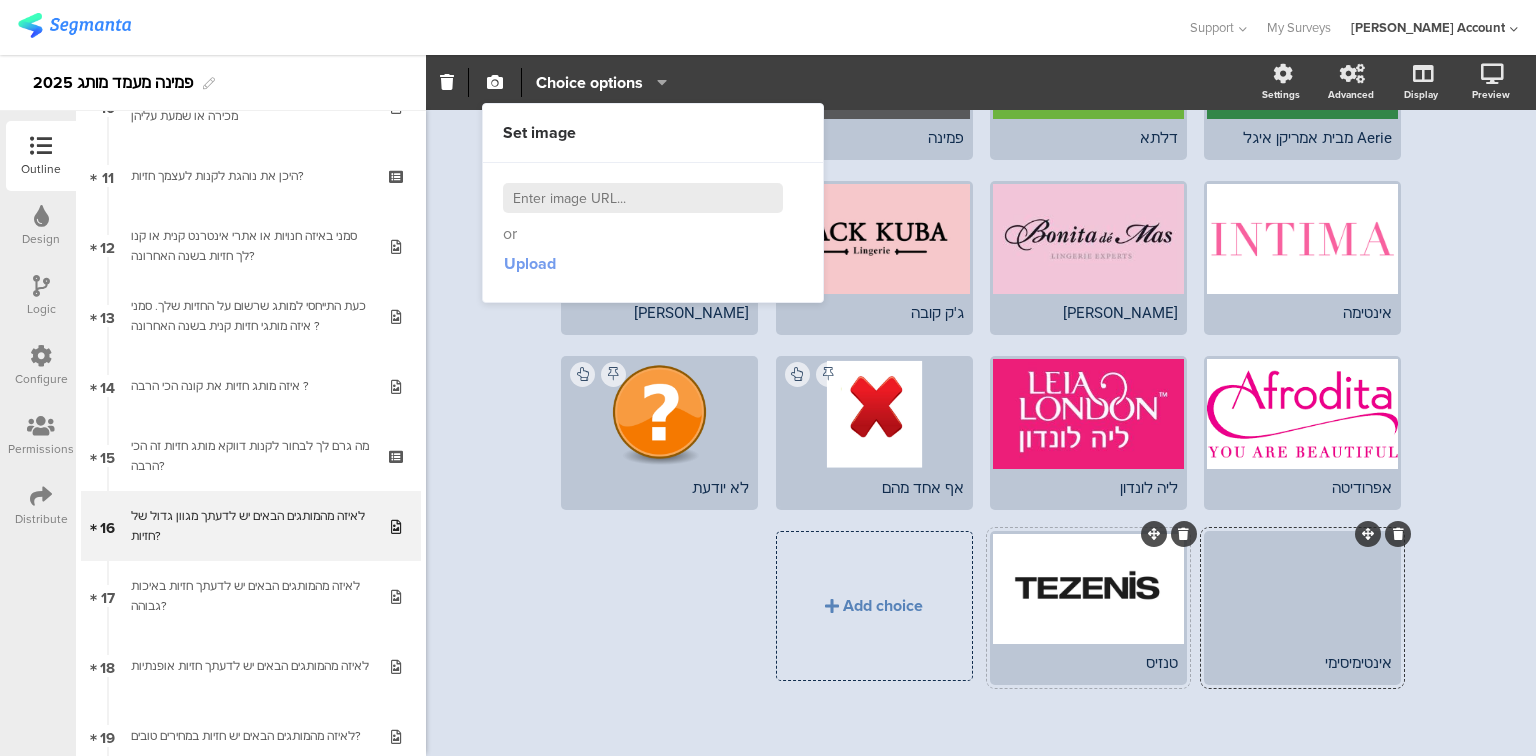 click on "Upload" at bounding box center (530, 263) 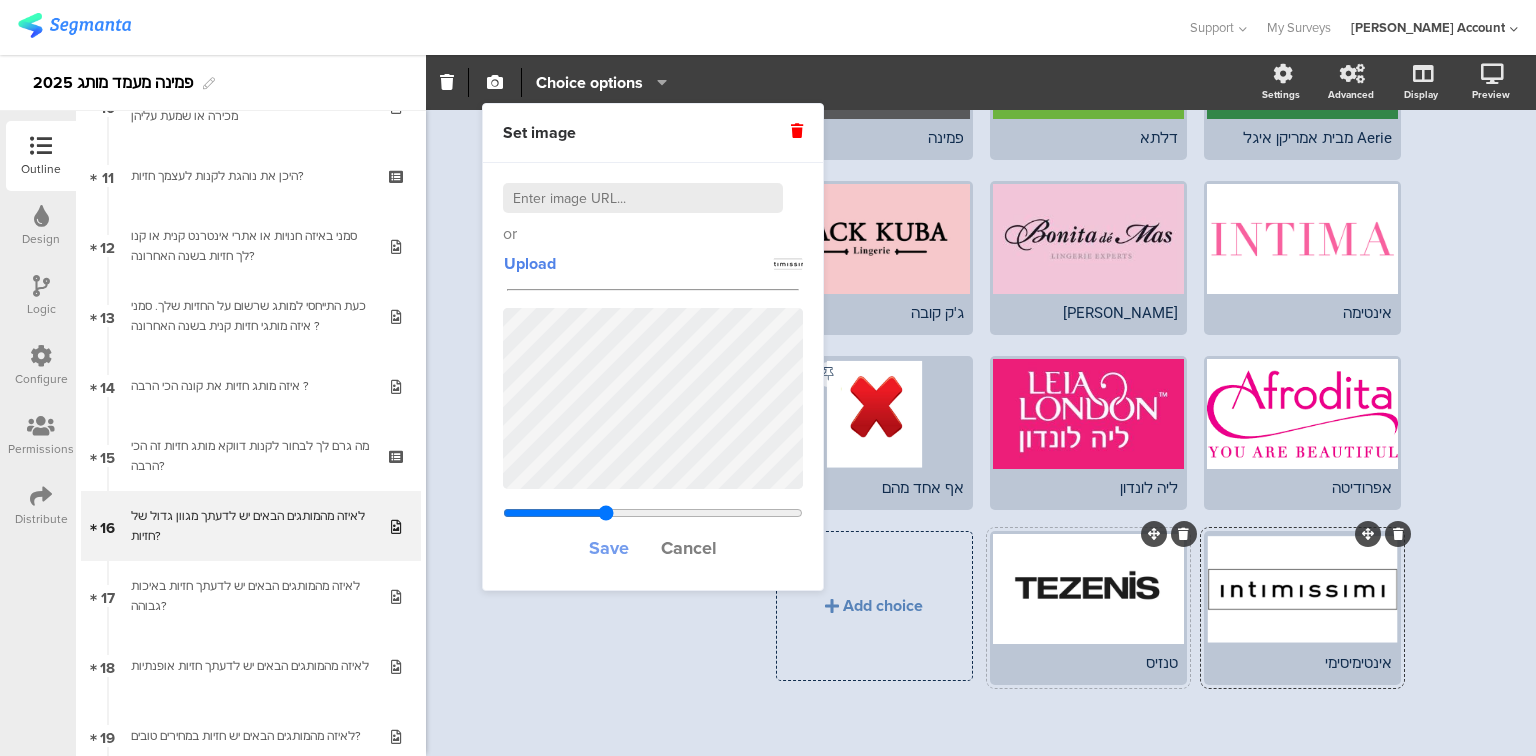 click on "Save" at bounding box center (609, 548) 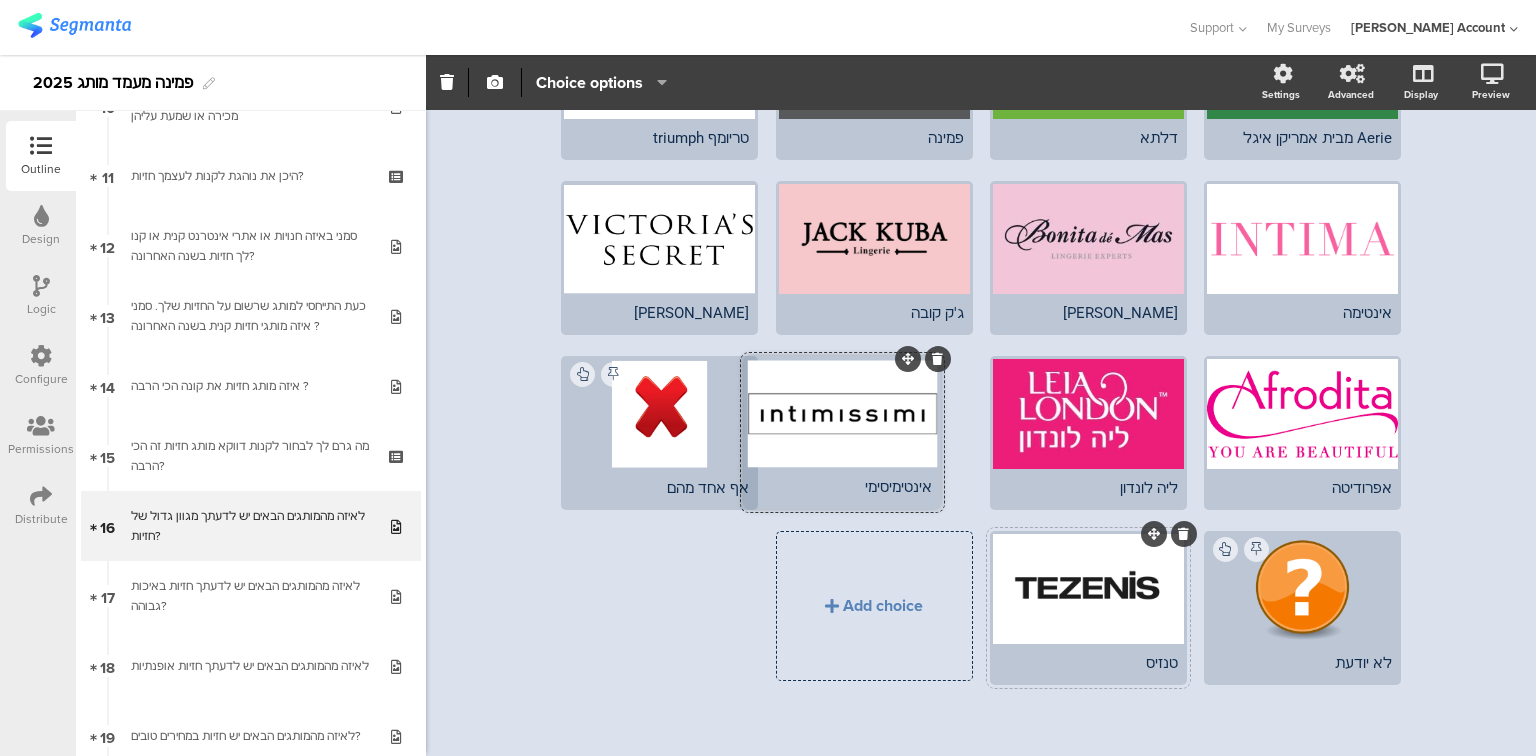 drag, startPoint x: 1362, startPoint y: 529, endPoint x: 938, endPoint y: 388, distance: 446.82996 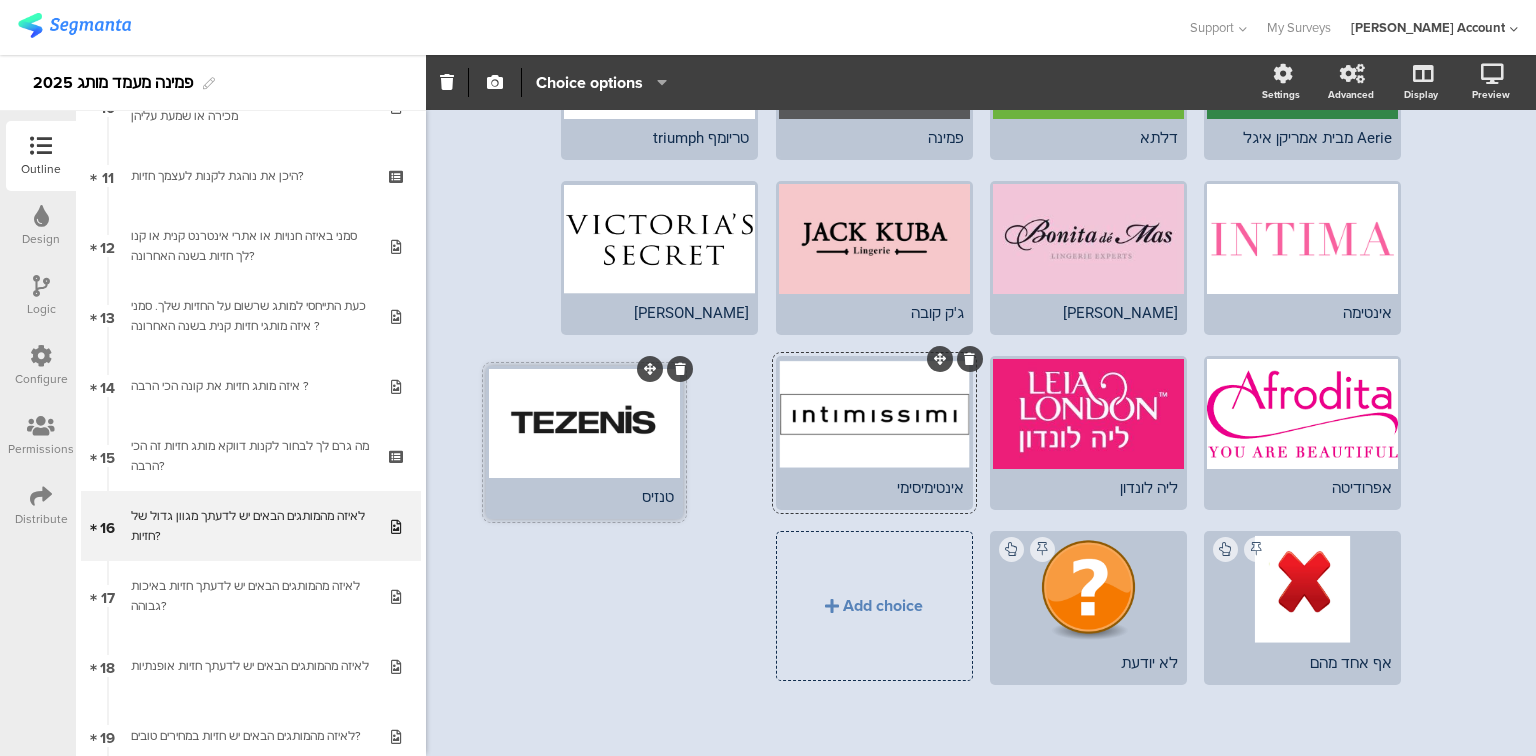drag, startPoint x: 1148, startPoint y: 528, endPoint x: 677, endPoint y: 354, distance: 502.11255 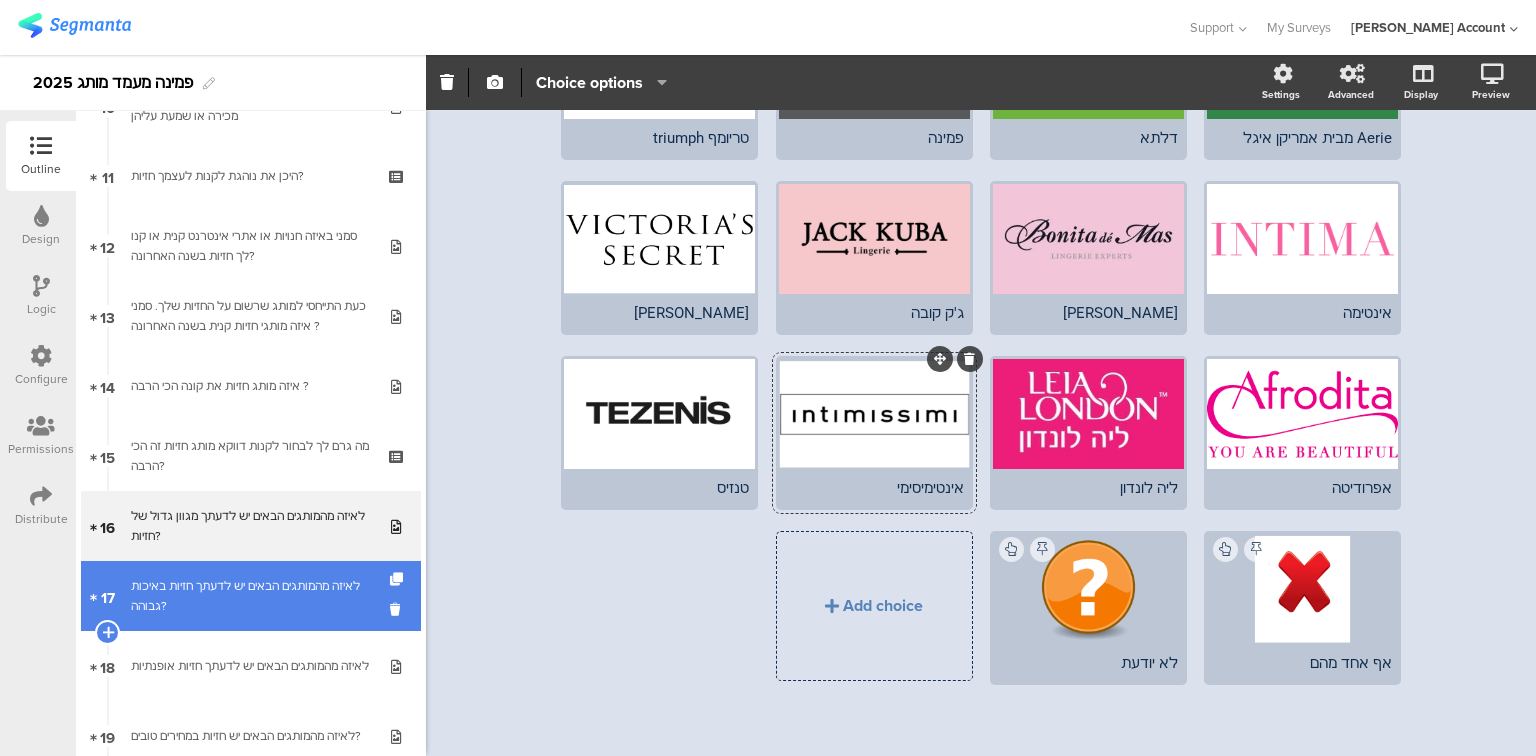 click on "לאיזה מהמותגים הבאים יש לדעתך חזיות באיכות גבוהה?" at bounding box center [250, 596] 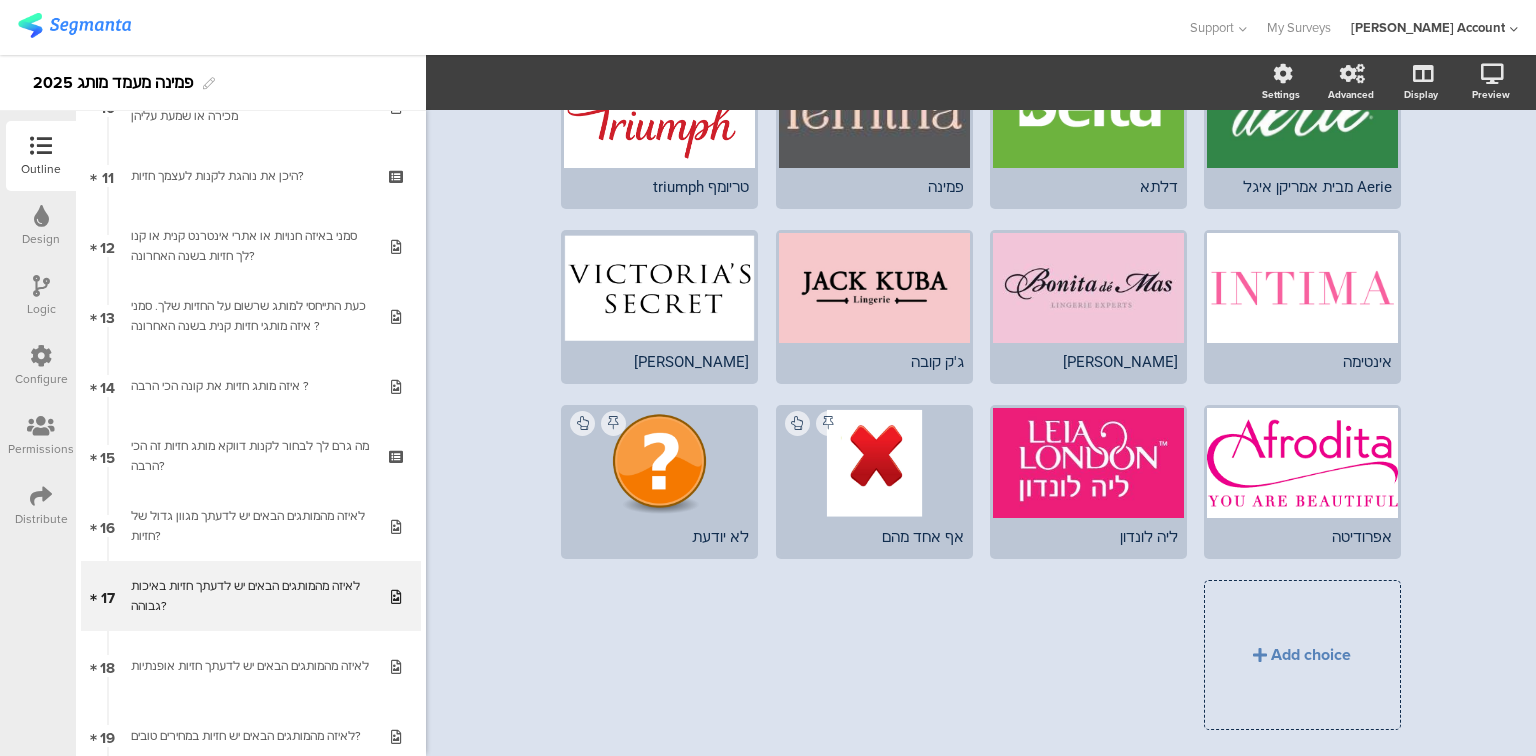 scroll, scrollTop: 297, scrollLeft: 0, axis: vertical 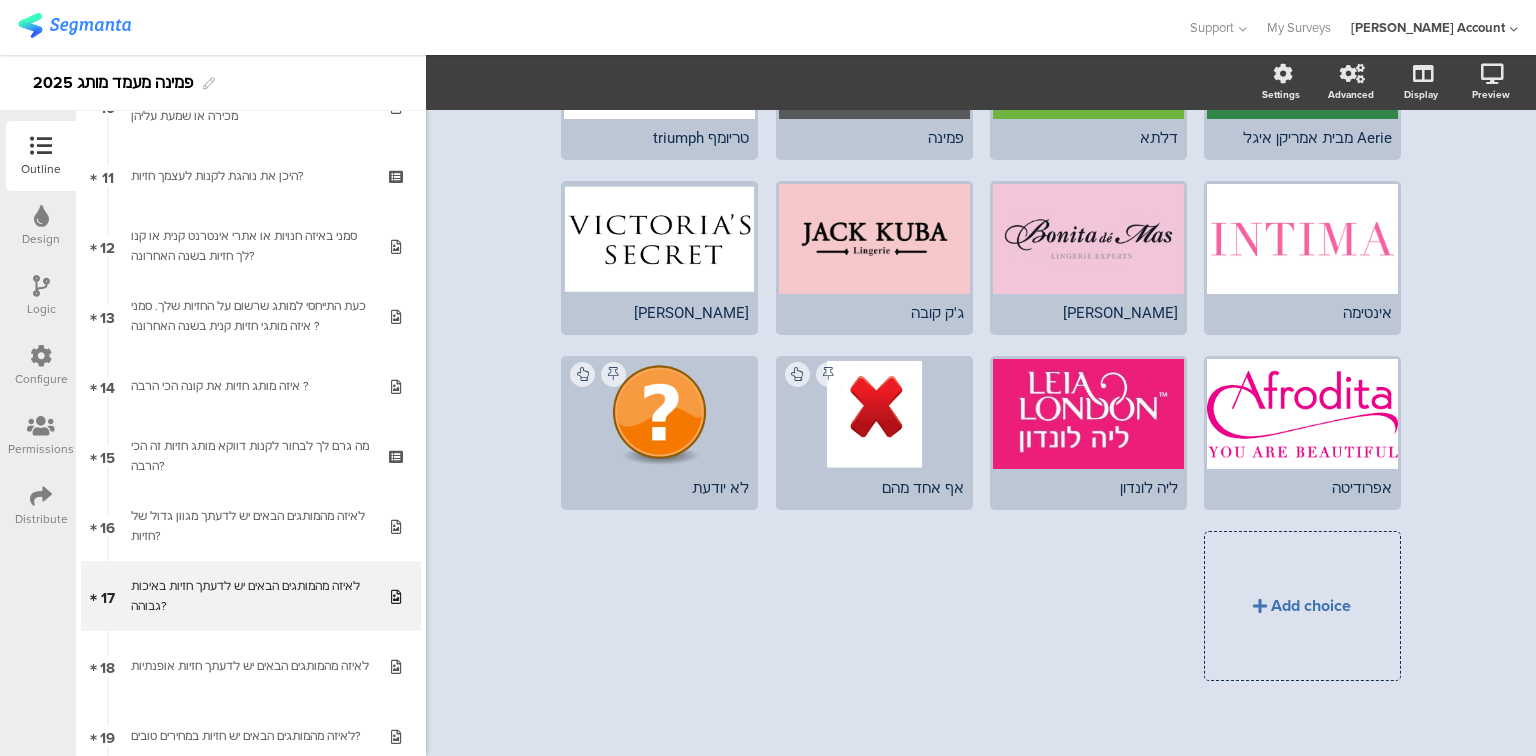 click on "Add choice" 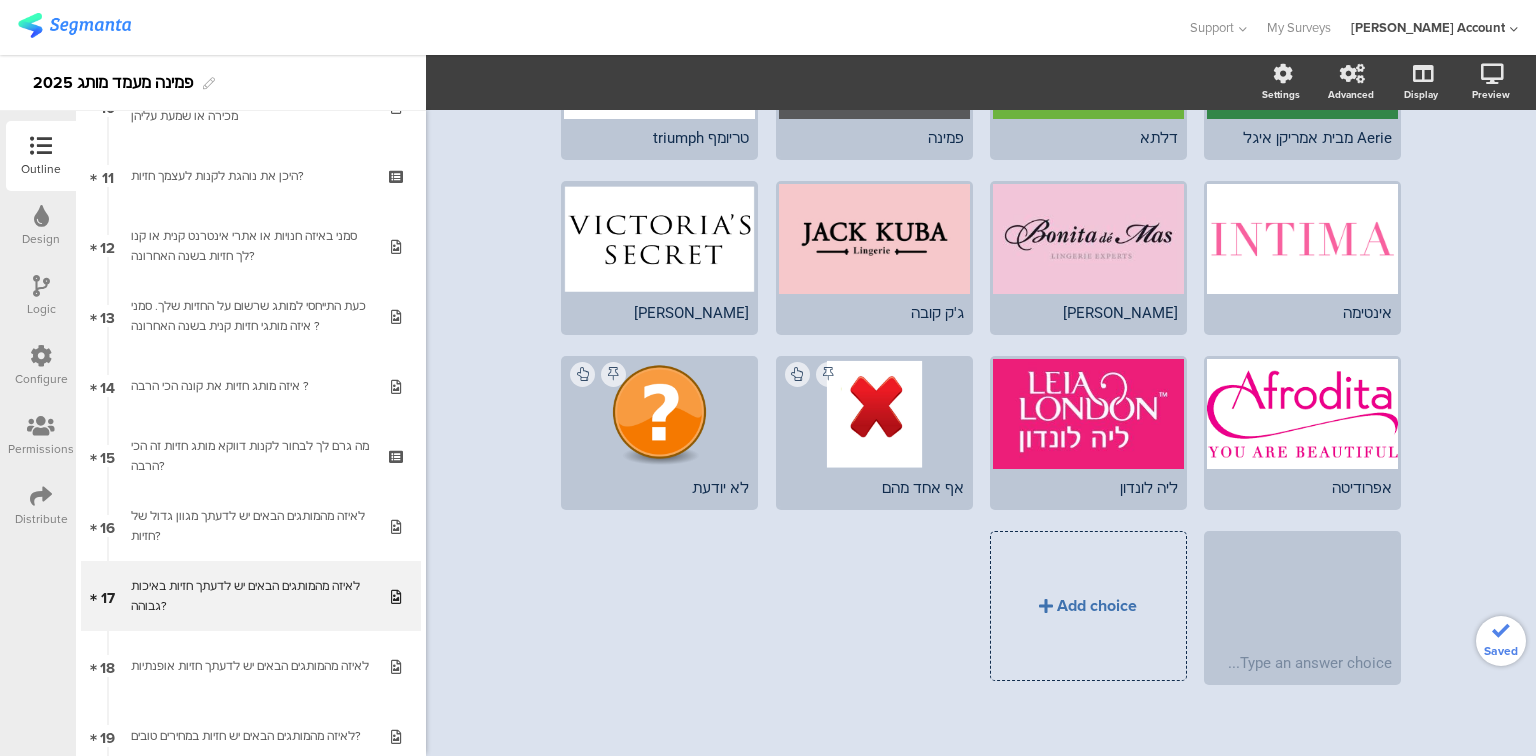 type 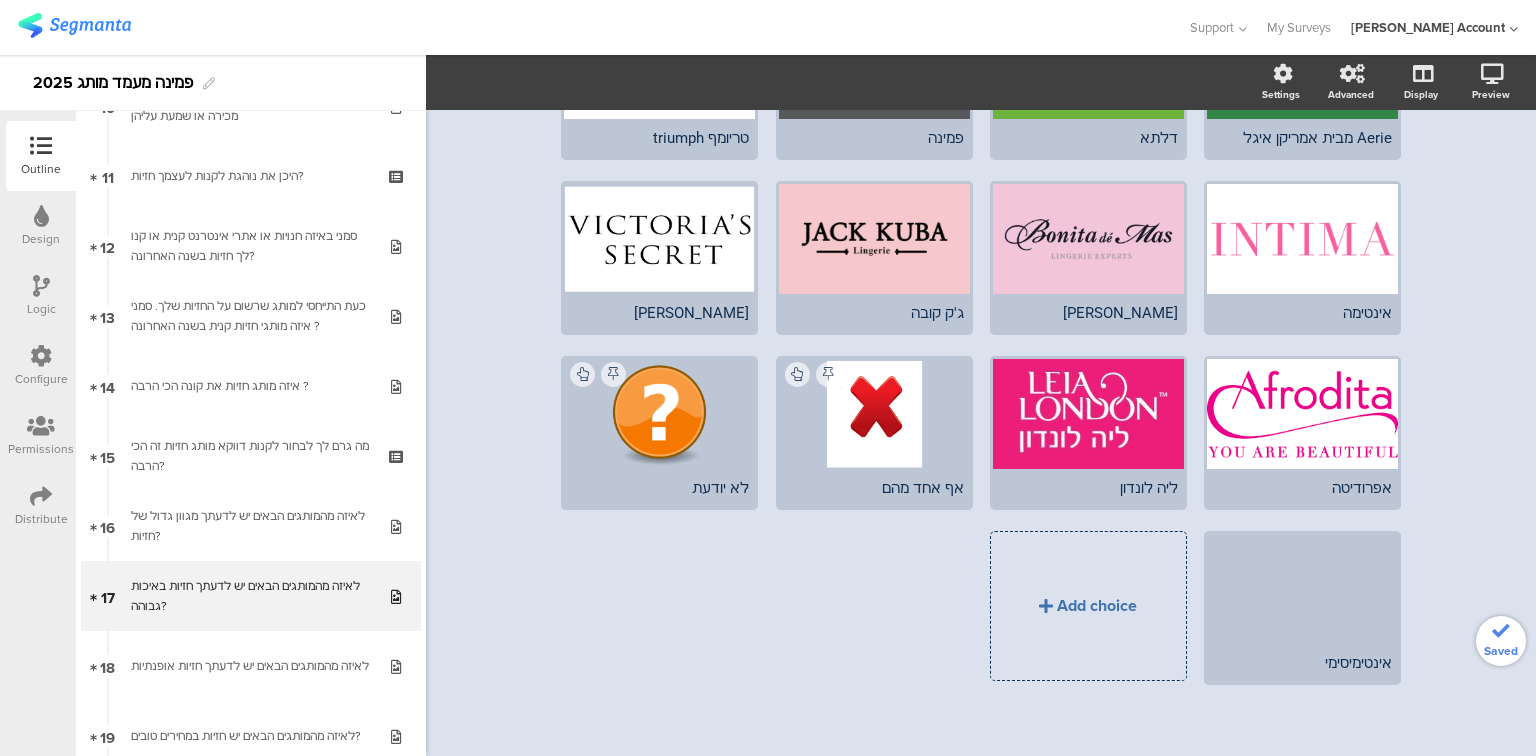 click on "Add choice" 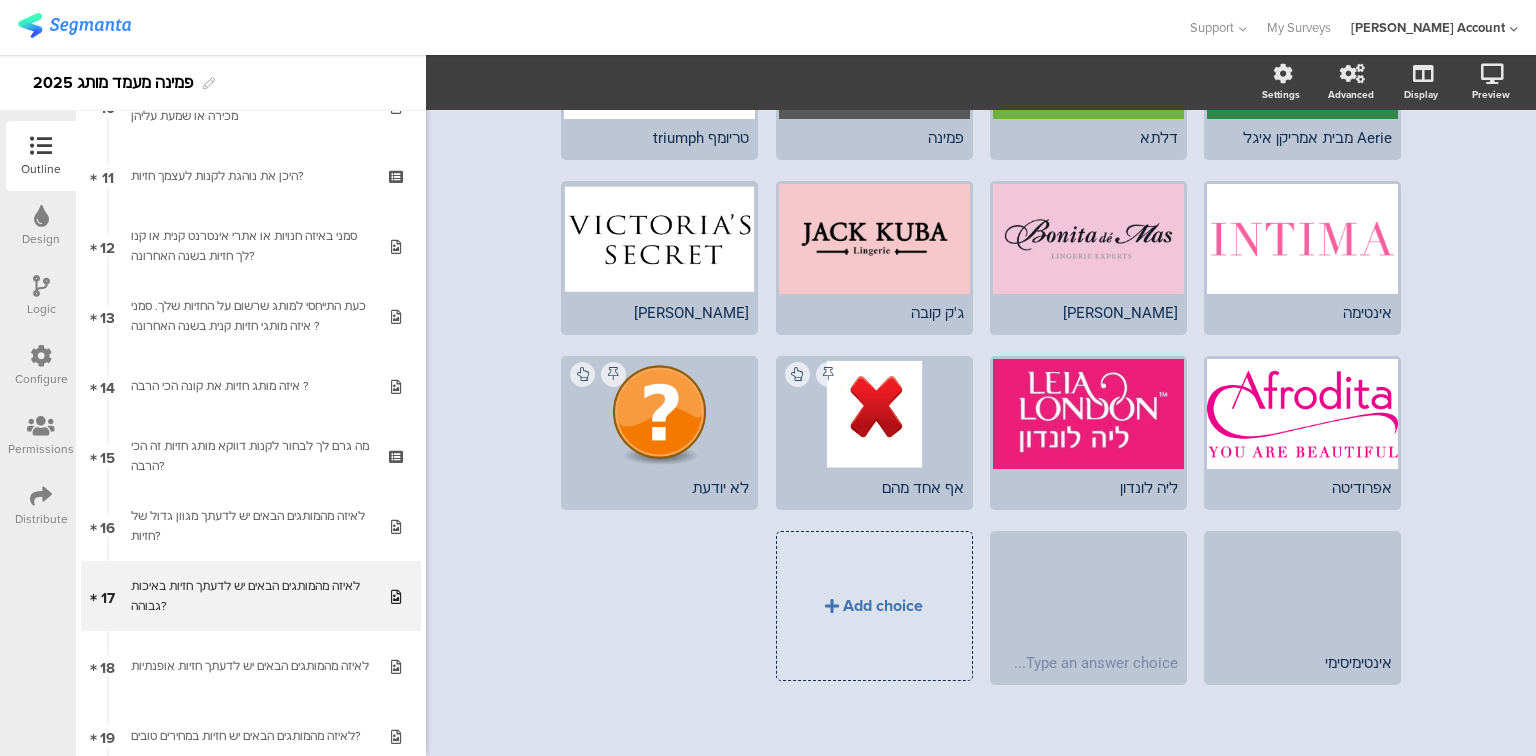 type 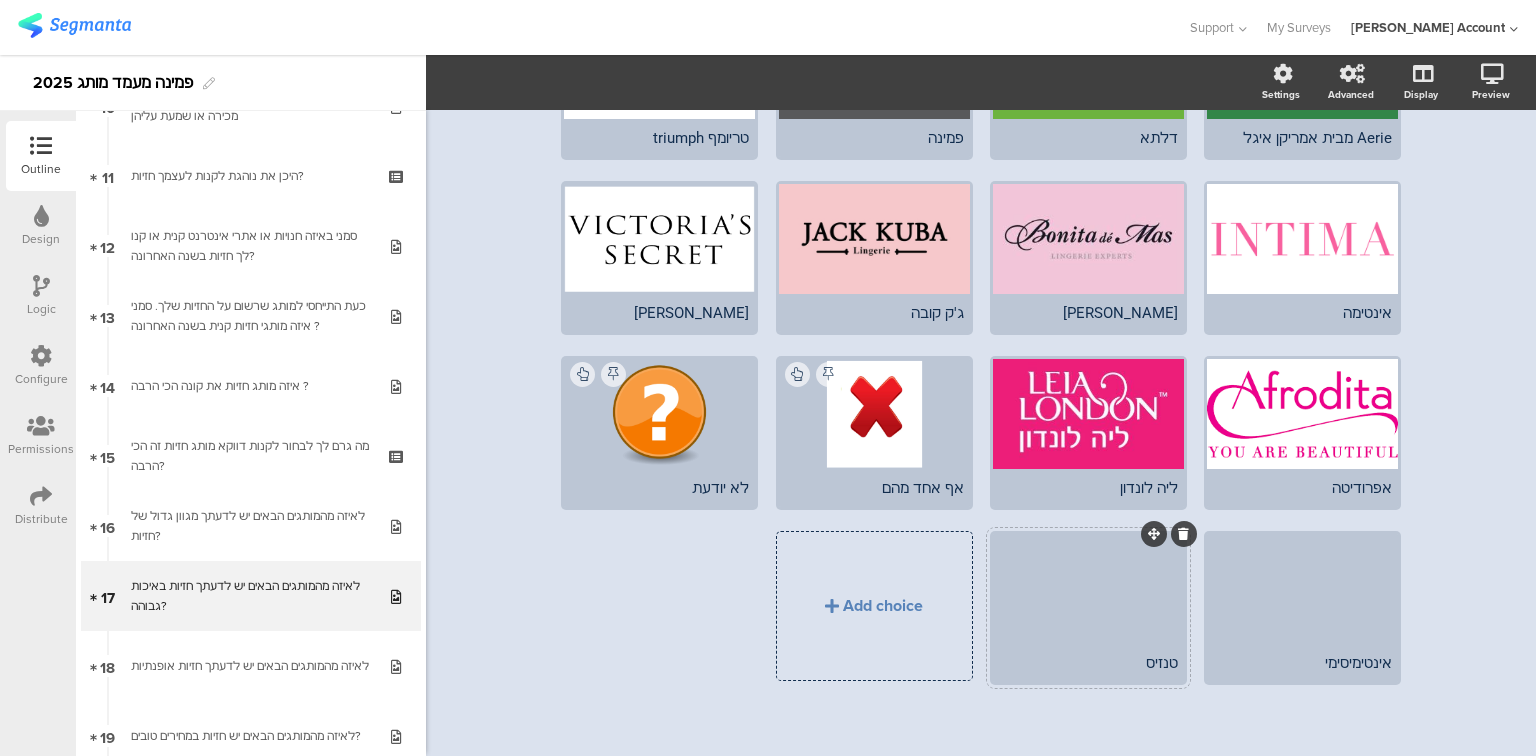 click 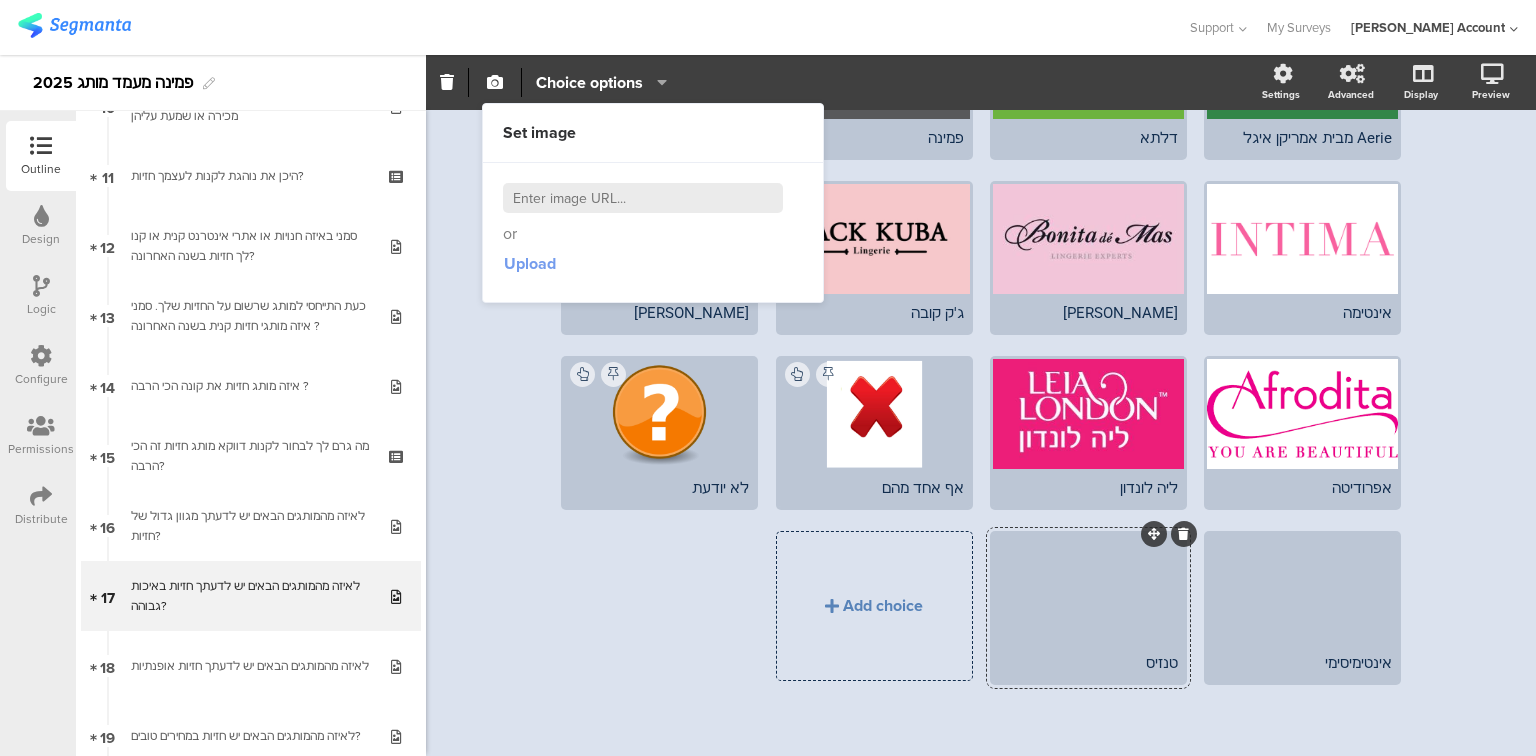 click on "Upload" at bounding box center (530, 263) 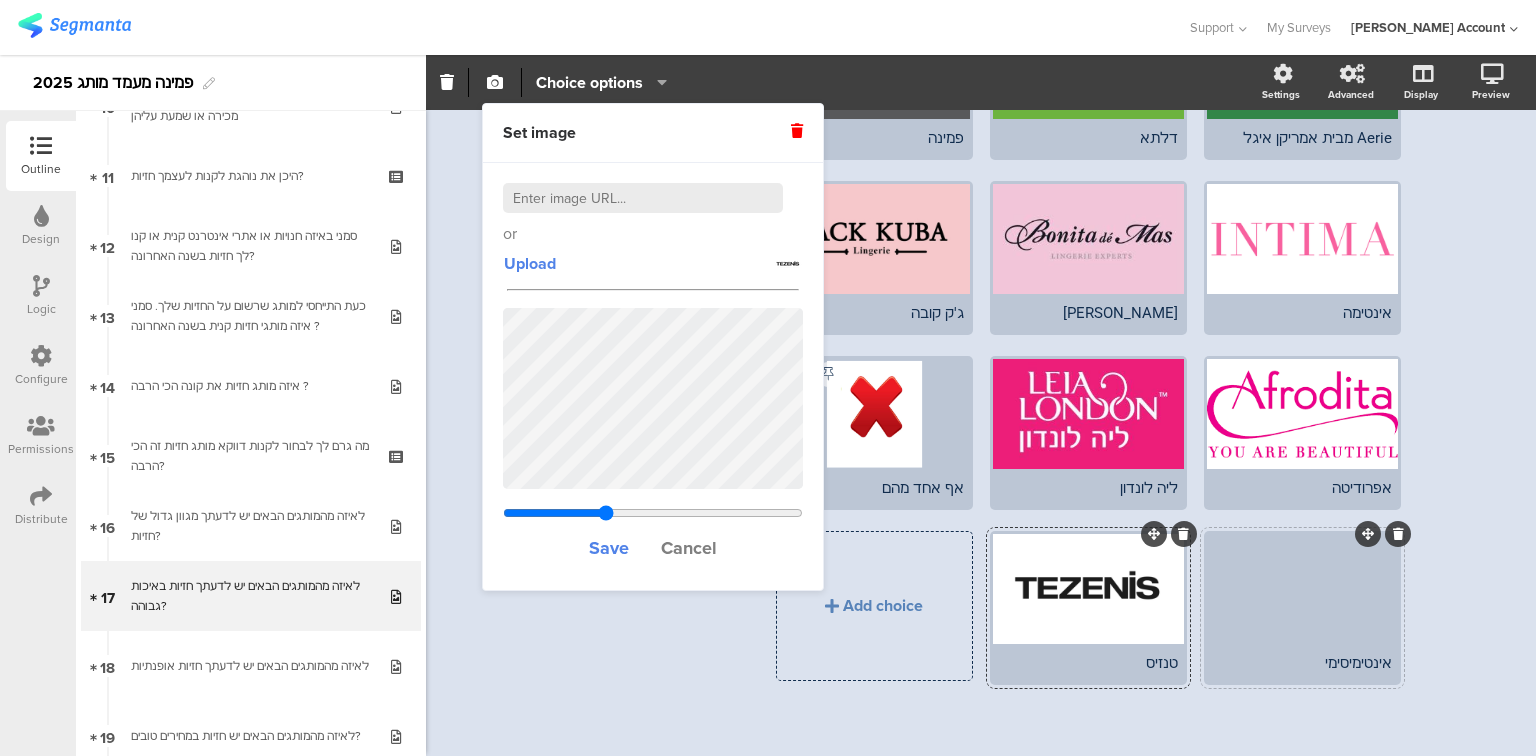 click 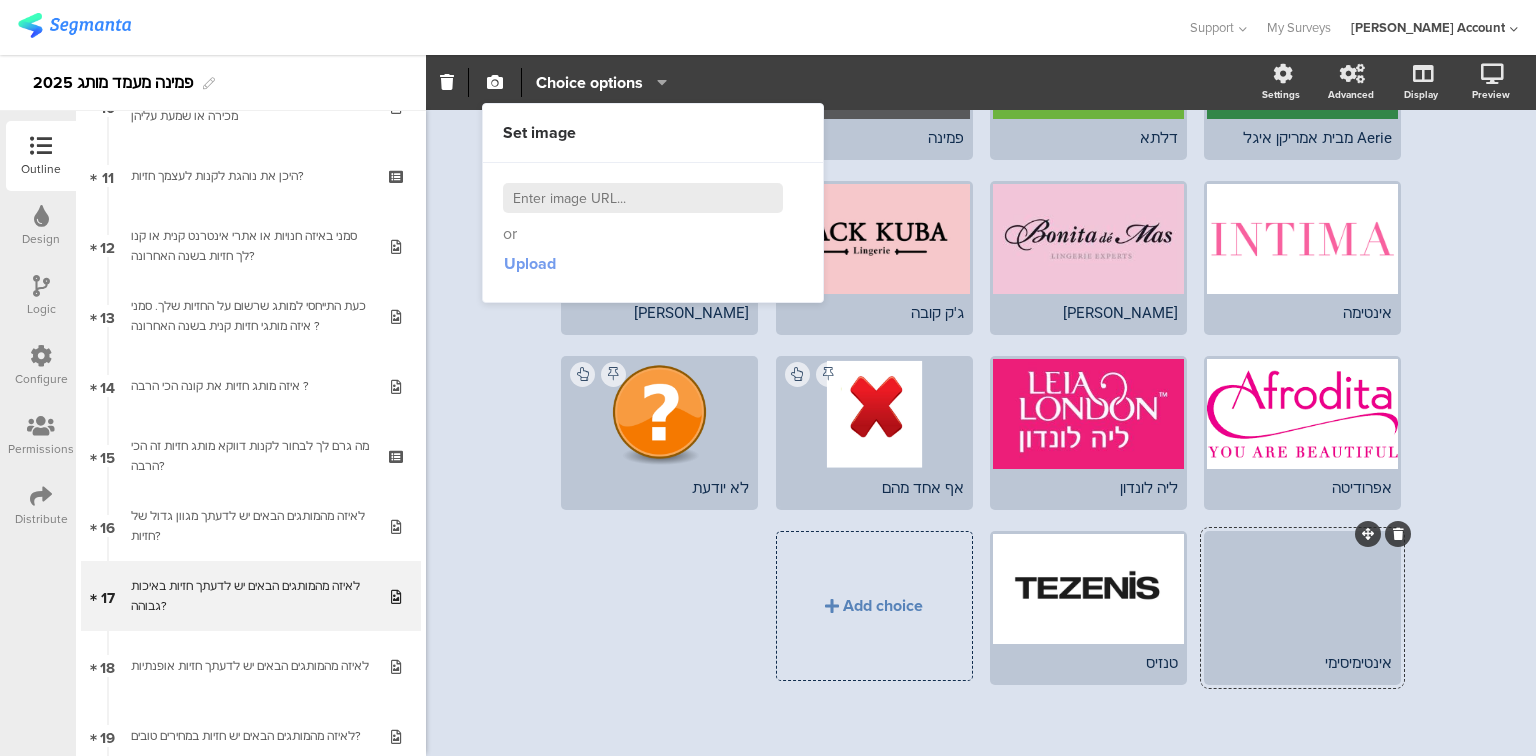 click on "Upload" at bounding box center (530, 263) 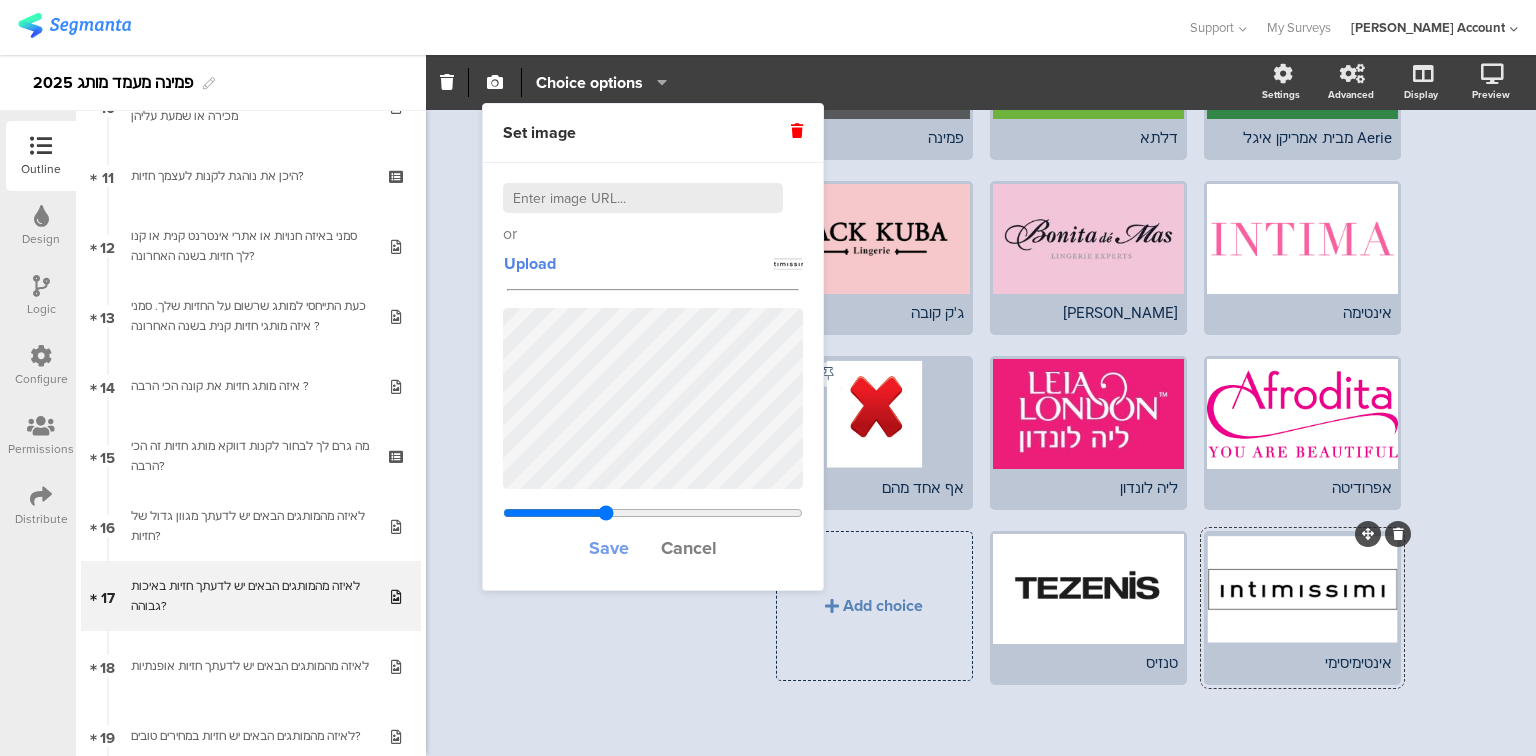 click on "Save" at bounding box center (609, 548) 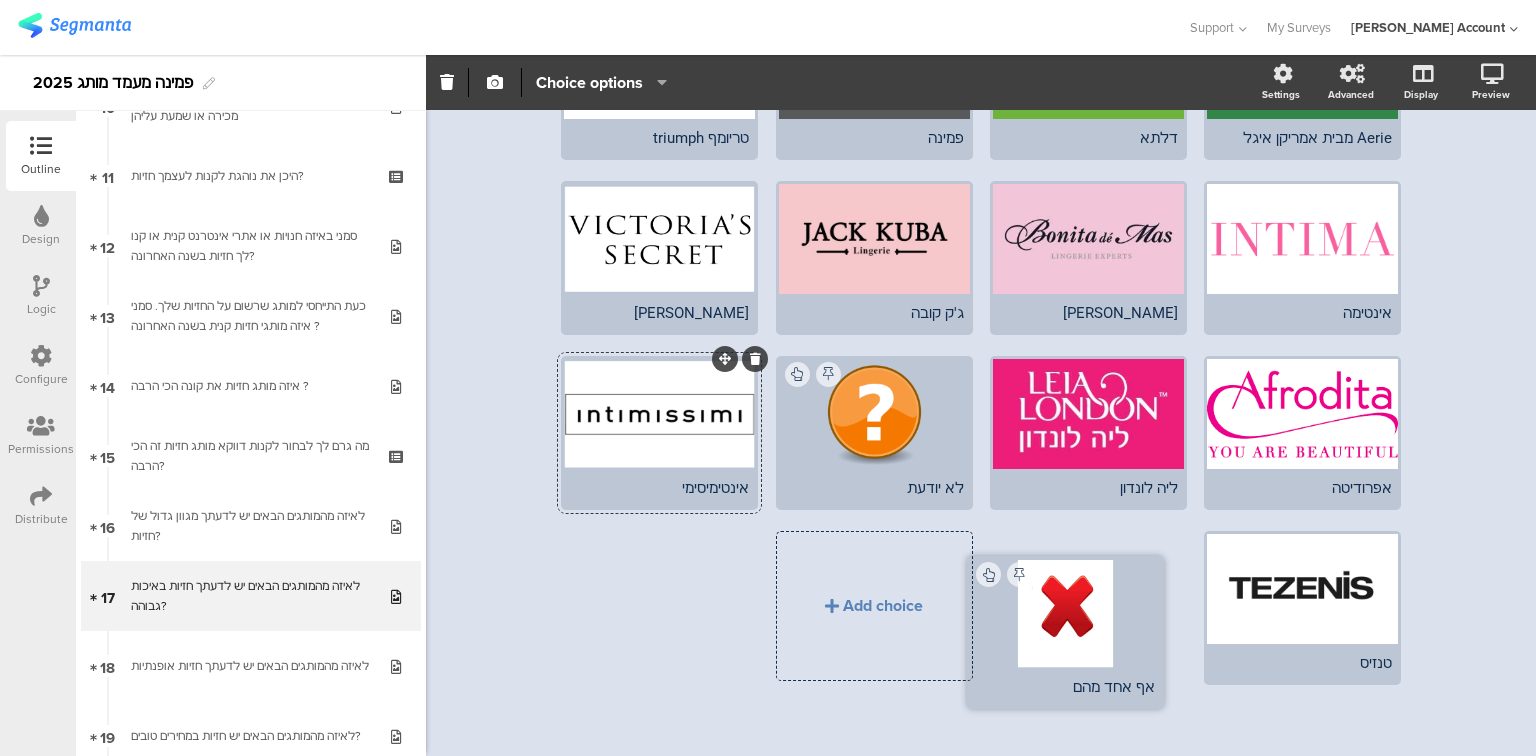 drag, startPoint x: 934, startPoint y: 354, endPoint x: 1134, endPoint y: 548, distance: 278.6324 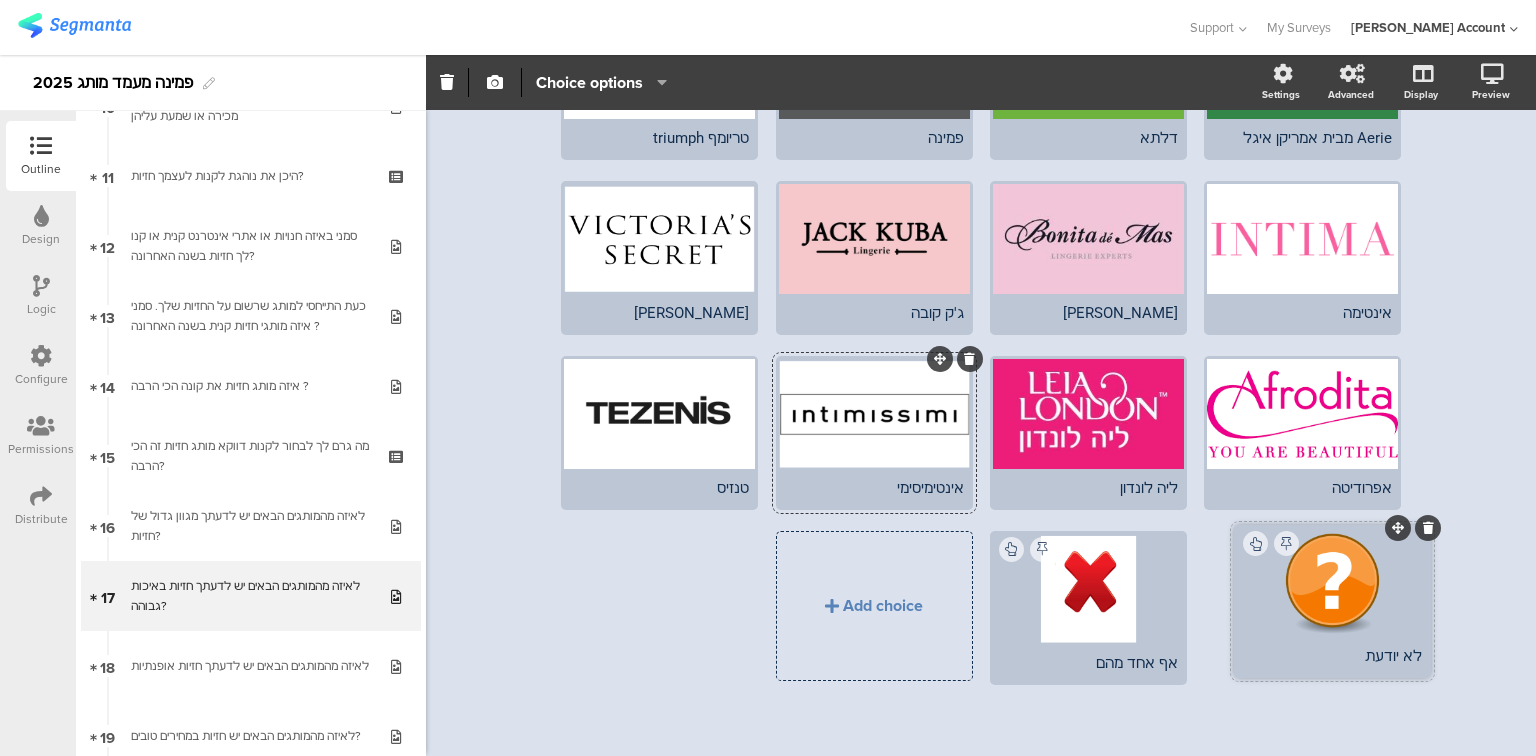 drag, startPoint x: 929, startPoint y: 356, endPoint x: 1387, endPoint y: 528, distance: 489.23206 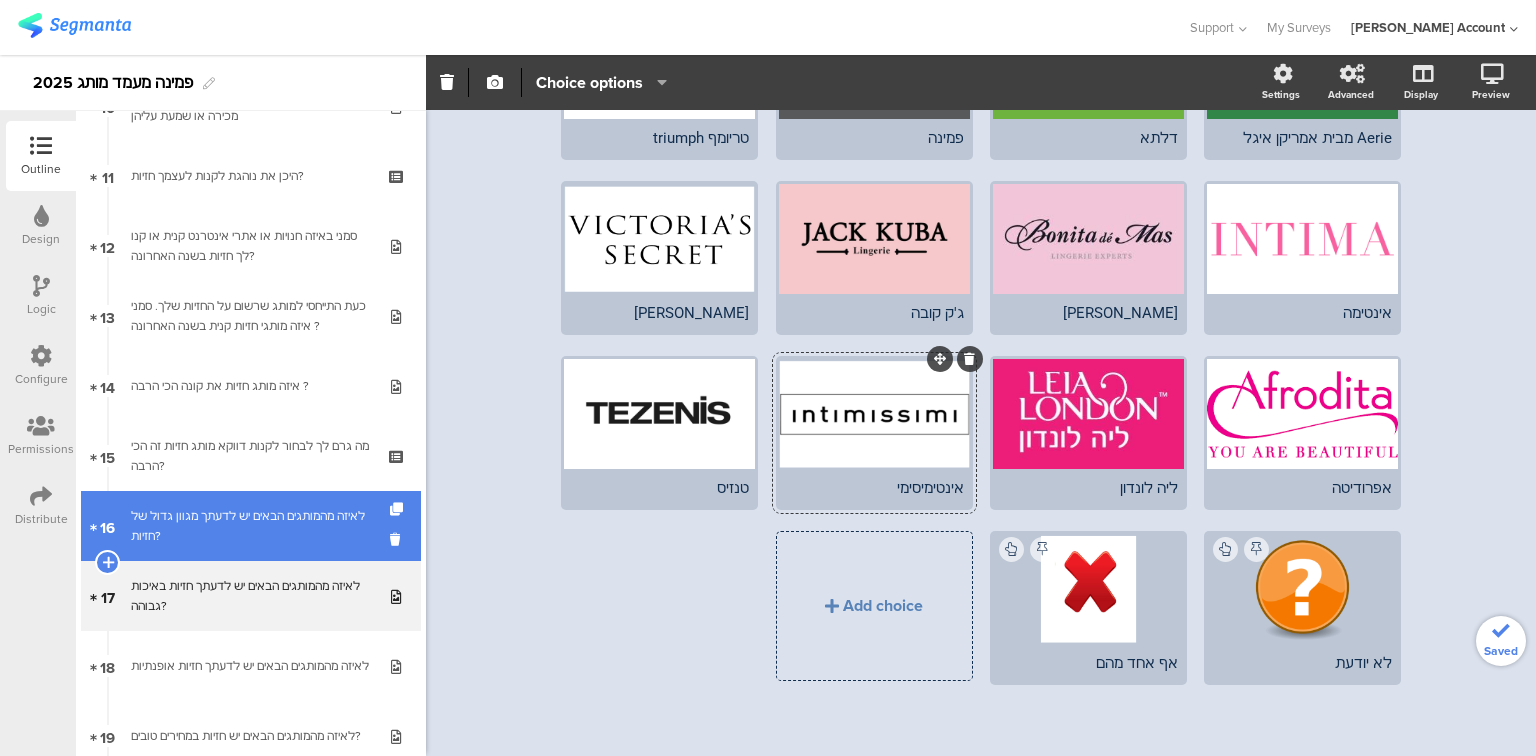 click on "16" at bounding box center [107, 526] 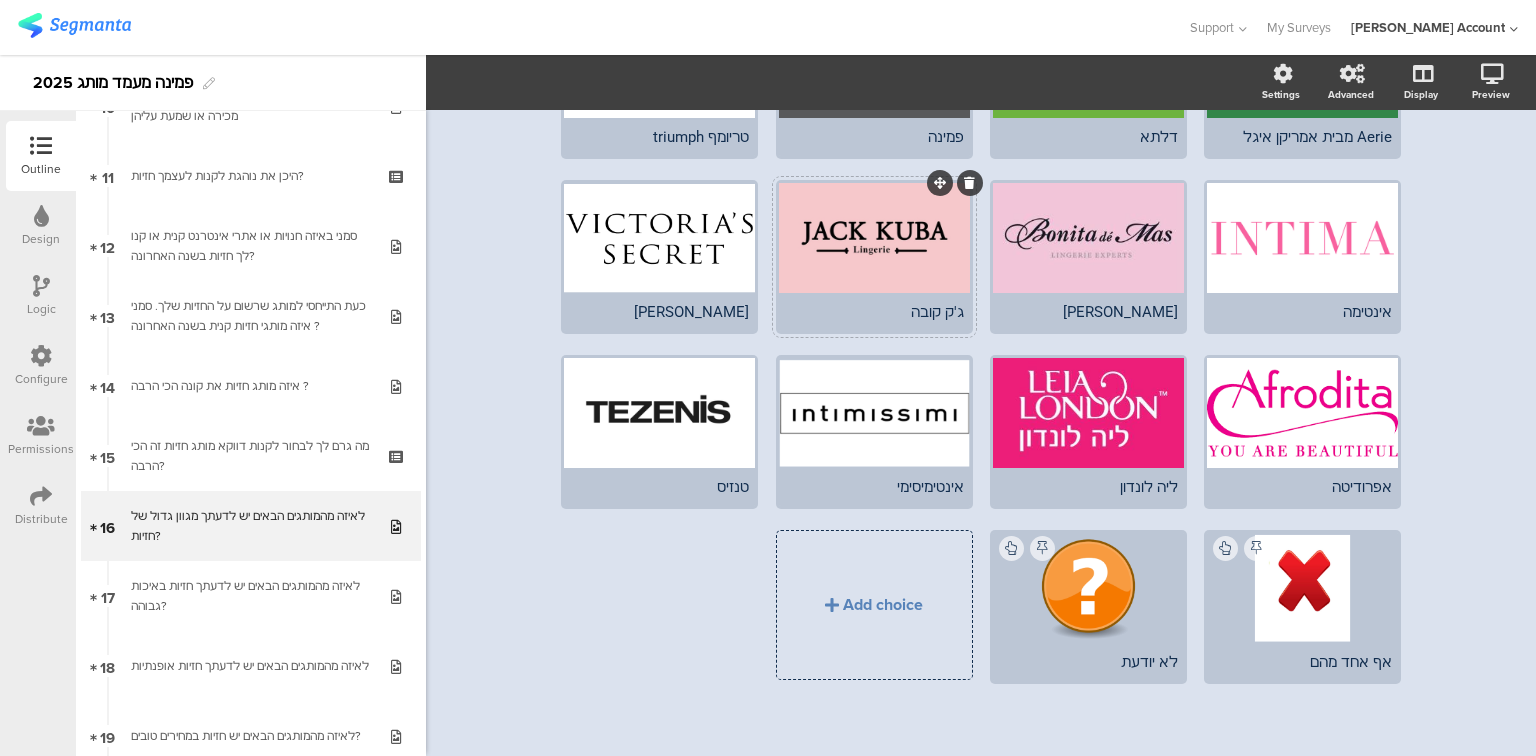 scroll, scrollTop: 304, scrollLeft: 0, axis: vertical 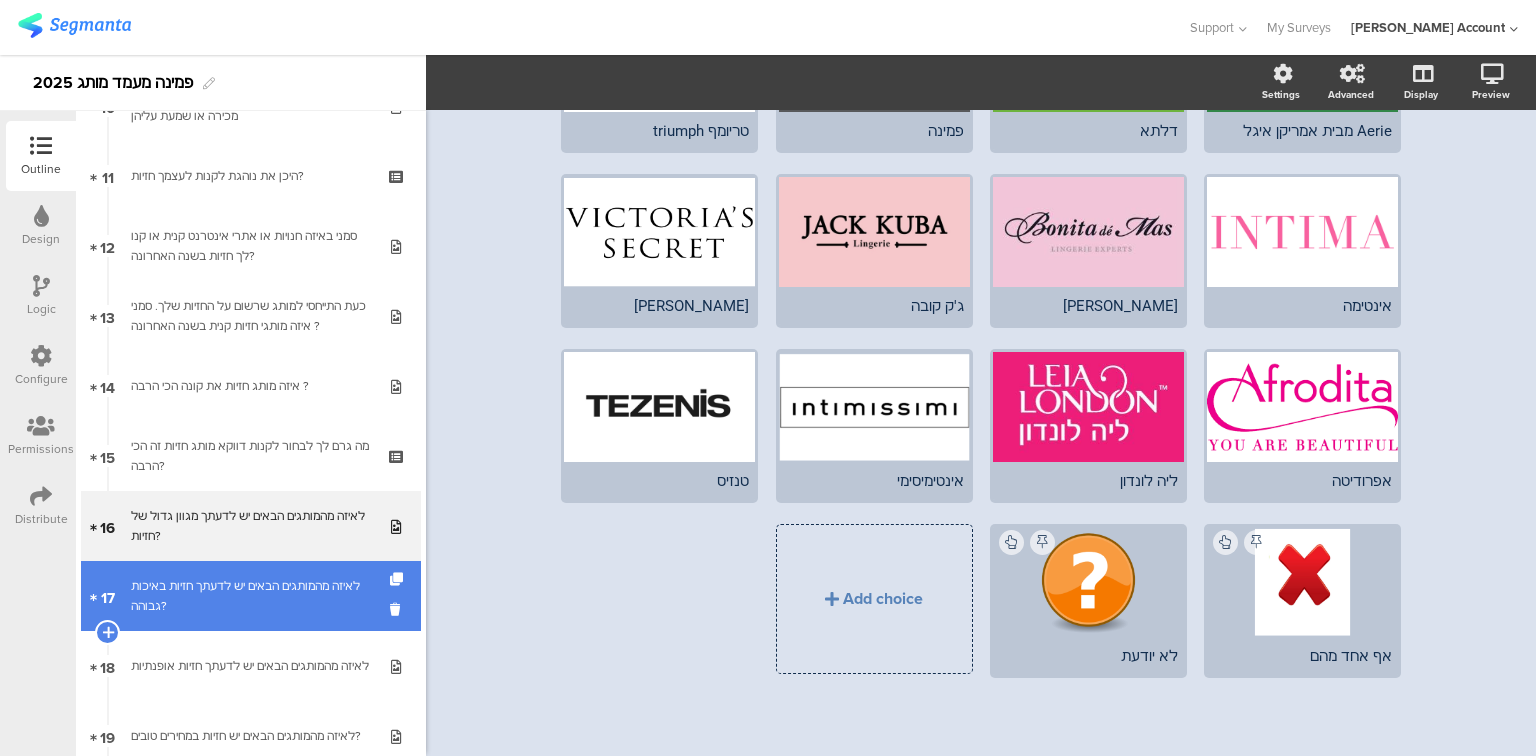 click on "לאיזה מהמותגים הבאים יש לדעתך חזיות באיכות גבוהה?" at bounding box center [250, 596] 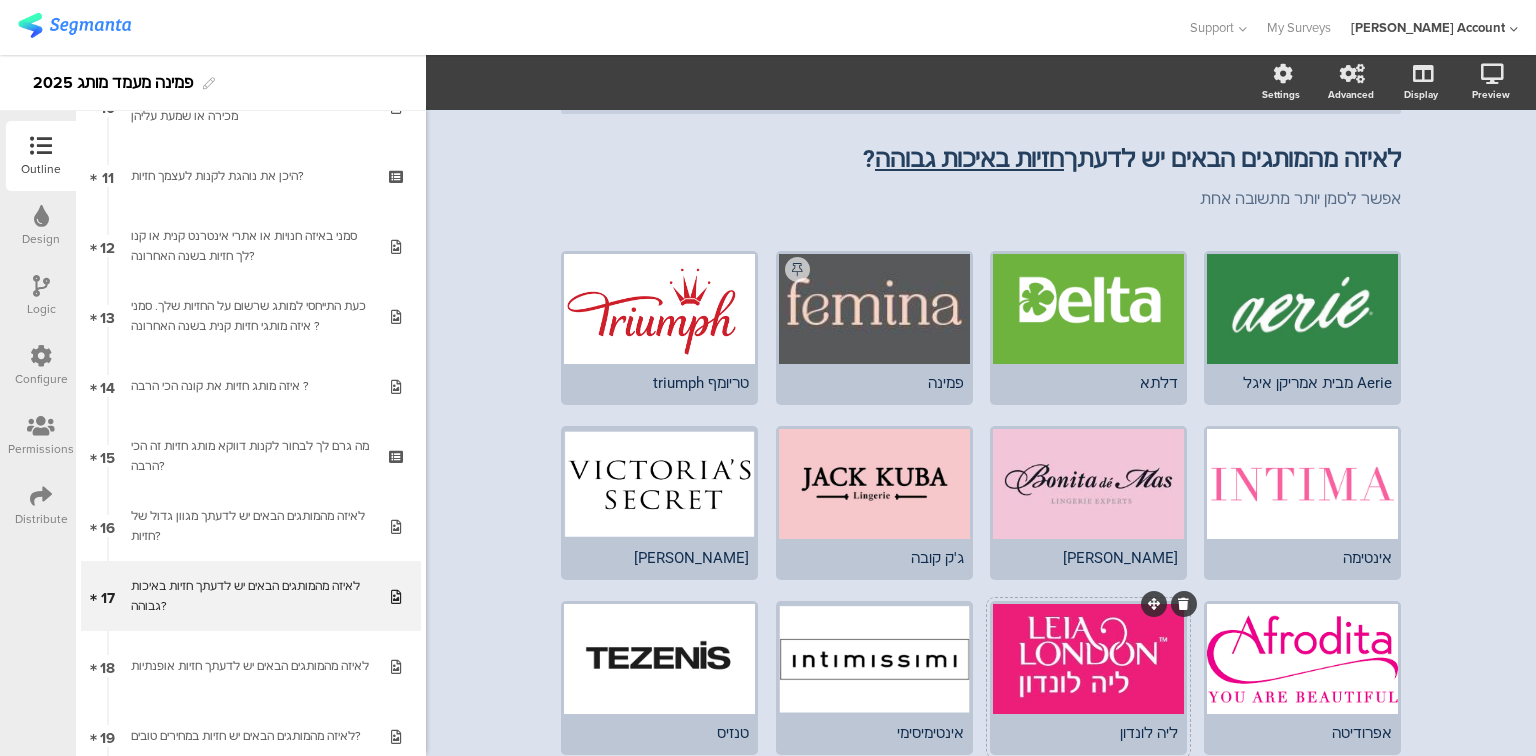 scroll, scrollTop: 304, scrollLeft: 0, axis: vertical 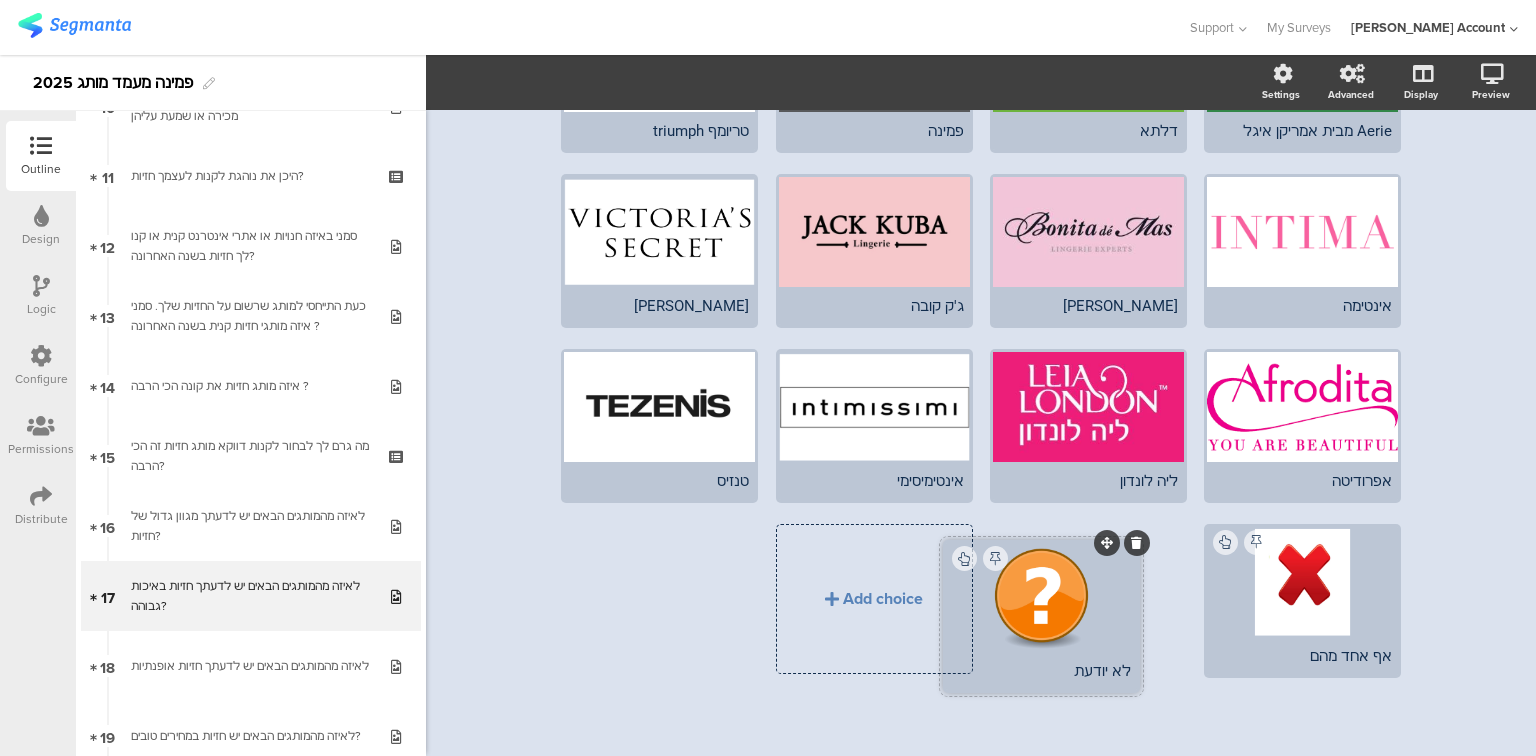 drag, startPoint x: 1357, startPoint y: 521, endPoint x: 1095, endPoint y: 541, distance: 262.76224 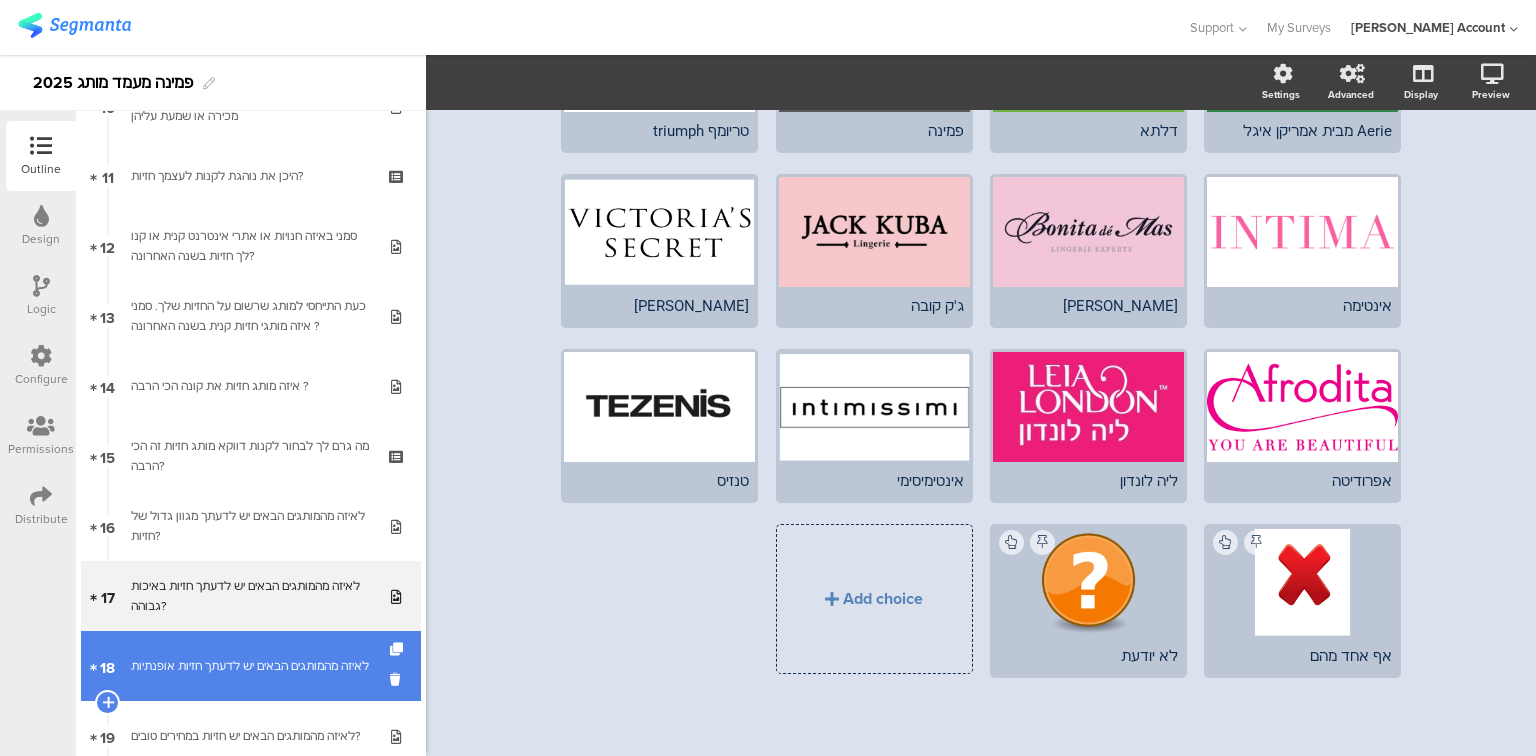 click on "לאיזה מהמותגים הבאים יש לדעתך חזיות אופנתיות" at bounding box center (250, 666) 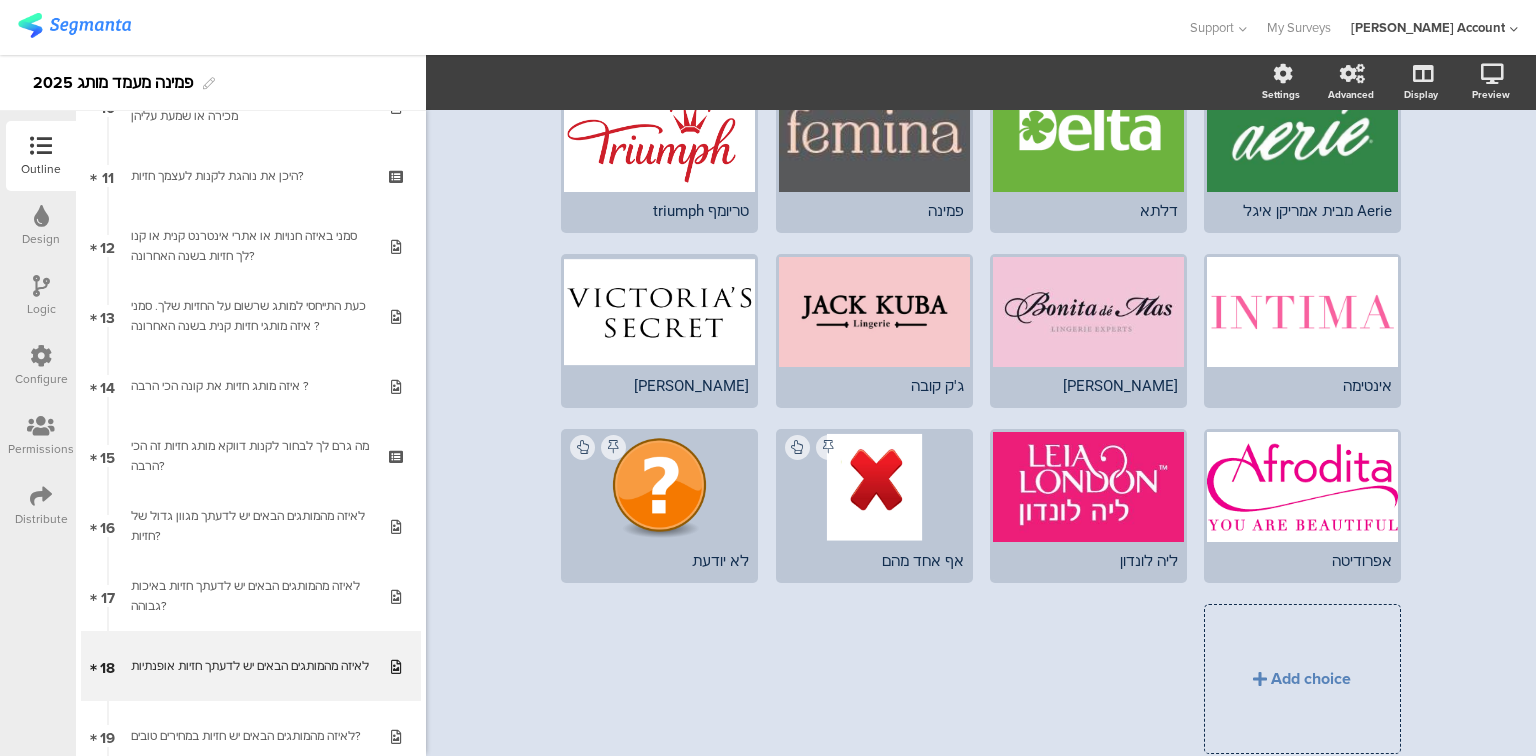 scroll, scrollTop: 297, scrollLeft: 0, axis: vertical 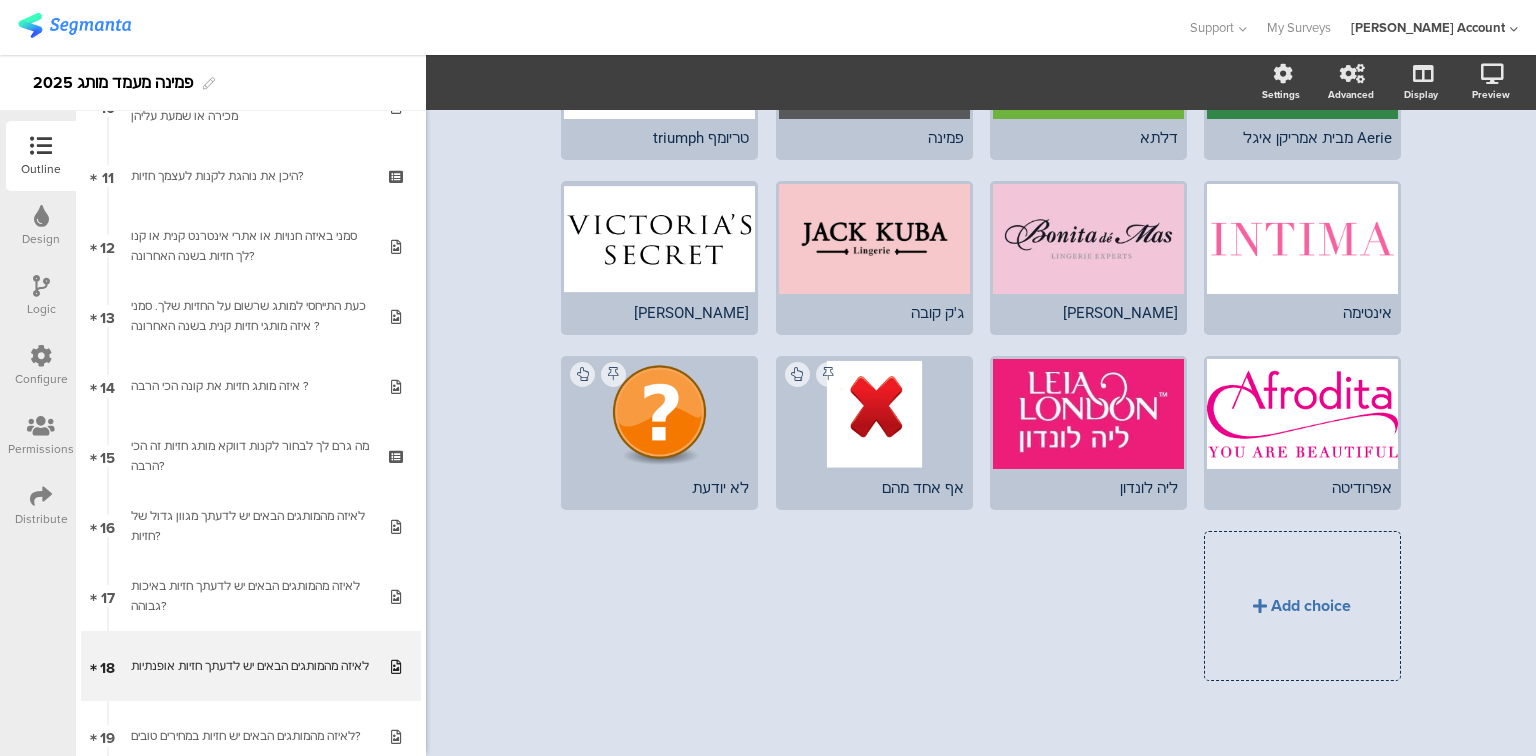 click on "Add choice" 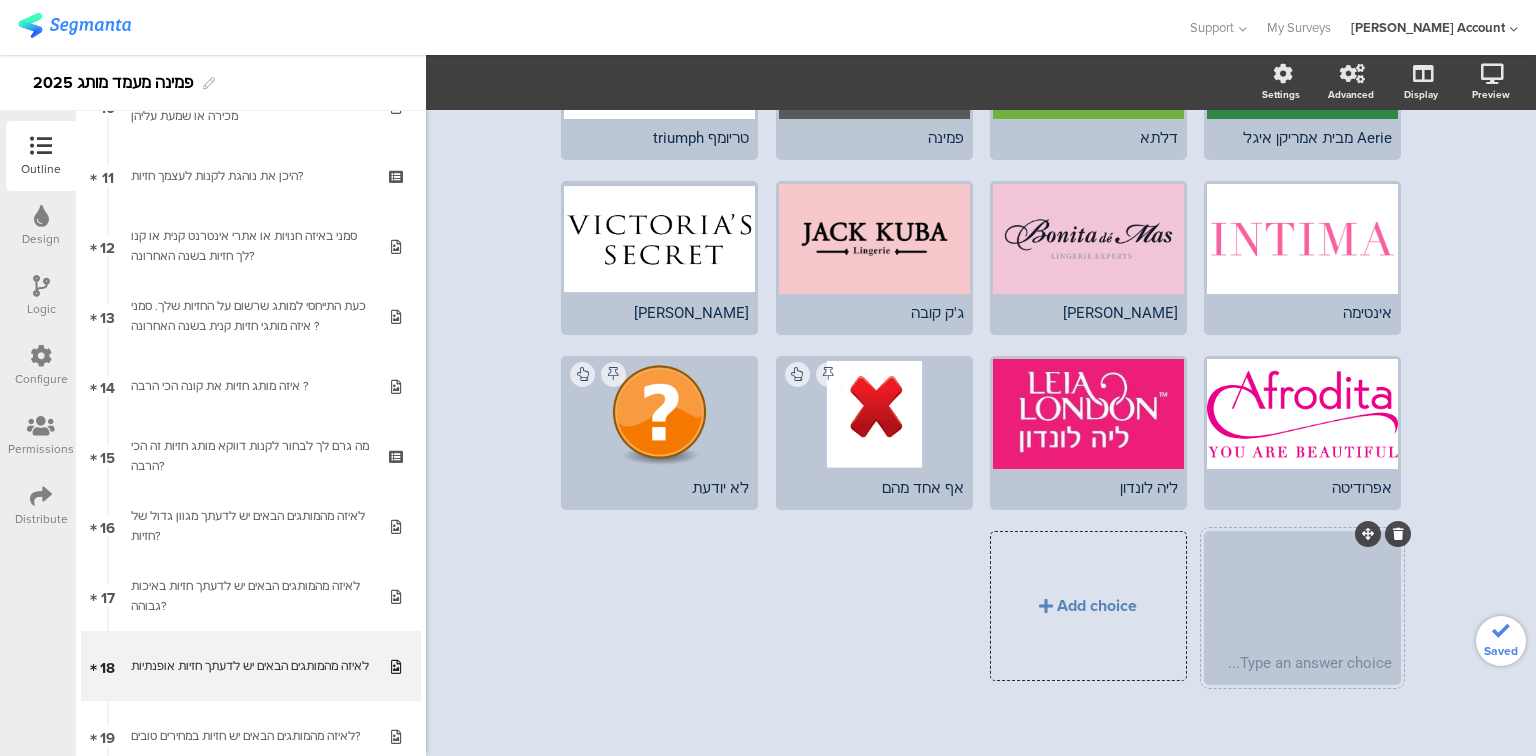 type 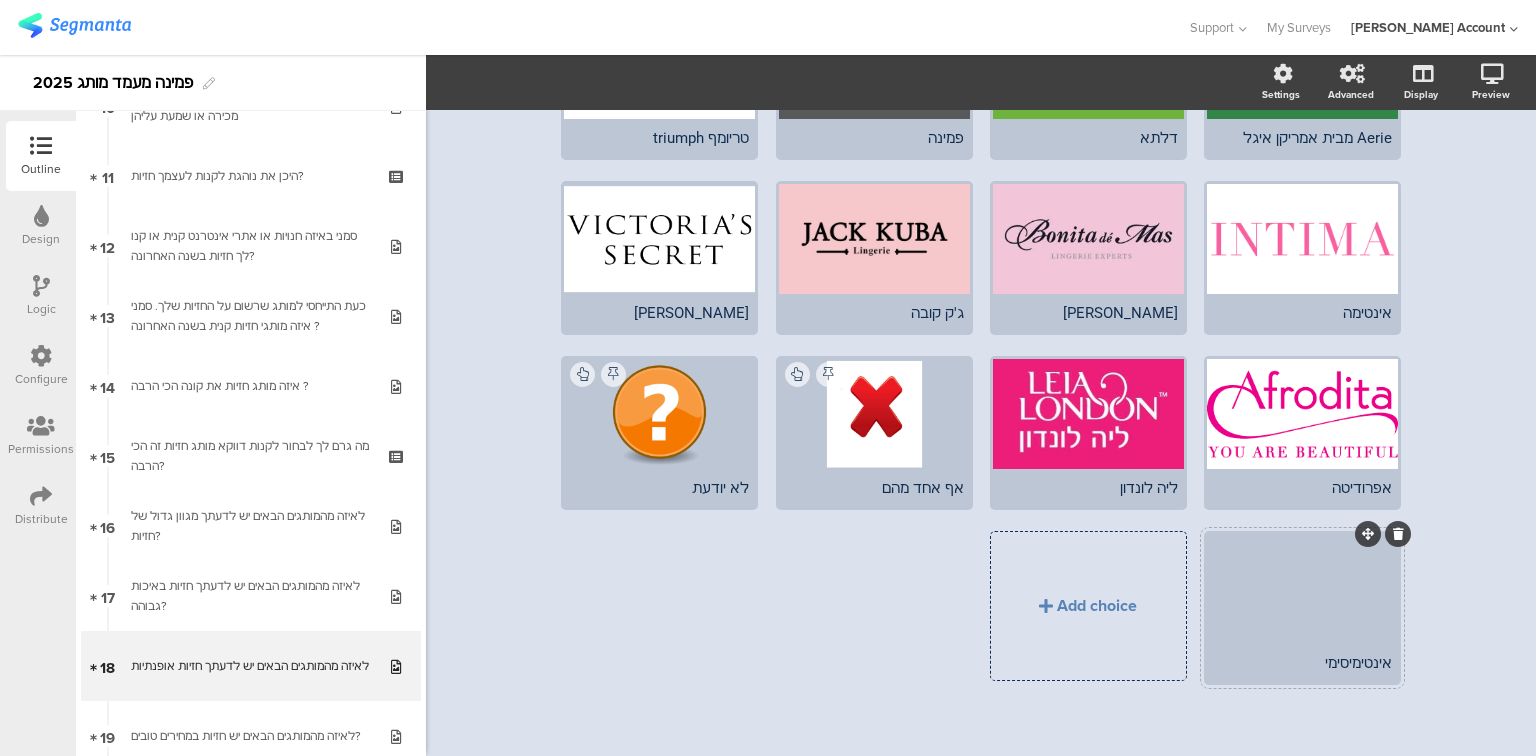 click 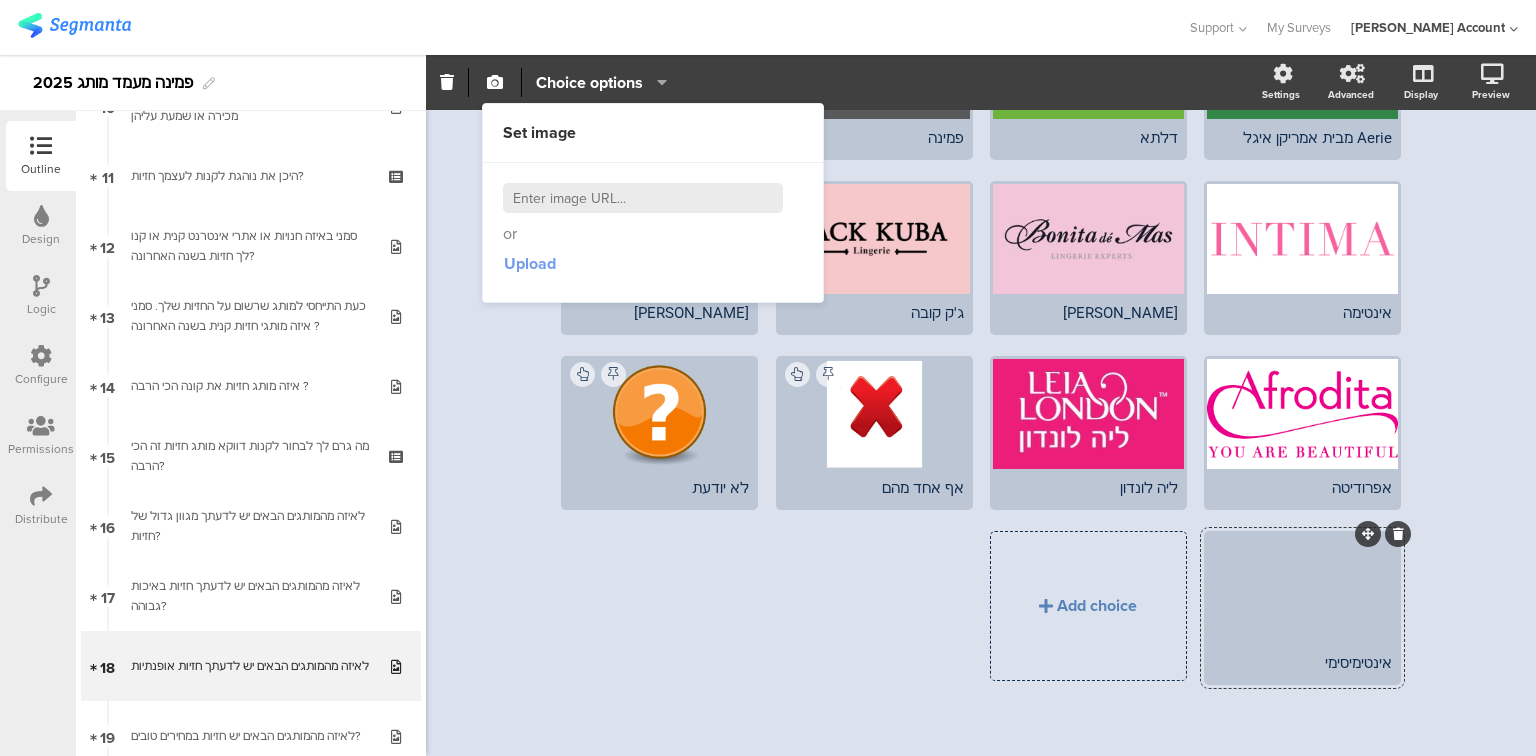 click on "Upload" at bounding box center (530, 263) 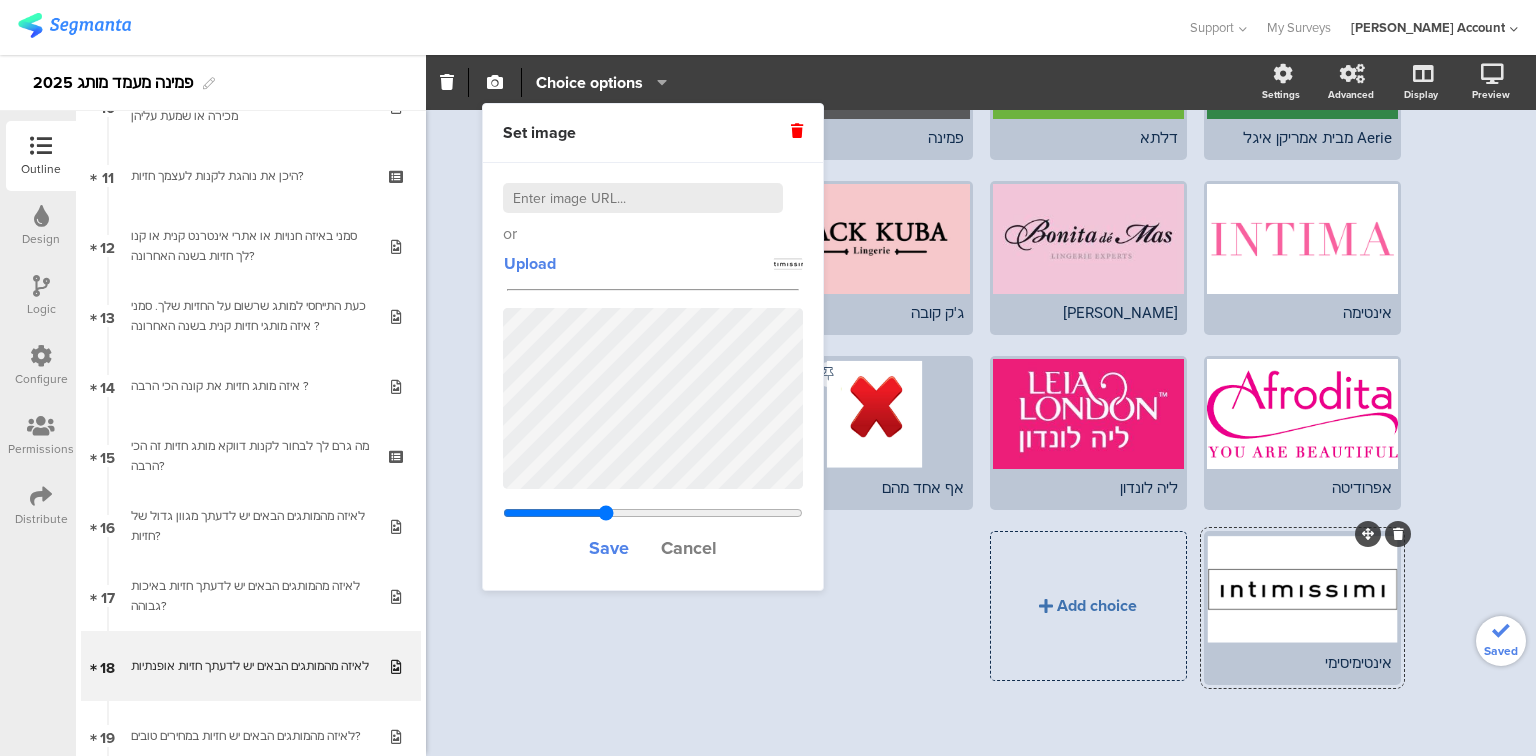 click on "Add choice" 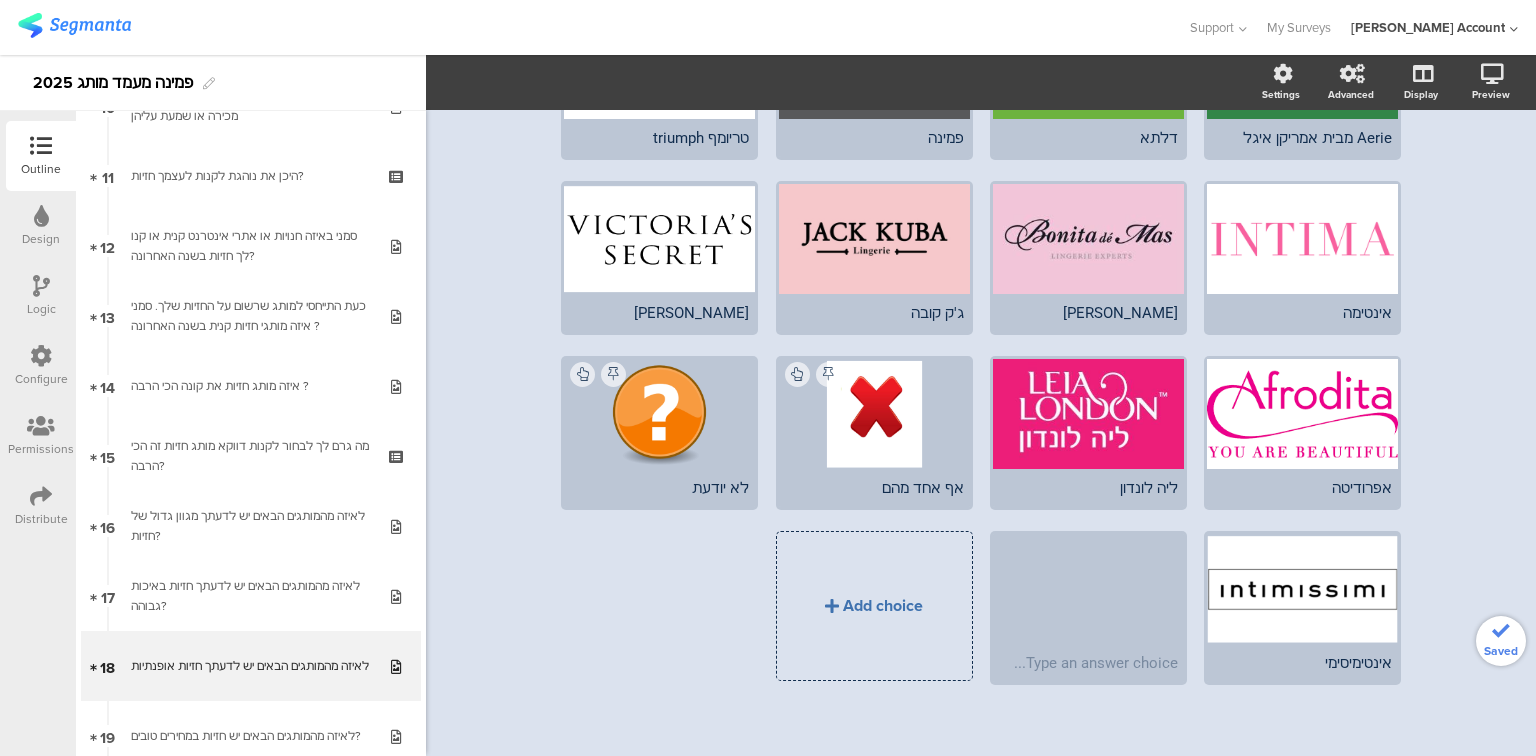 type 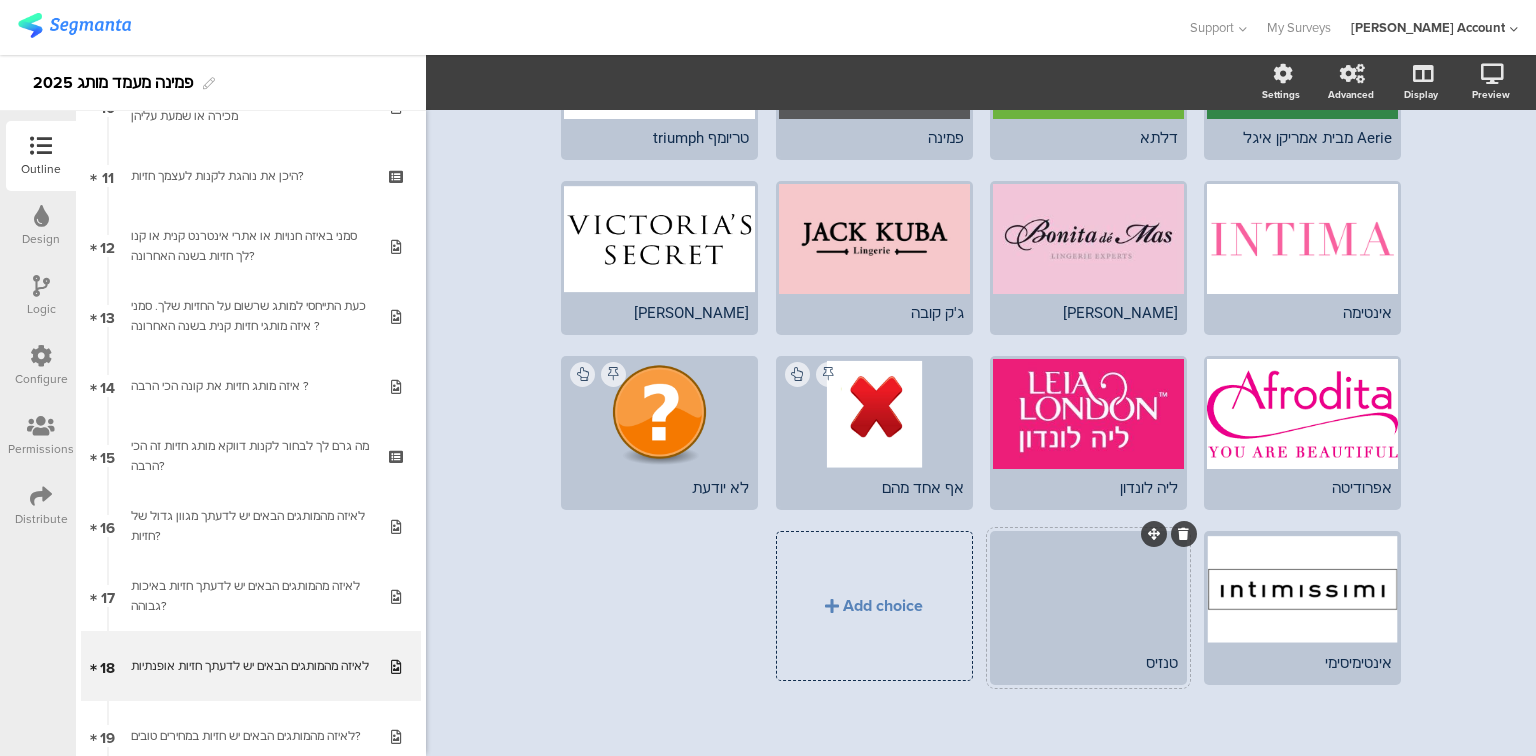 click on "טנזיס" 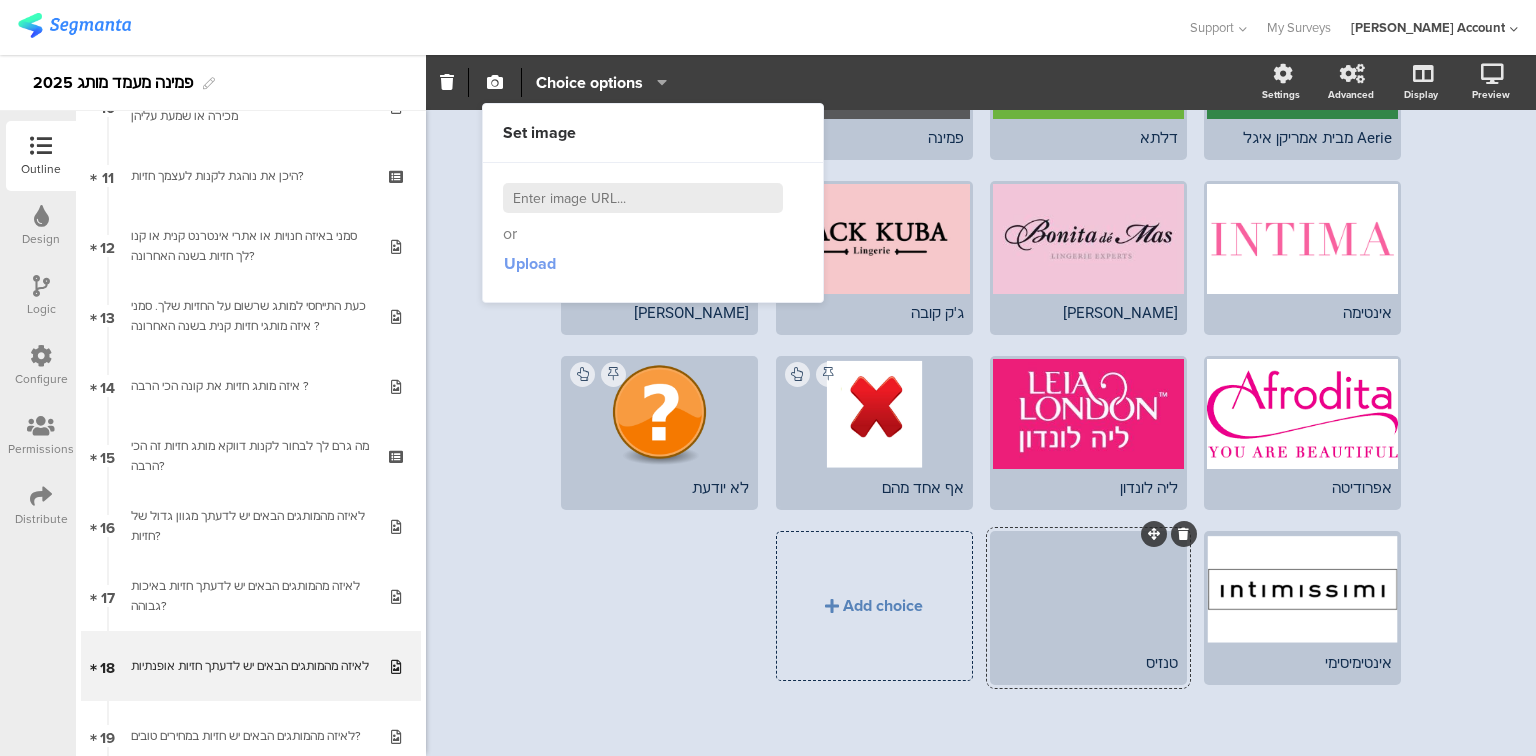 click on "Upload" at bounding box center (530, 263) 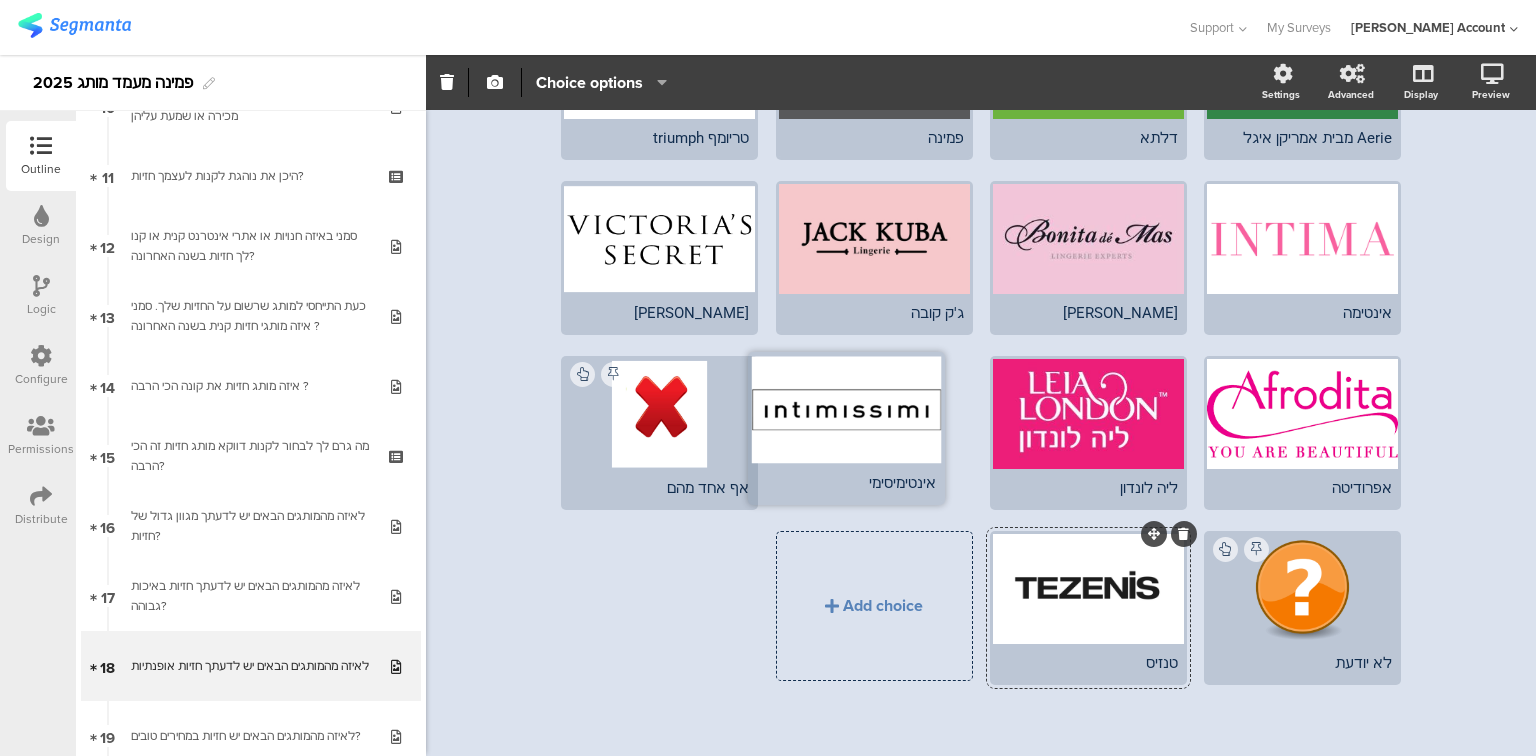 drag, startPoint x: 1363, startPoint y: 528, endPoint x: 910, endPoint y: 352, distance: 485.98868 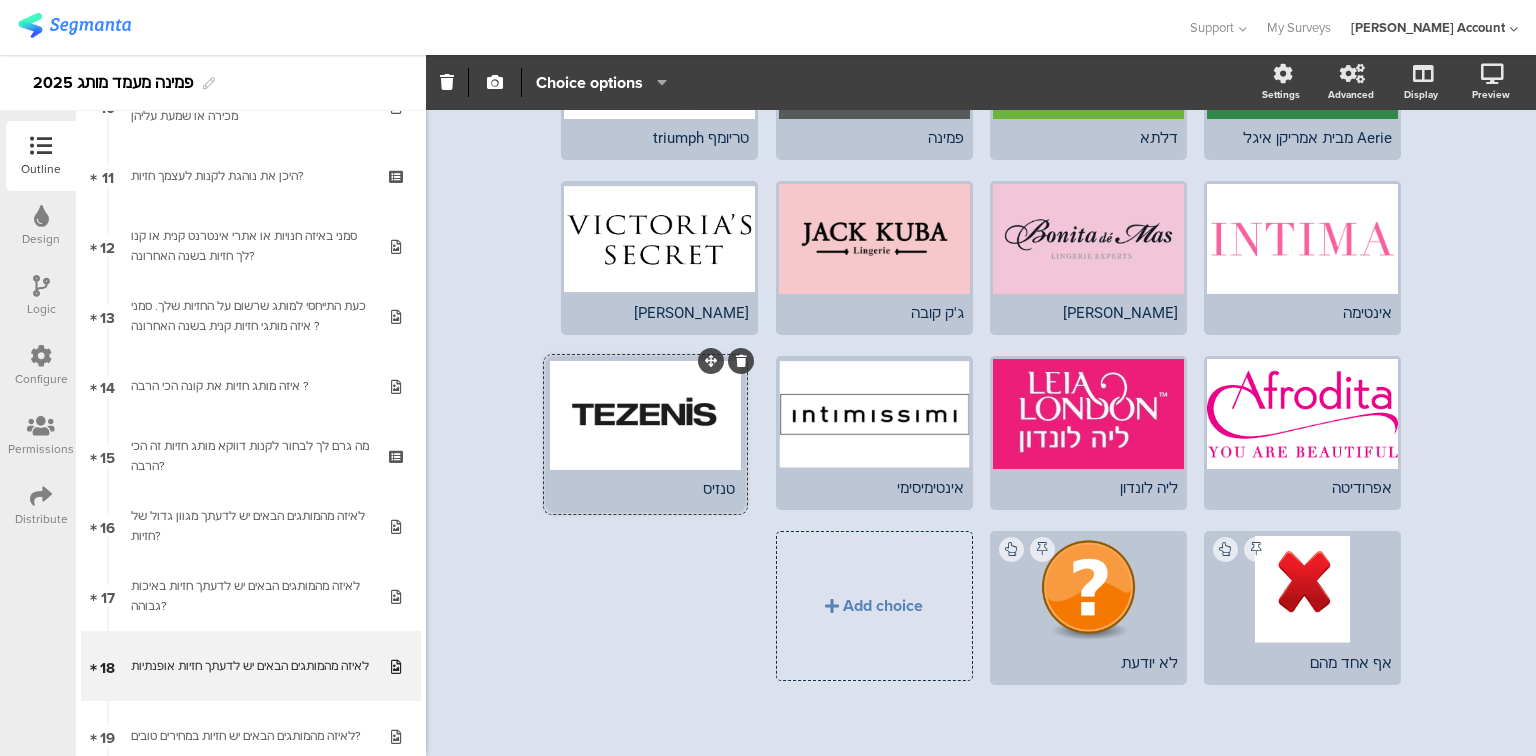 drag, startPoint x: 1147, startPoint y: 528, endPoint x: 707, endPoint y: 358, distance: 471.69907 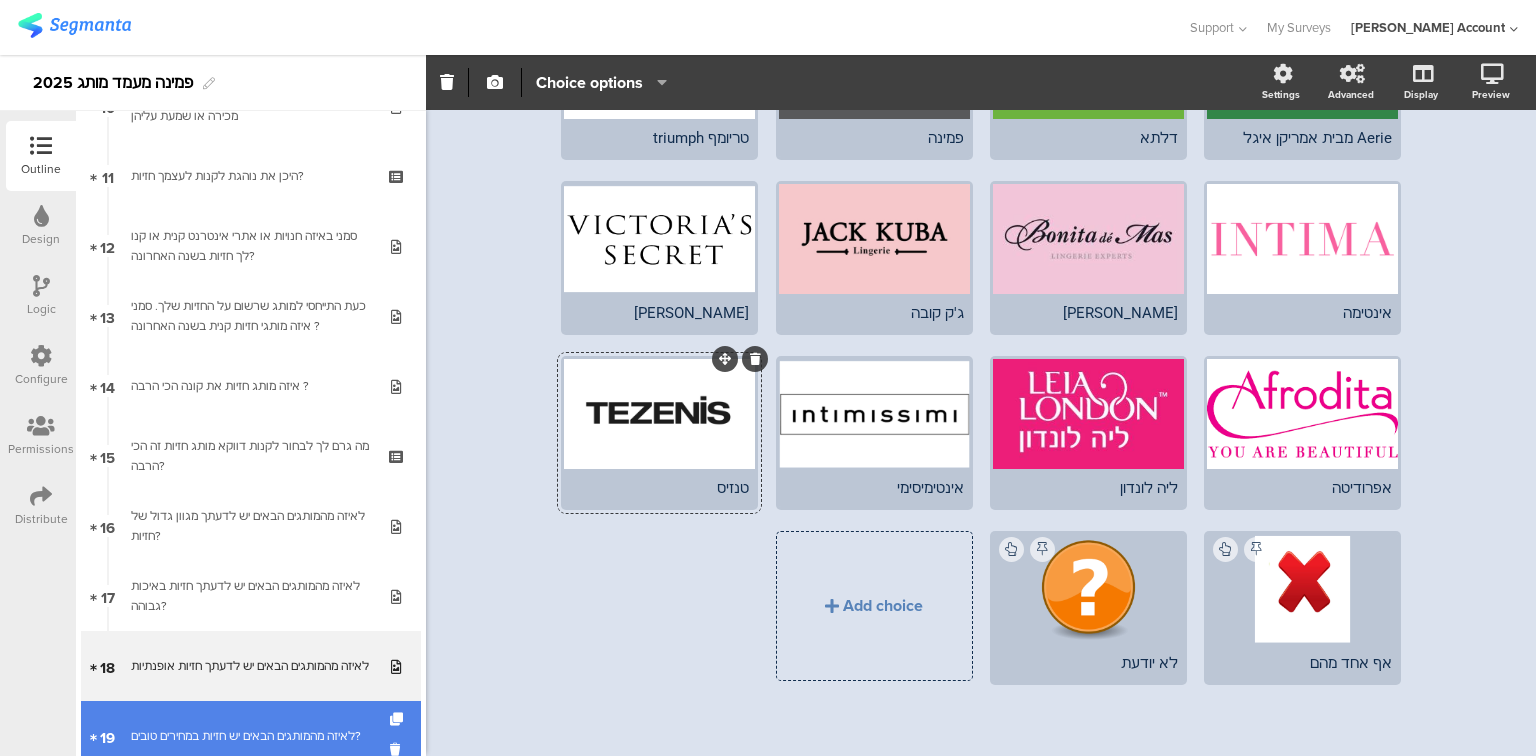 click on "לאיזה מהמותגים הבאים יש חזיות במחירים טובים?" at bounding box center [250, 736] 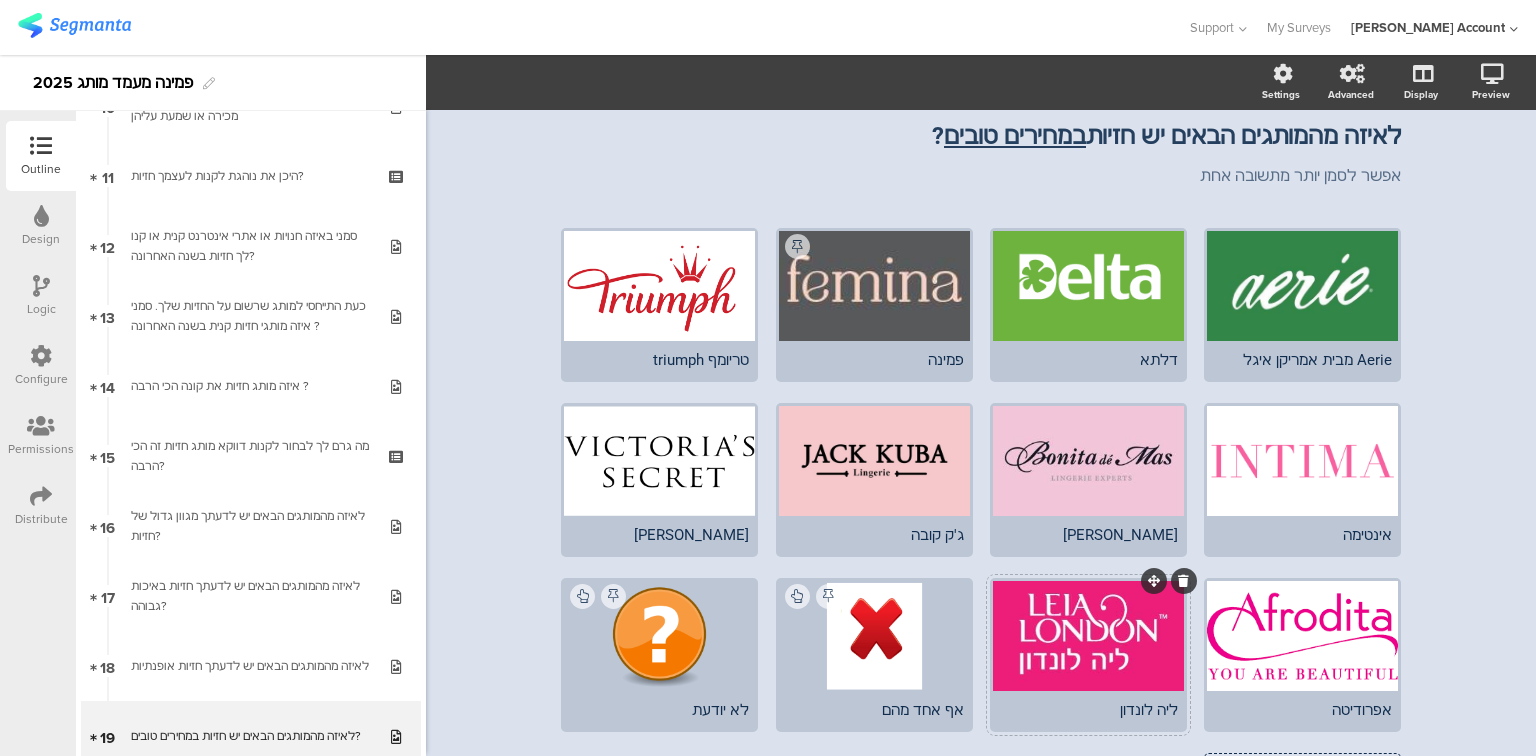 scroll, scrollTop: 297, scrollLeft: 0, axis: vertical 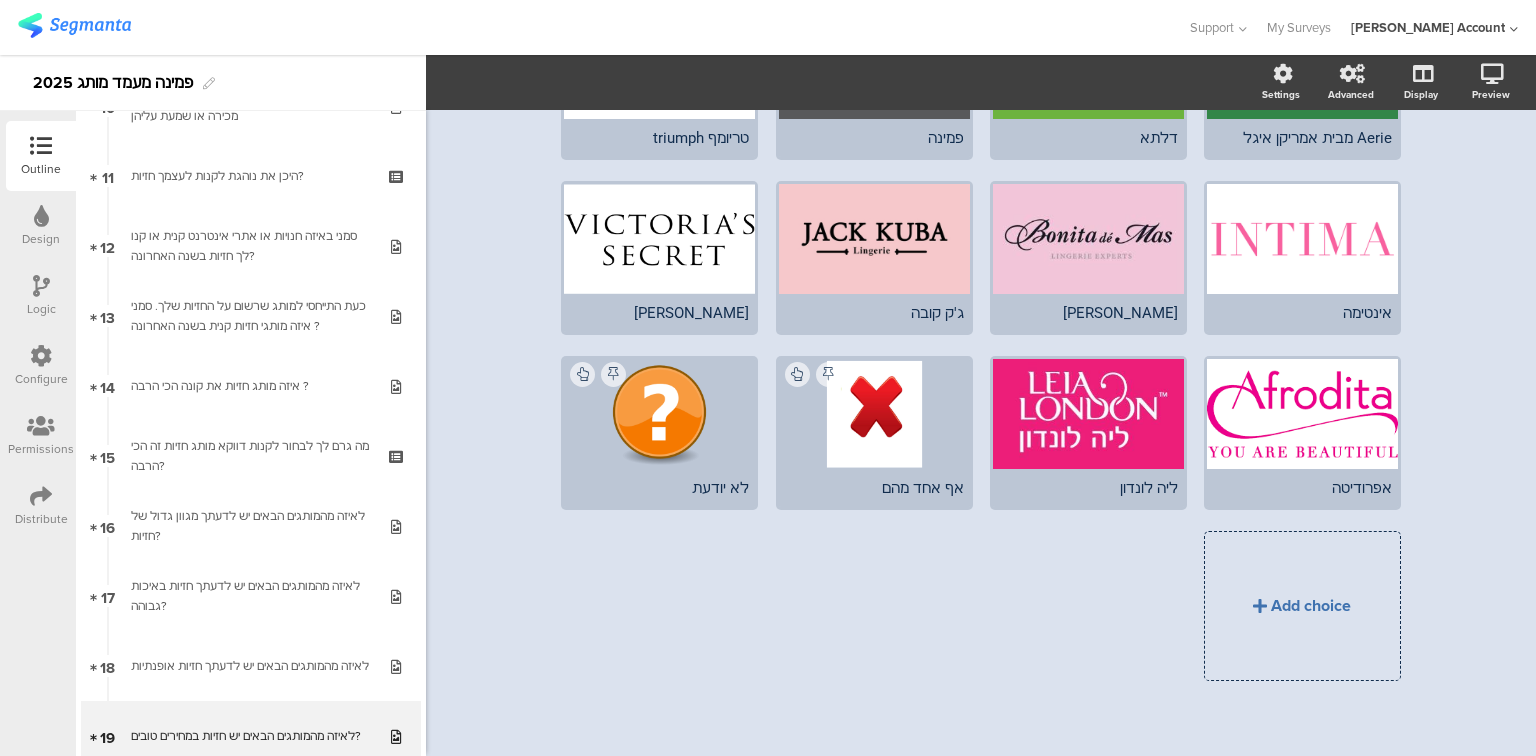 click on "Add choice" 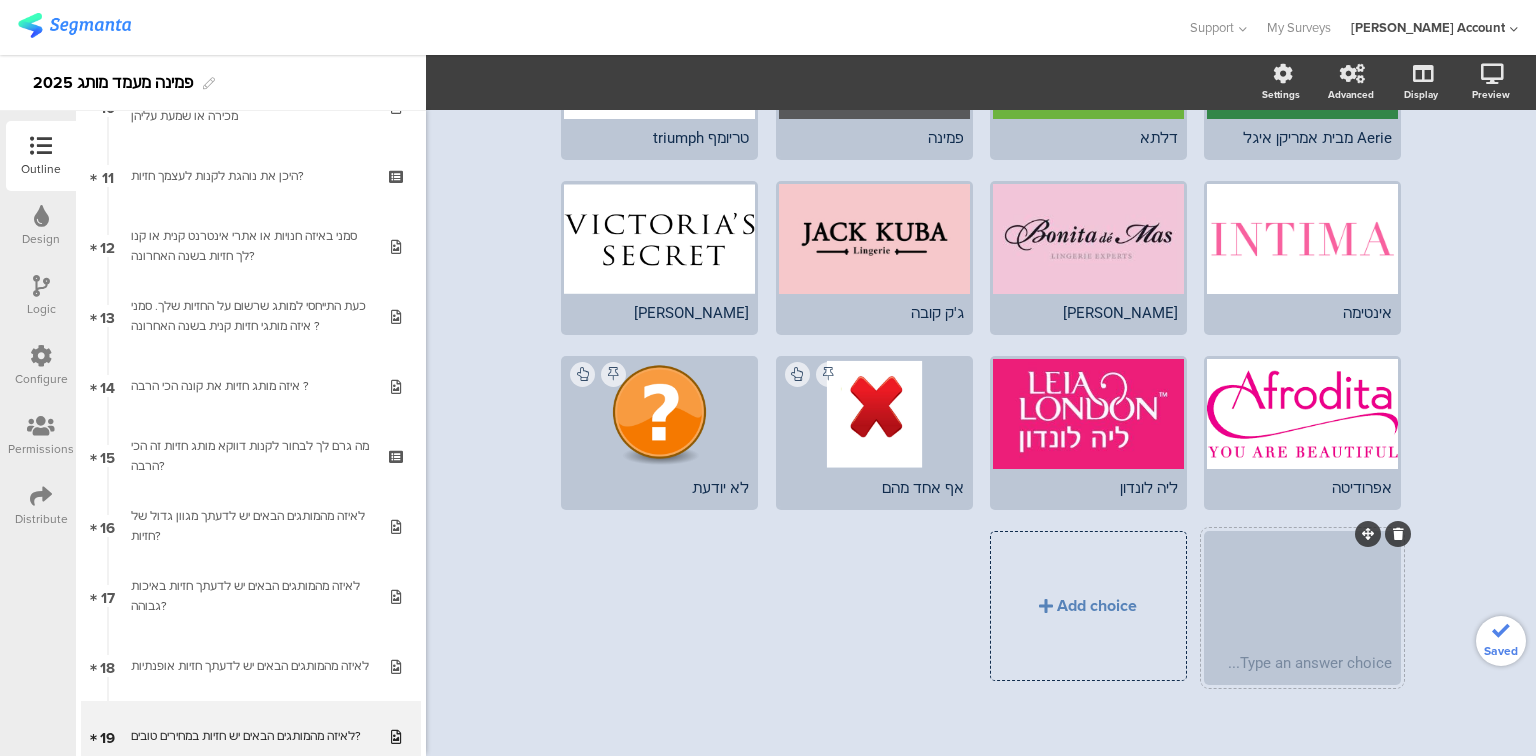 type 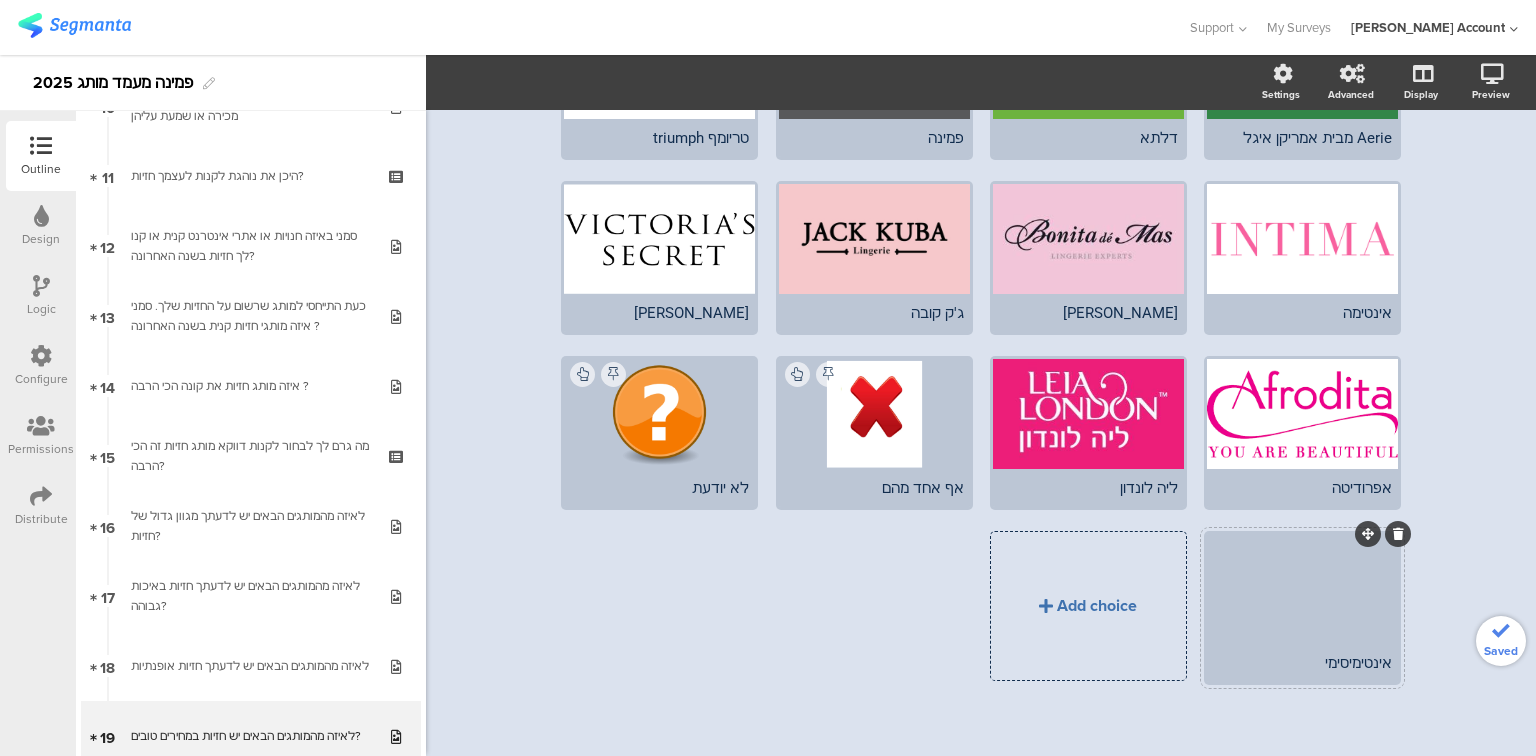 click on "Add choice" 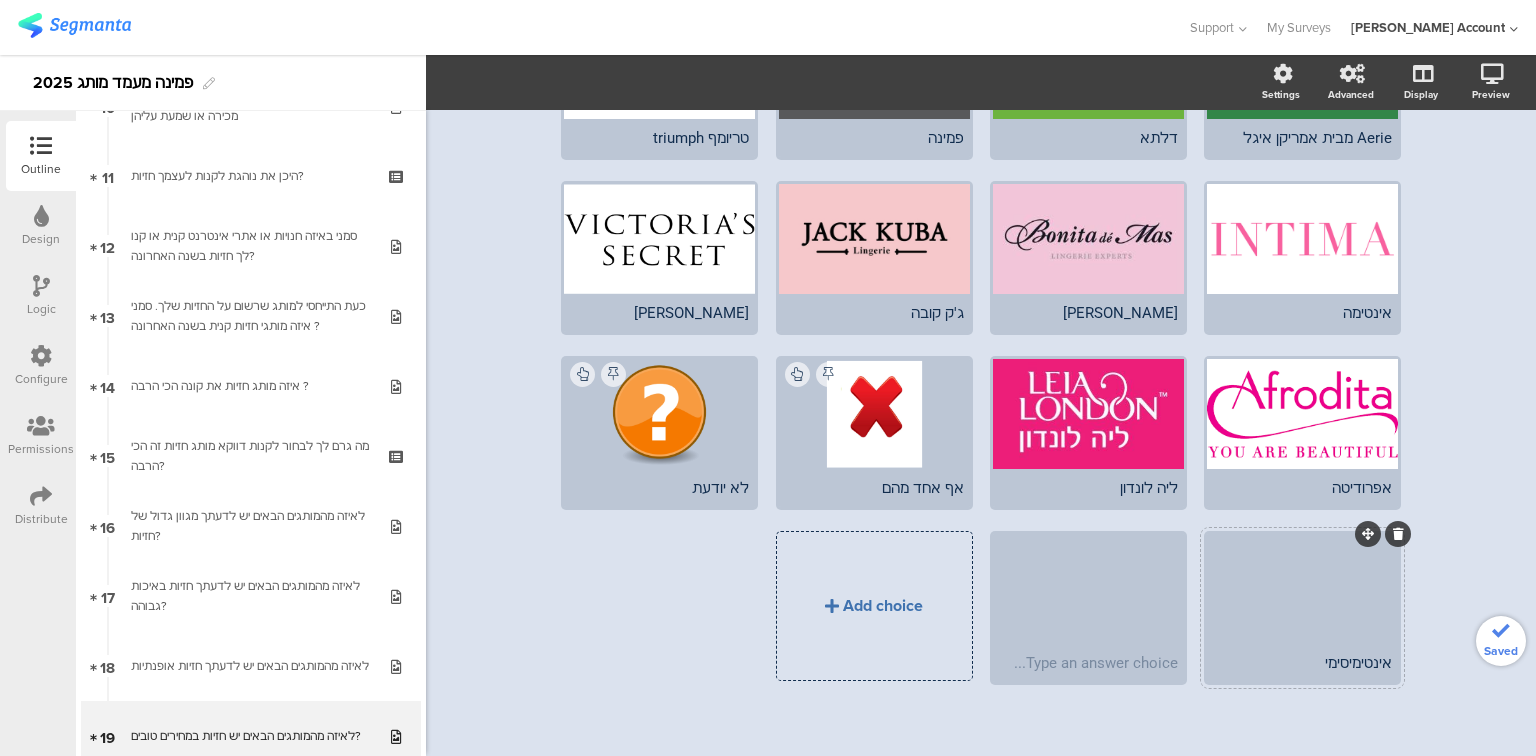 type 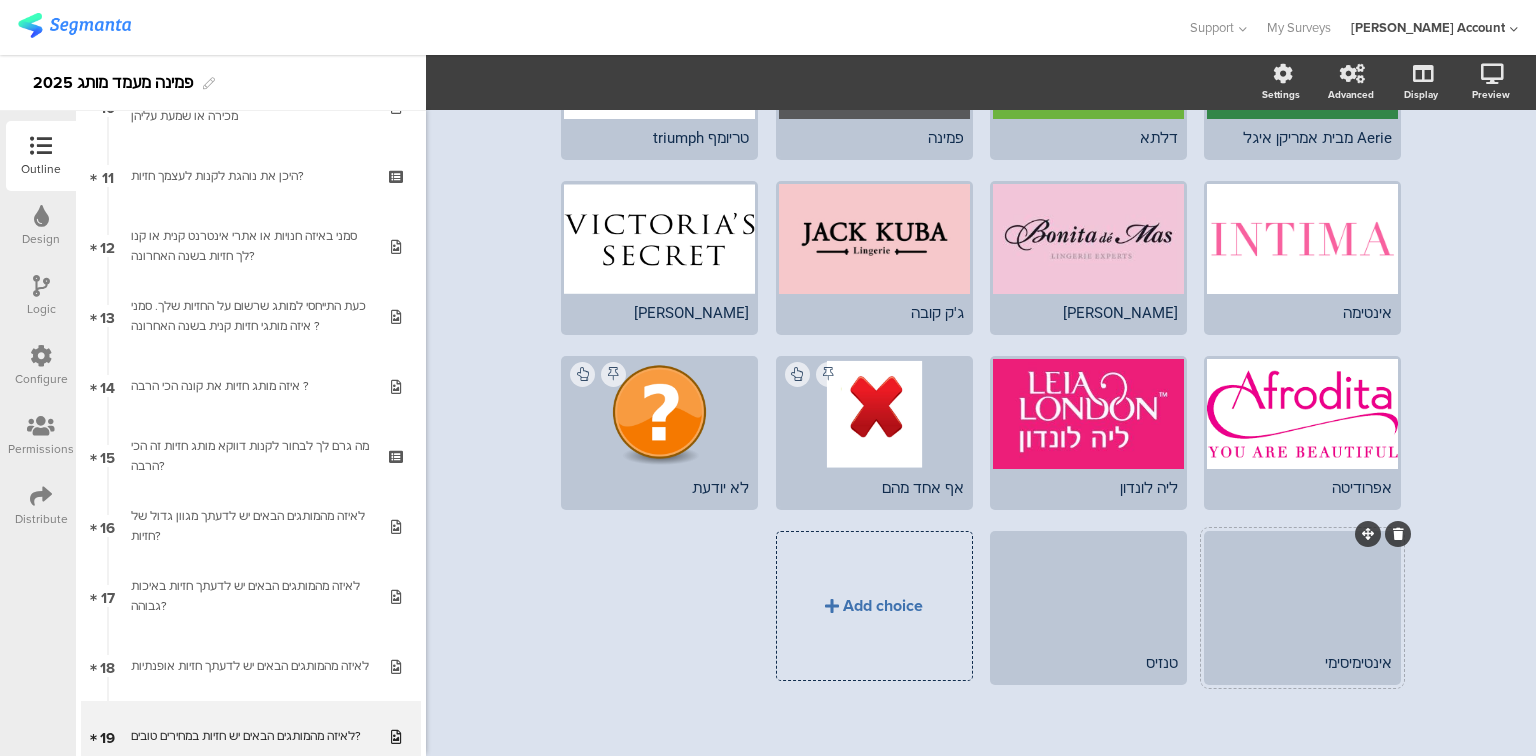 click on "טנזיס" 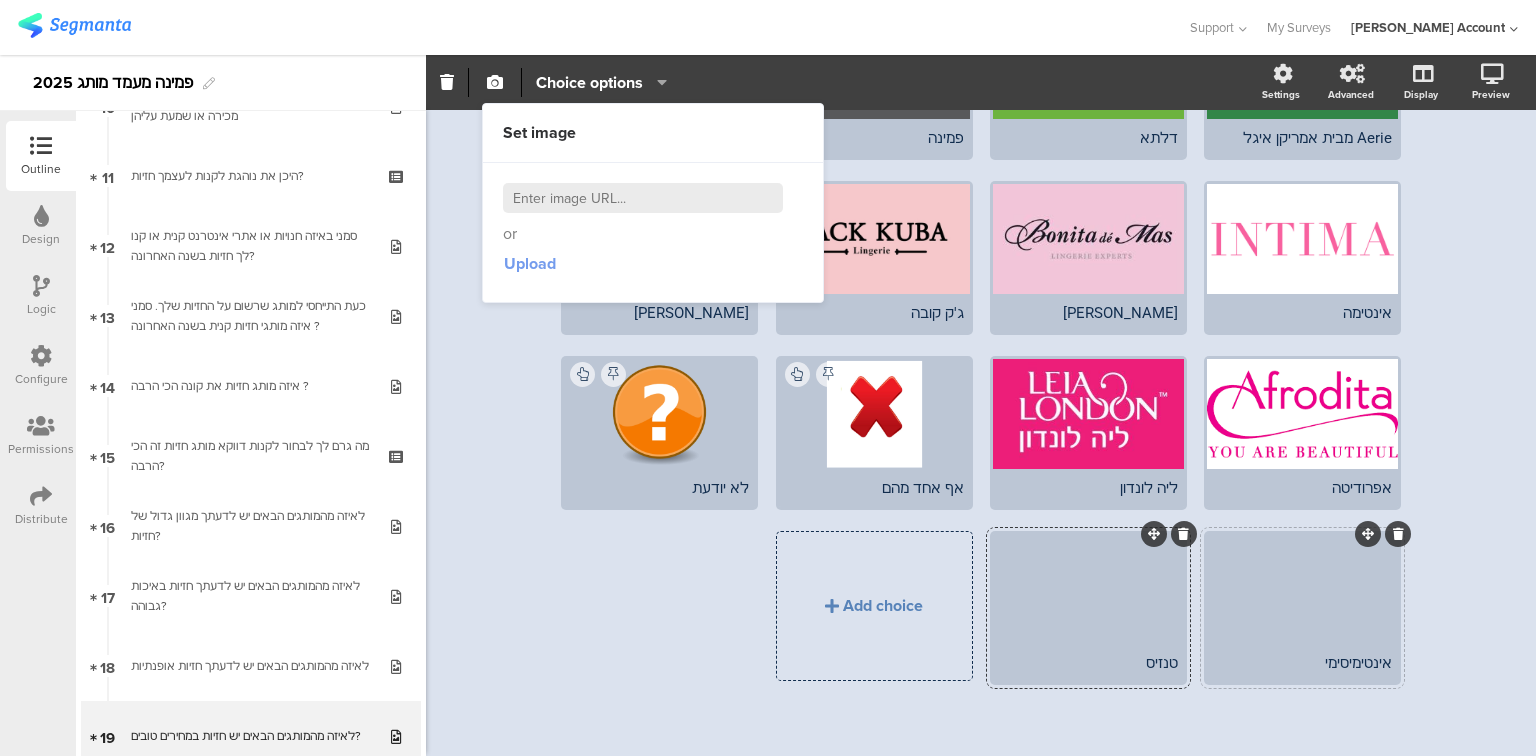 click on "Upload" at bounding box center [530, 264] 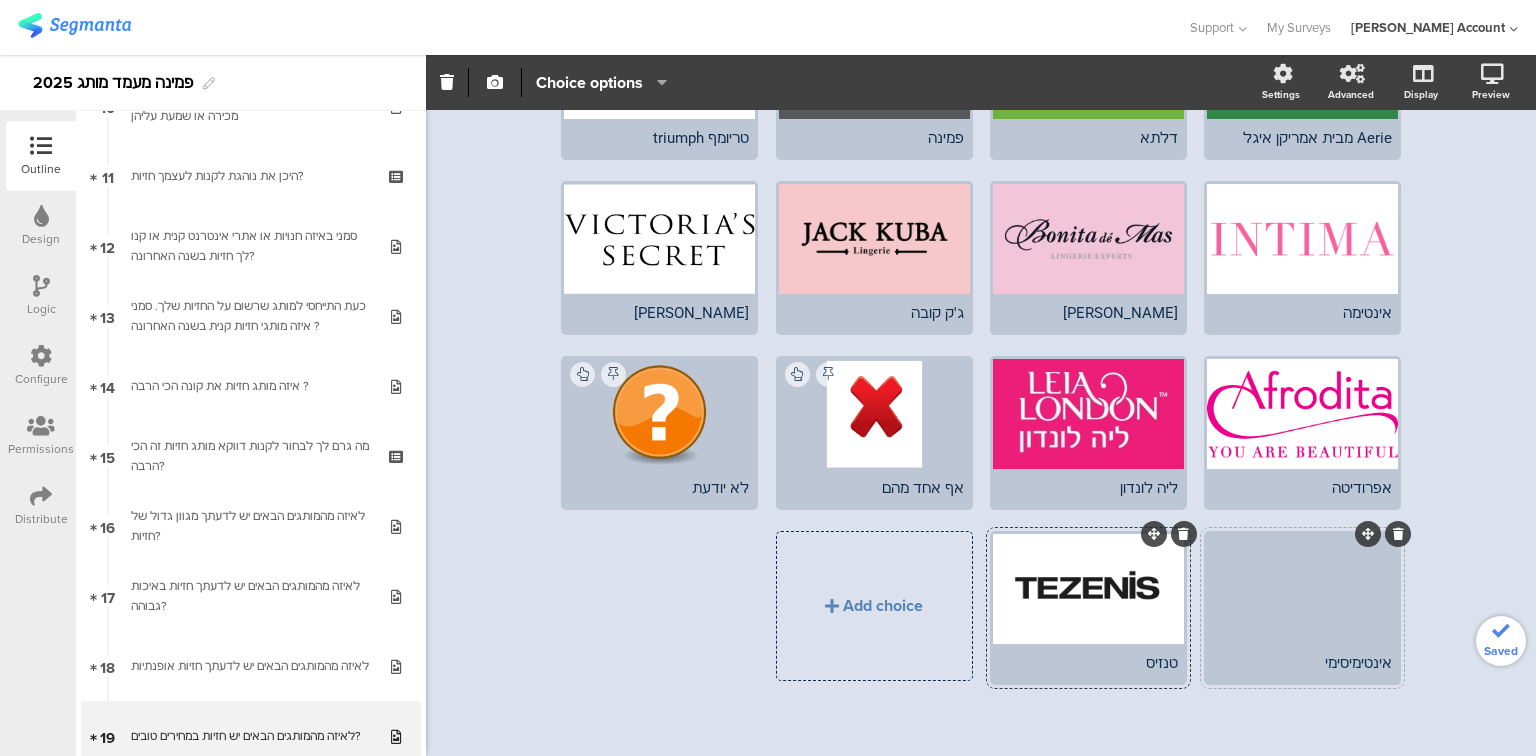 click 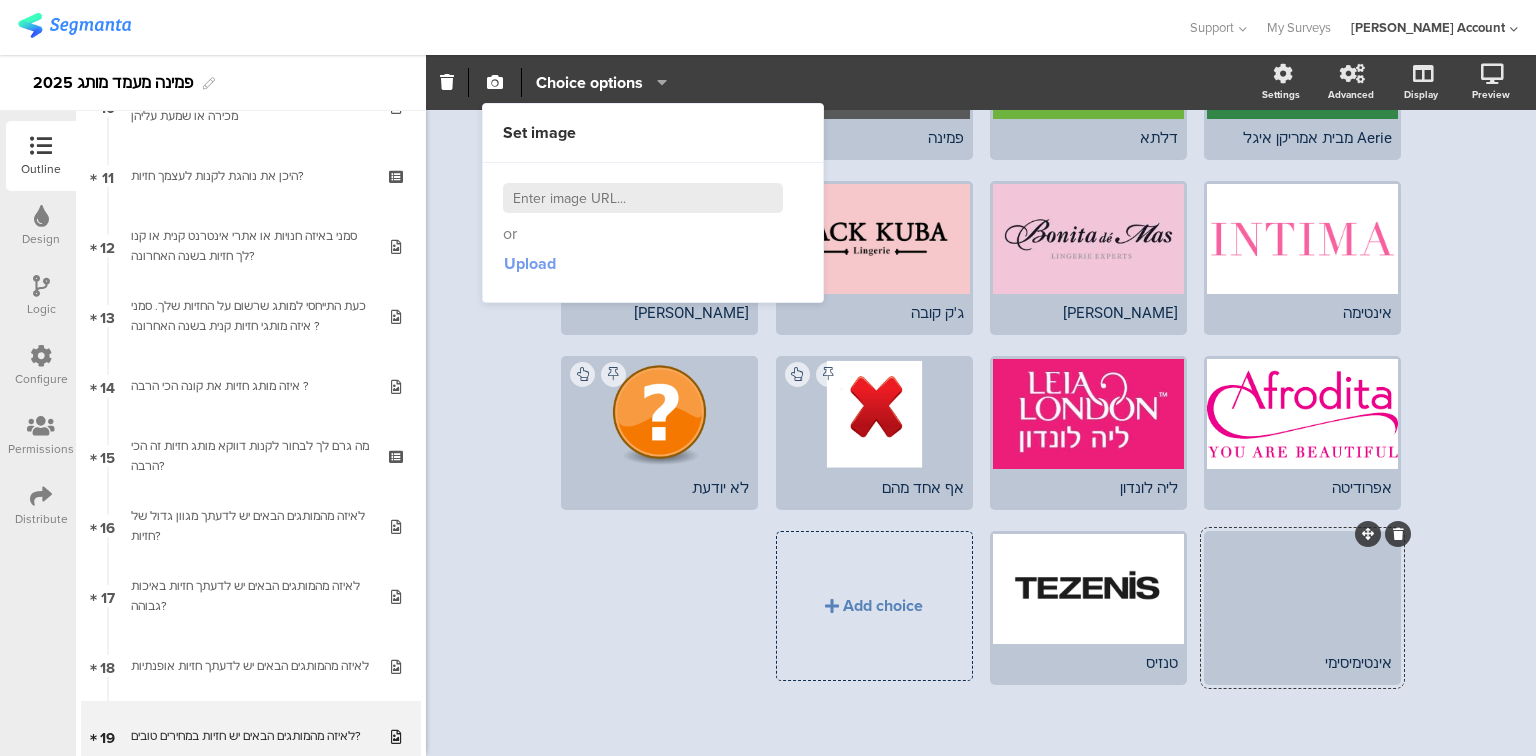 click on "Upload" at bounding box center (530, 263) 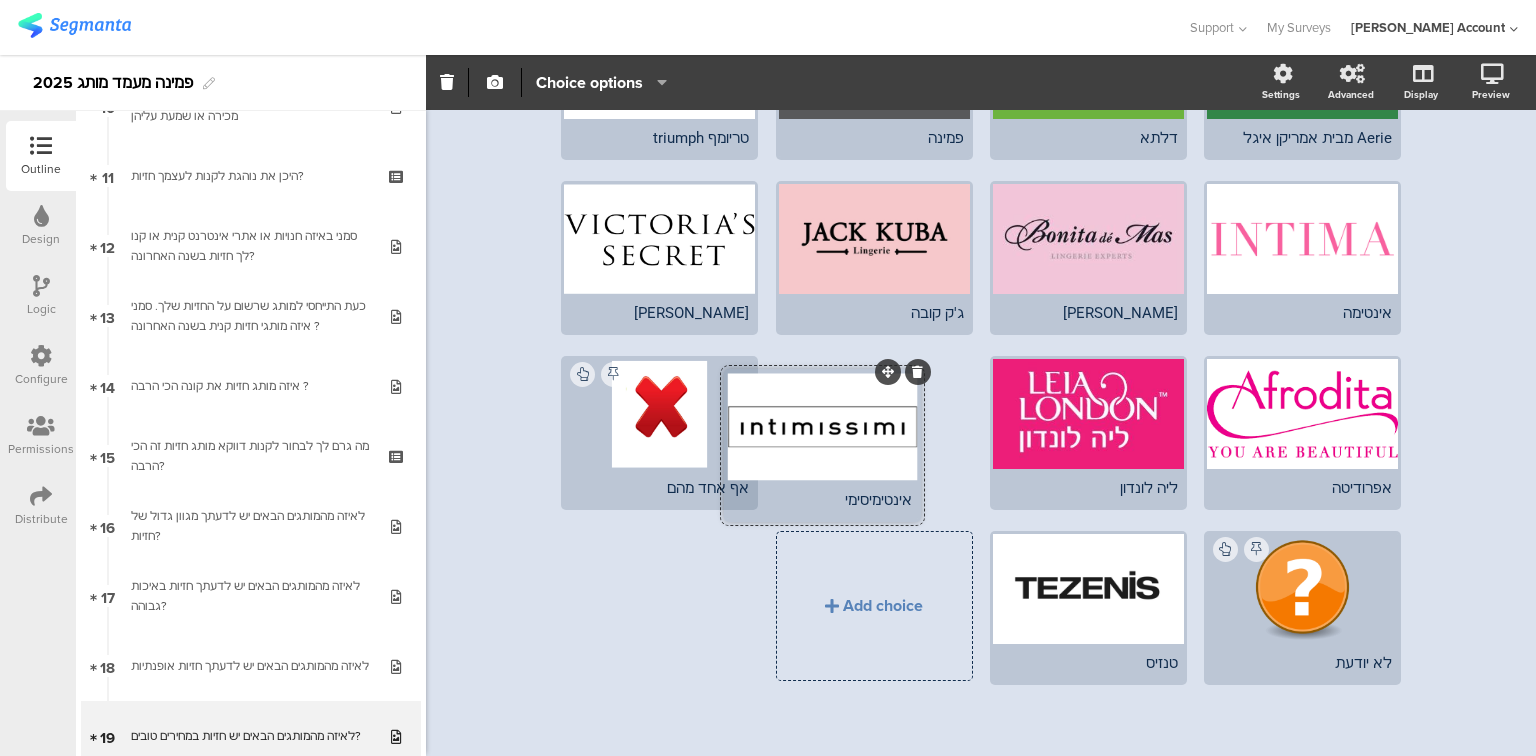 drag, startPoint x: 1361, startPoint y: 528, endPoint x: 896, endPoint y: 365, distance: 492.7413 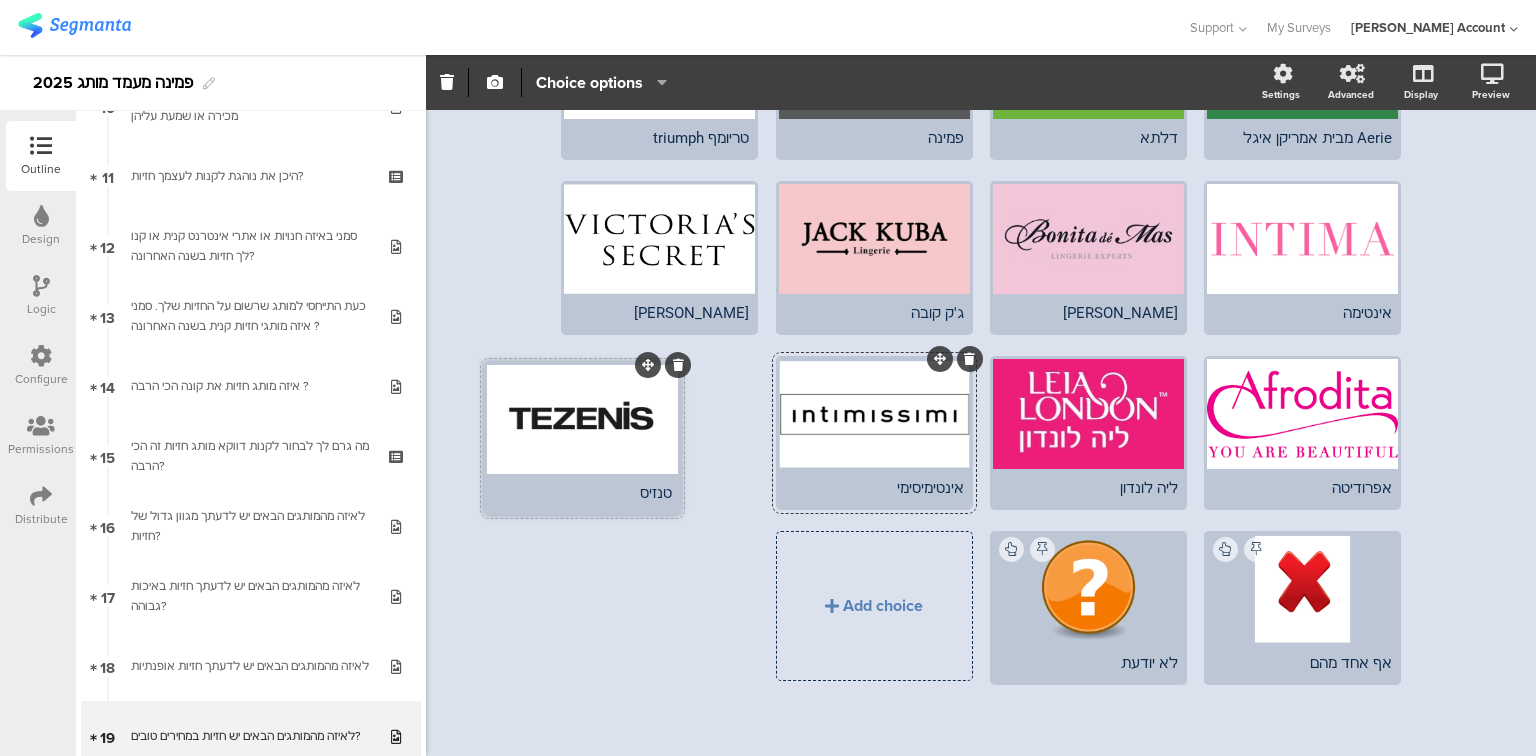 drag, startPoint x: 1143, startPoint y: 529, endPoint x: 637, endPoint y: 364, distance: 532.2227 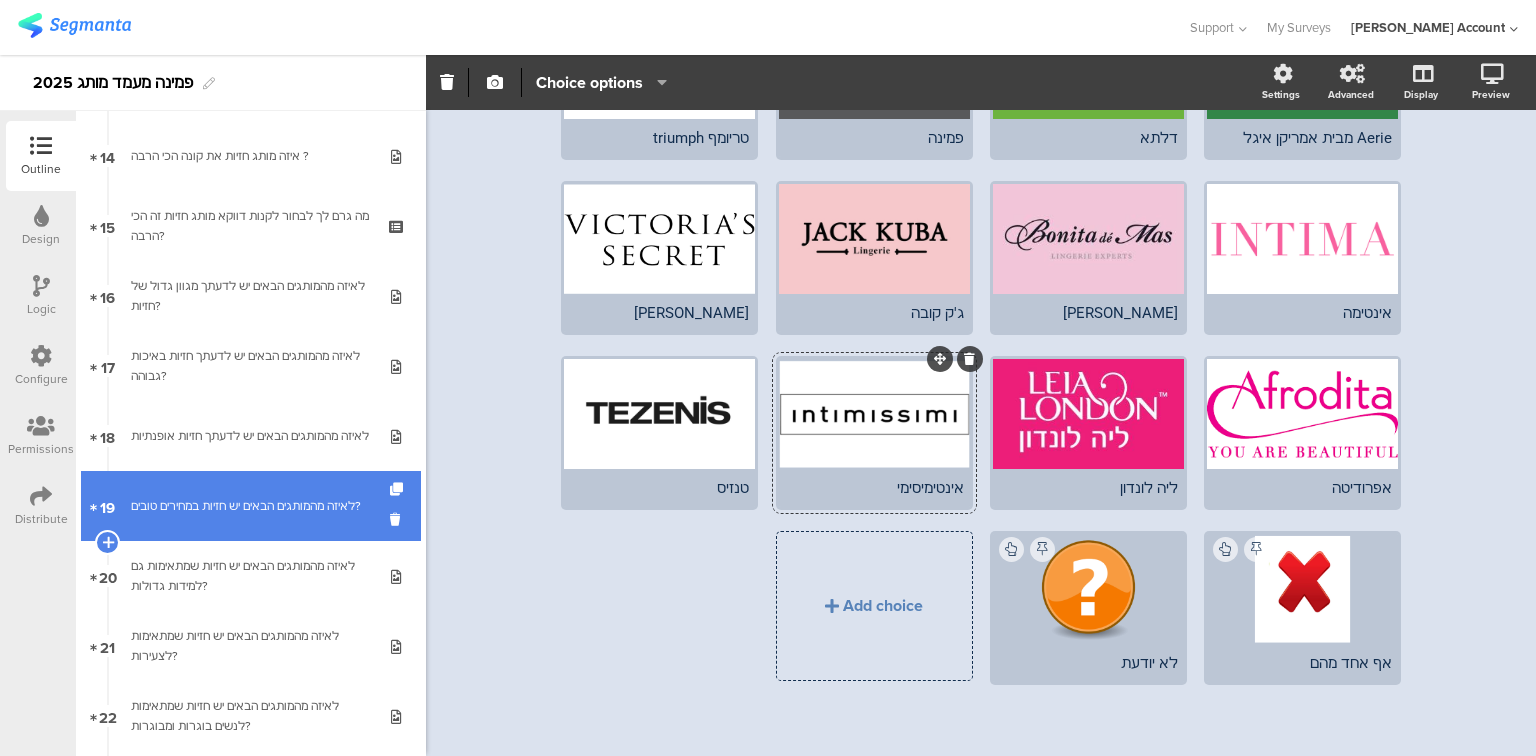 scroll, scrollTop: 990, scrollLeft: 0, axis: vertical 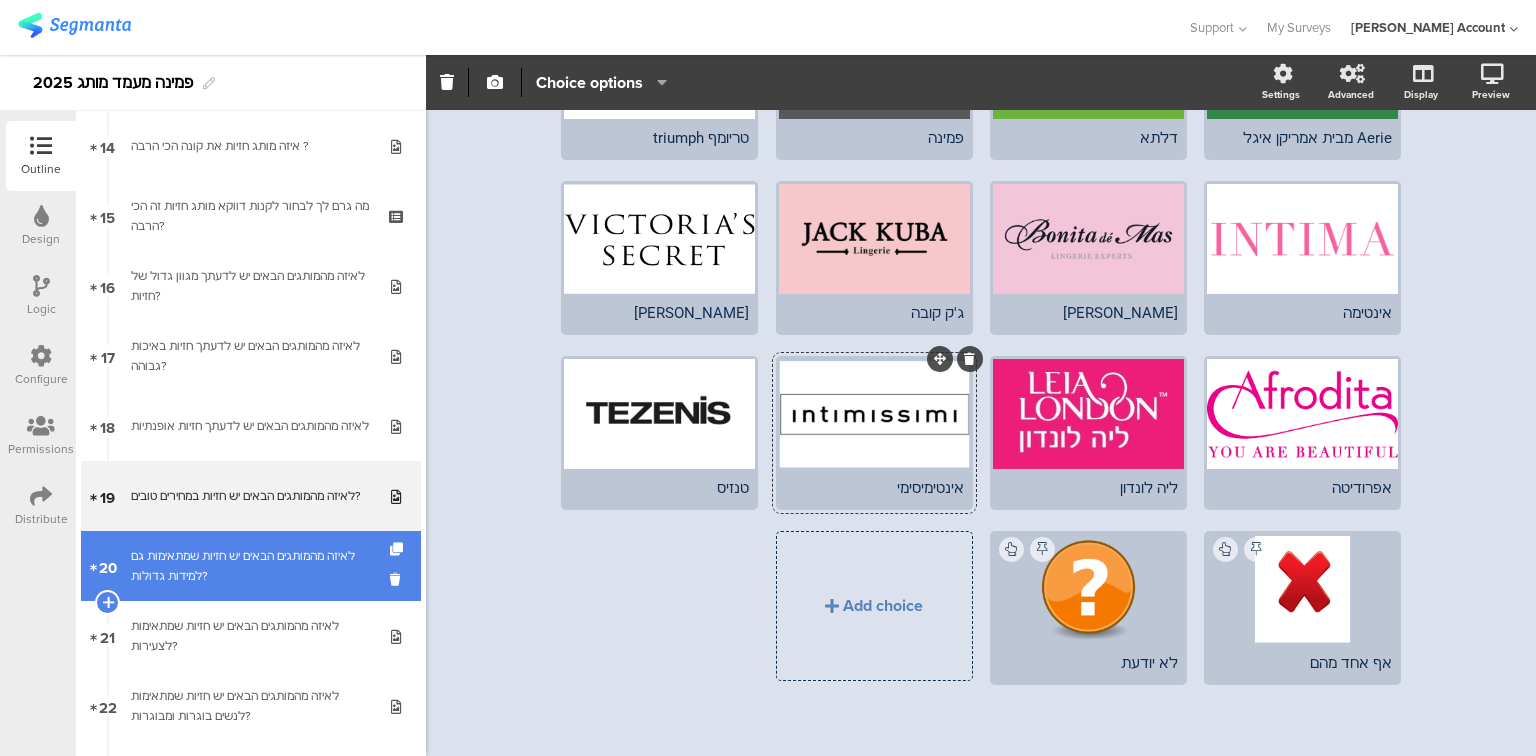 click on "לאיזה מהמותגים הבאים יש חזיות שמתאימות גם למידות גדולות?" at bounding box center [250, 566] 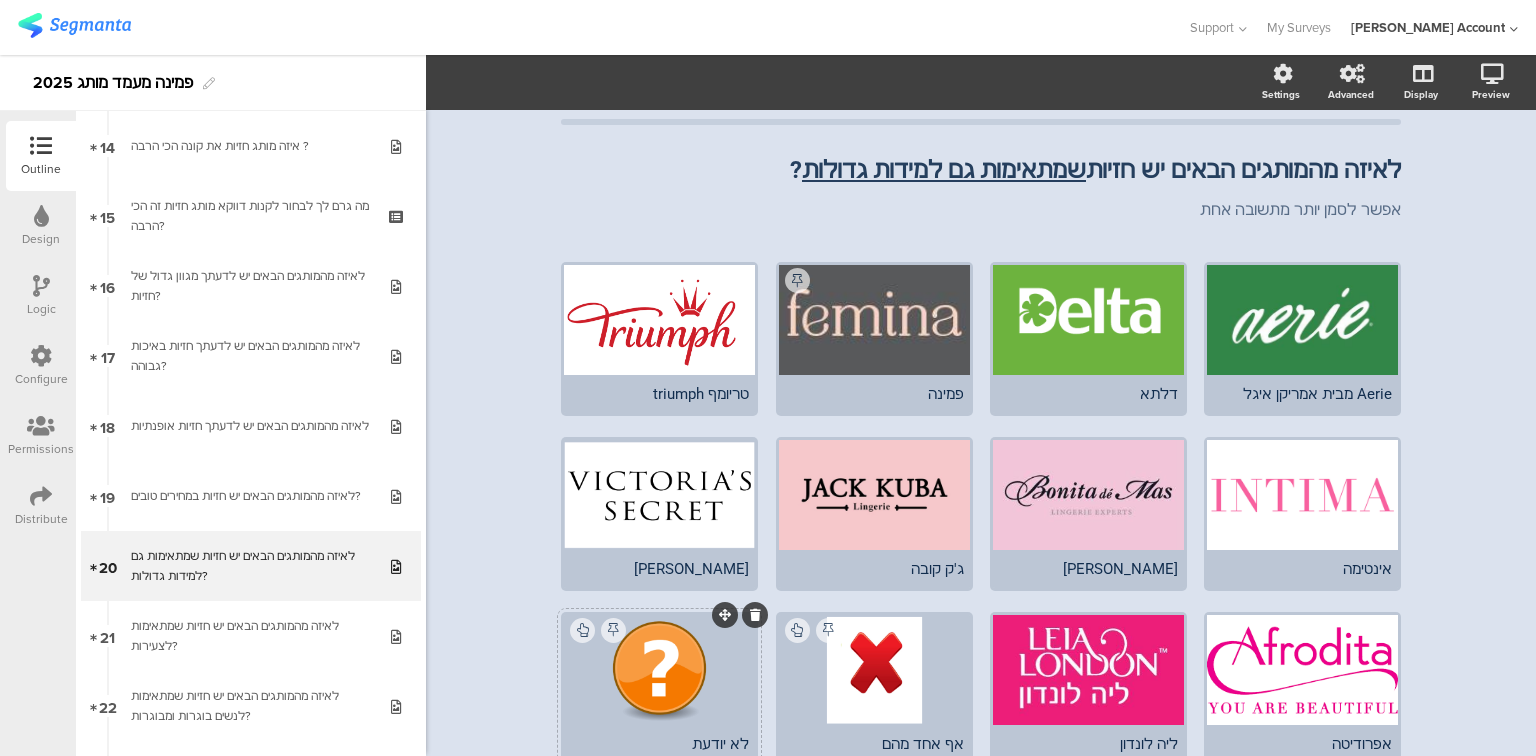 scroll, scrollTop: 297, scrollLeft: 0, axis: vertical 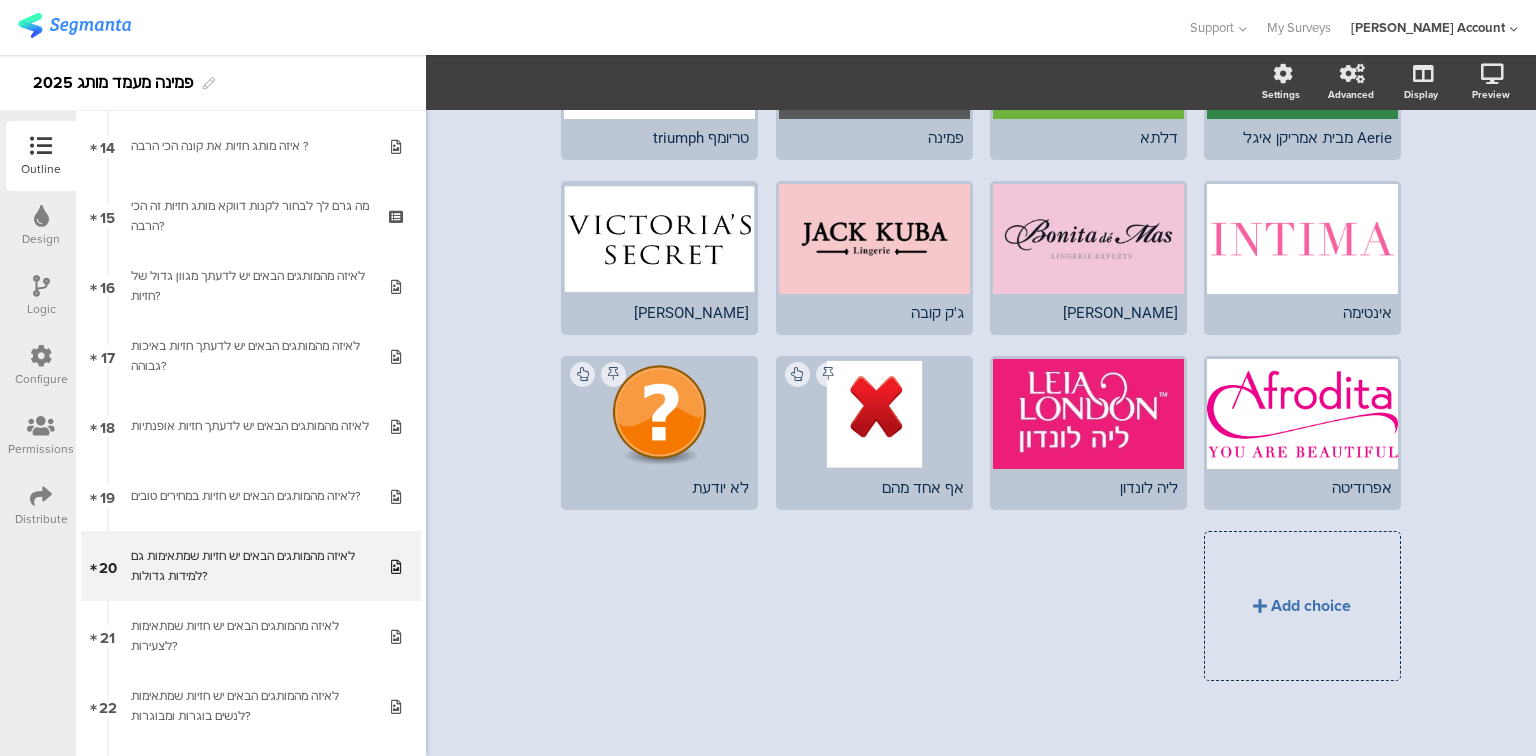 click on "Add choice" 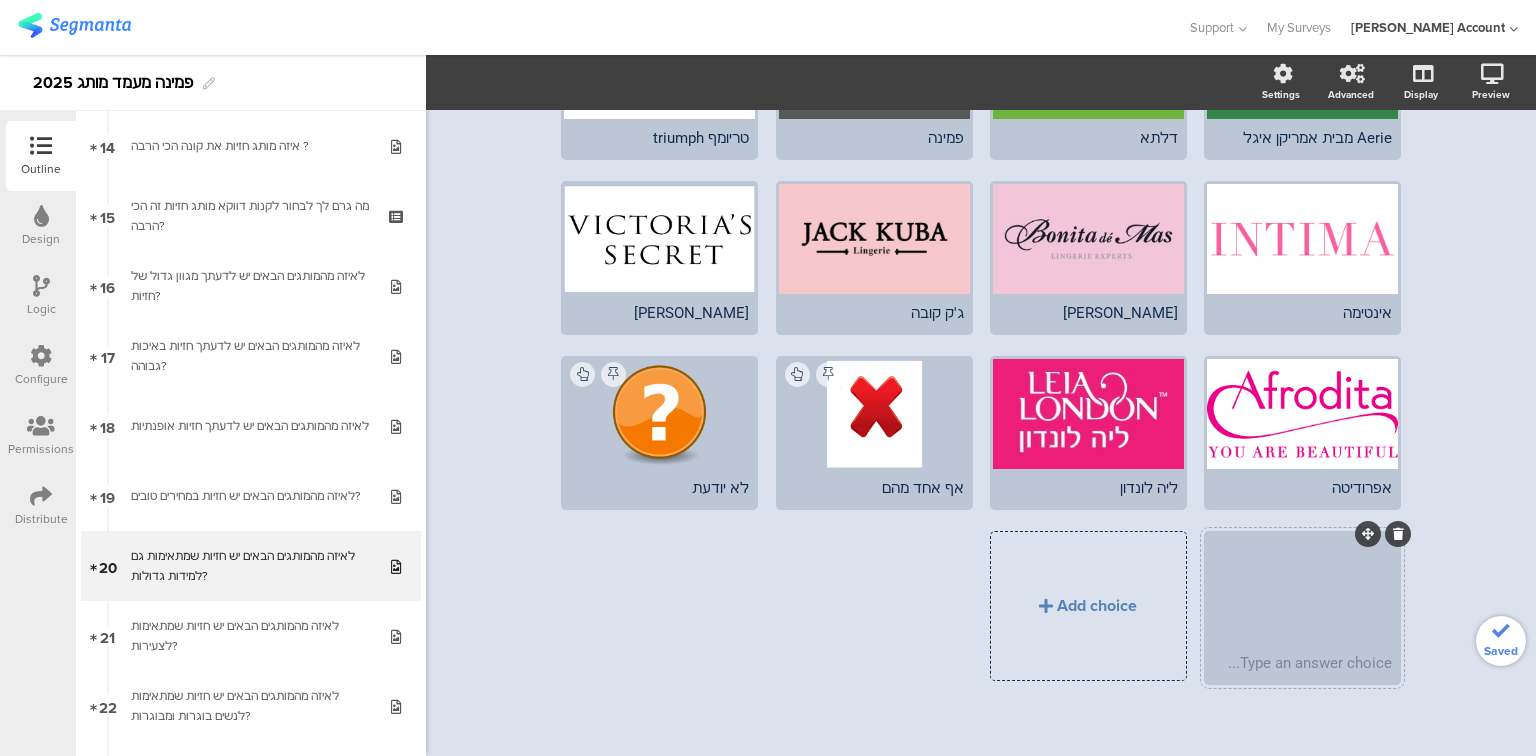 type 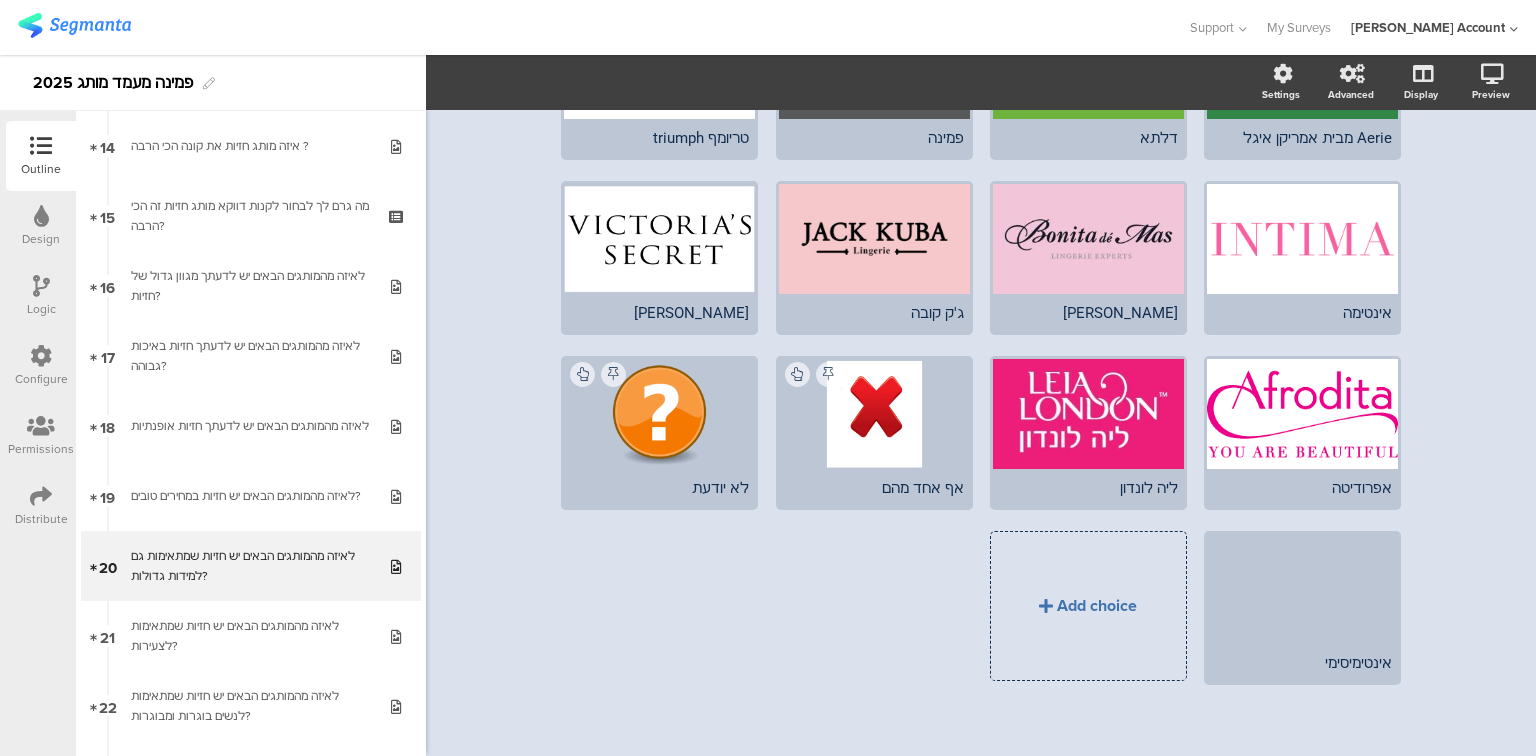 click on "Add choice" 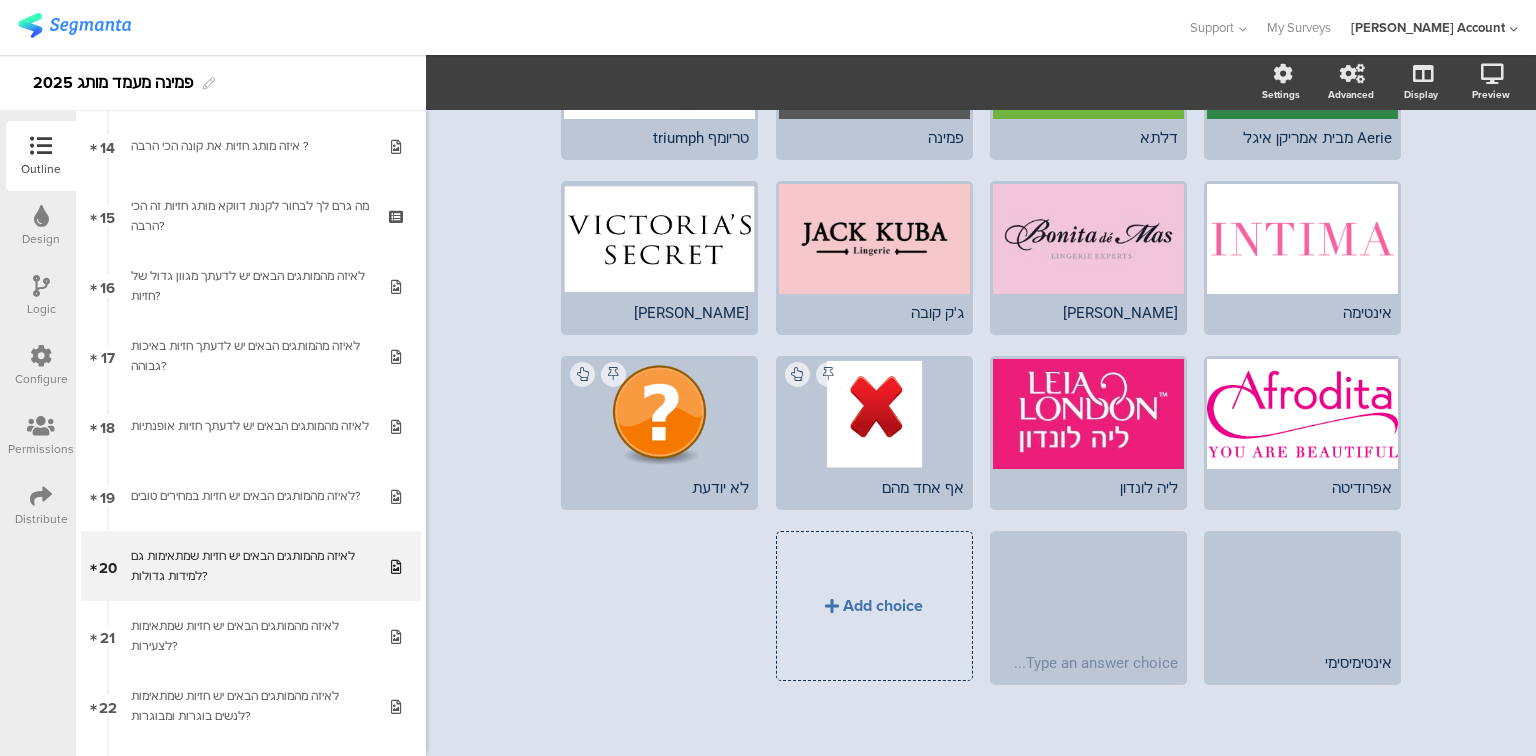 type 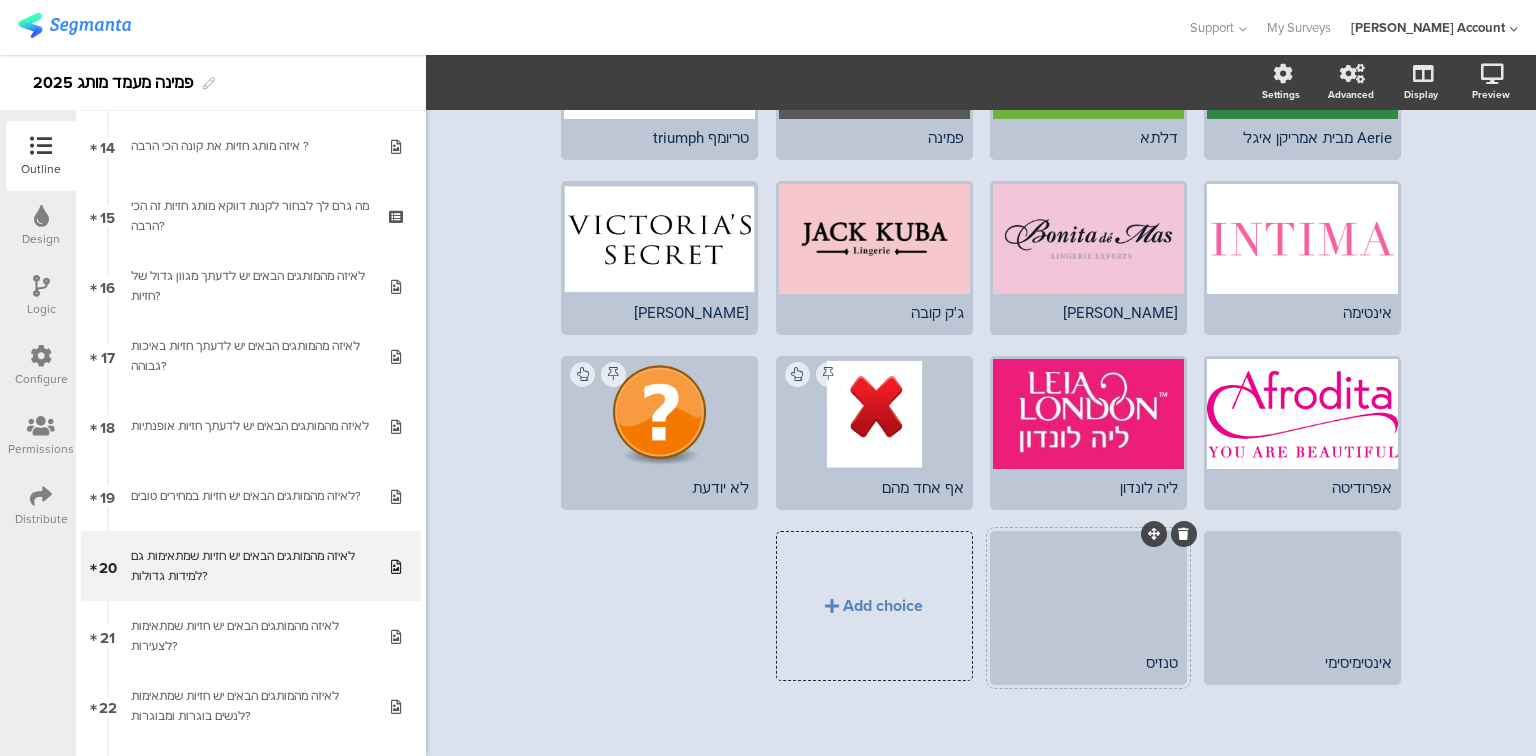 click 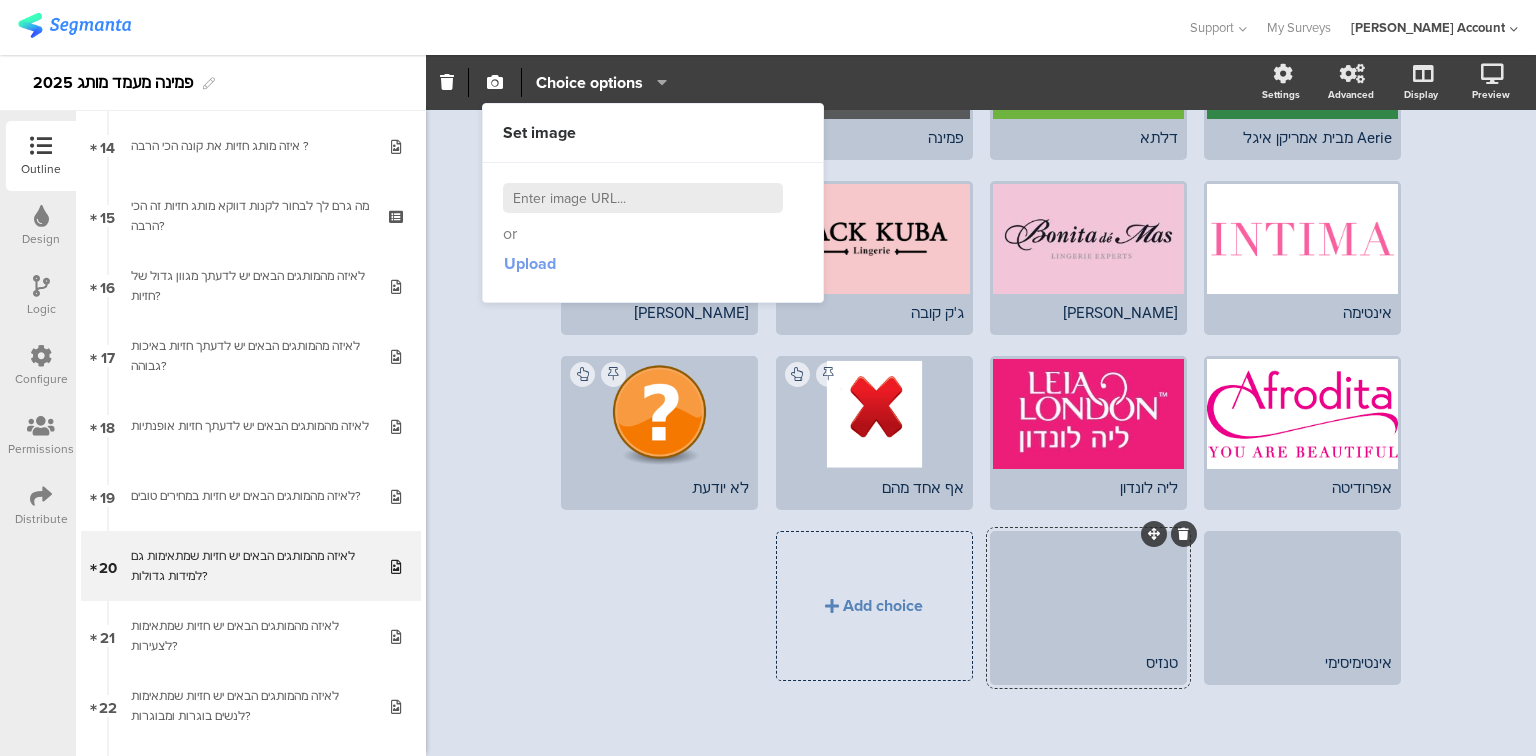 click on "Upload" at bounding box center (530, 263) 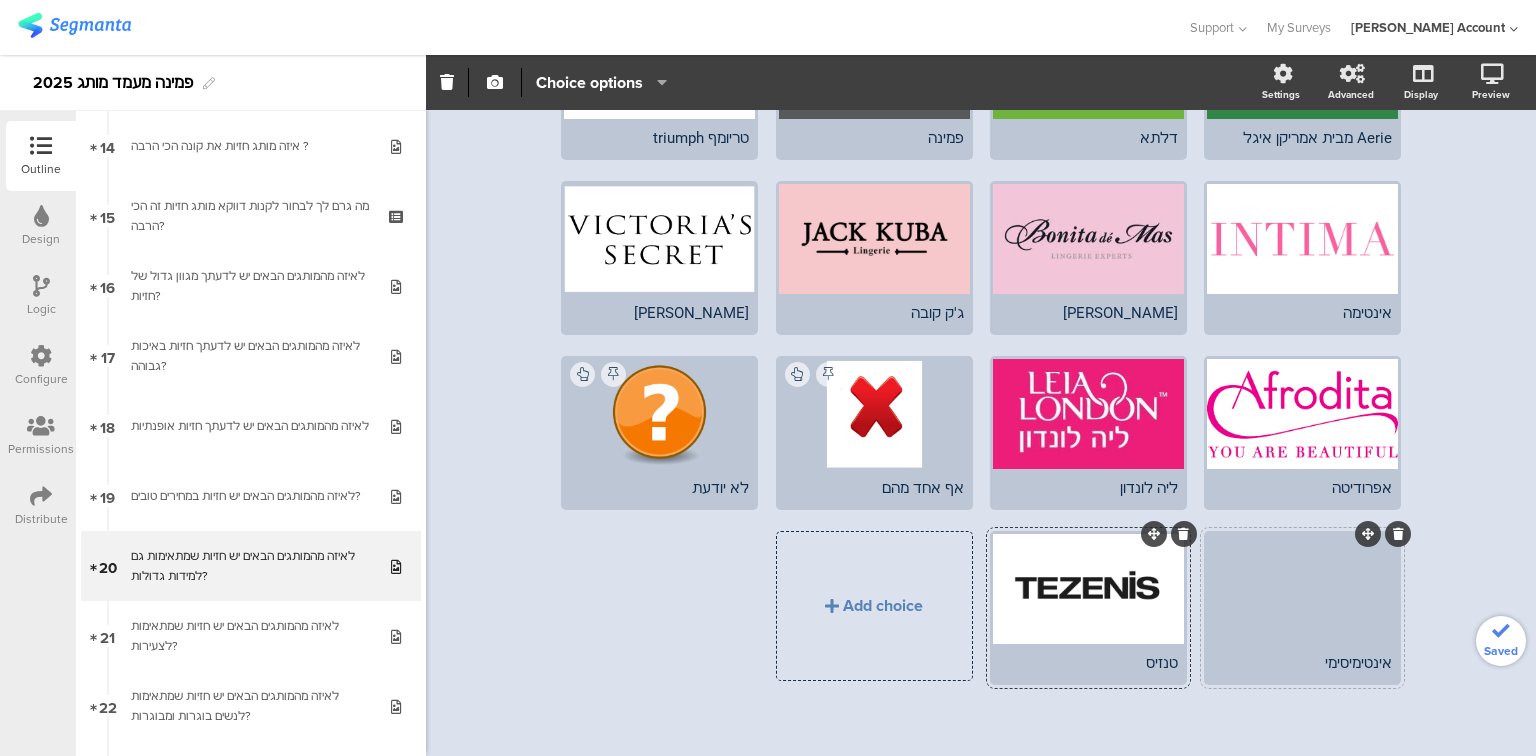 click 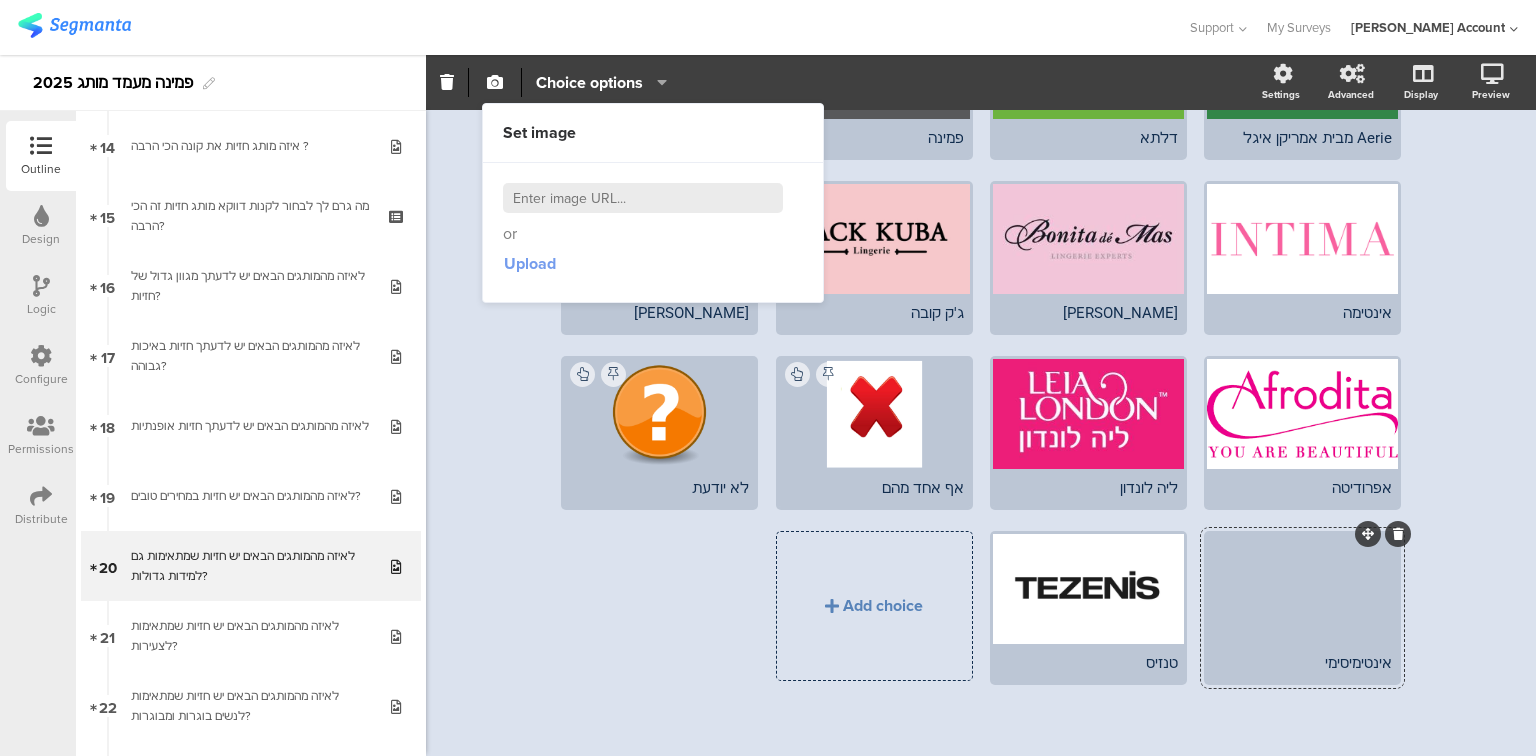 click on "Upload" at bounding box center [530, 263] 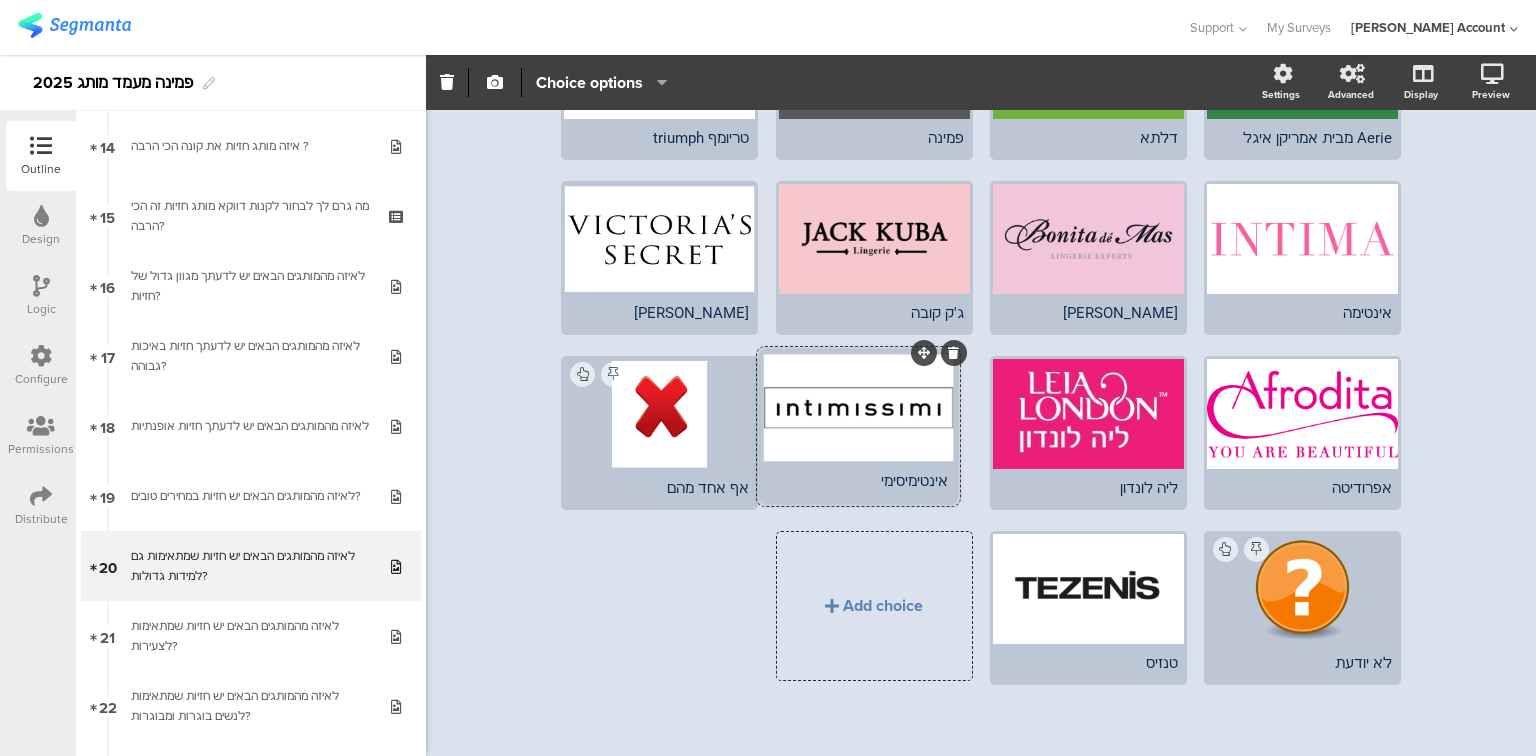 drag, startPoint x: 1361, startPoint y: 529, endPoint x: 916, endPoint y: 352, distance: 478.90918 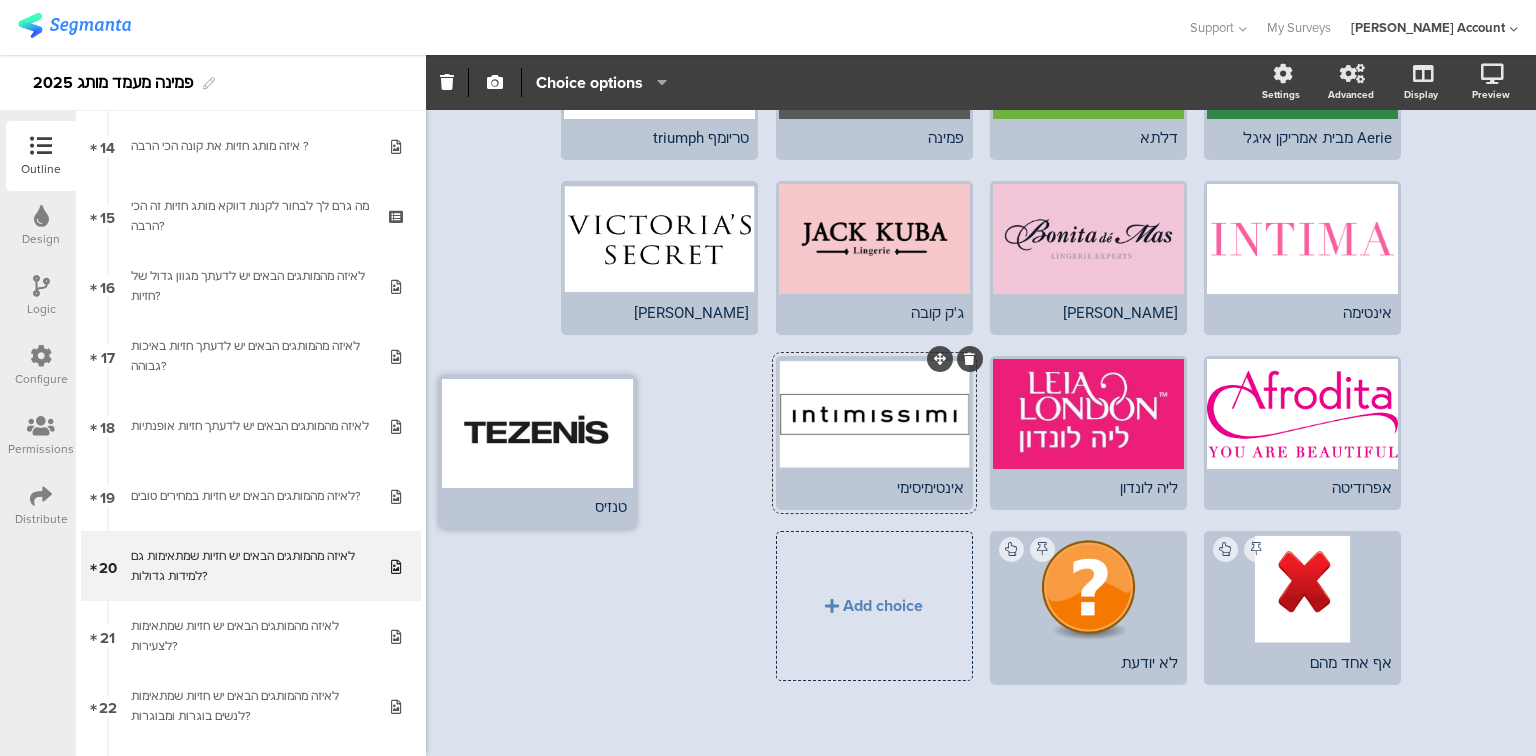 drag, startPoint x: 1146, startPoint y: 530, endPoint x: 596, endPoint y: 376, distance: 571.1532 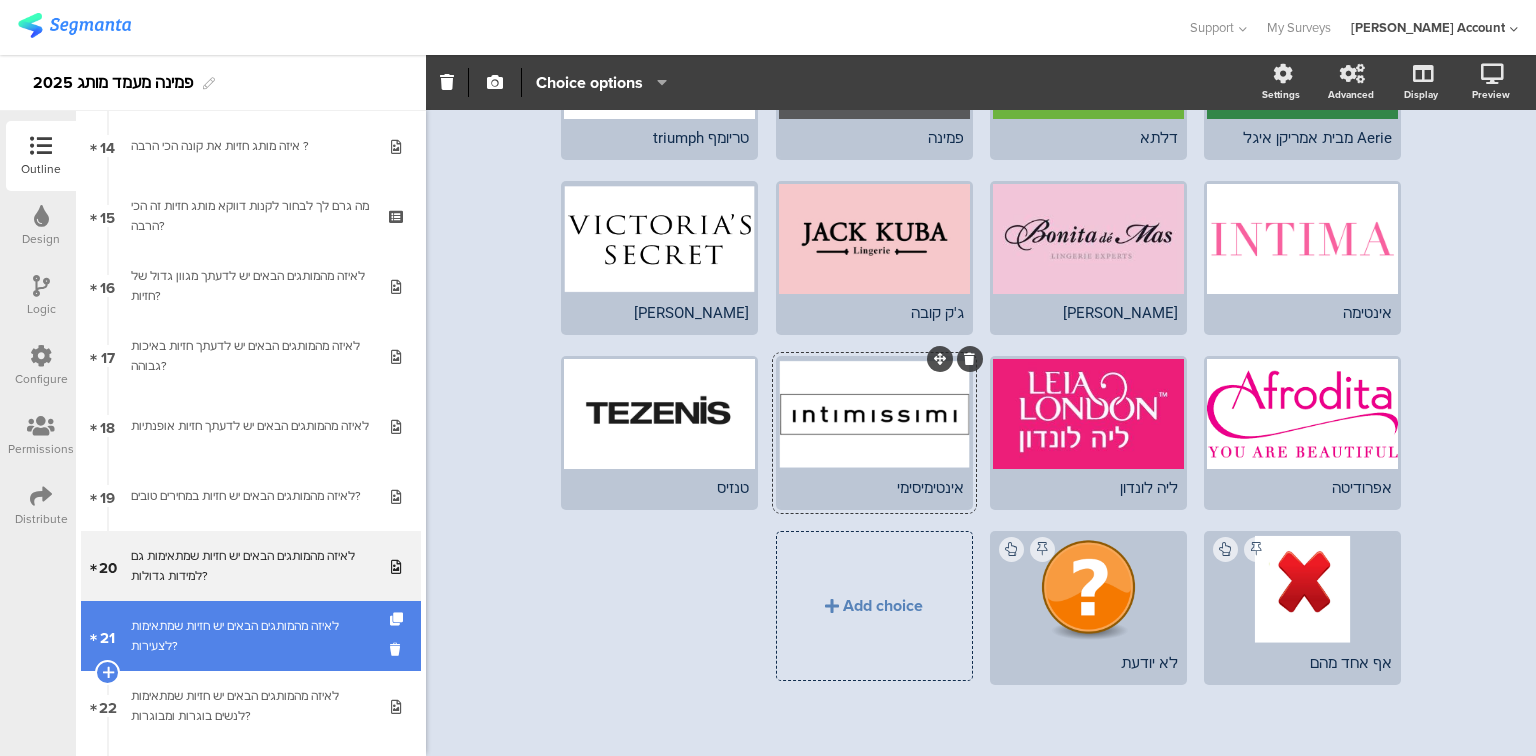 click on "לאיזה מהמותגים הבאים יש חזיות שמתאימות לצעירות?" at bounding box center [250, 636] 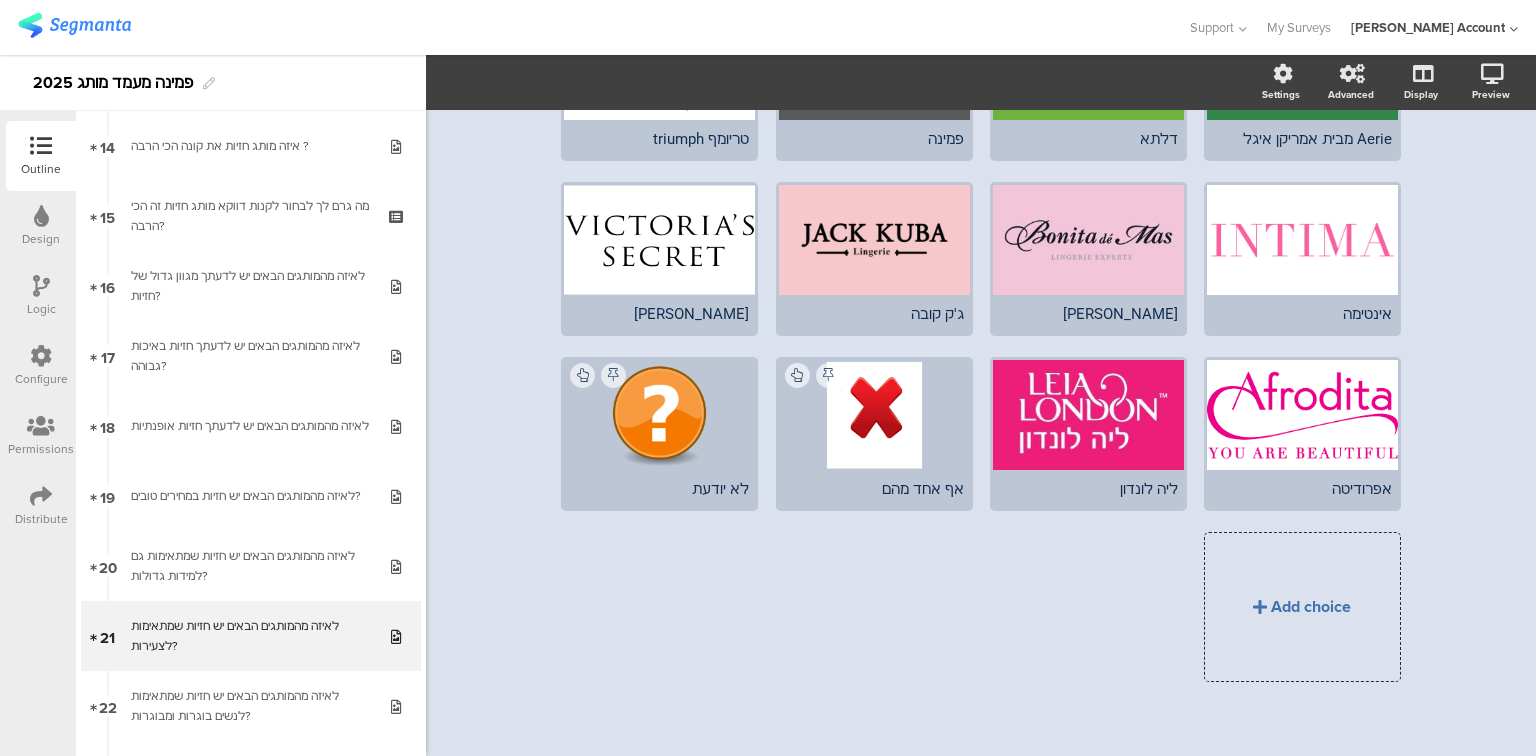 scroll, scrollTop: 297, scrollLeft: 0, axis: vertical 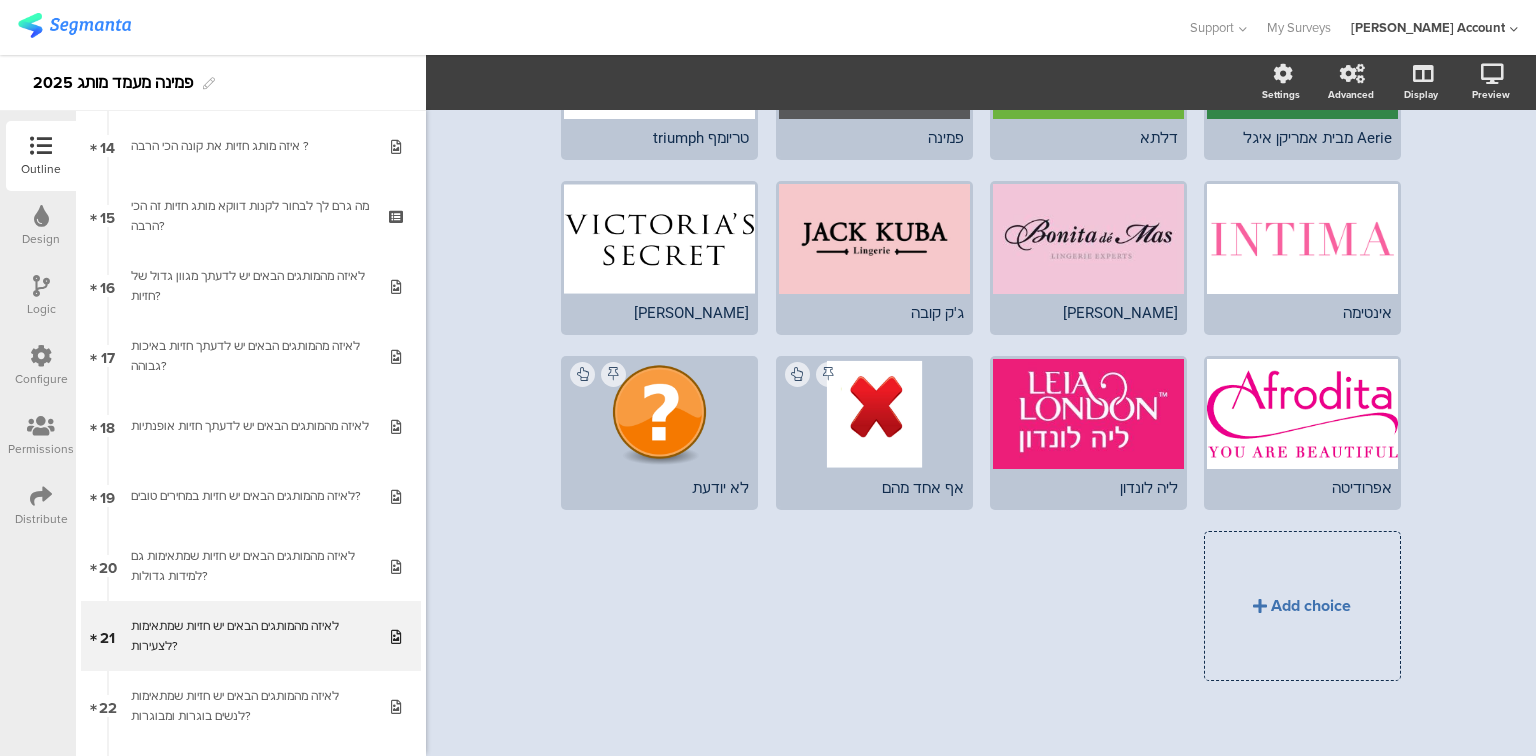 click on "Add choice" 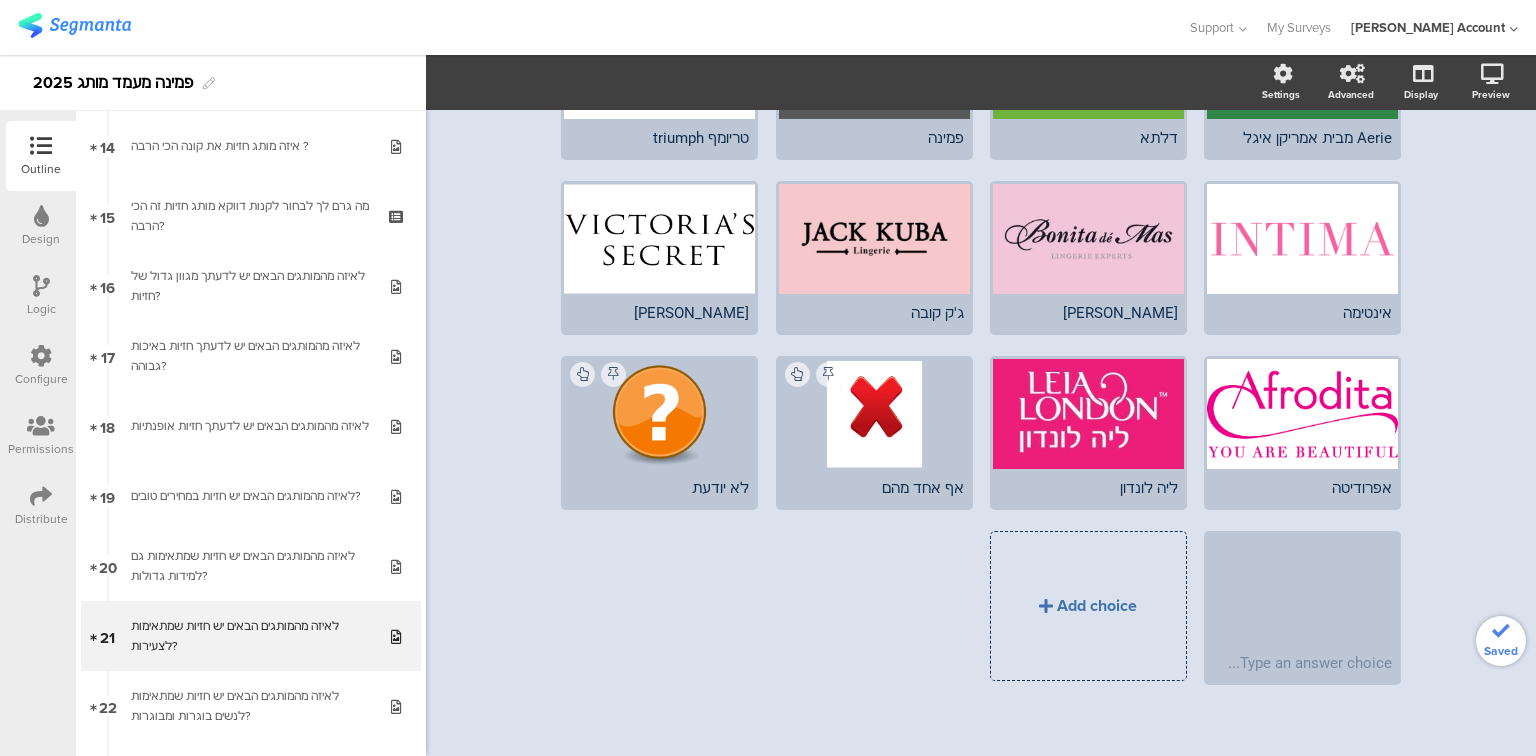 type 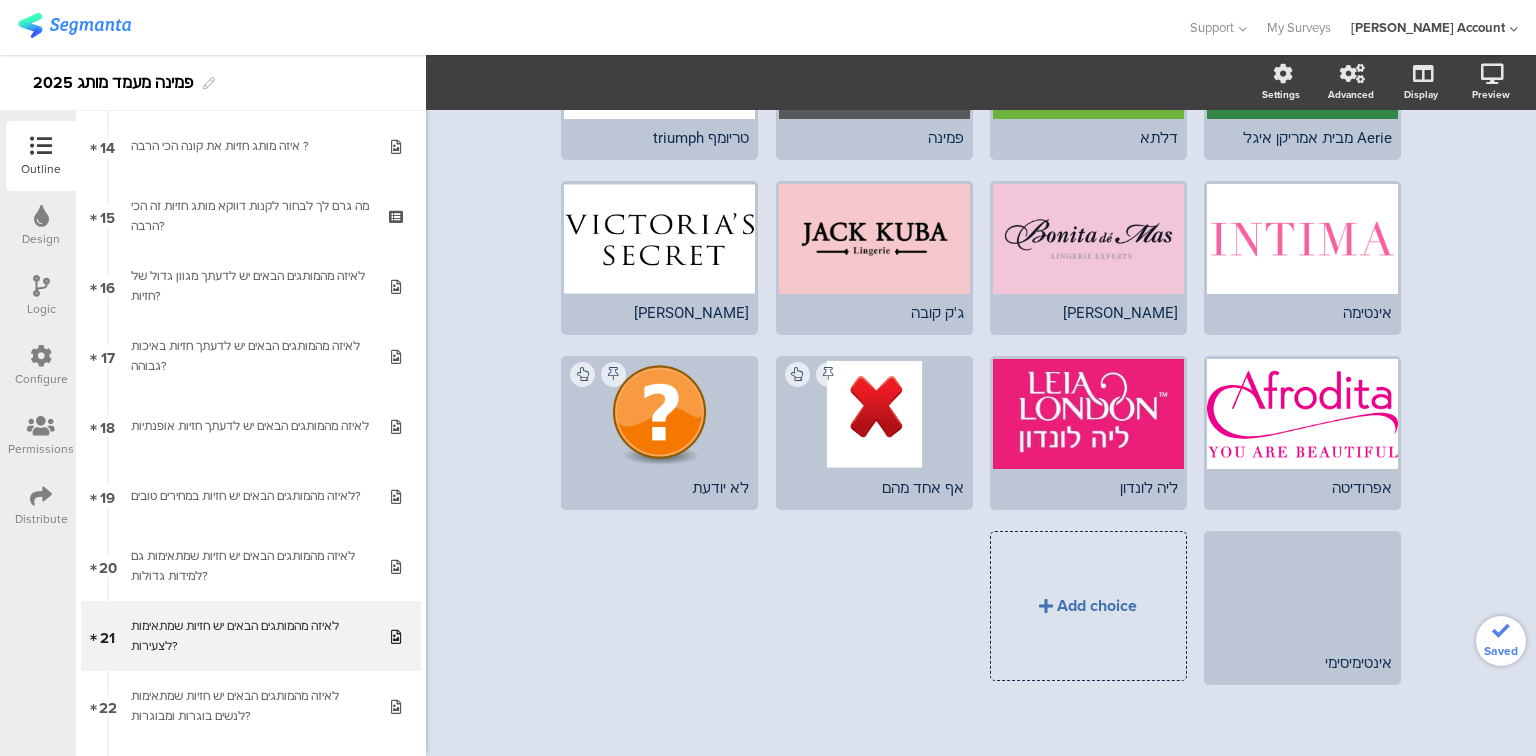 click on "Add choice" 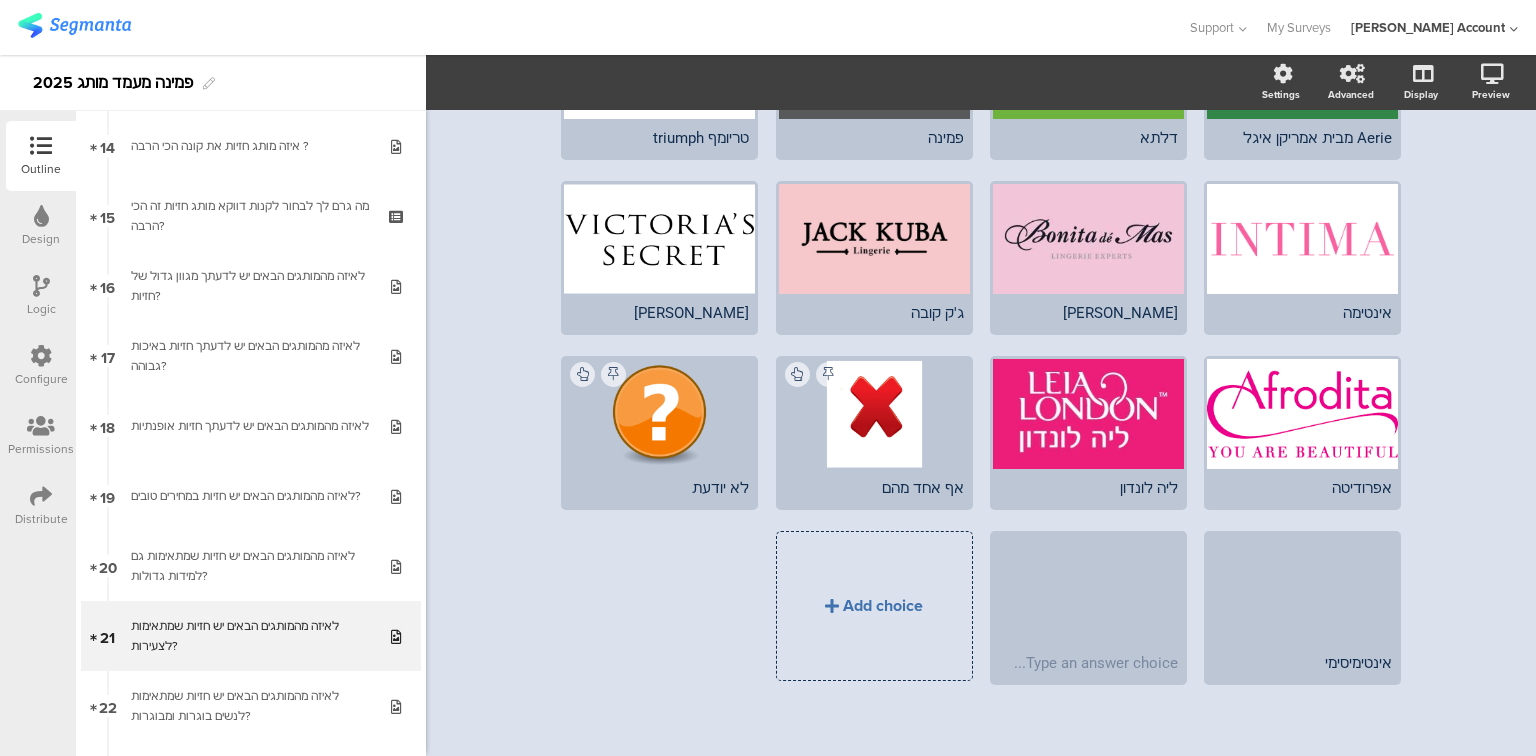 type 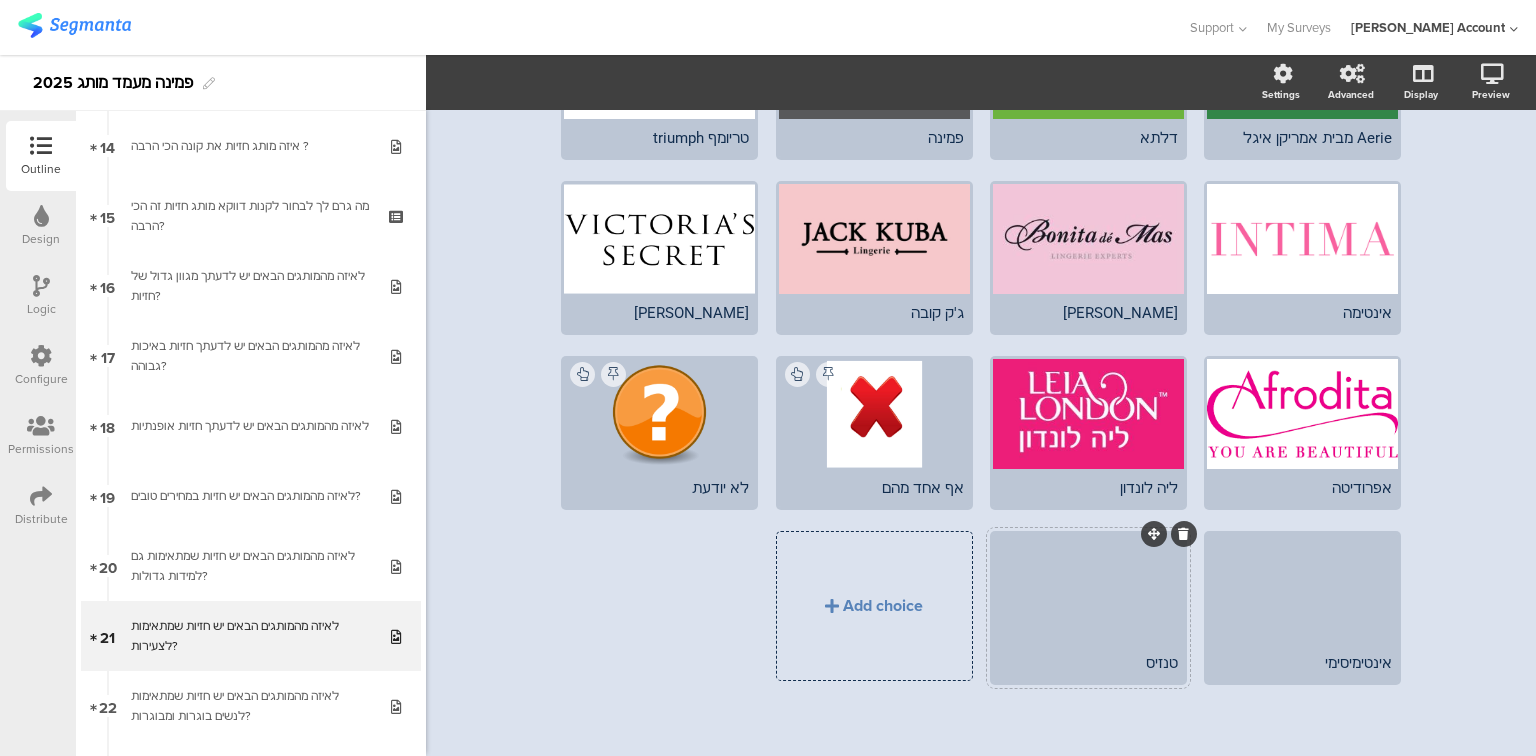 click 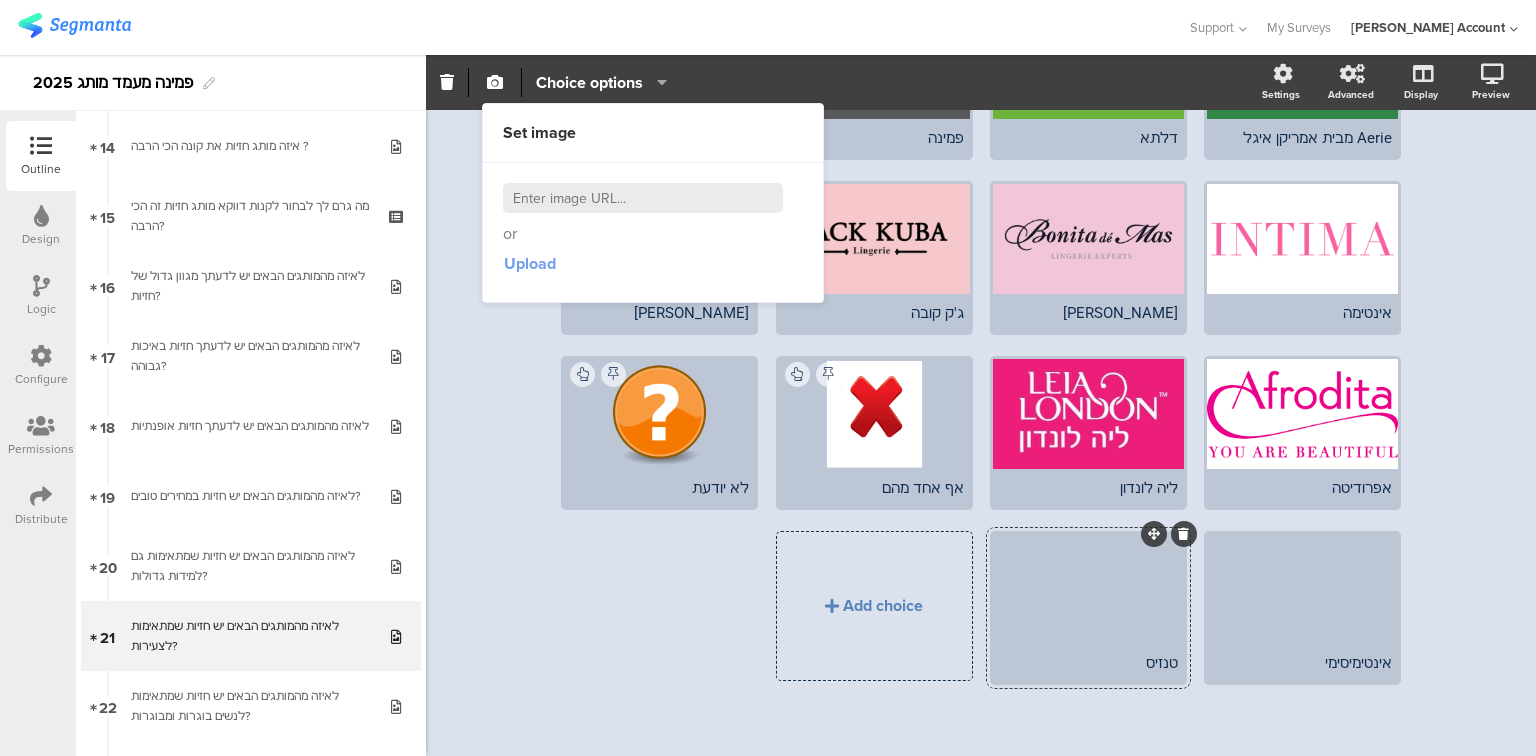 click on "Upload" at bounding box center (530, 263) 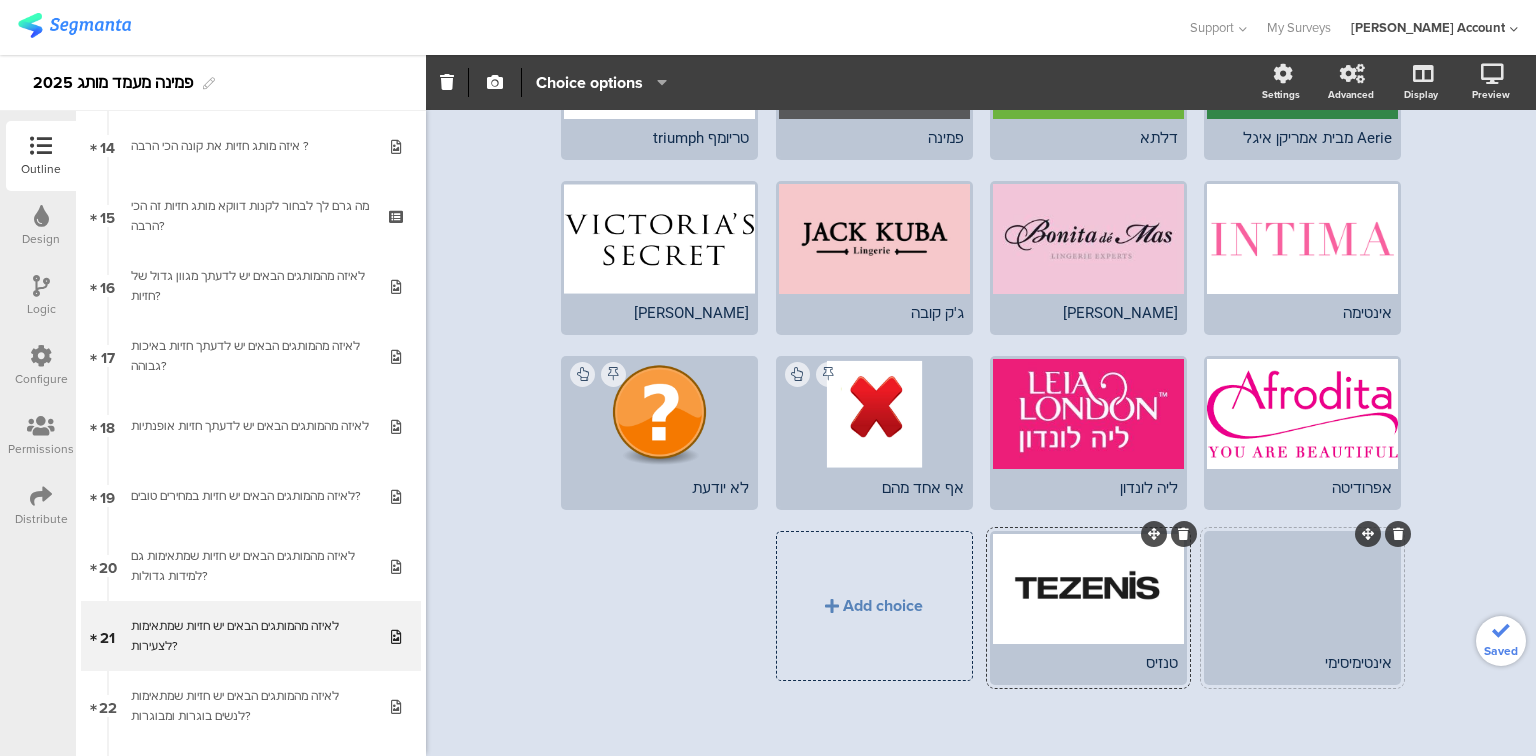 click 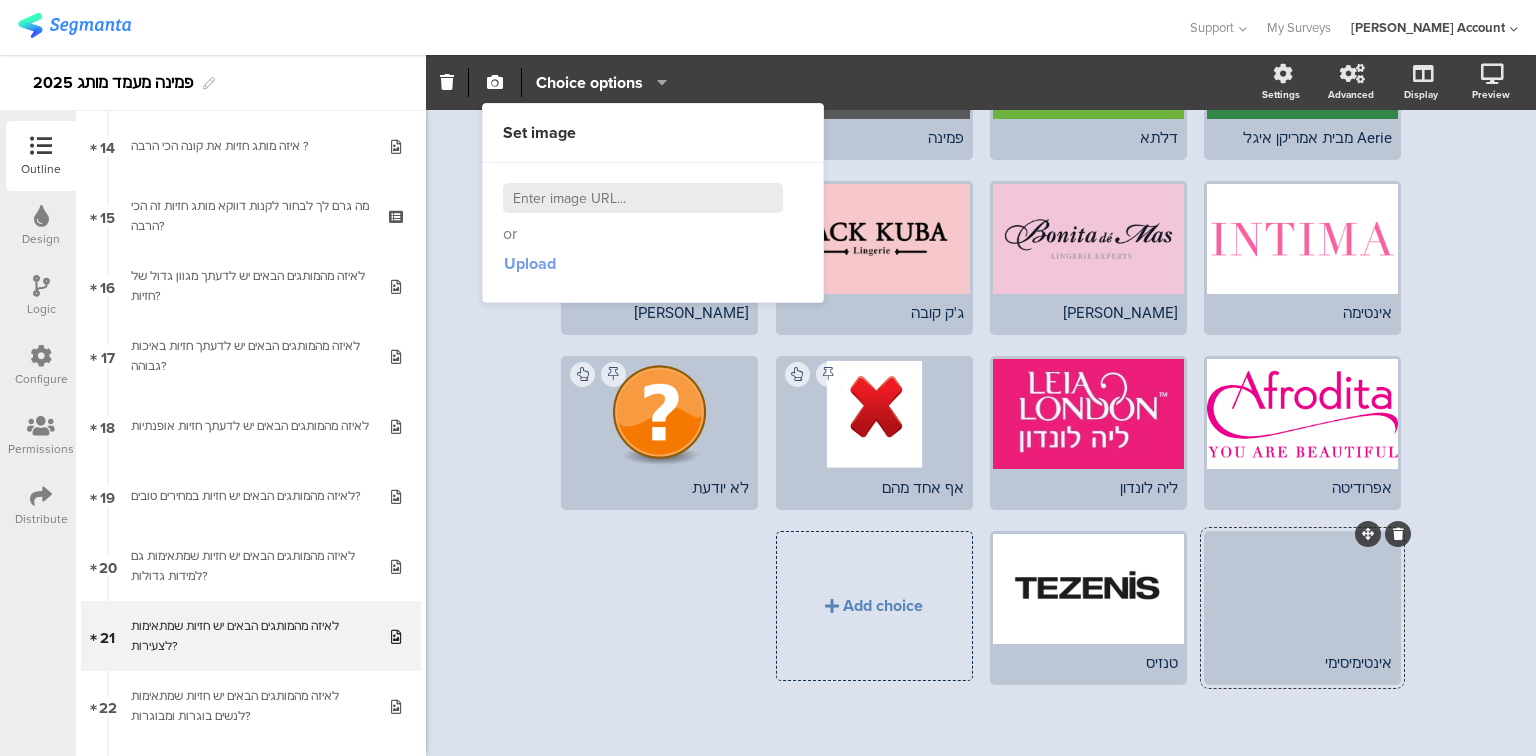 click on "Upload" at bounding box center [530, 263] 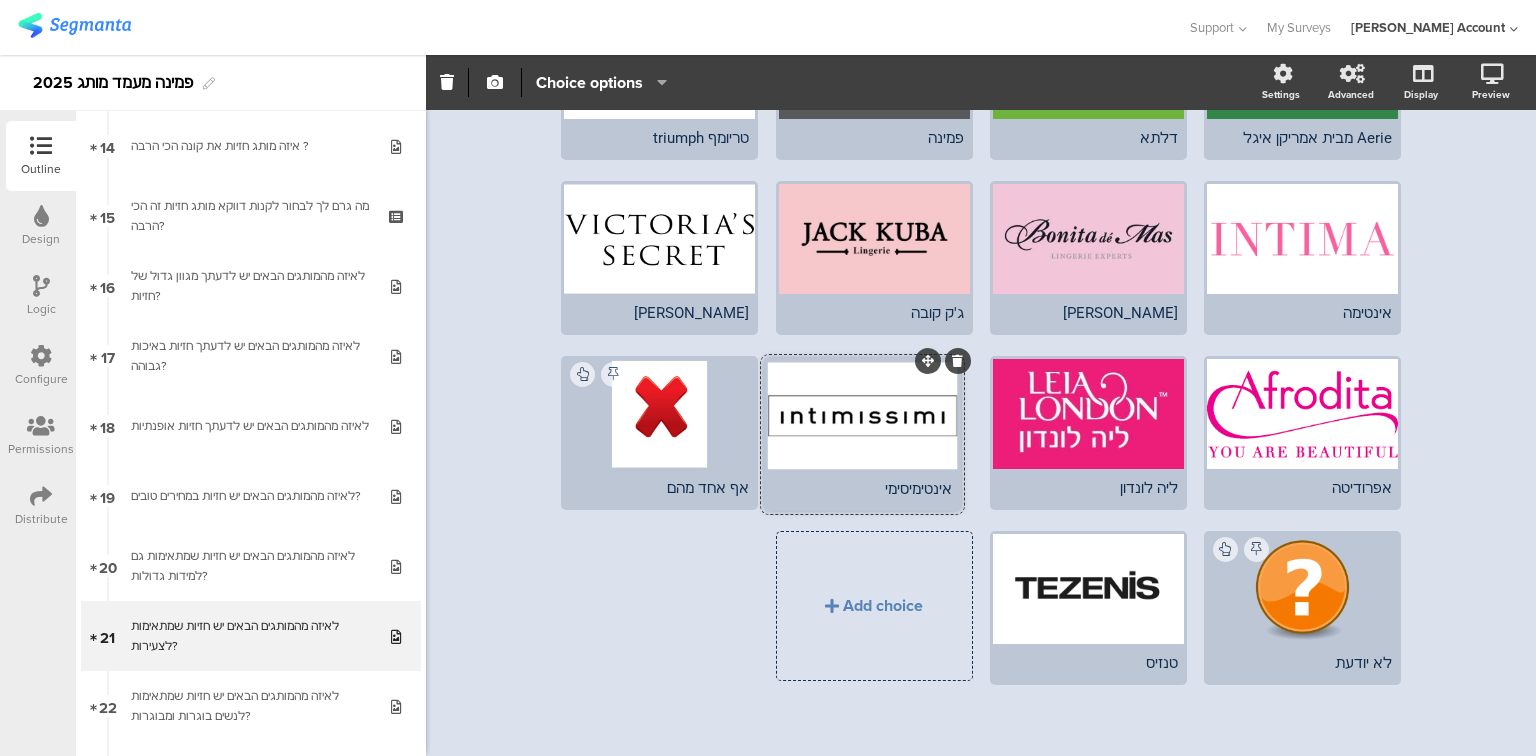 drag, startPoint x: 1362, startPoint y: 529, endPoint x: 921, endPoint y: 360, distance: 472.27322 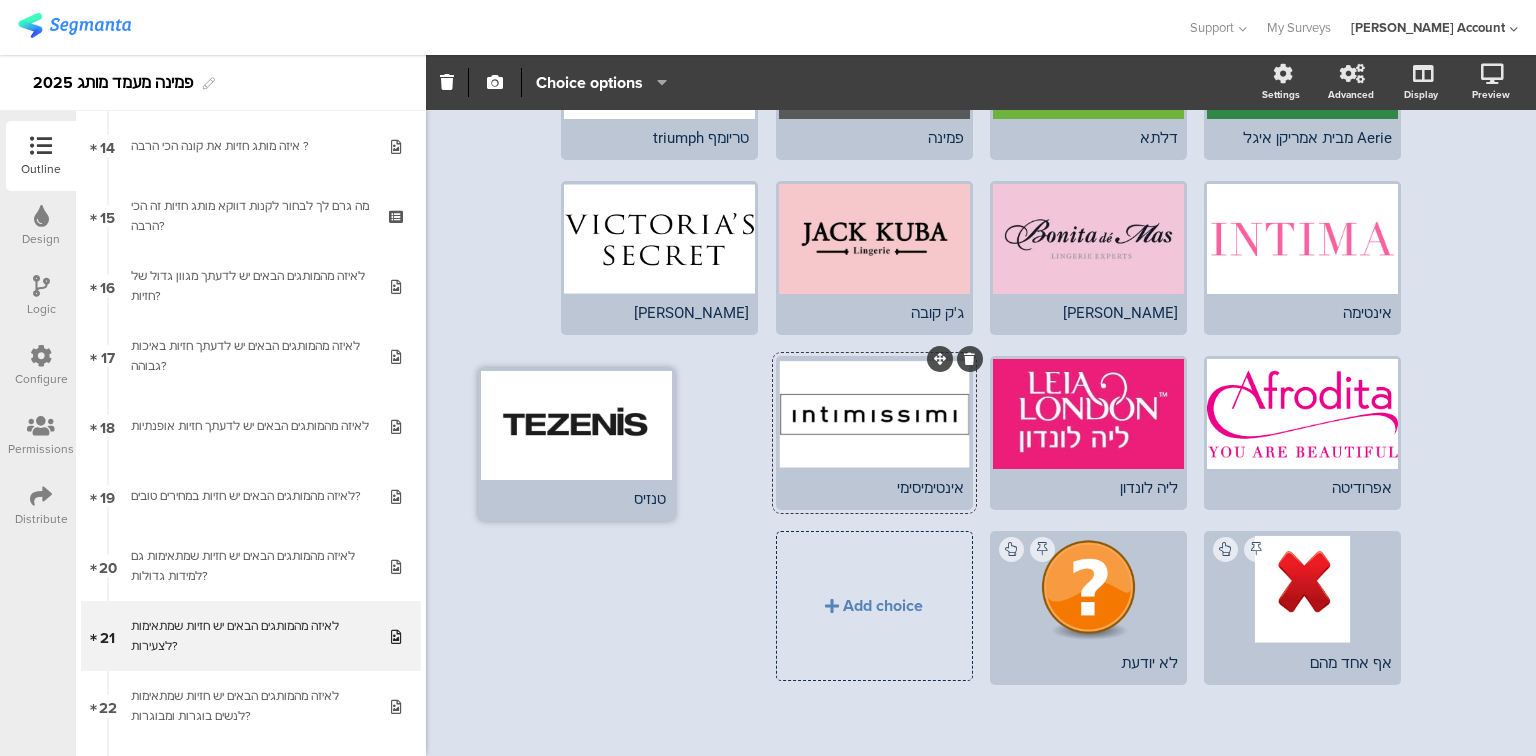 drag, startPoint x: 1144, startPoint y: 529, endPoint x: 678, endPoint y: 364, distance: 494.34906 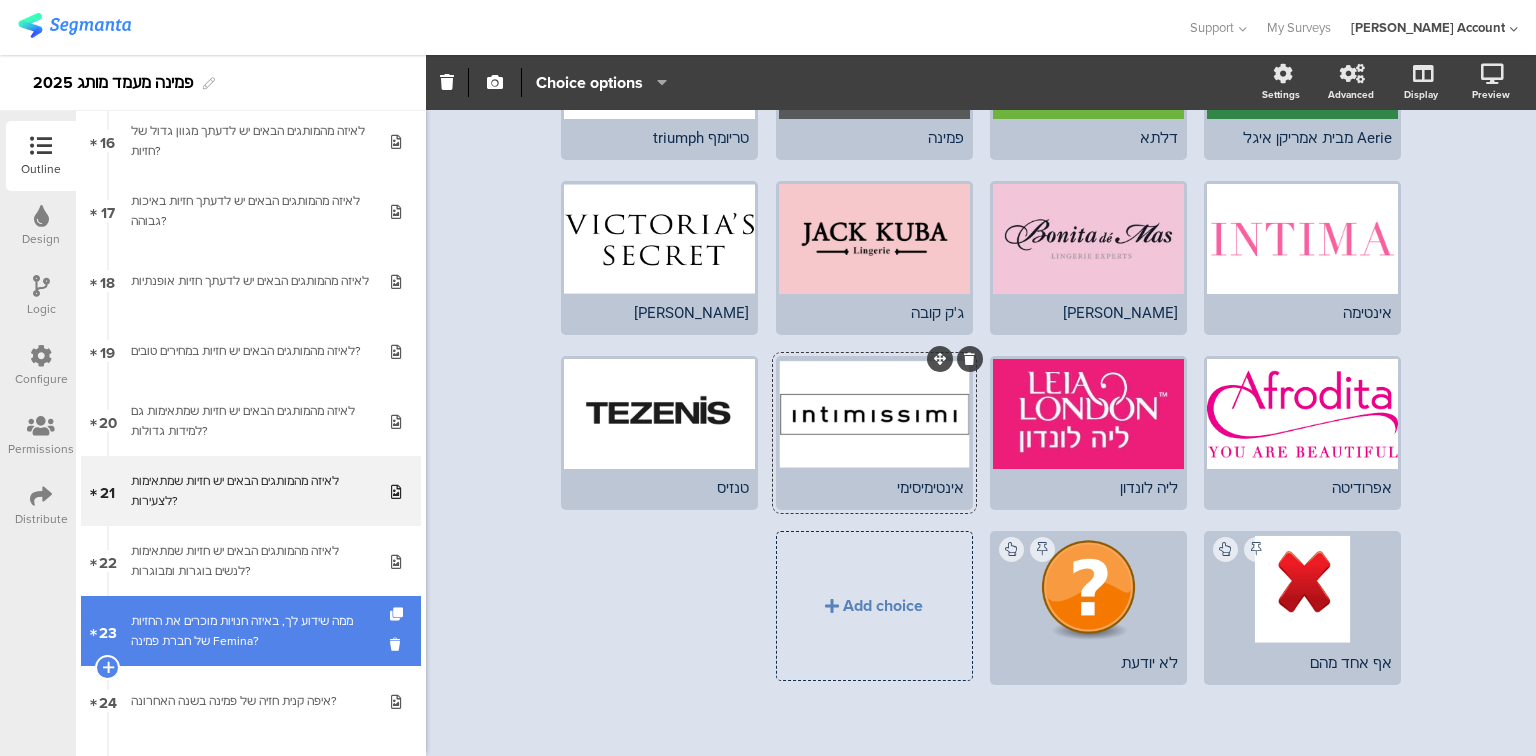 scroll, scrollTop: 1230, scrollLeft: 0, axis: vertical 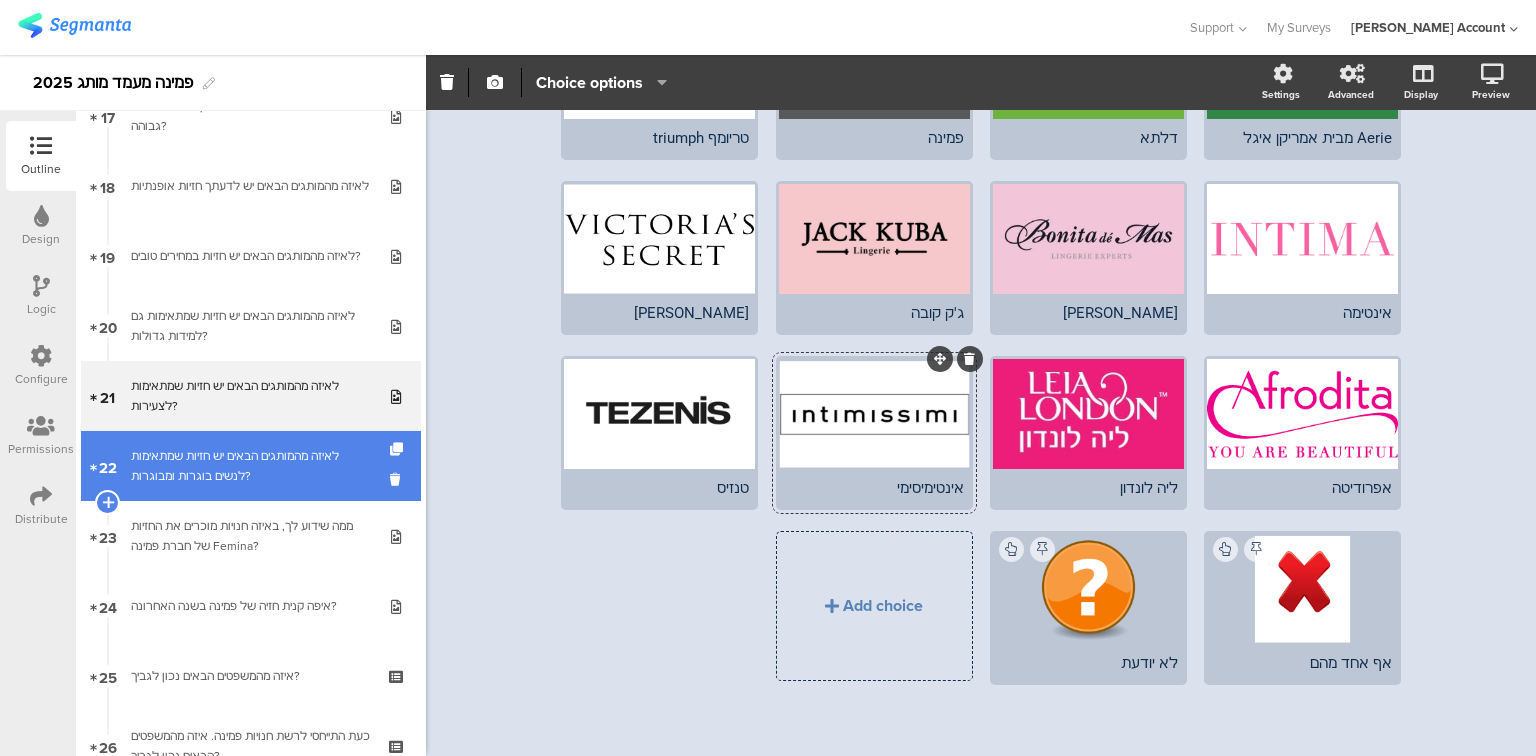 click on "לאיזה מהמותגים הבאים יש חזיות שמתאימות לנשים בוגרות ומבוגרות?" at bounding box center (250, 466) 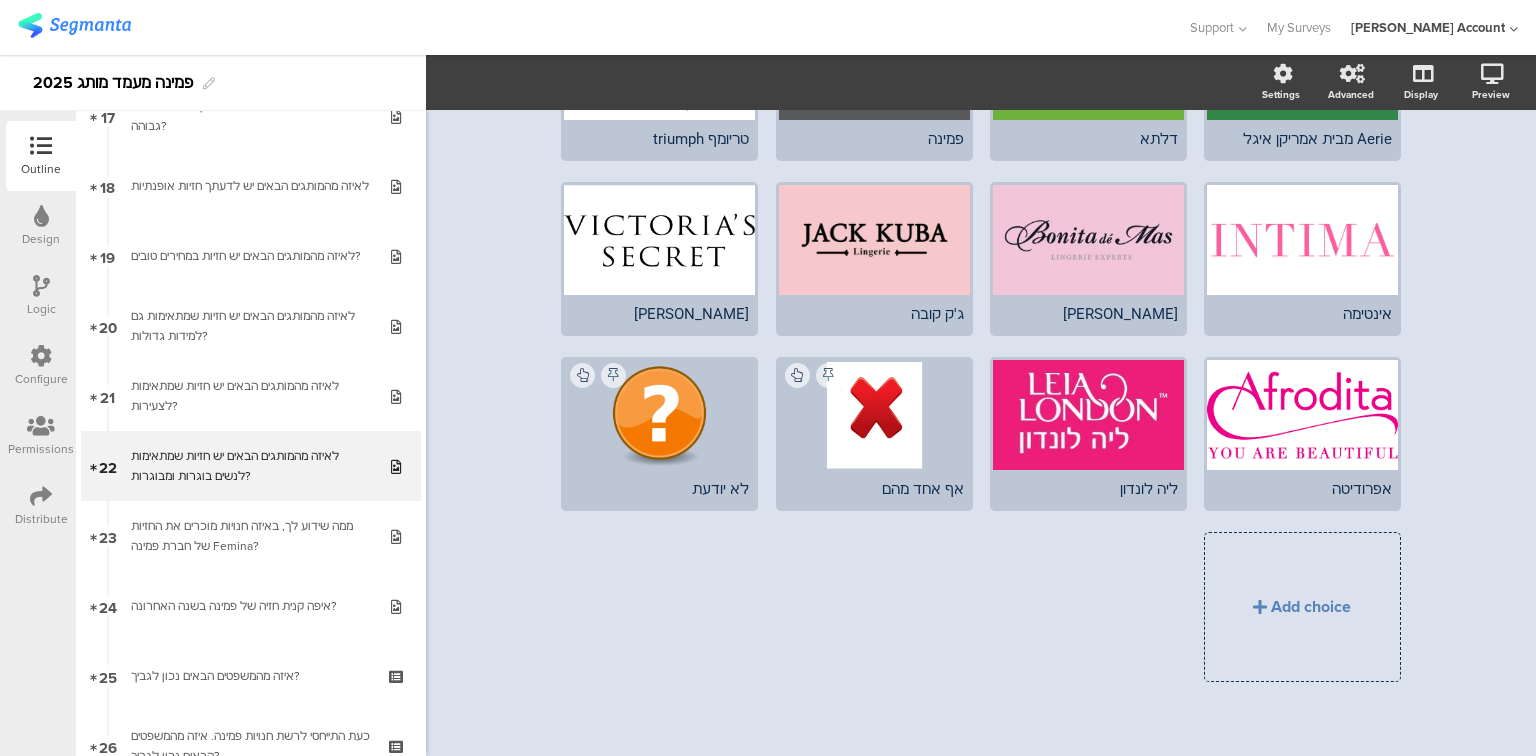 scroll, scrollTop: 297, scrollLeft: 0, axis: vertical 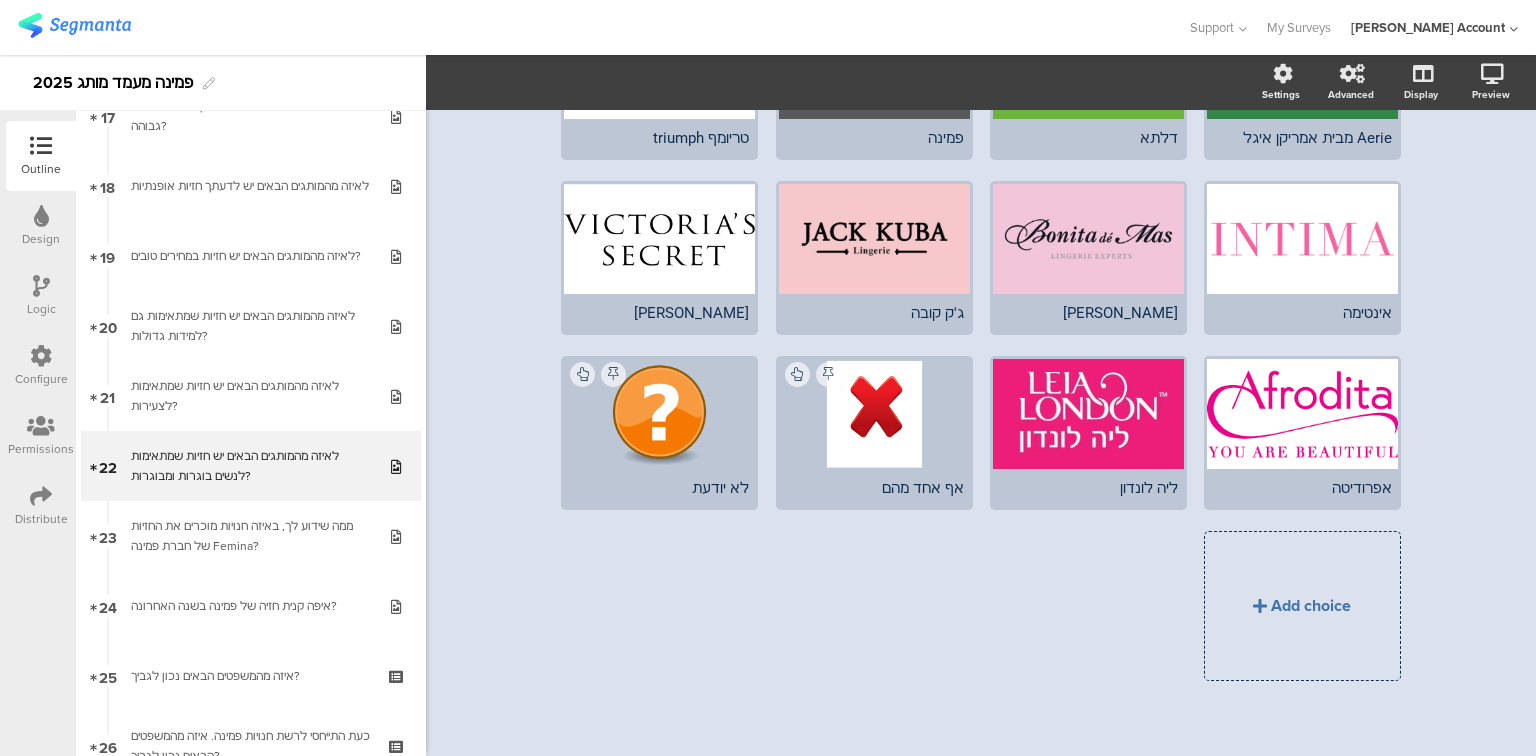 click on "Add choice" 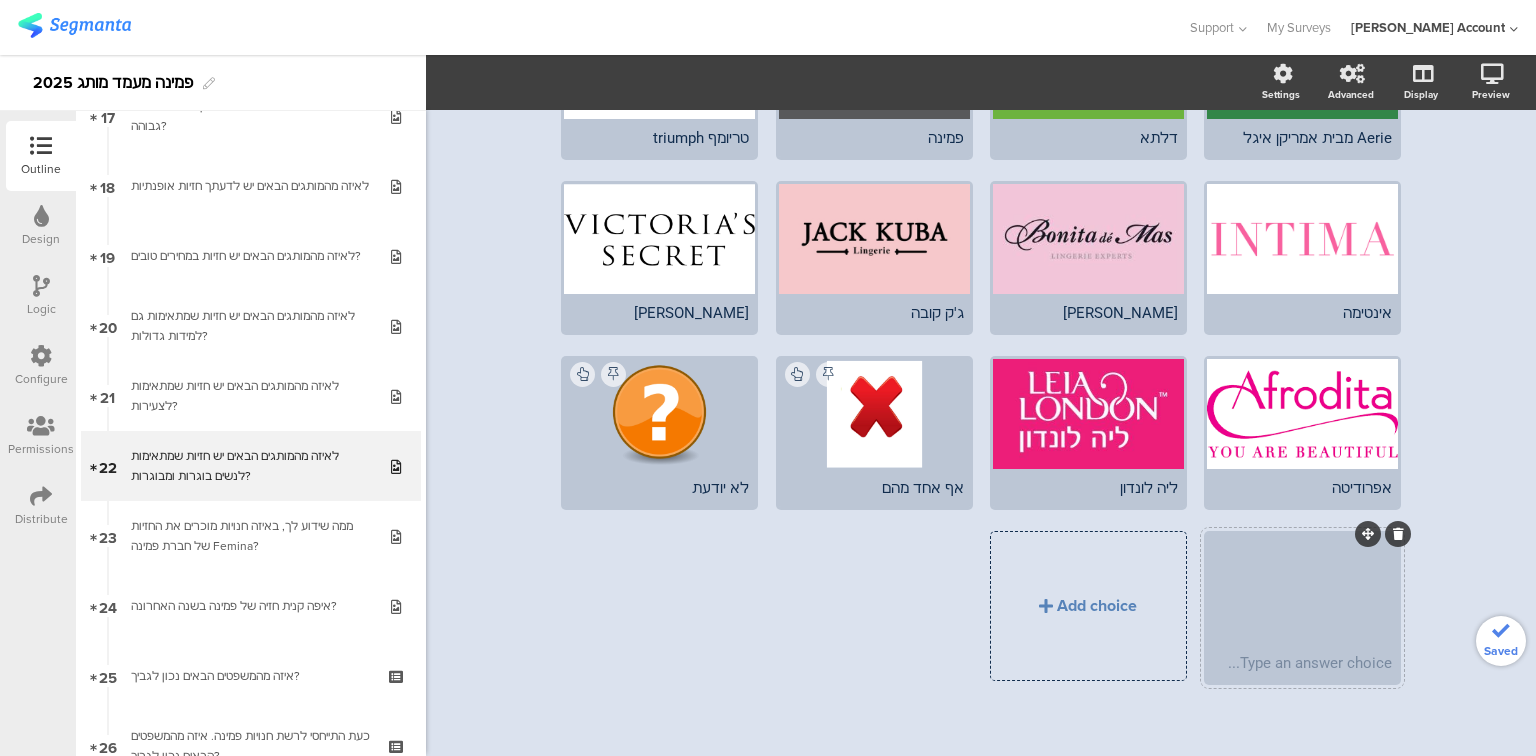 type 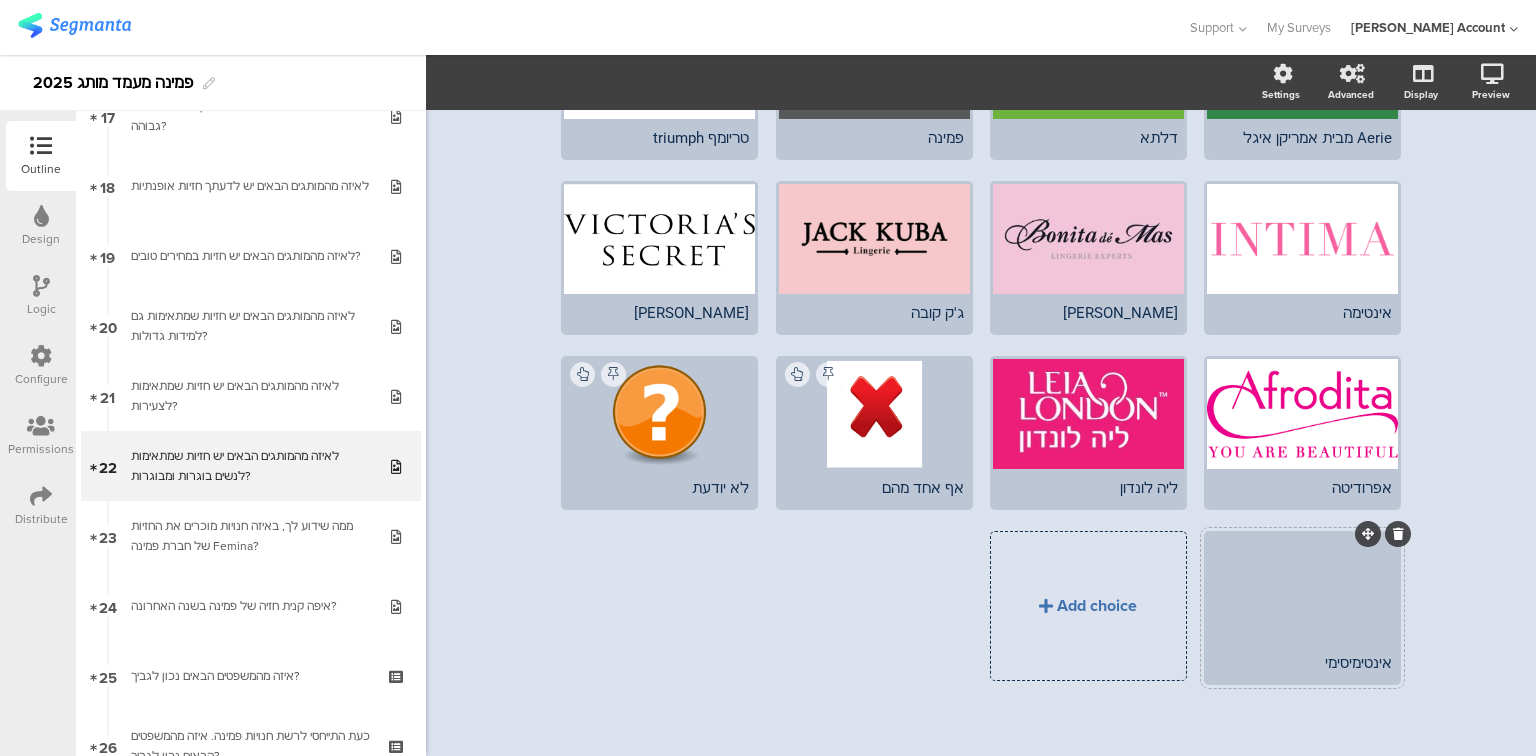 click on "Add choice" 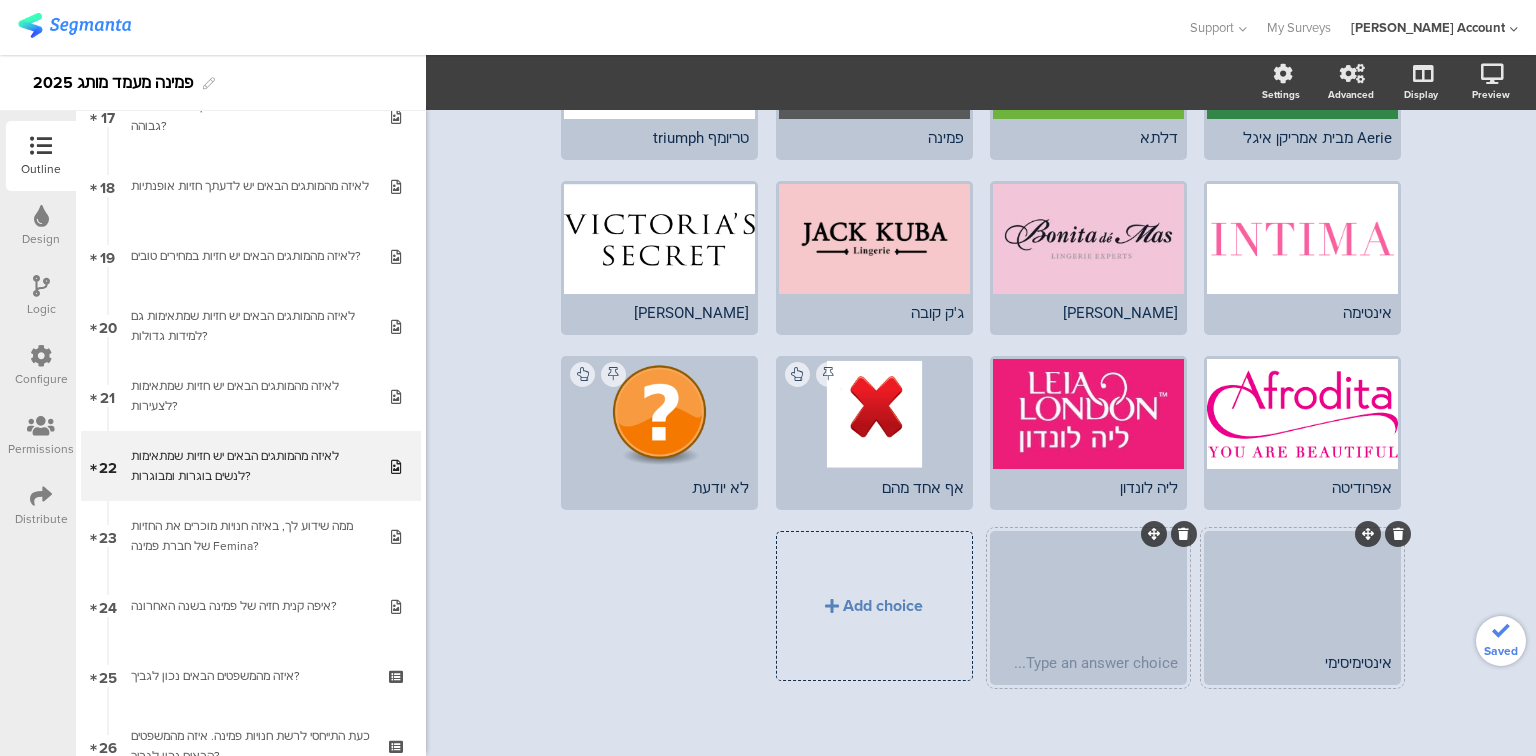 type 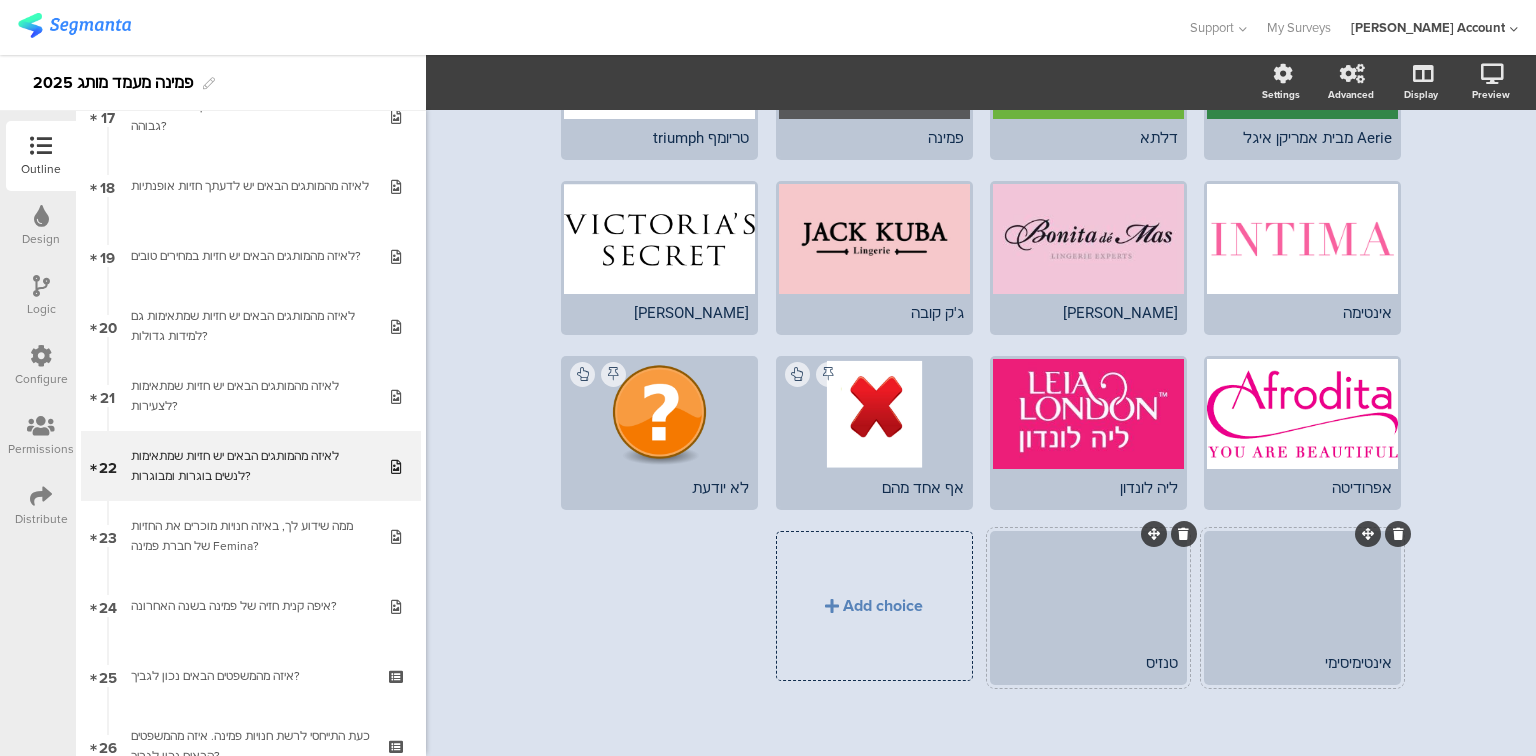 click on "טנזיס" 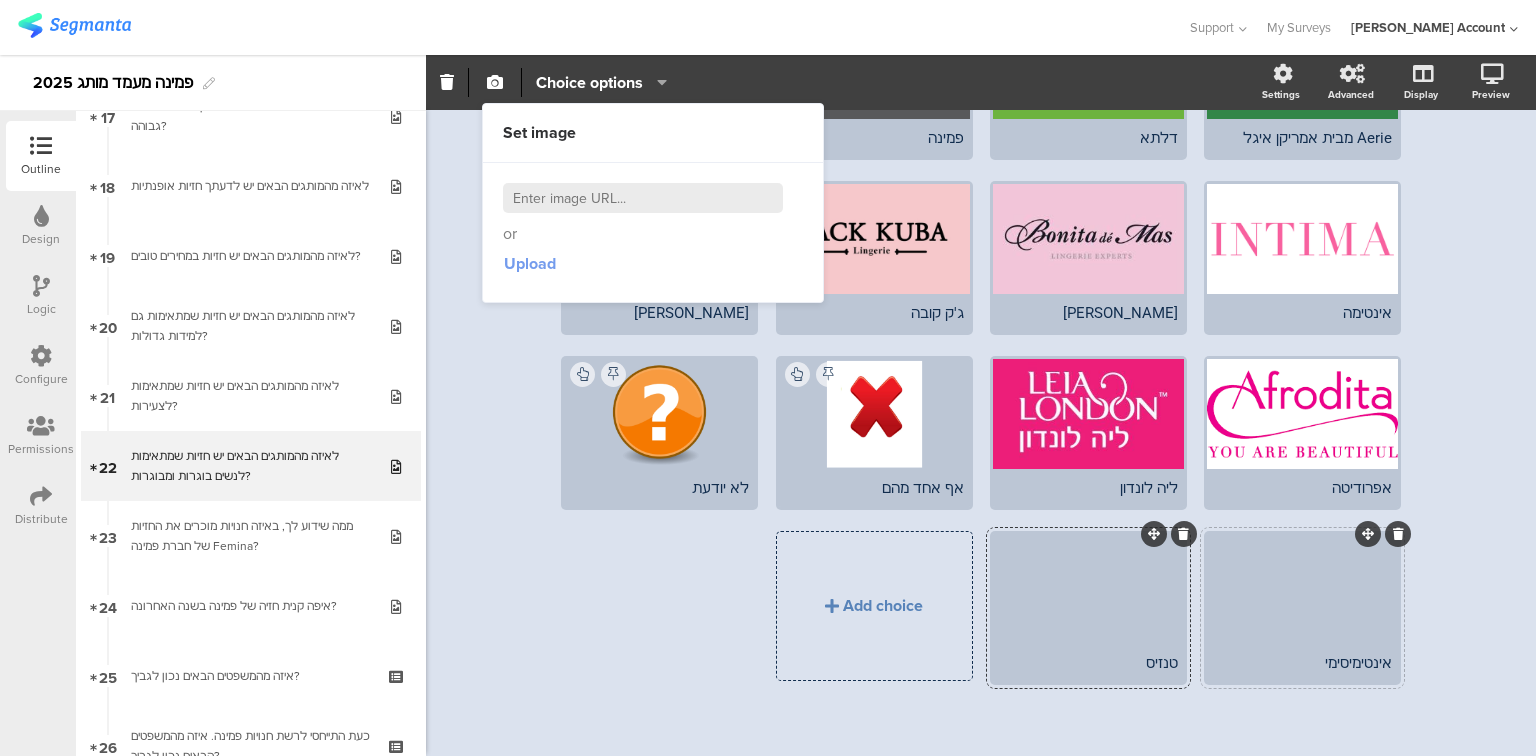 click on "Upload" at bounding box center [530, 263] 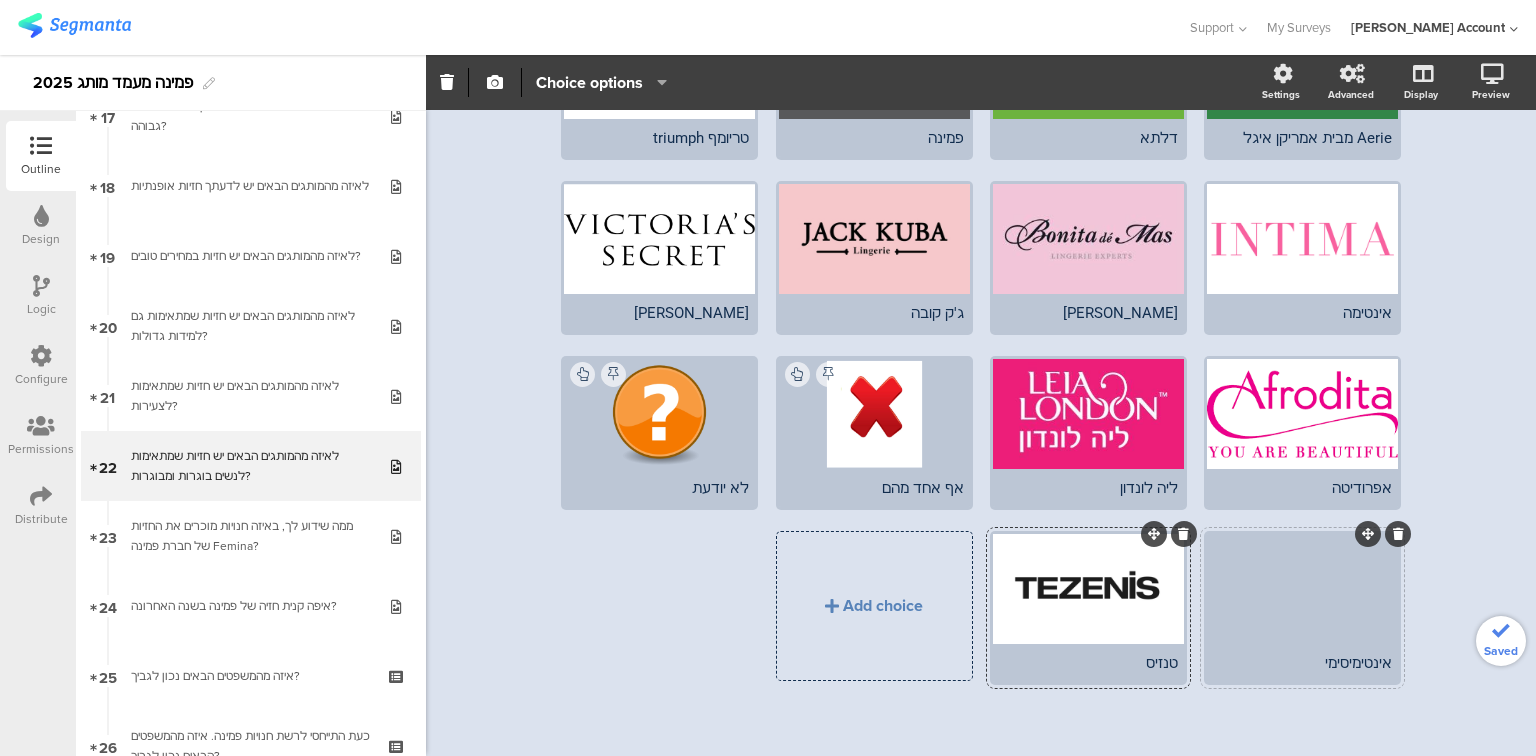 click 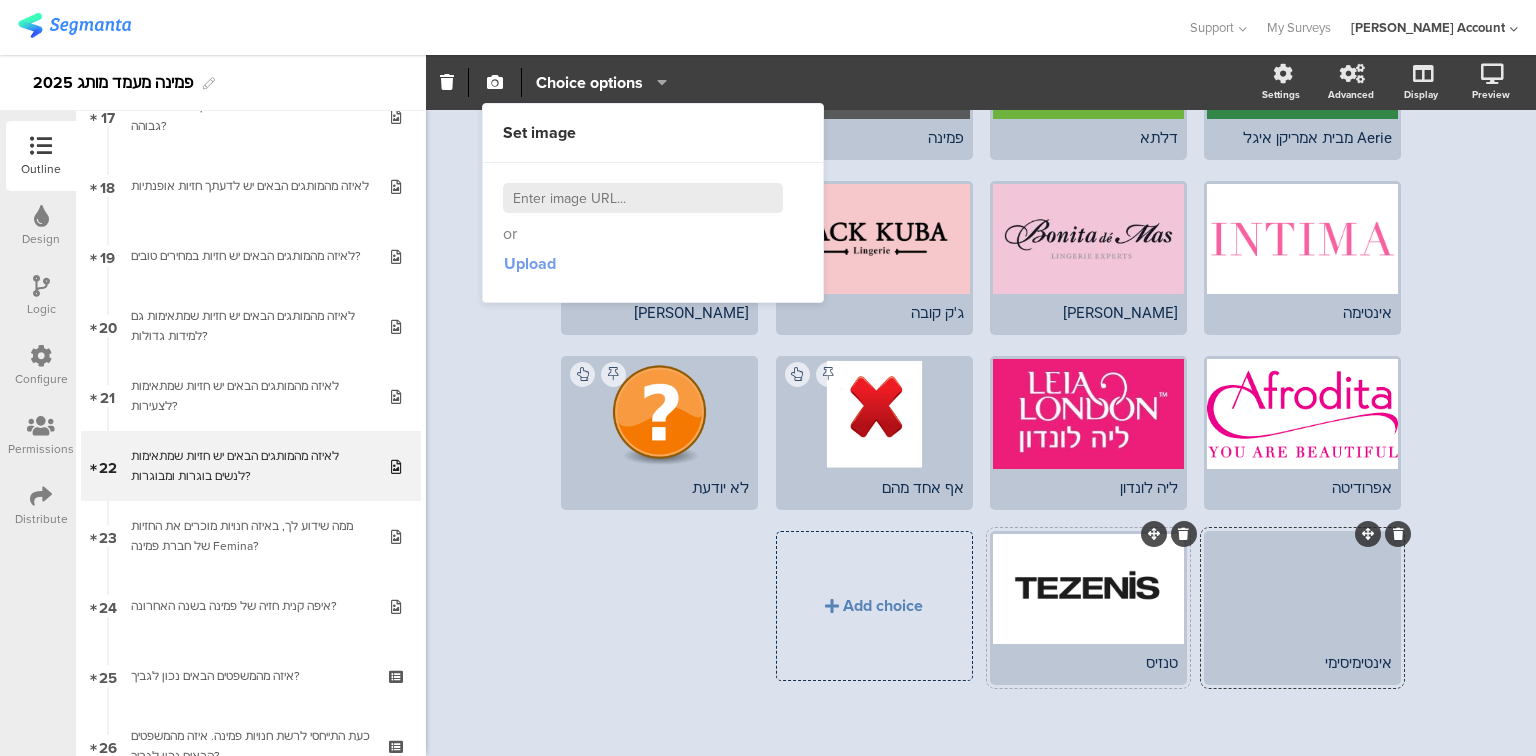 click on "Upload" at bounding box center [530, 263] 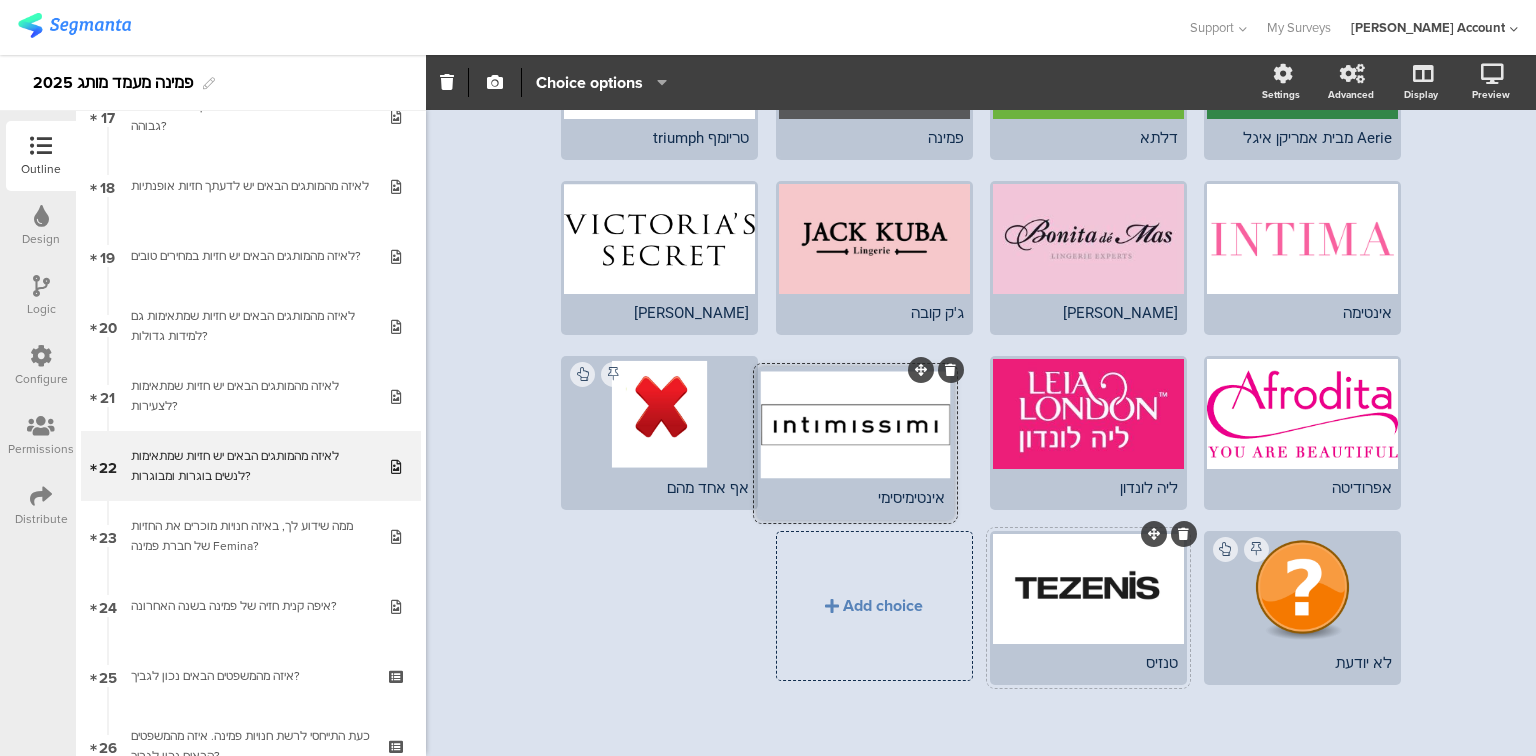 drag, startPoint x: 1358, startPoint y: 529, endPoint x: 910, endPoint y: 369, distance: 475.7142 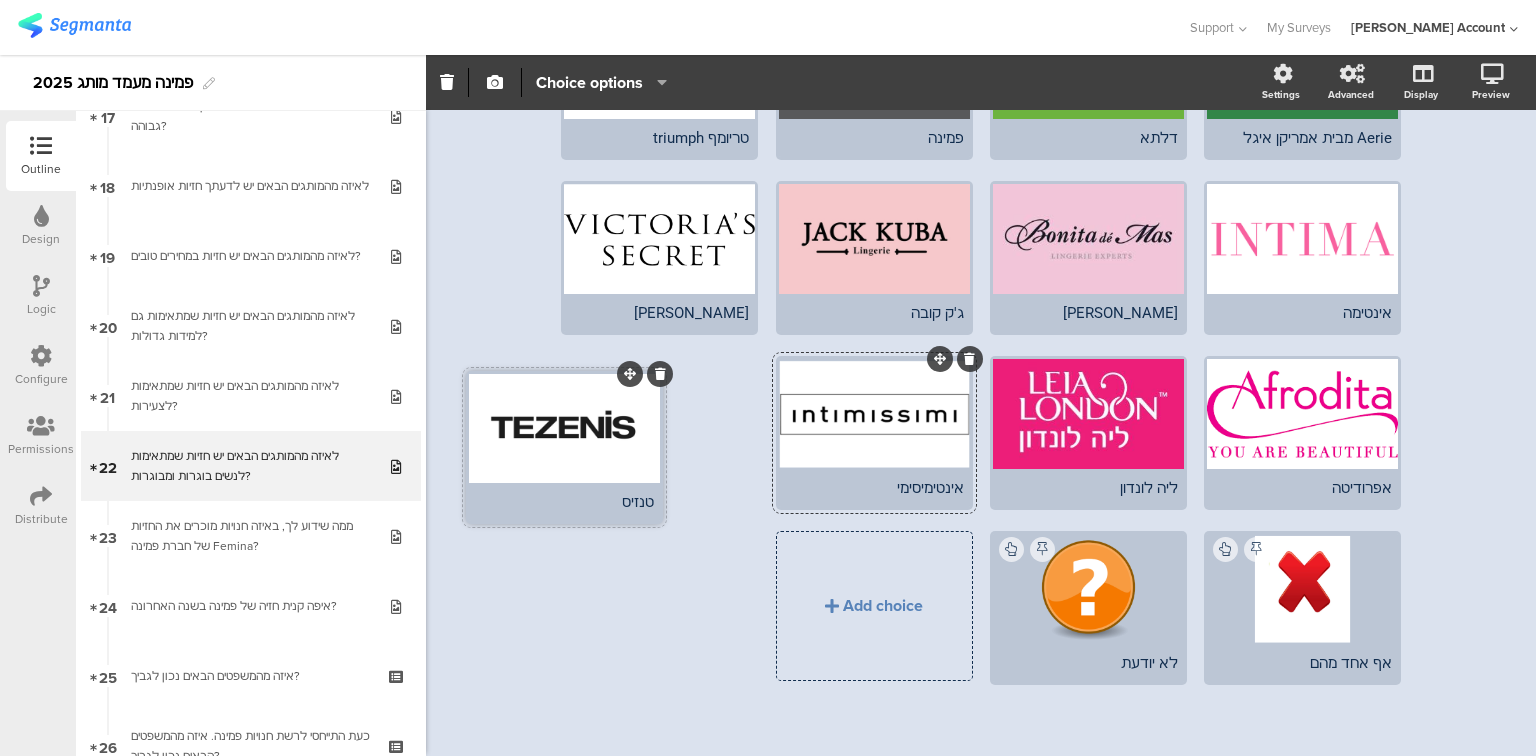 drag, startPoint x: 1148, startPoint y: 529, endPoint x: 624, endPoint y: 373, distance: 546.72845 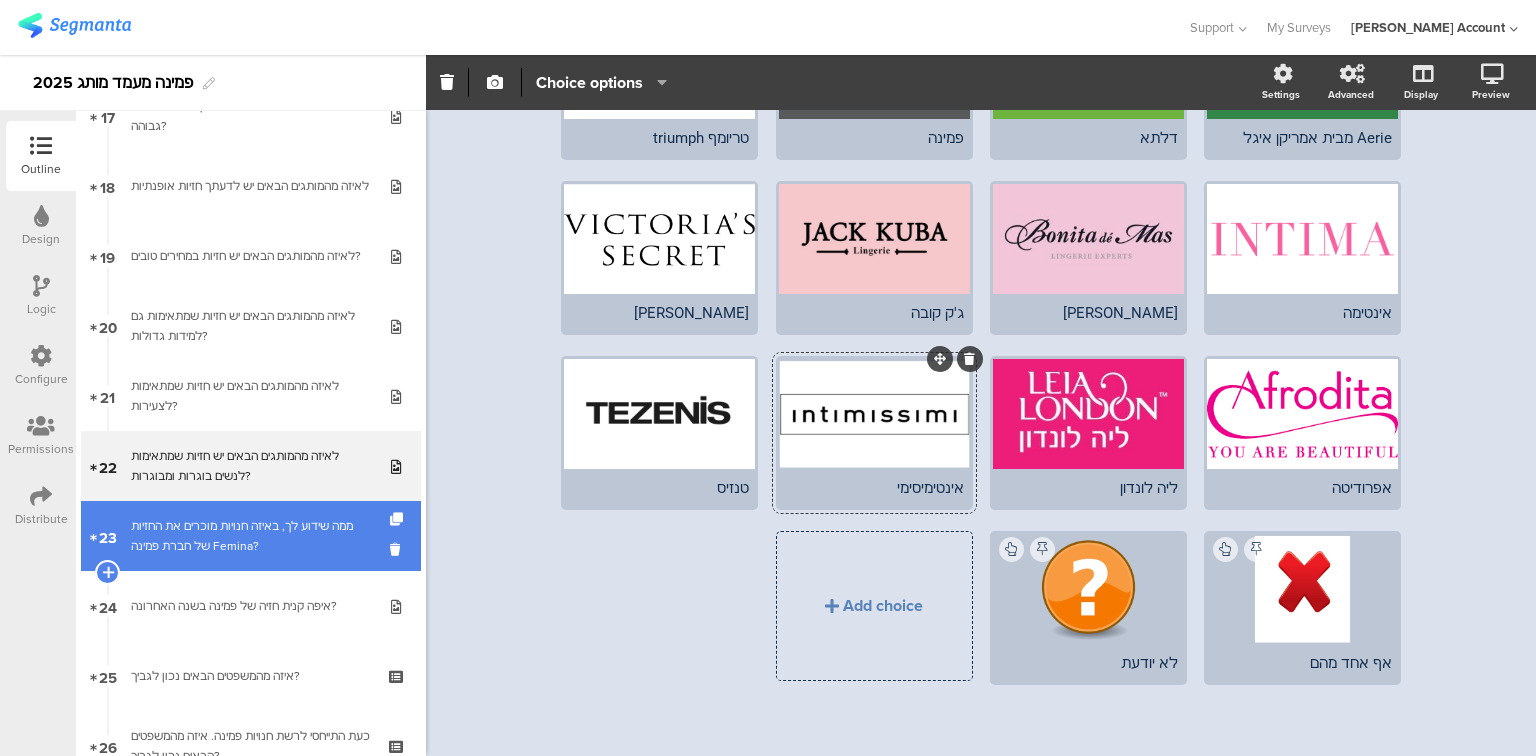 click on "ממה שידוע לך, באיזה חנויות מוכרים את החזיות של חברת פמינה Femina?" at bounding box center (250, 536) 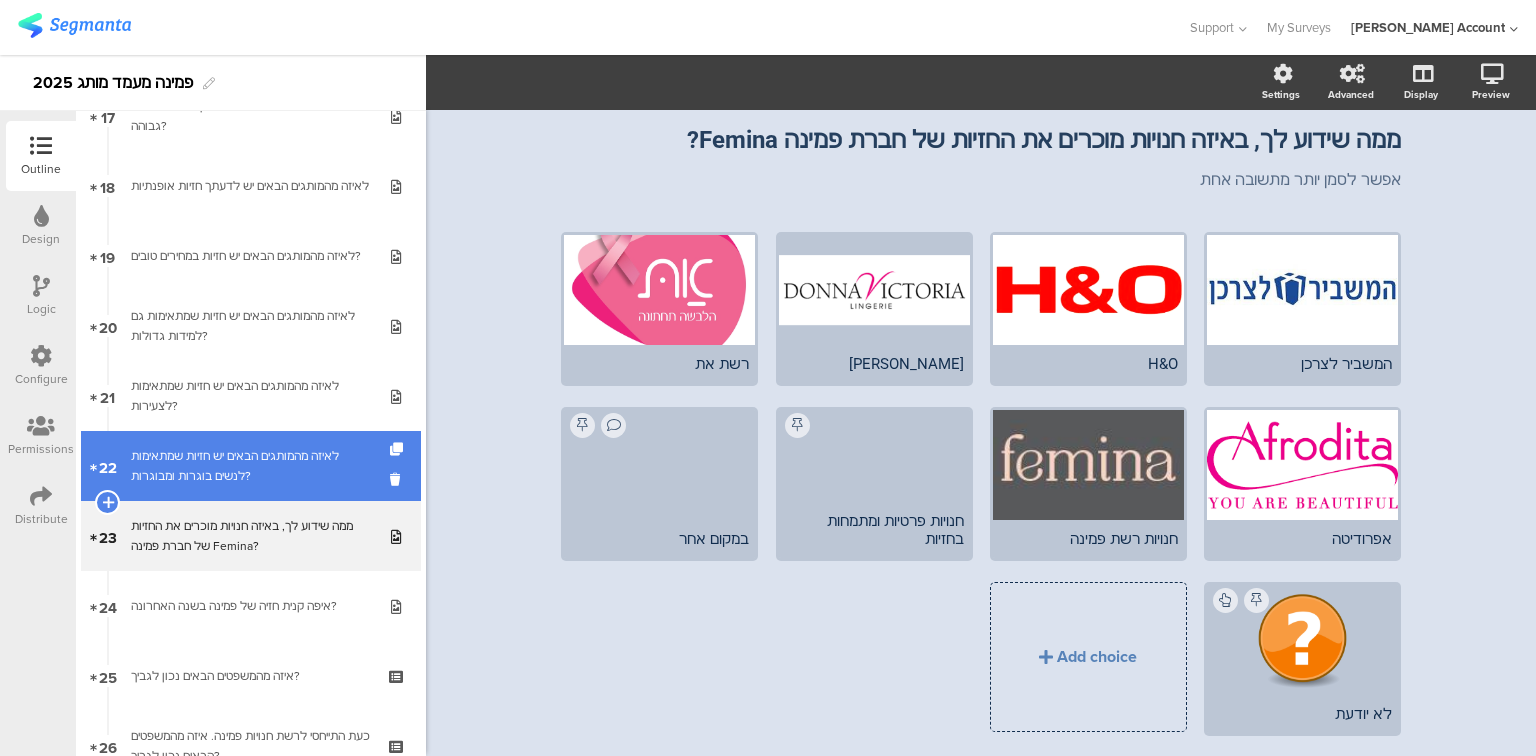 click on "לאיזה מהמותגים הבאים יש חזיות שמתאימות לנשים בוגרות ומבוגרות?" at bounding box center [250, 466] 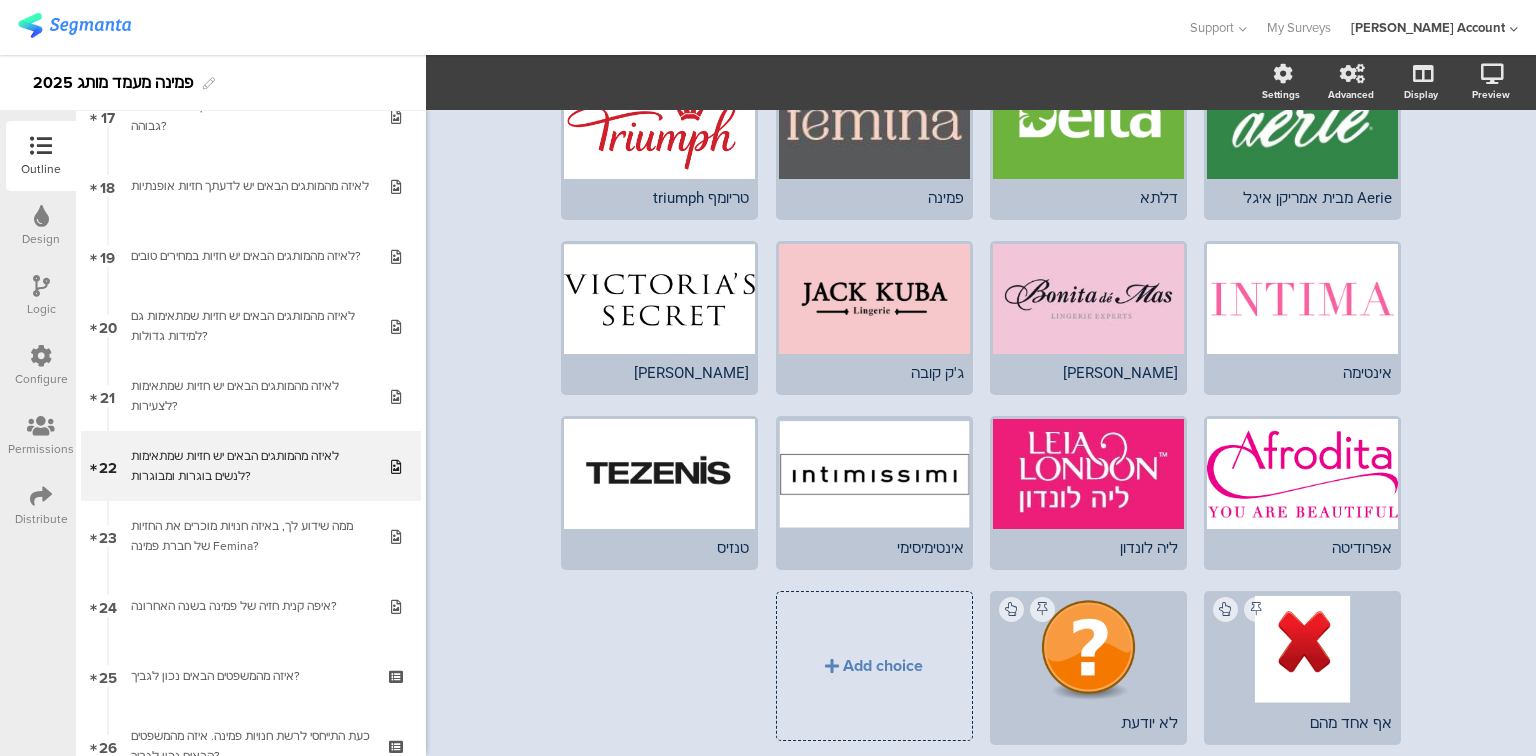 scroll, scrollTop: 240, scrollLeft: 0, axis: vertical 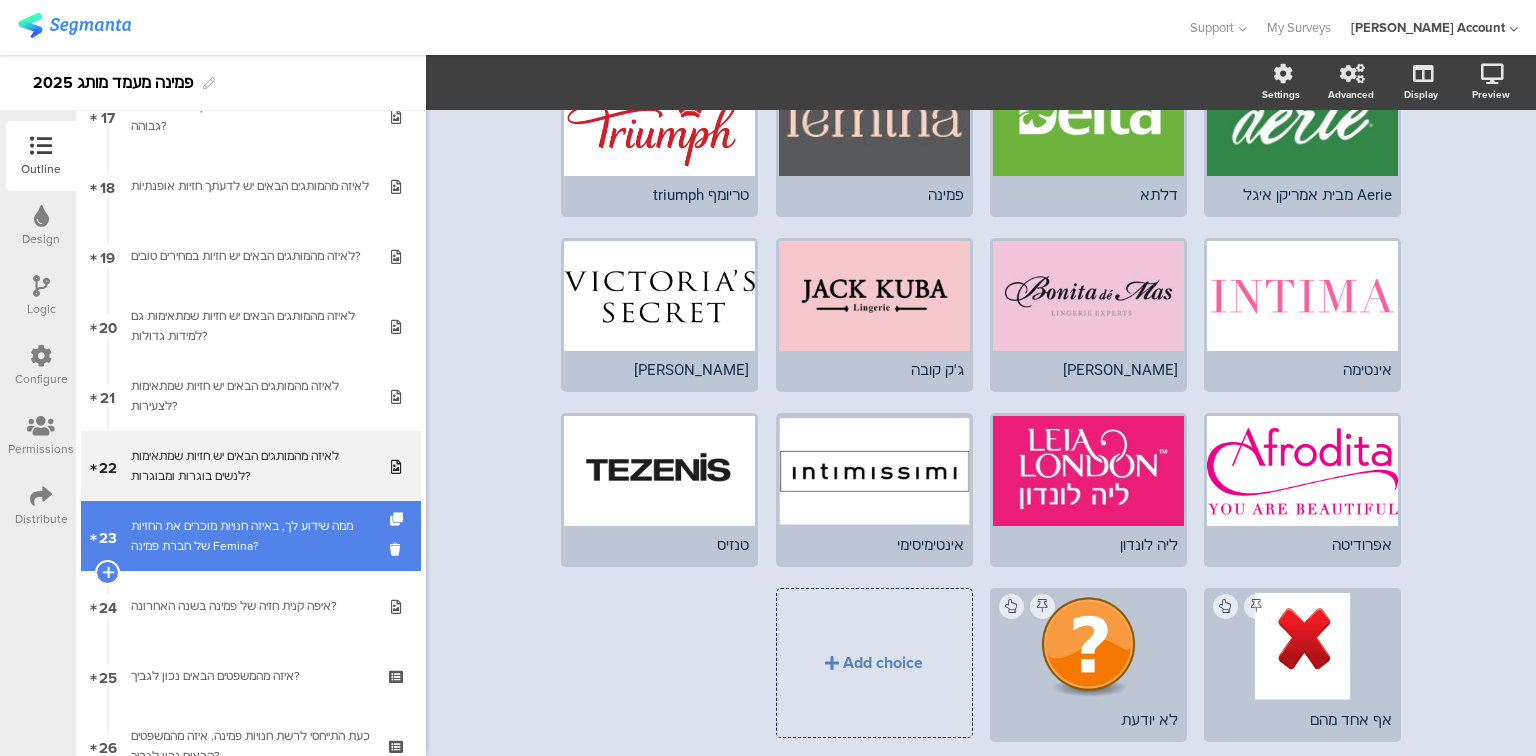 click on "23
ממה שידוע לך, באיזה חנויות מוכרים את החזיות של חברת פמינה Femina?" at bounding box center (251, 536) 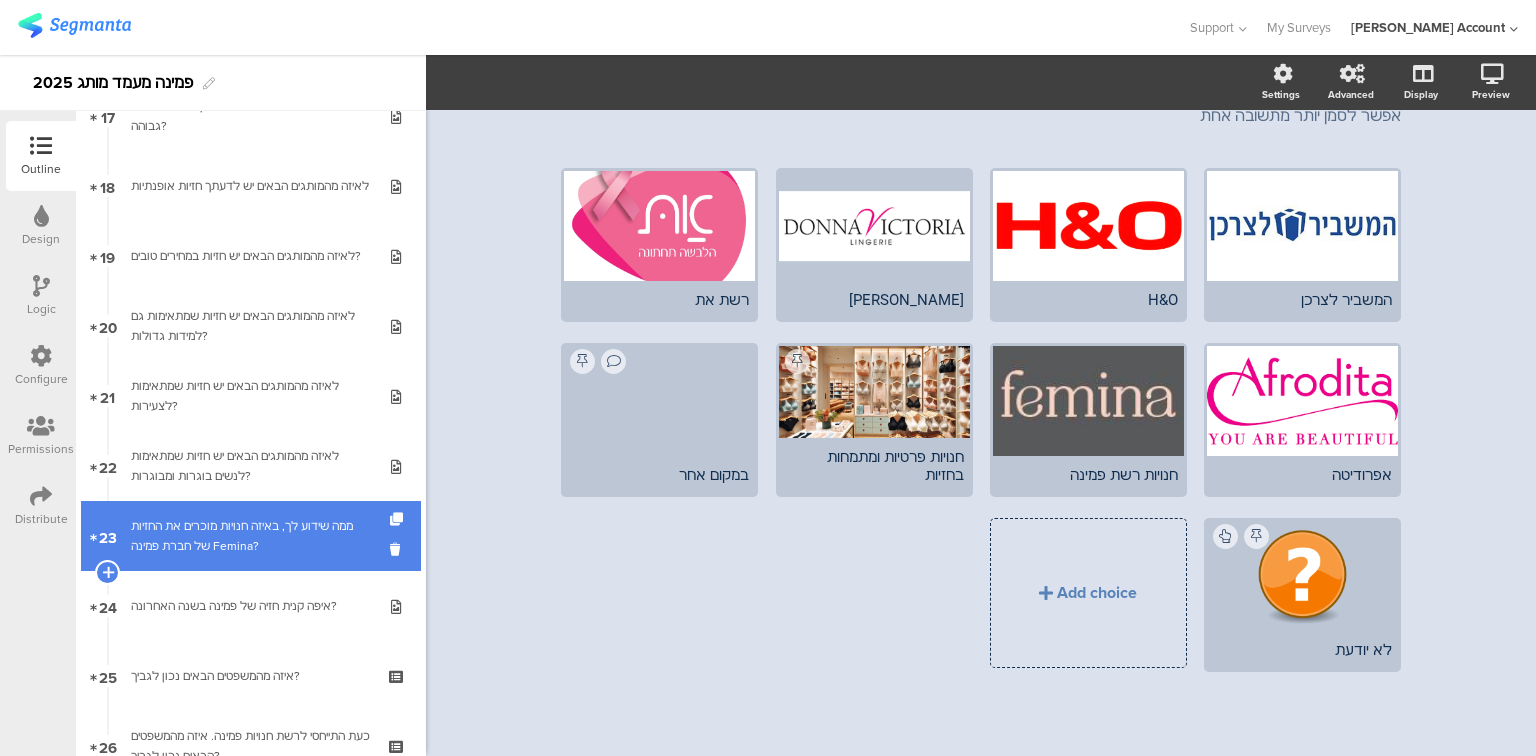 scroll, scrollTop: 68, scrollLeft: 0, axis: vertical 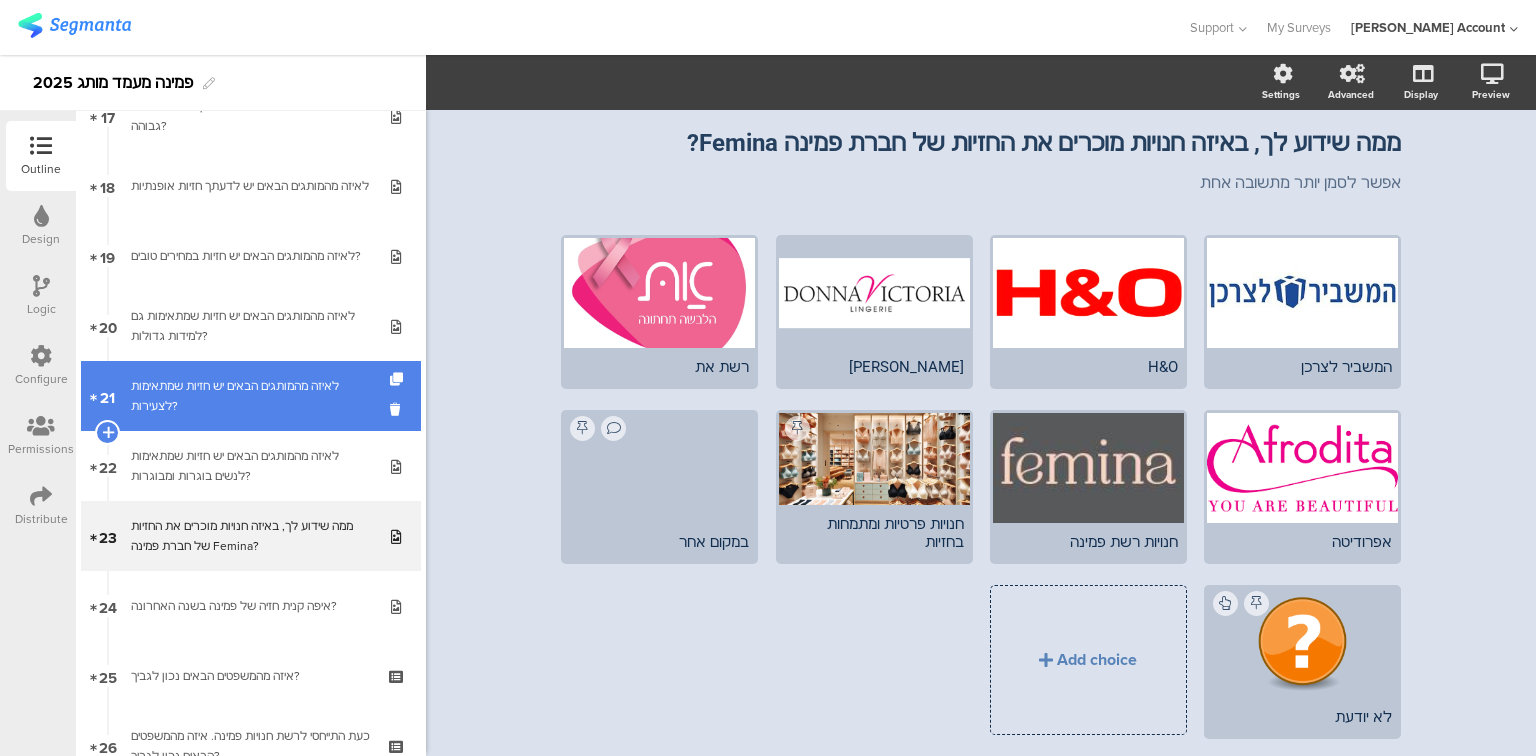 click on "לאיזה מהמותגים הבאים יש חזיות שמתאימות לצעירות?" at bounding box center [250, 396] 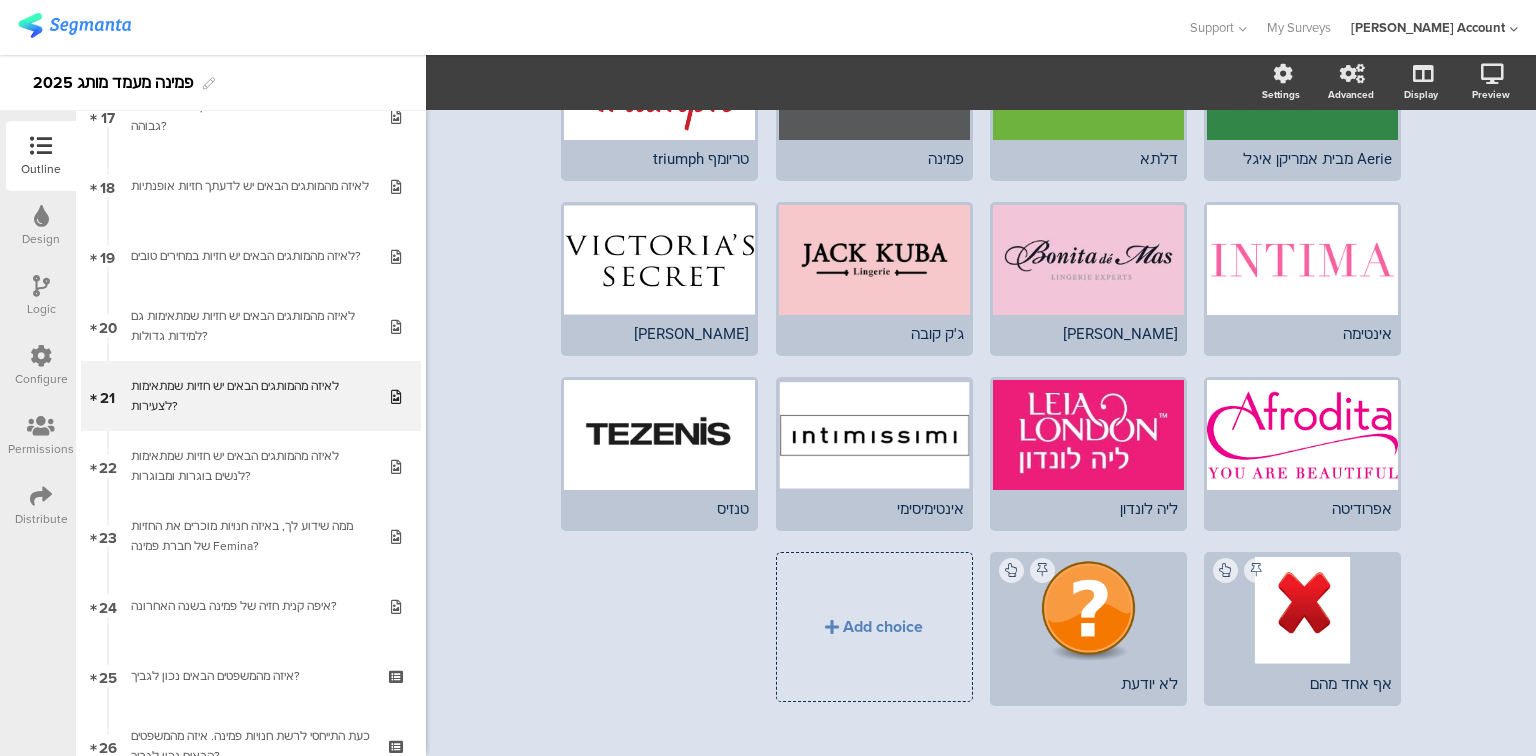 scroll, scrollTop: 304, scrollLeft: 0, axis: vertical 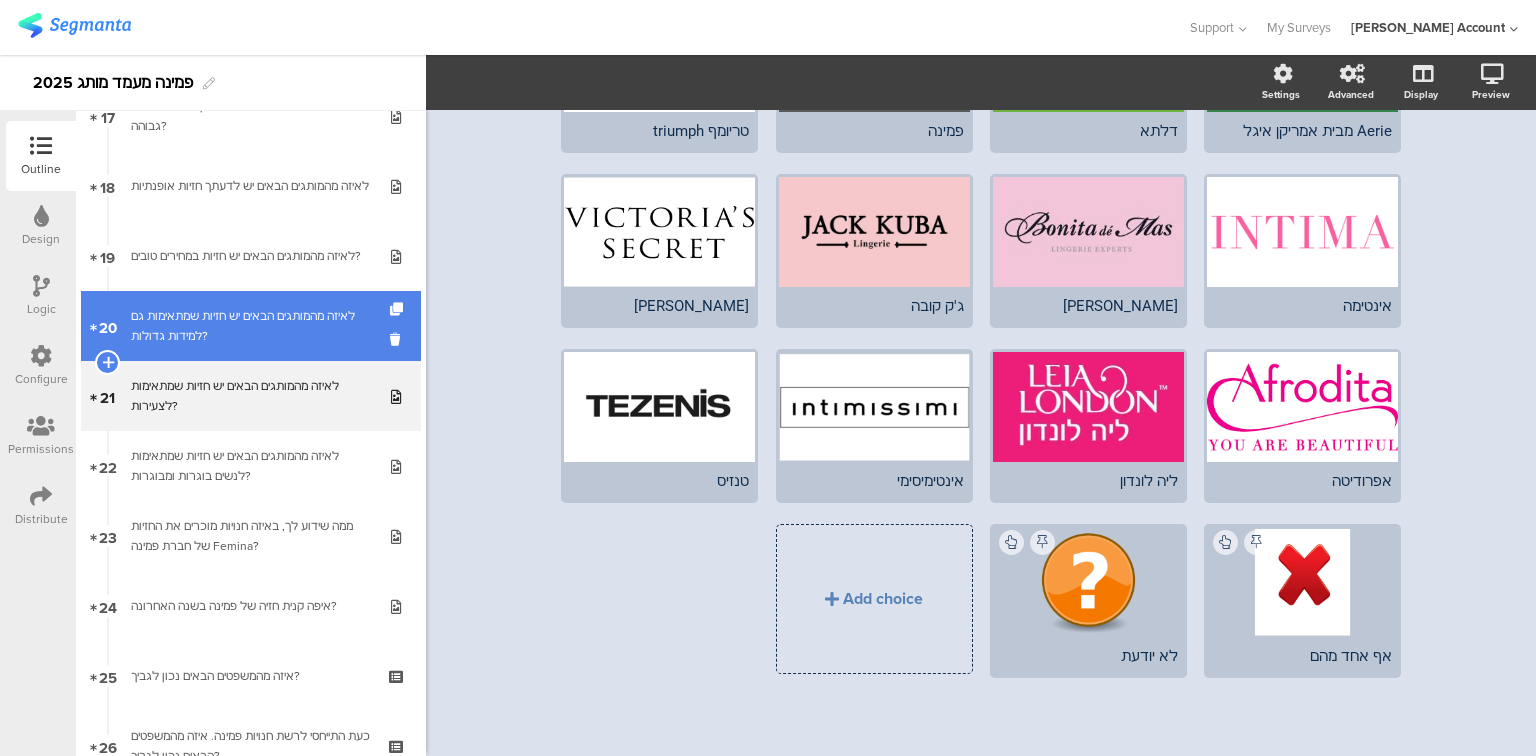 click on "לאיזה מהמותגים הבאים יש חזיות שמתאימות גם למידות גדולות?" at bounding box center (250, 326) 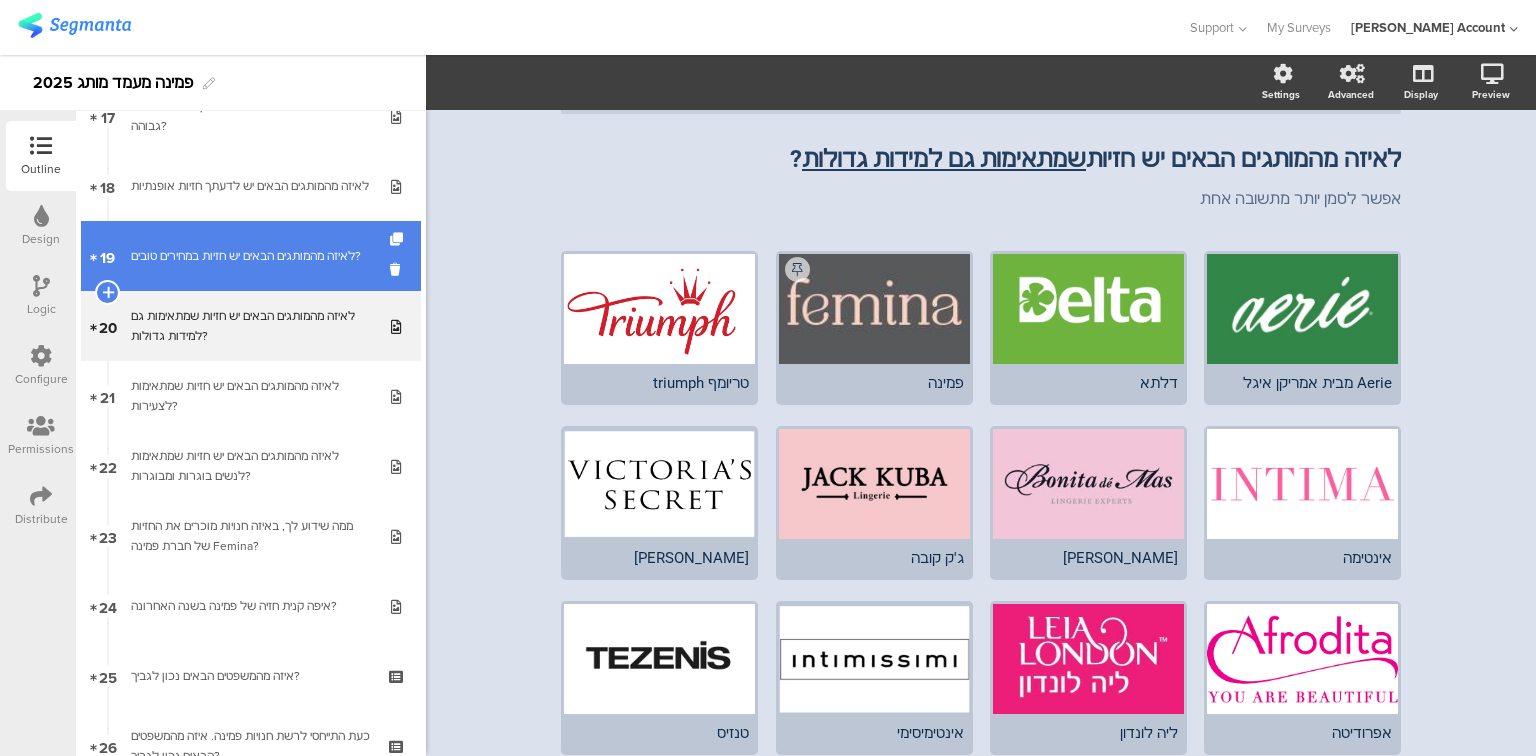 click on "לאיזה מהמותגים הבאים יש חזיות במחירים טובים?" at bounding box center [250, 256] 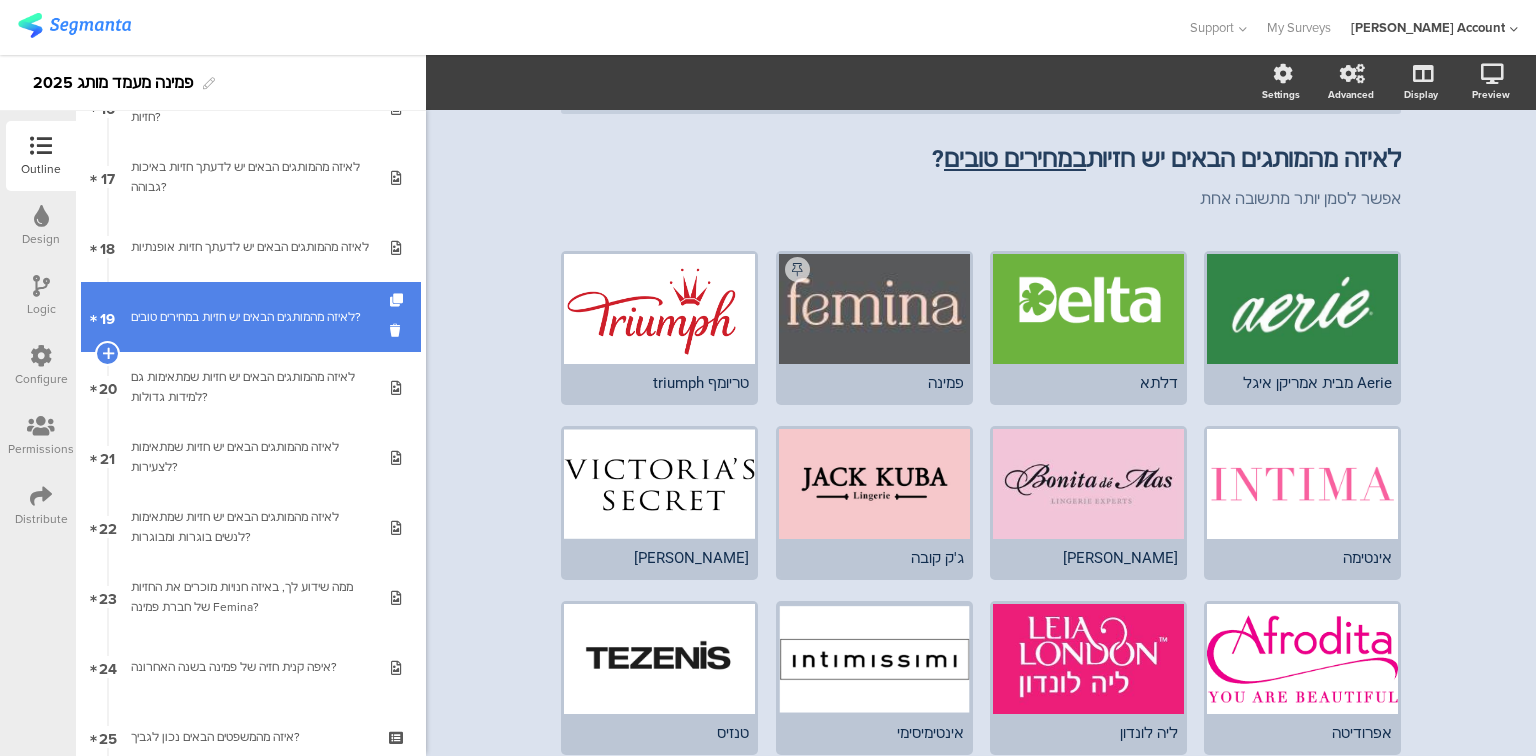 scroll, scrollTop: 1070, scrollLeft: 0, axis: vertical 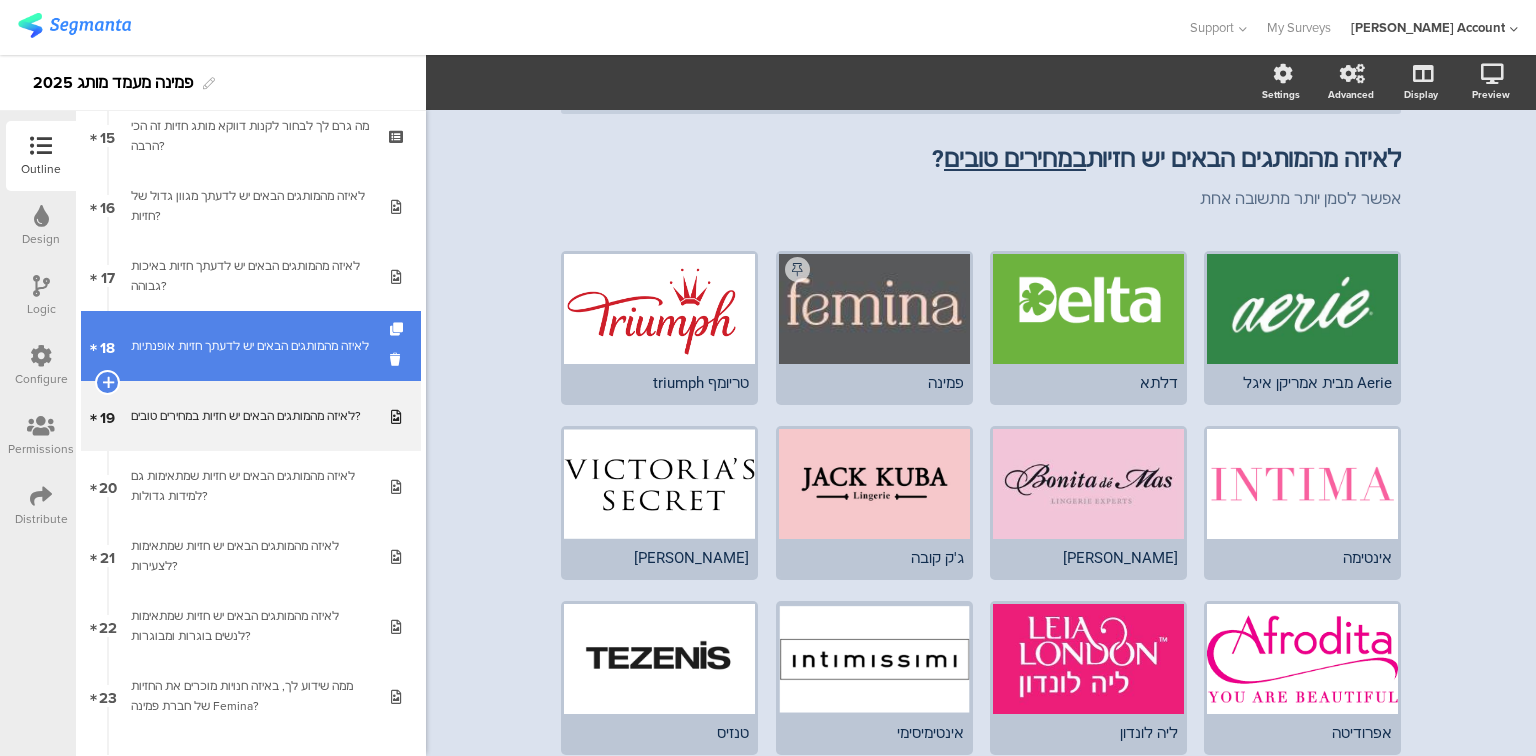 click on "לאיזה מהמותגים הבאים יש לדעתך חזיות אופנתיות" at bounding box center [250, 346] 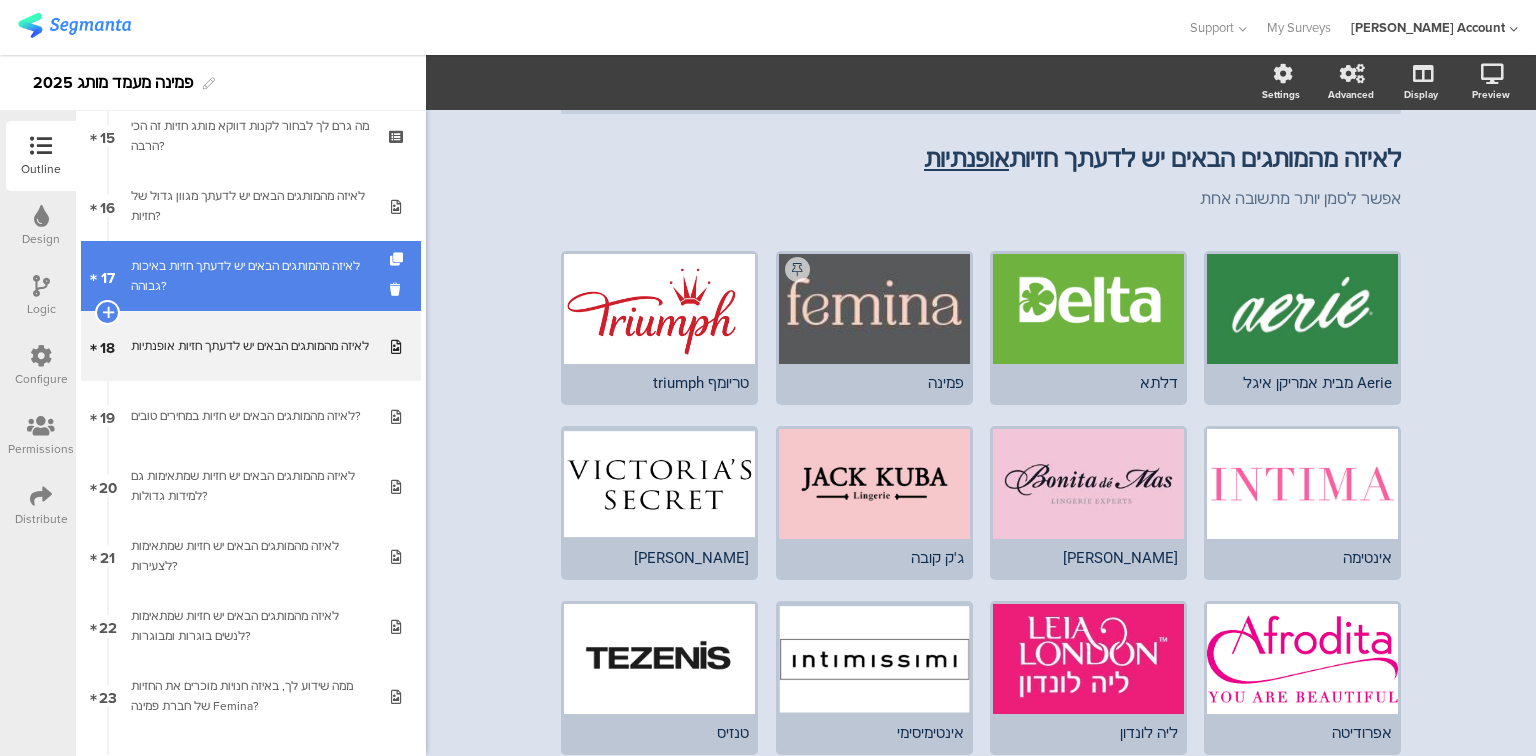 click on "לאיזה מהמותגים הבאים יש לדעתך חזיות באיכות גבוהה?" at bounding box center (250, 276) 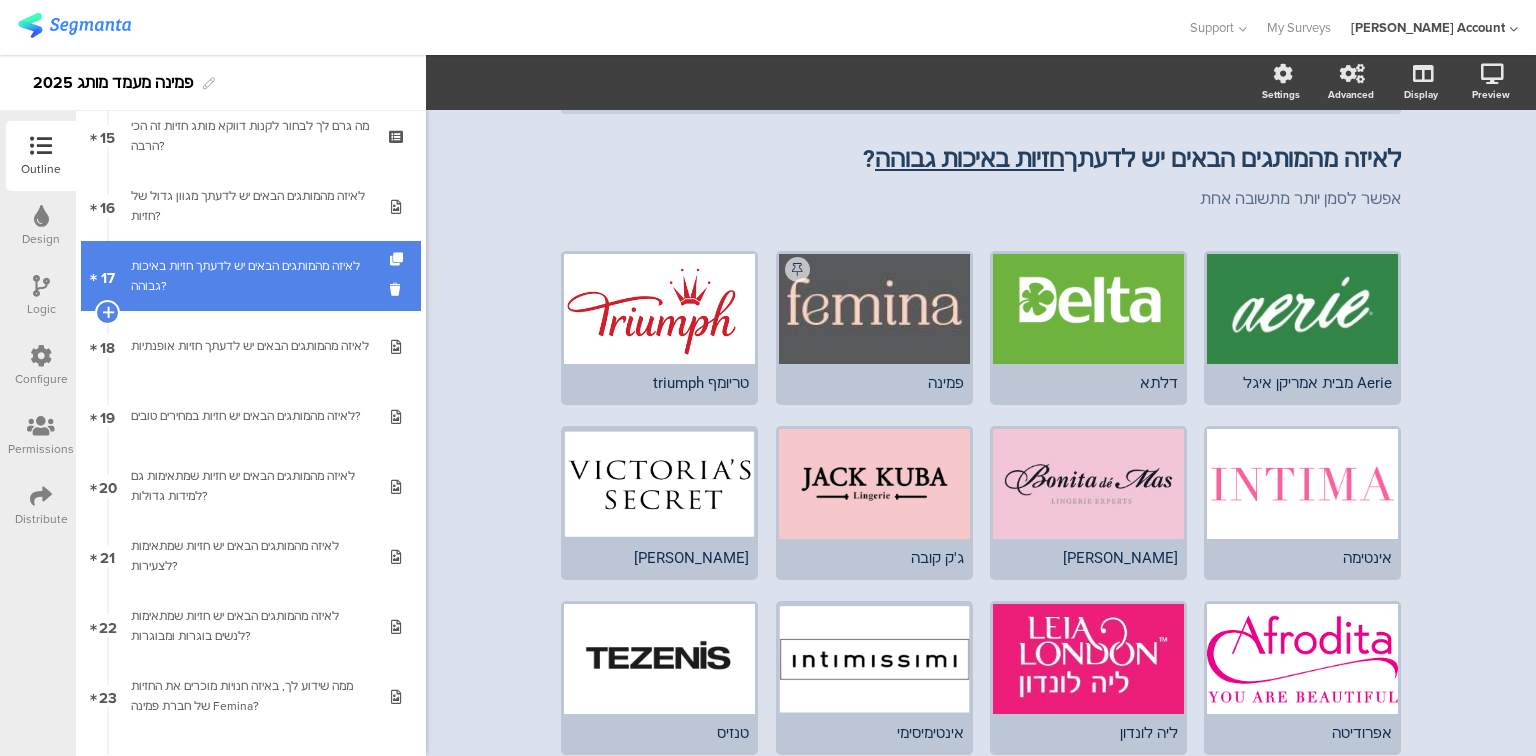 scroll, scrollTop: 32, scrollLeft: 0, axis: vertical 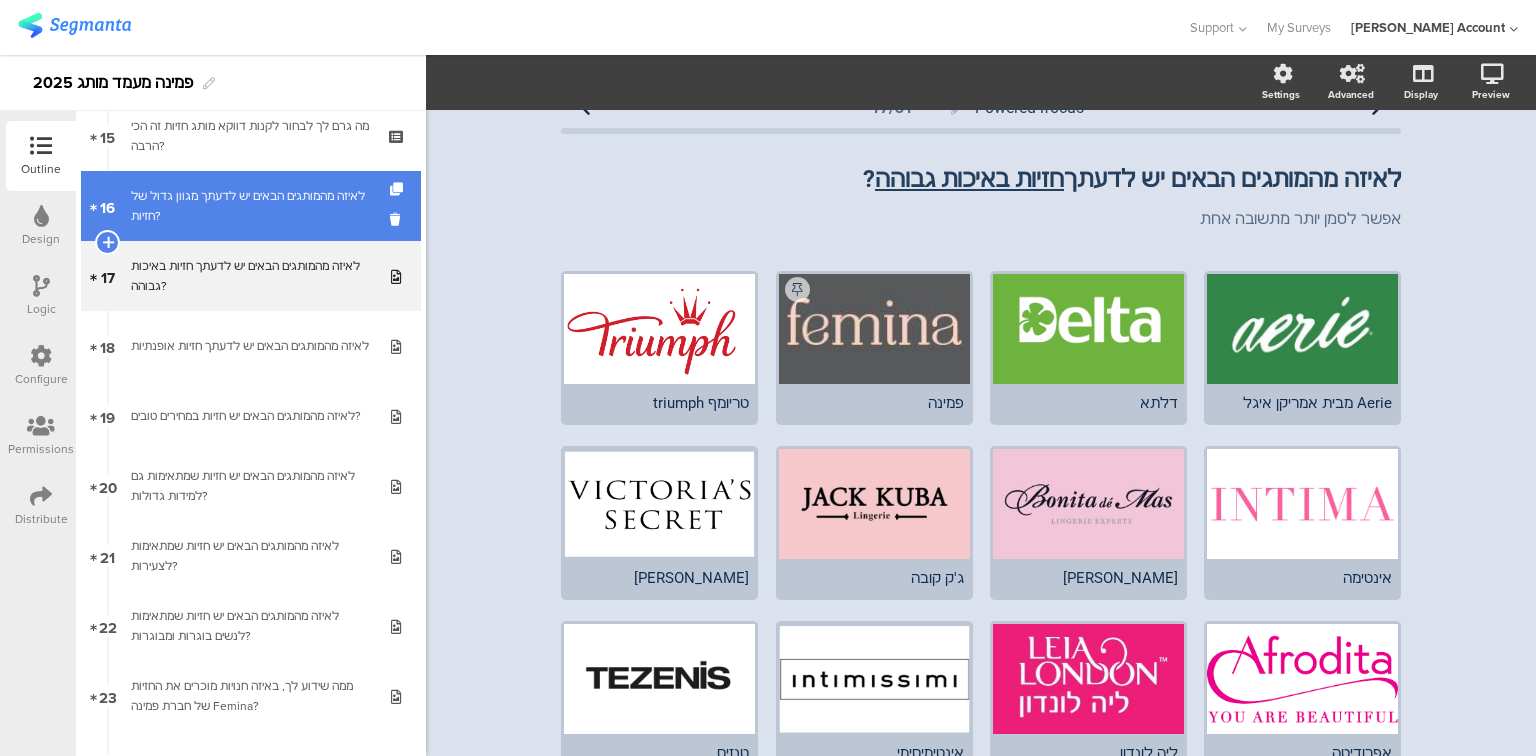 click on "לאיזה מהמותגים הבאים יש לדעתך מגוון גדול של חזיות?" at bounding box center [250, 206] 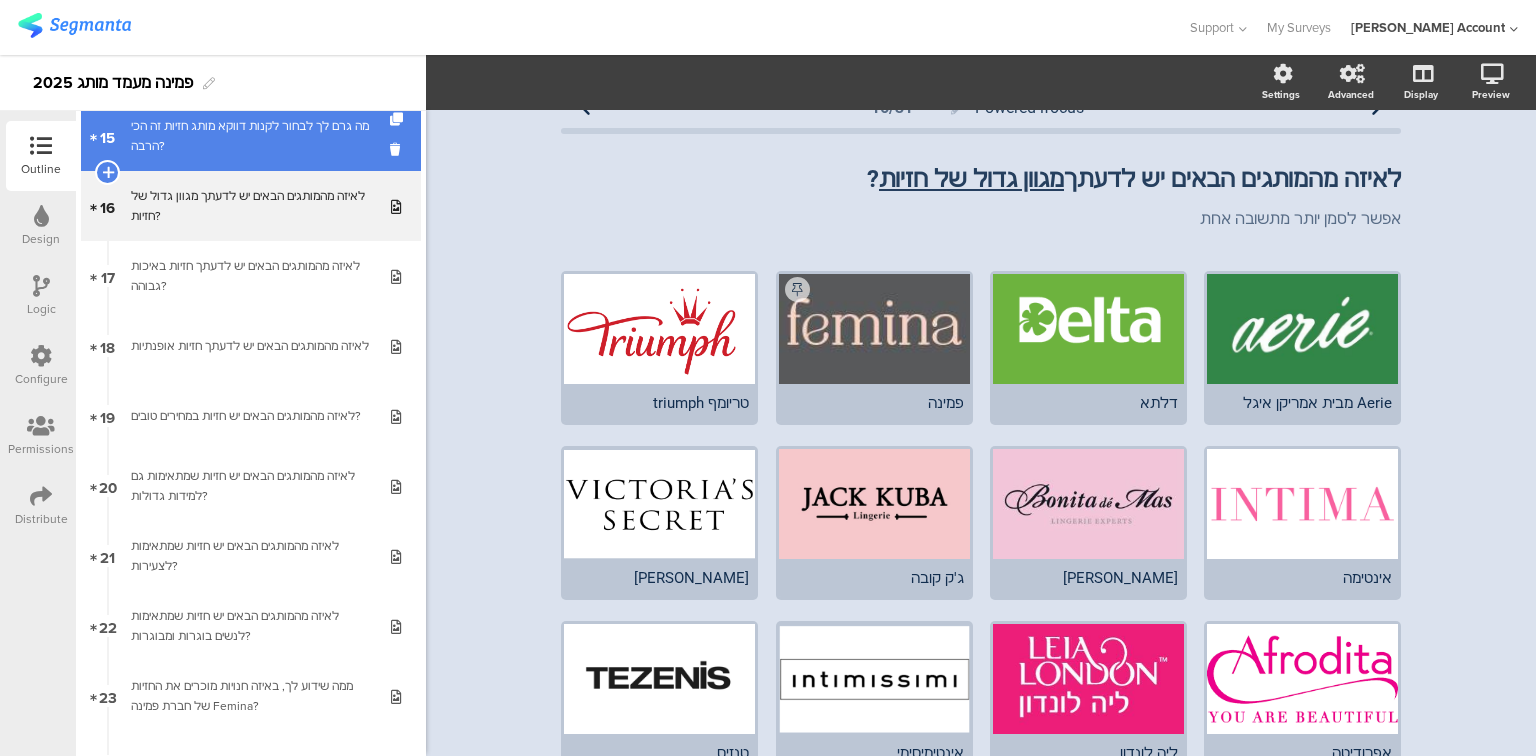 click on "מה גרם לך לבחור לקנות דווקא מותג חזיות זה הכי הרבה?" at bounding box center (250, 136) 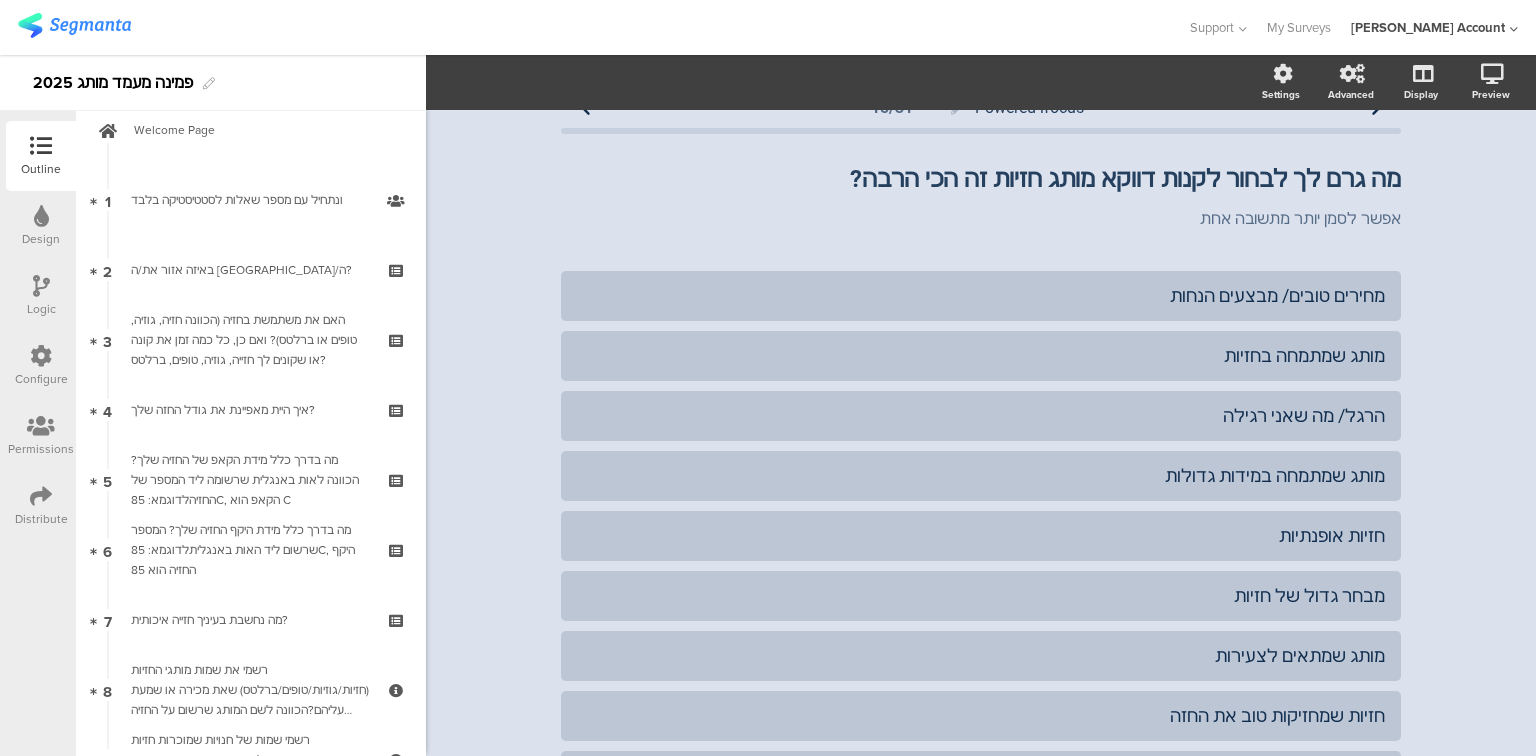scroll, scrollTop: 0, scrollLeft: 0, axis: both 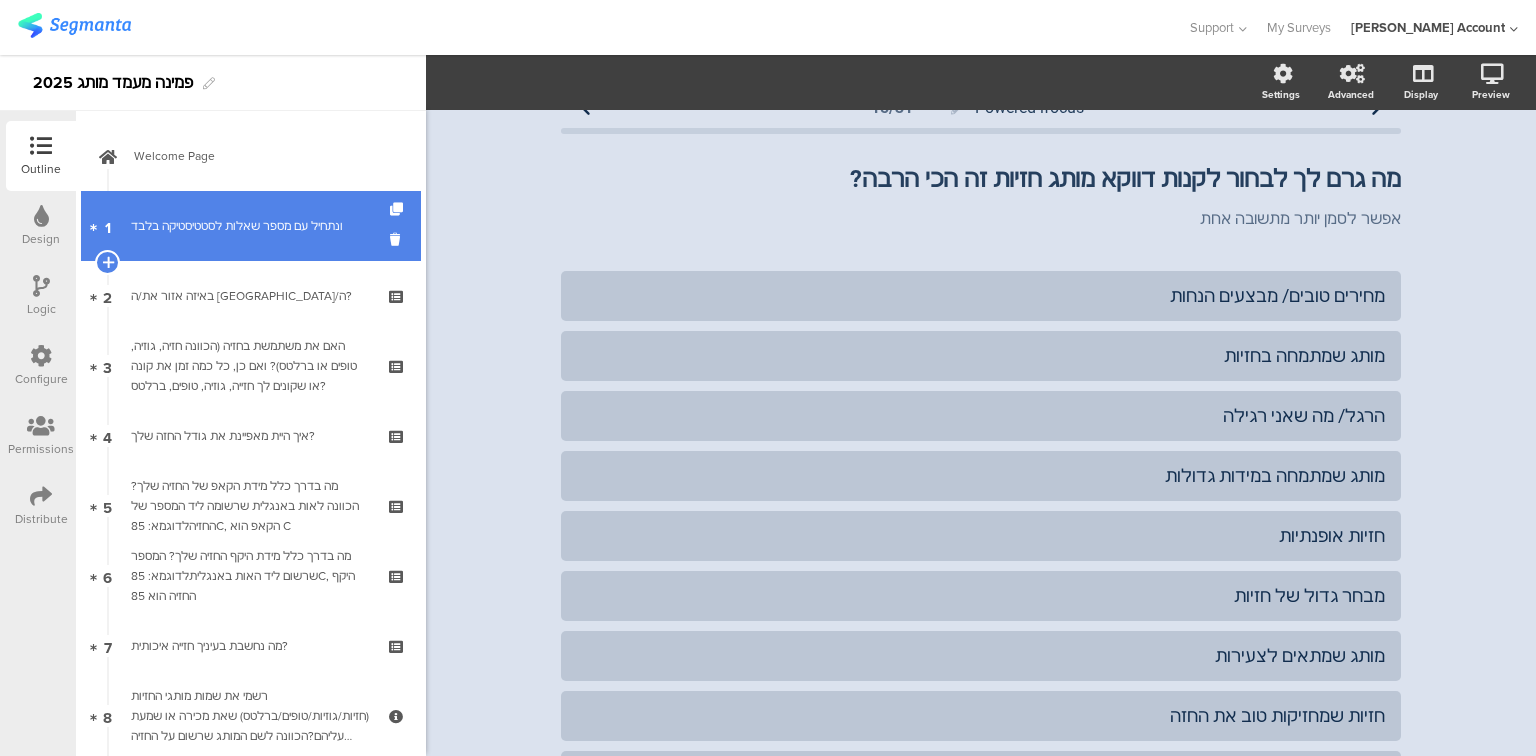 click on "ונתחיל עם מספר שאלות לסטטיסטיקה בלבד﻿﻿" at bounding box center (250, 226) 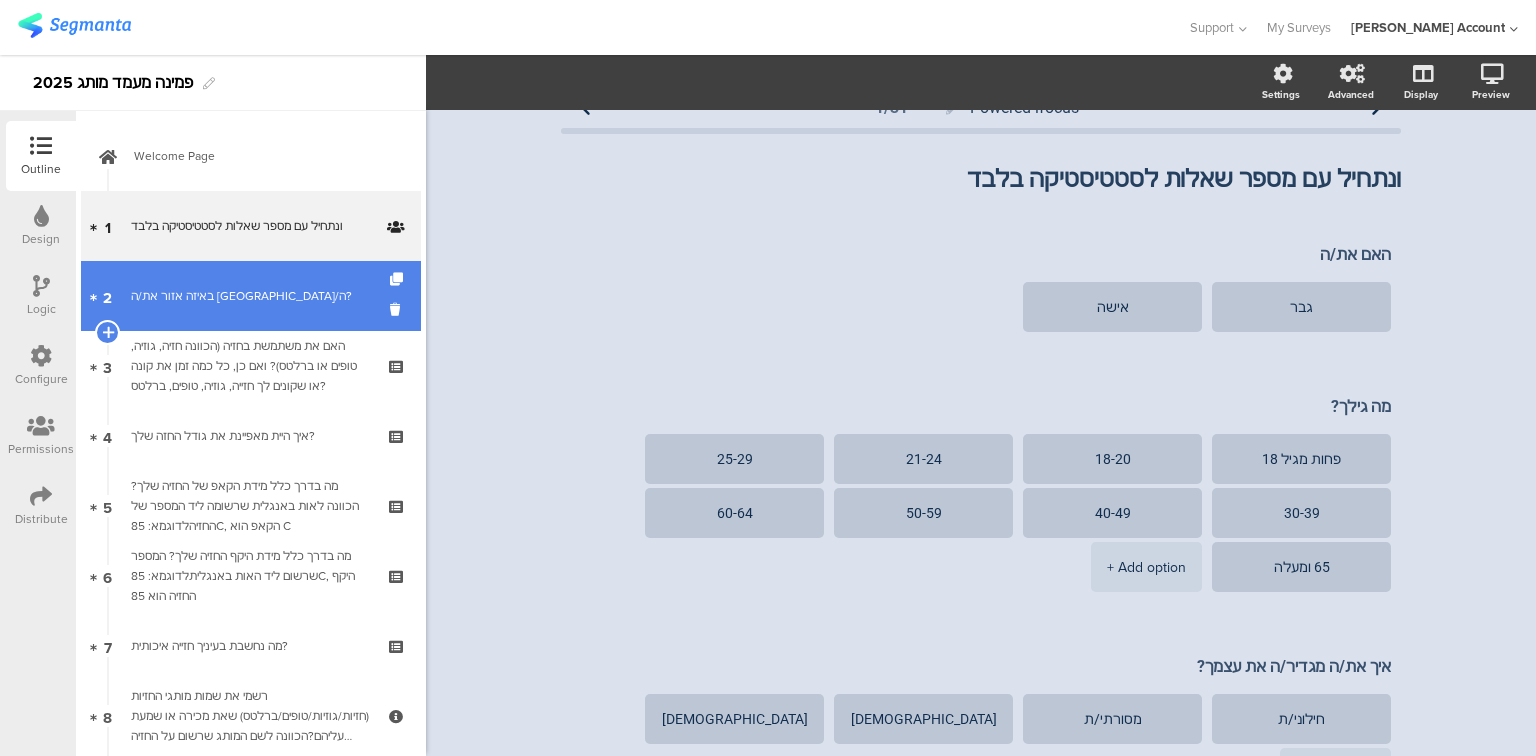 click at bounding box center (107, 296) 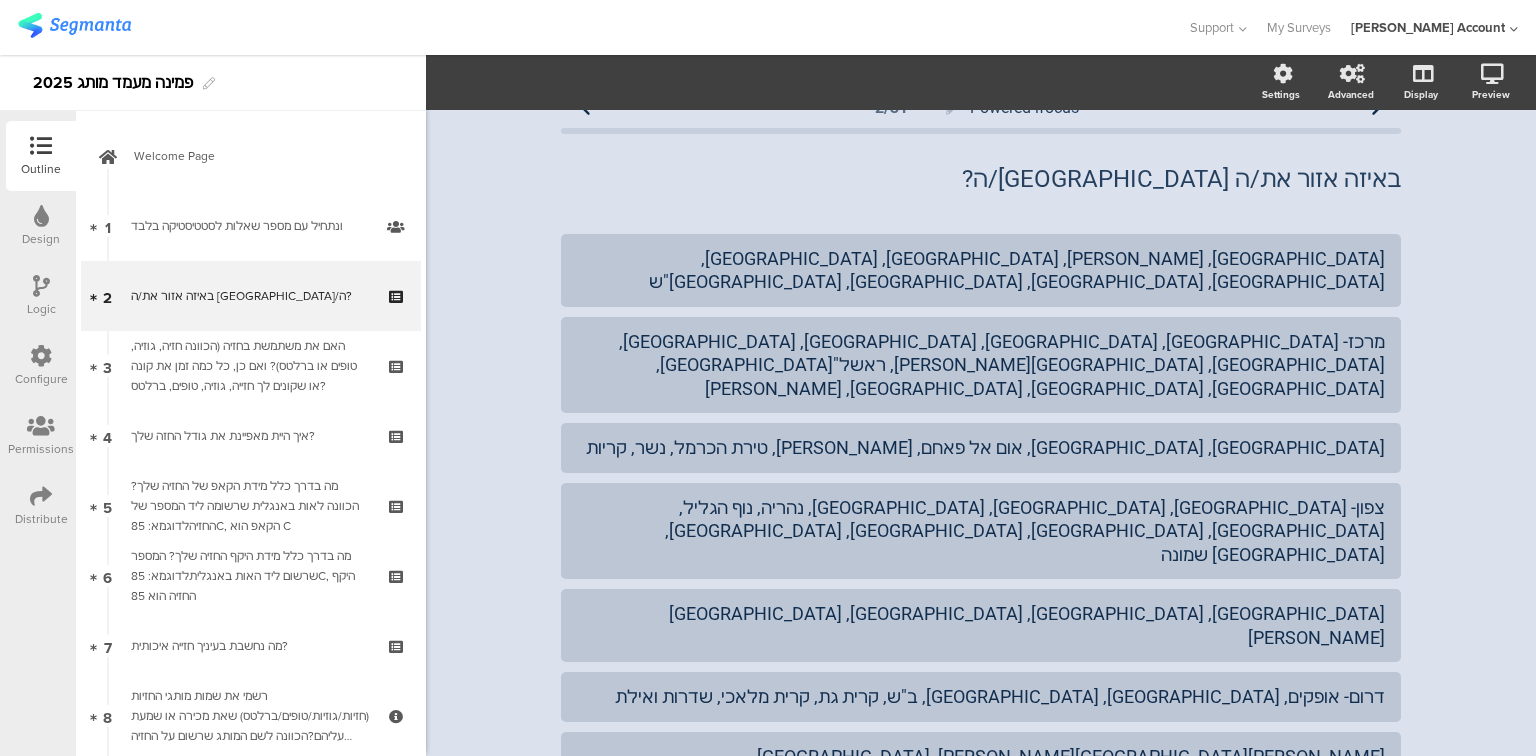 click at bounding box center [41, 496] 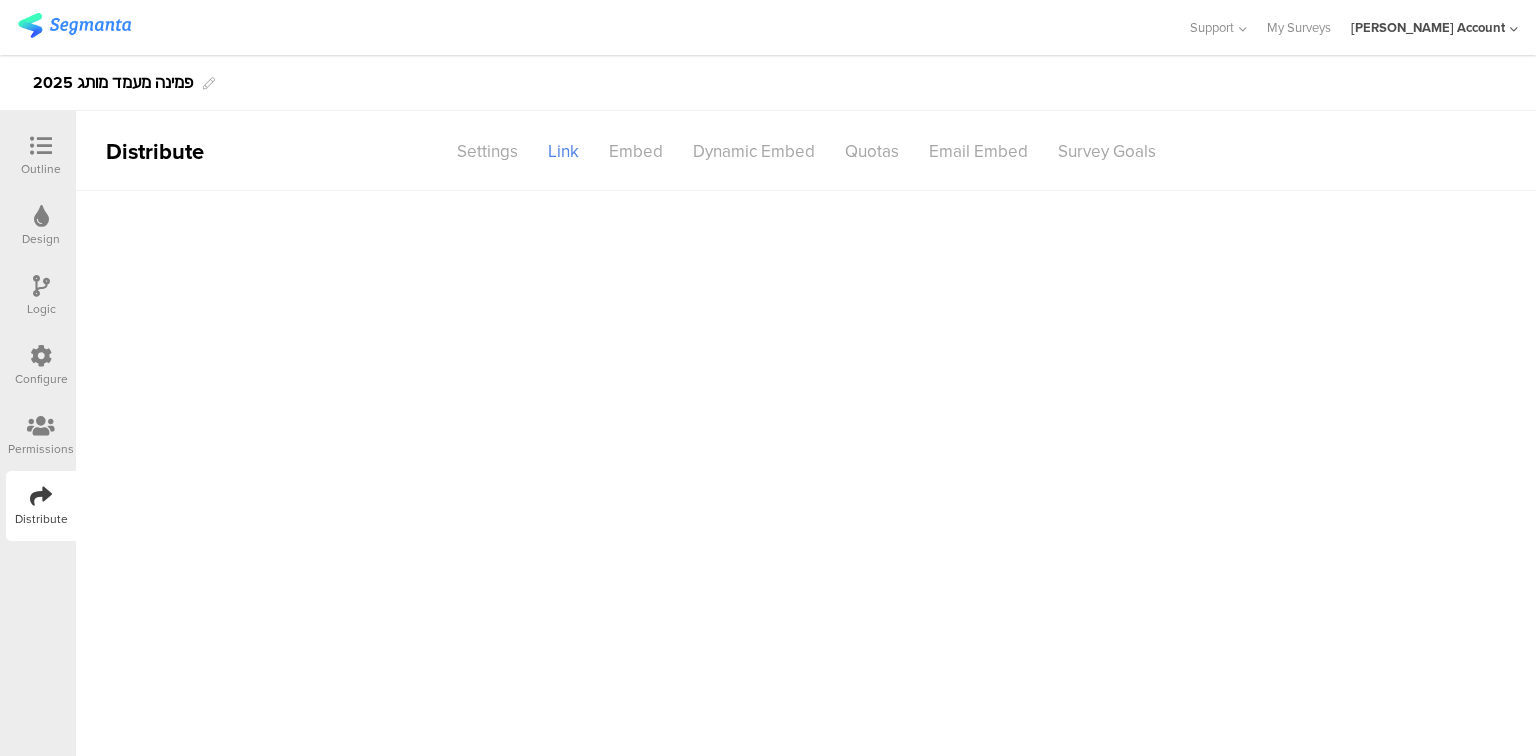 scroll, scrollTop: 0, scrollLeft: 0, axis: both 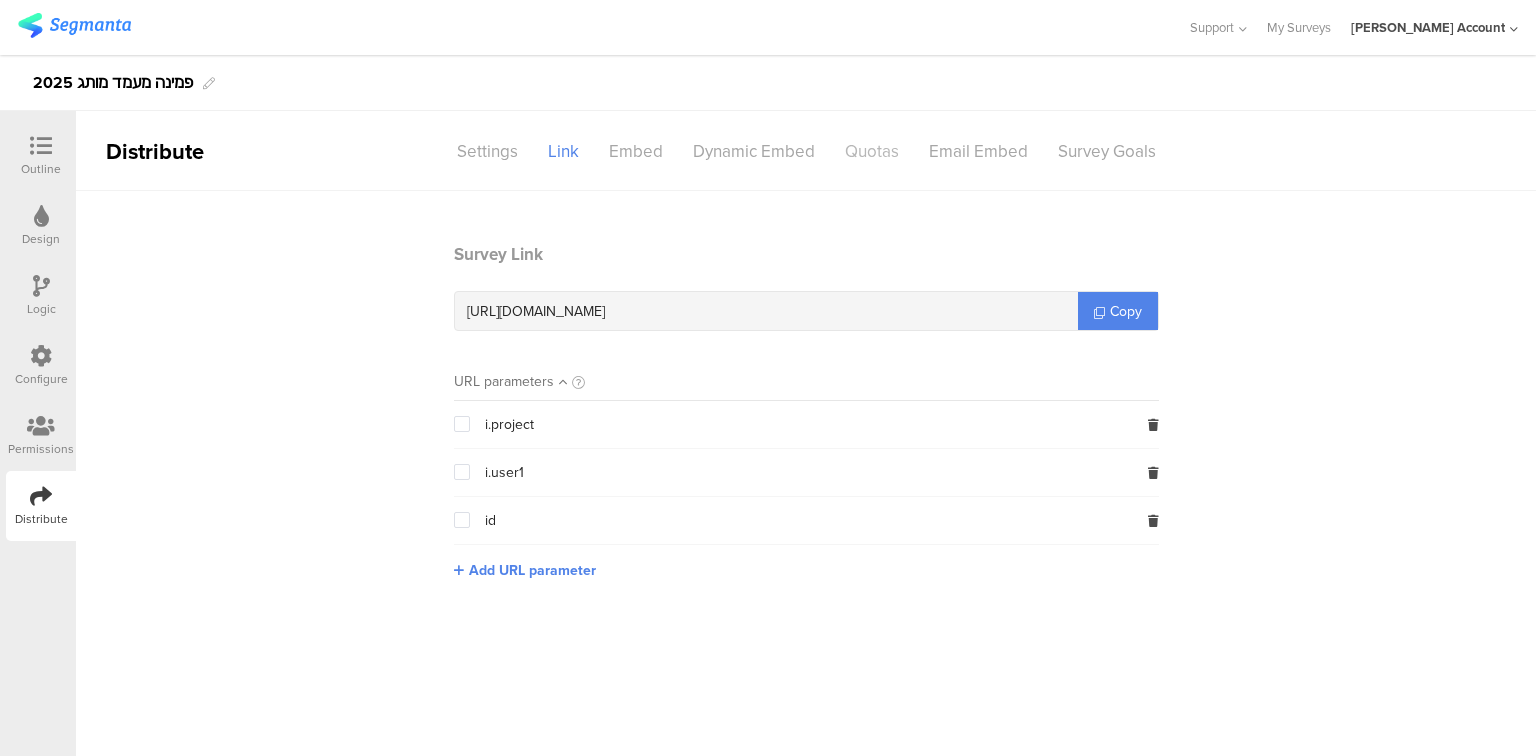 click on "Quotas" at bounding box center [872, 151] 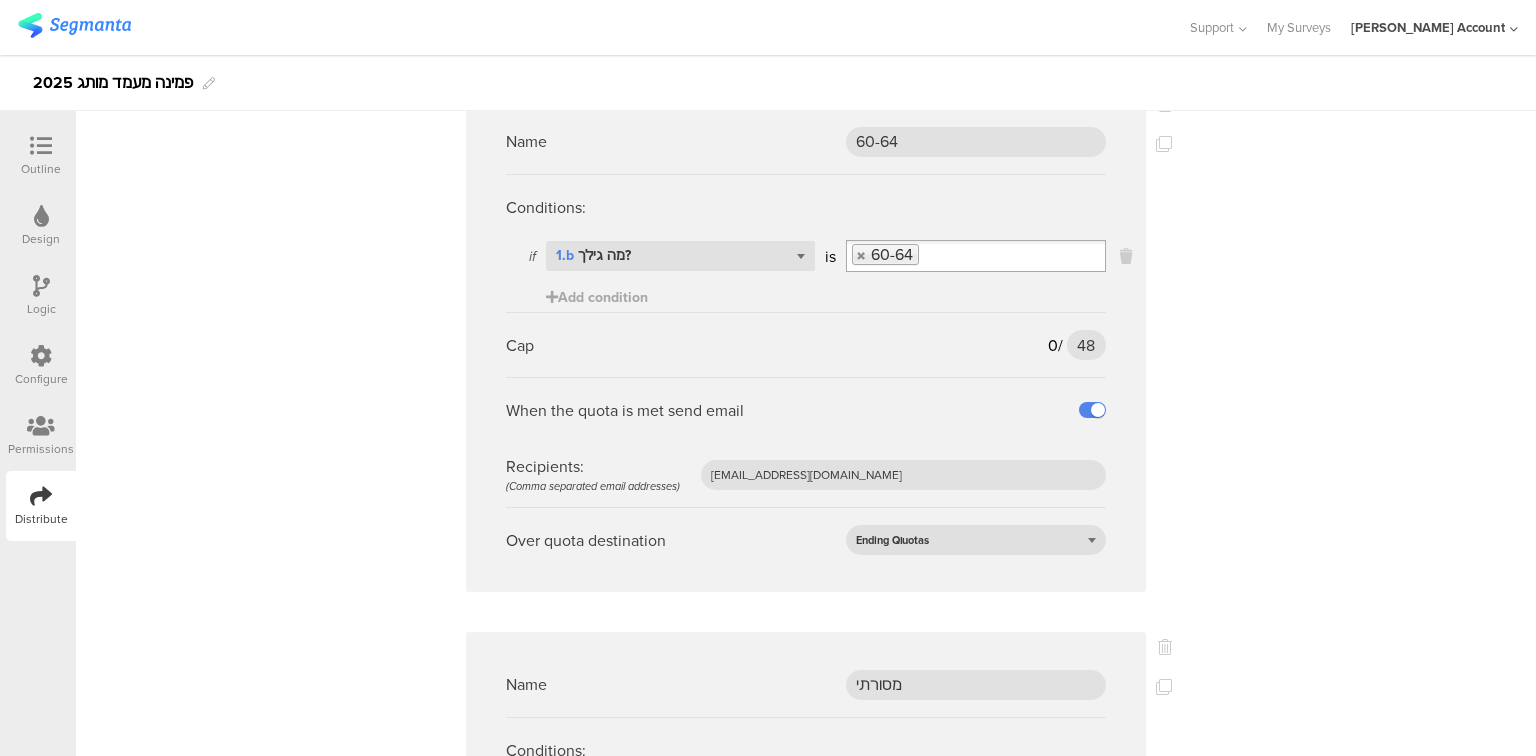 scroll, scrollTop: 0, scrollLeft: 0, axis: both 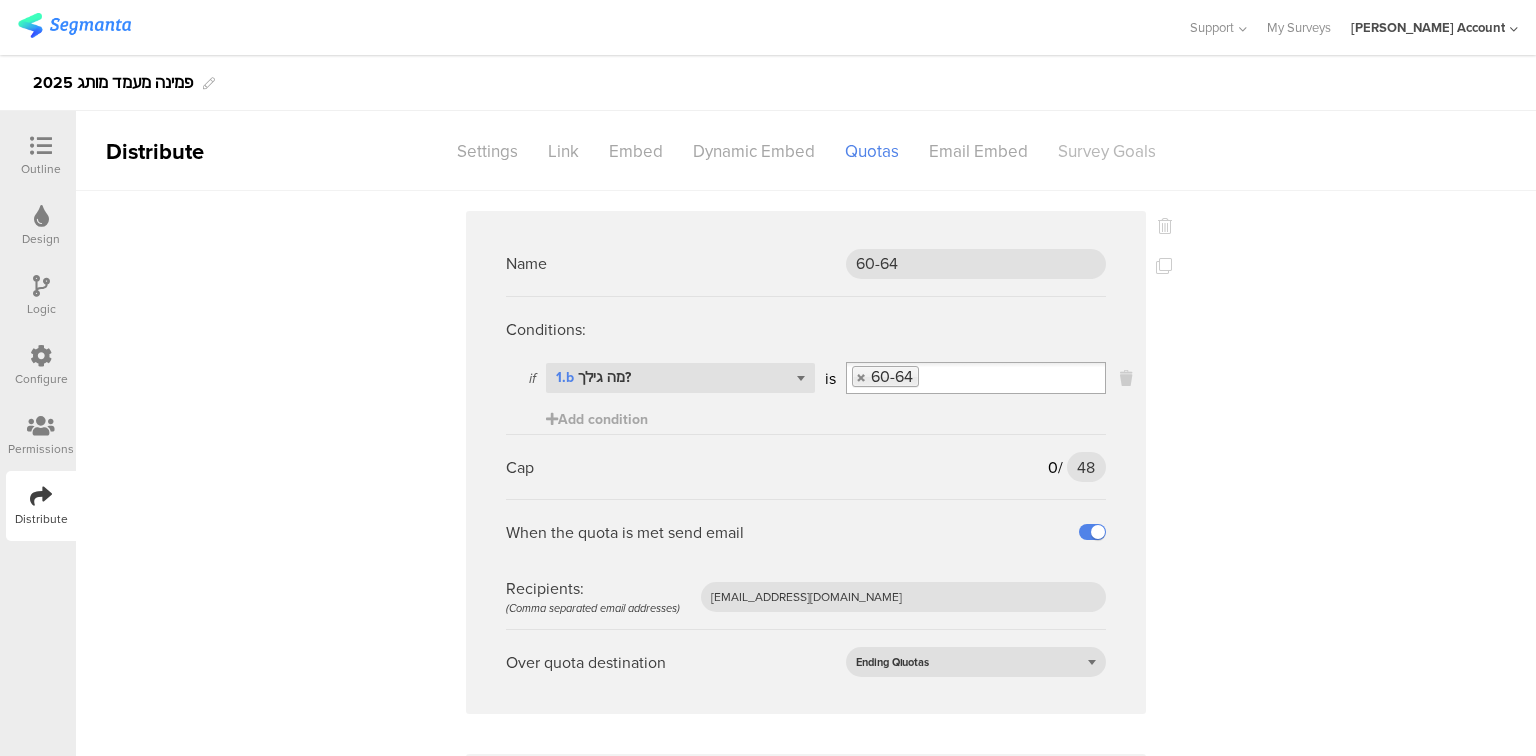 click on "Survey Goals" at bounding box center [1107, 151] 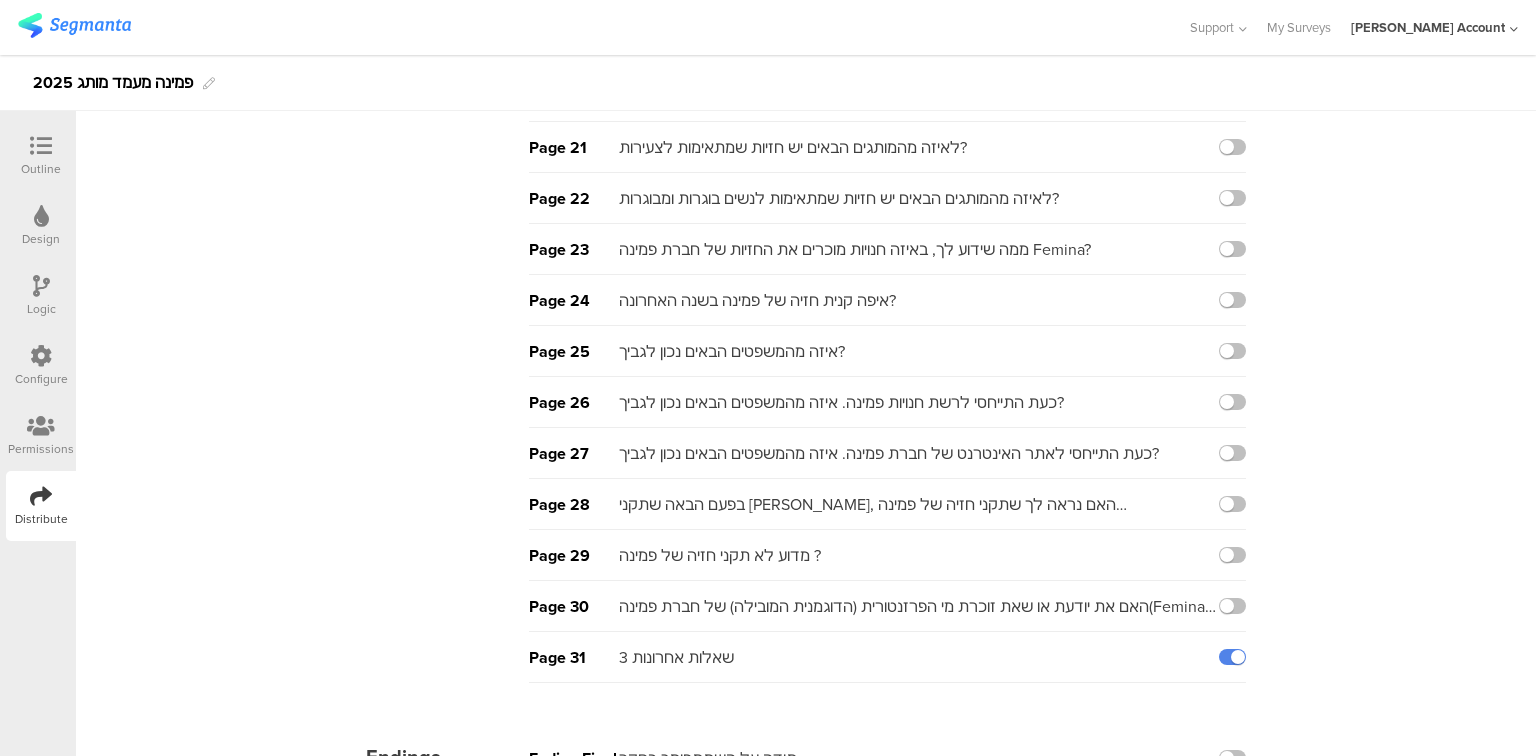 scroll, scrollTop: 1252, scrollLeft: 0, axis: vertical 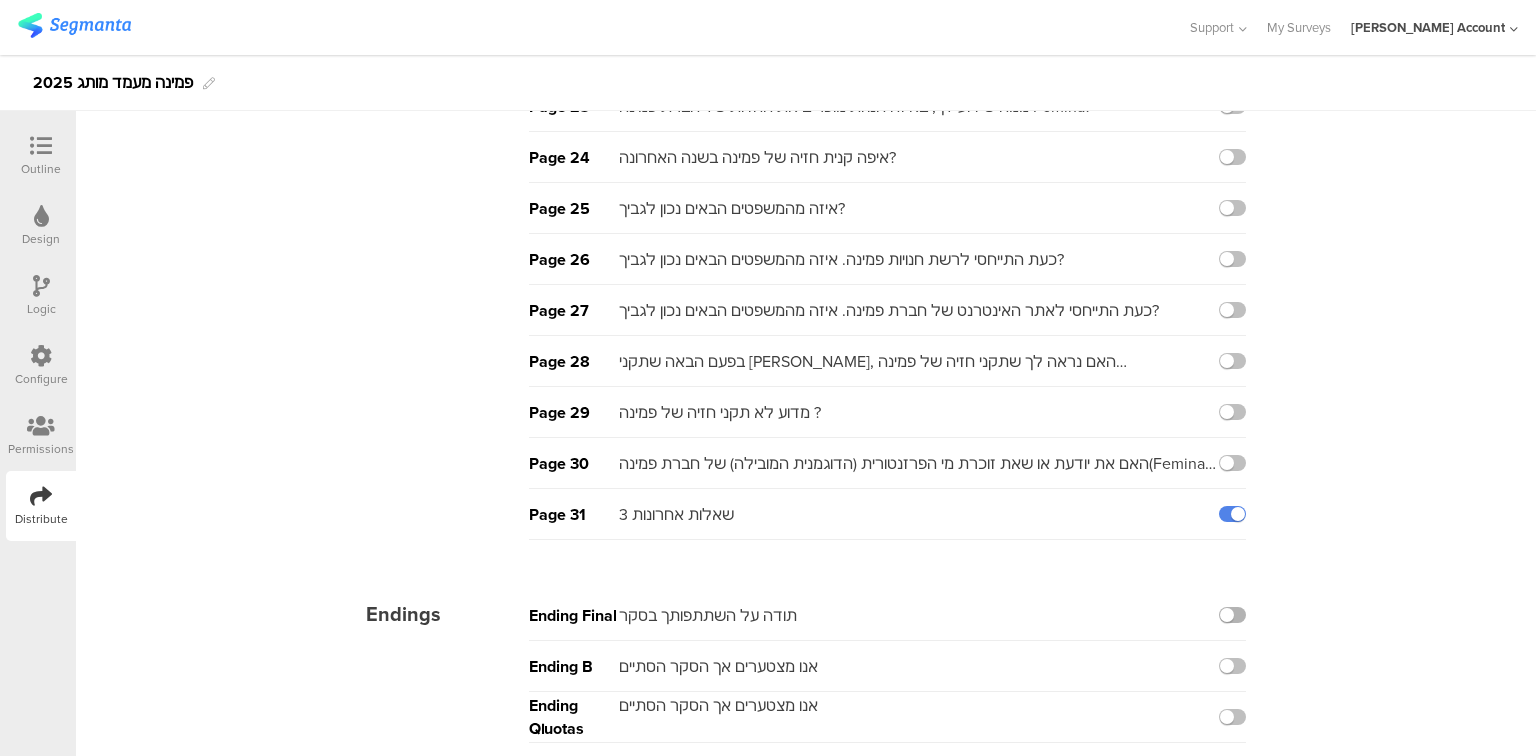 click at bounding box center (1232, 615) 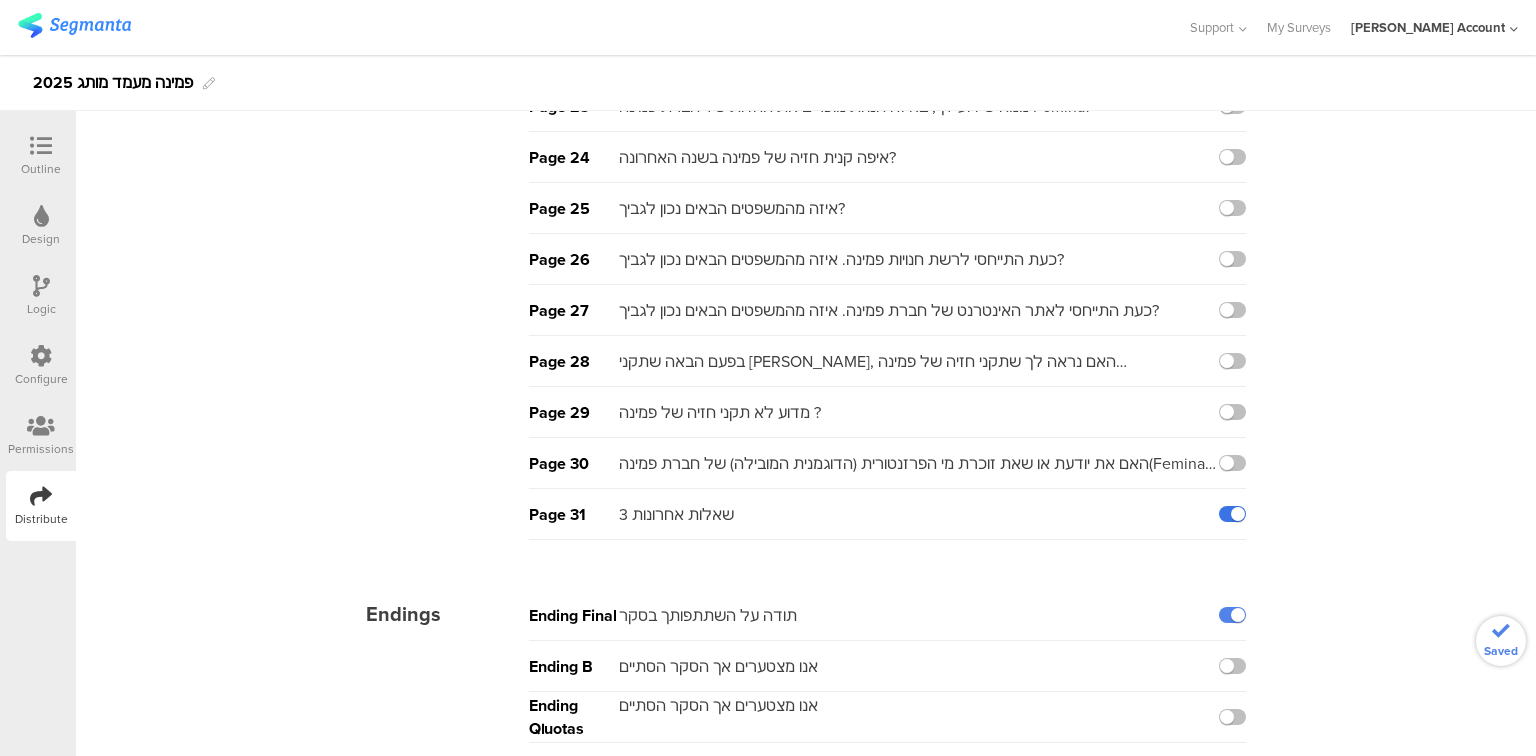 click at bounding box center [1232, 514] 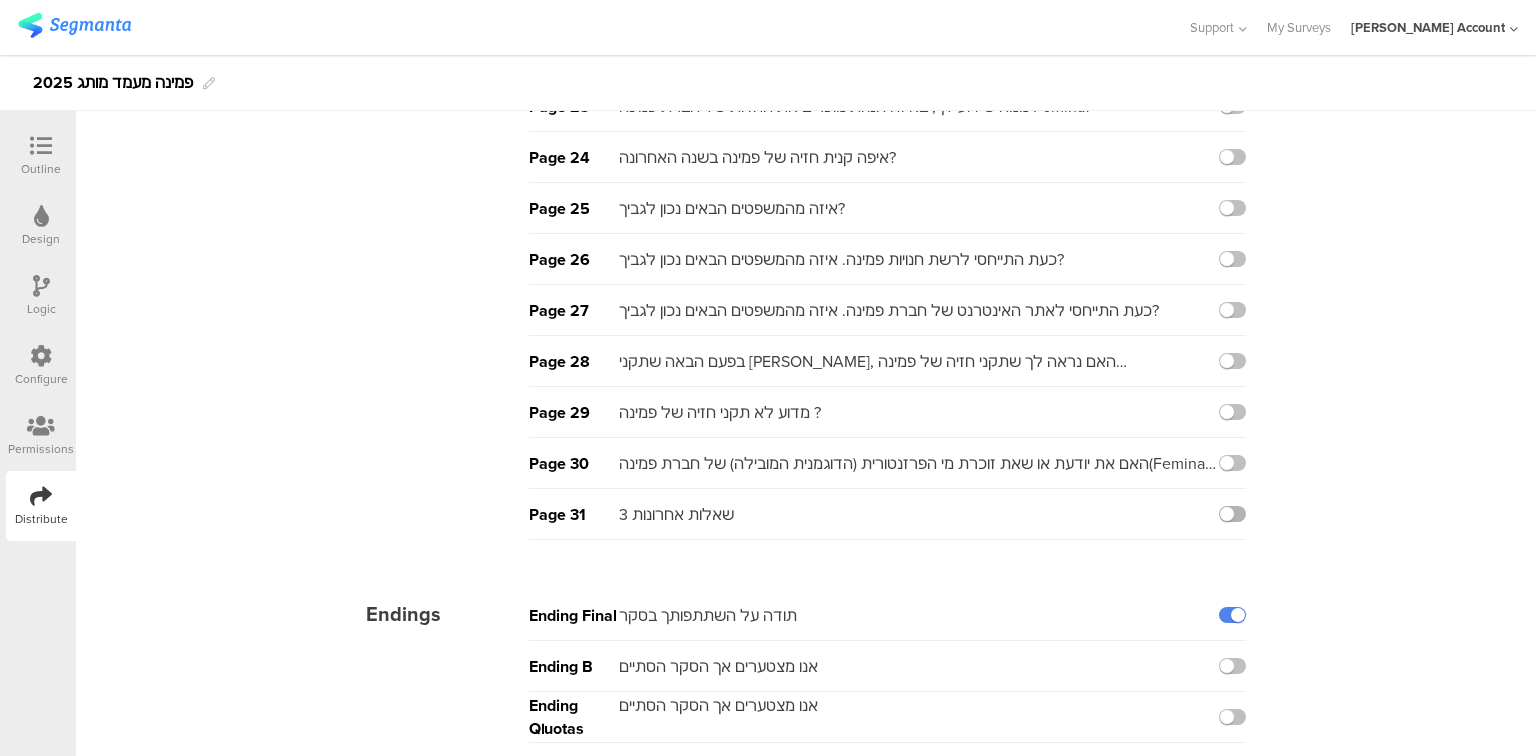 click at bounding box center [1232, 514] 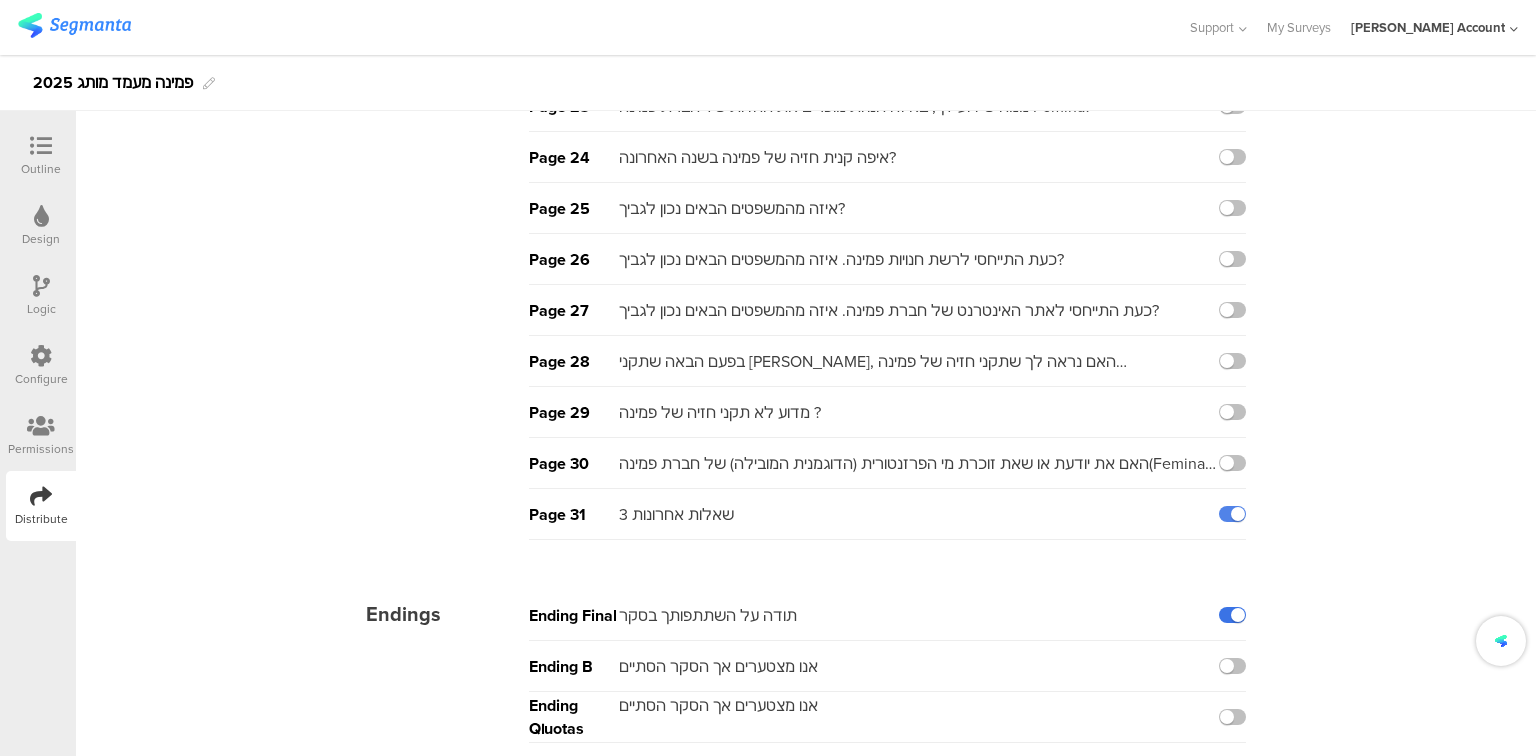 click at bounding box center (1232, 615) 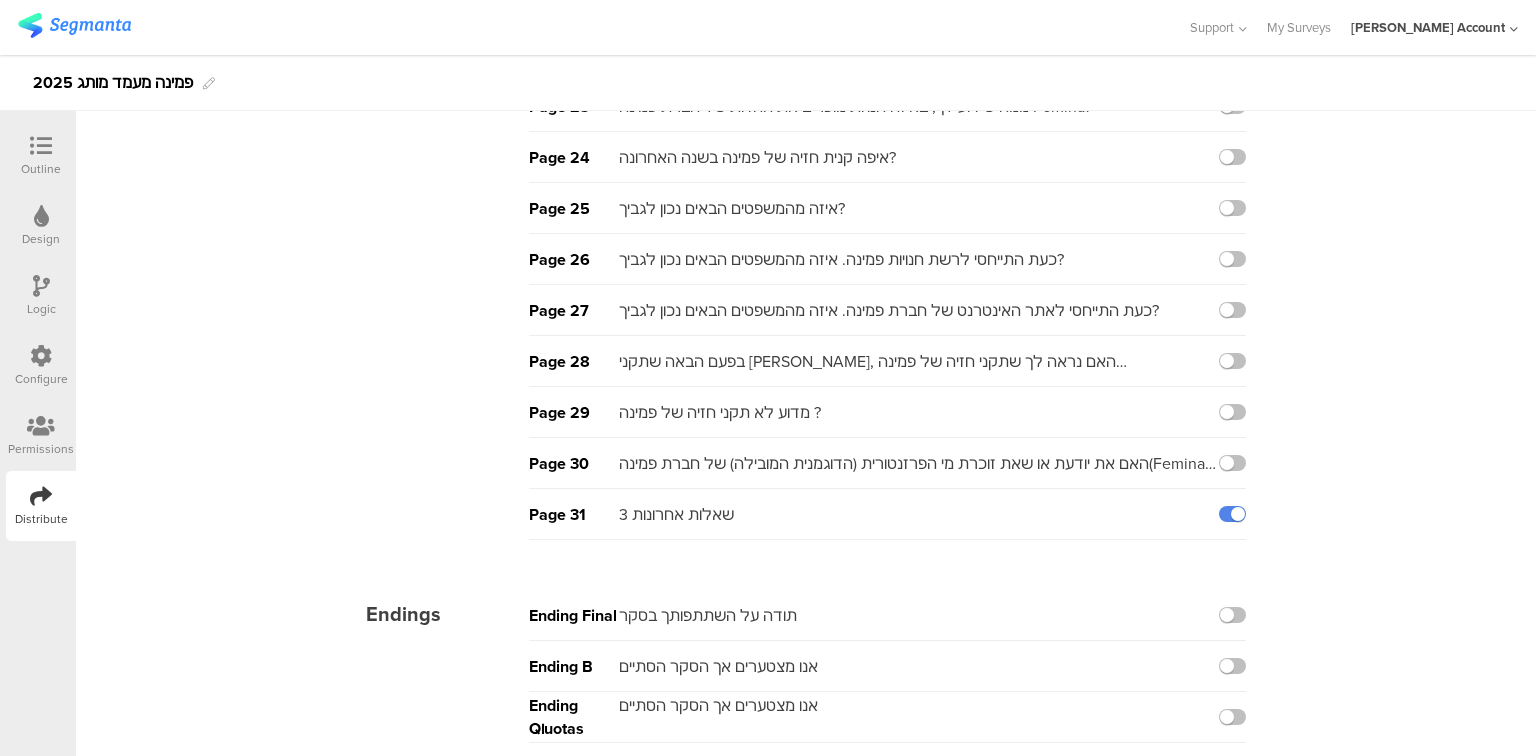 click at bounding box center (41, 147) 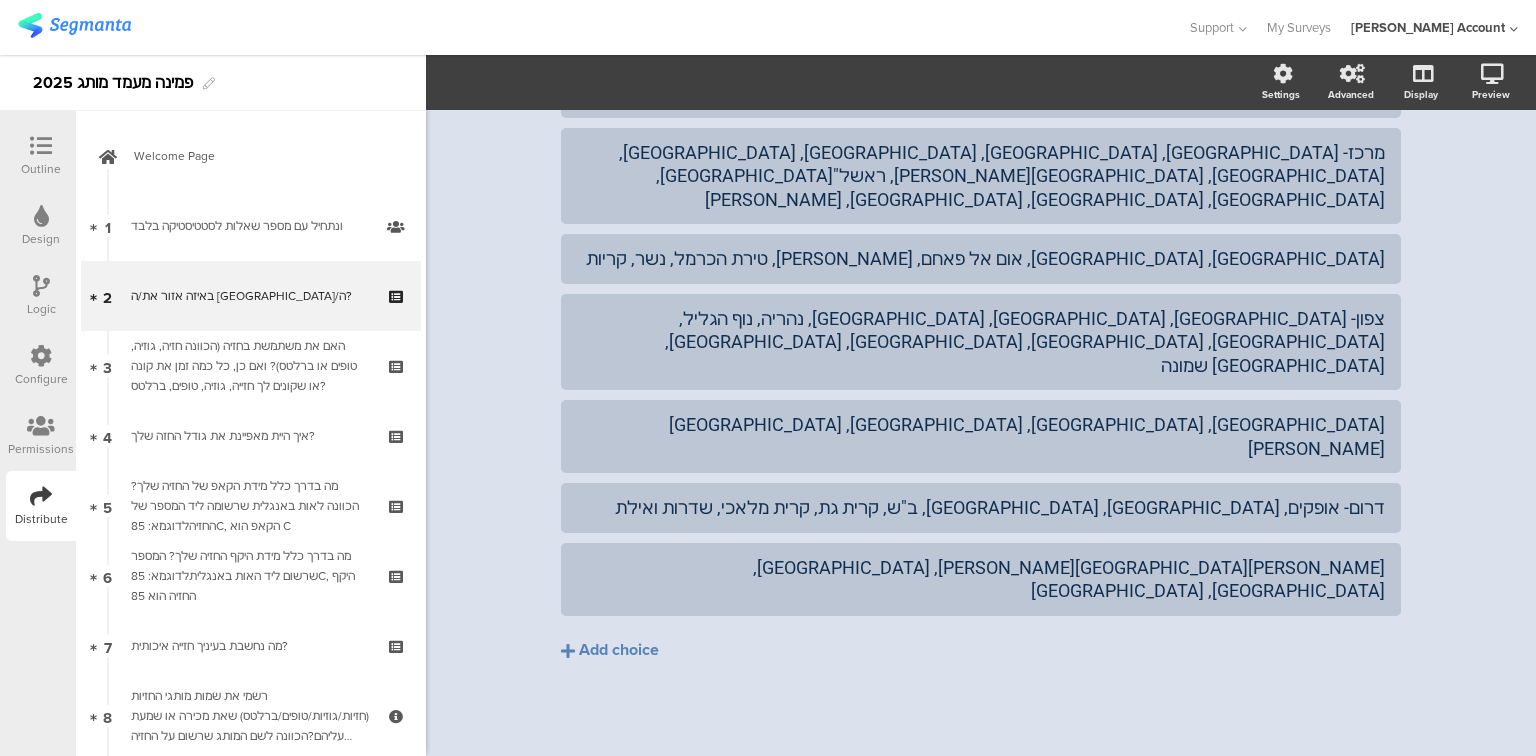 scroll, scrollTop: 60, scrollLeft: 0, axis: vertical 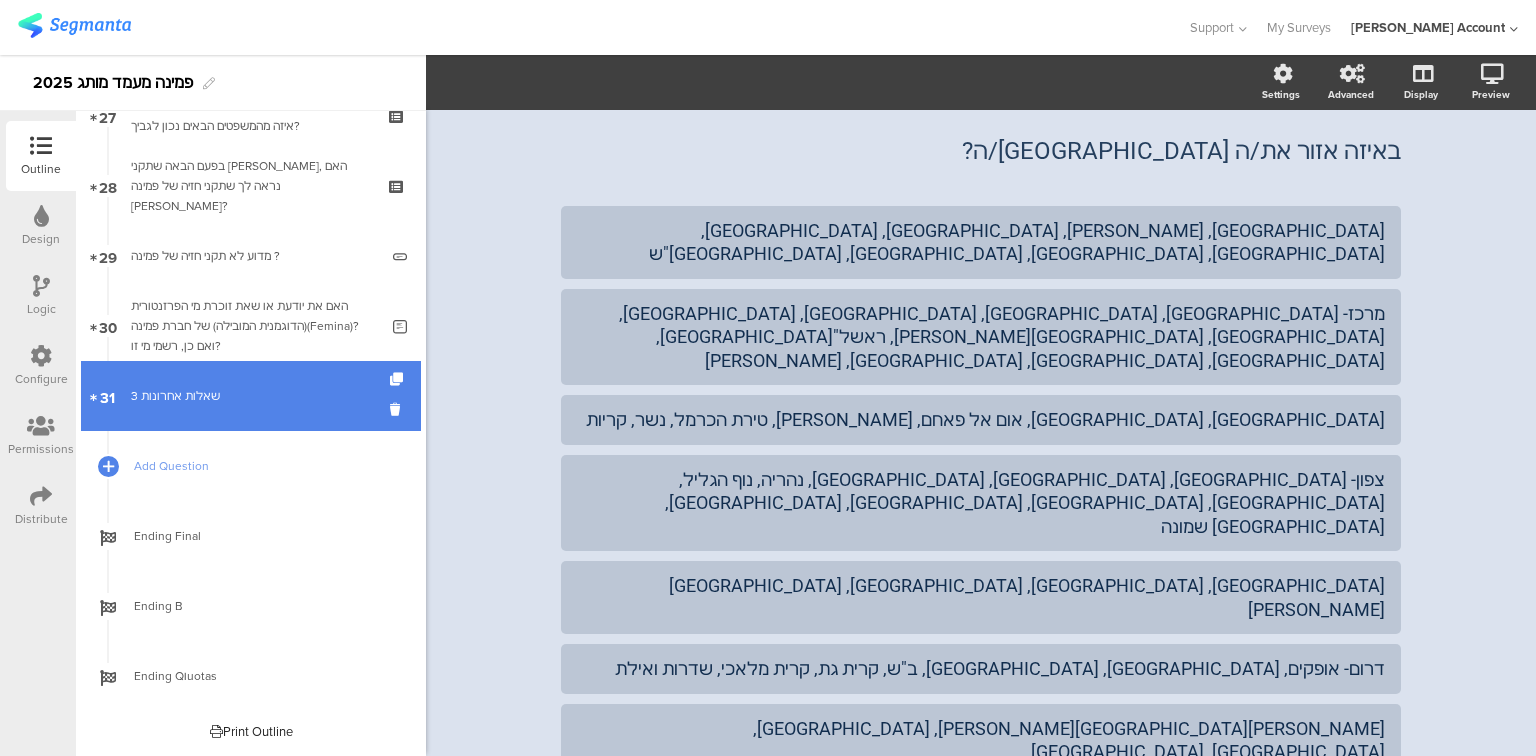 click on "3 שאלות אחרונות" at bounding box center [250, 396] 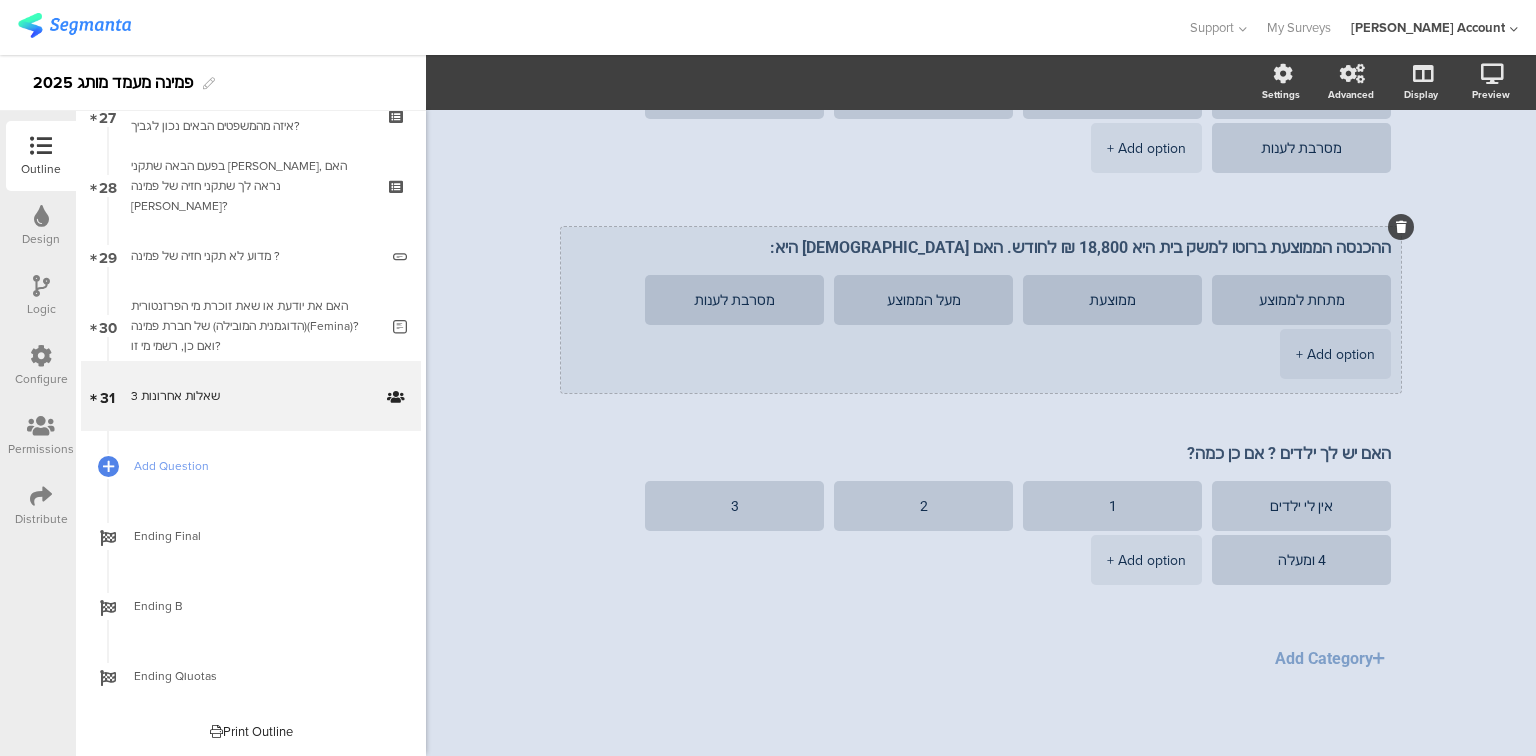 scroll, scrollTop: 453, scrollLeft: 0, axis: vertical 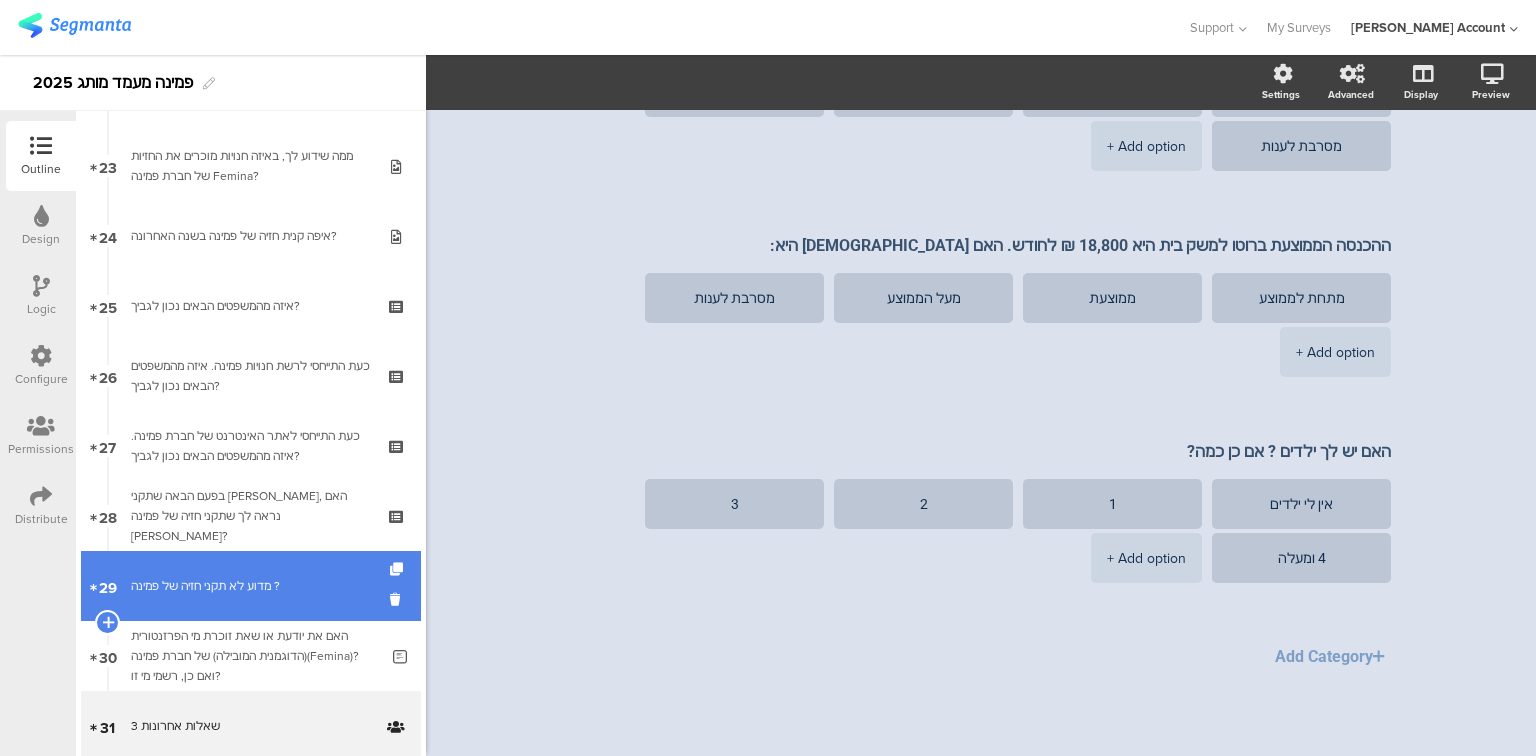 click on "מדוע לא תקני חזיה של פמינה ?" at bounding box center [254, 586] 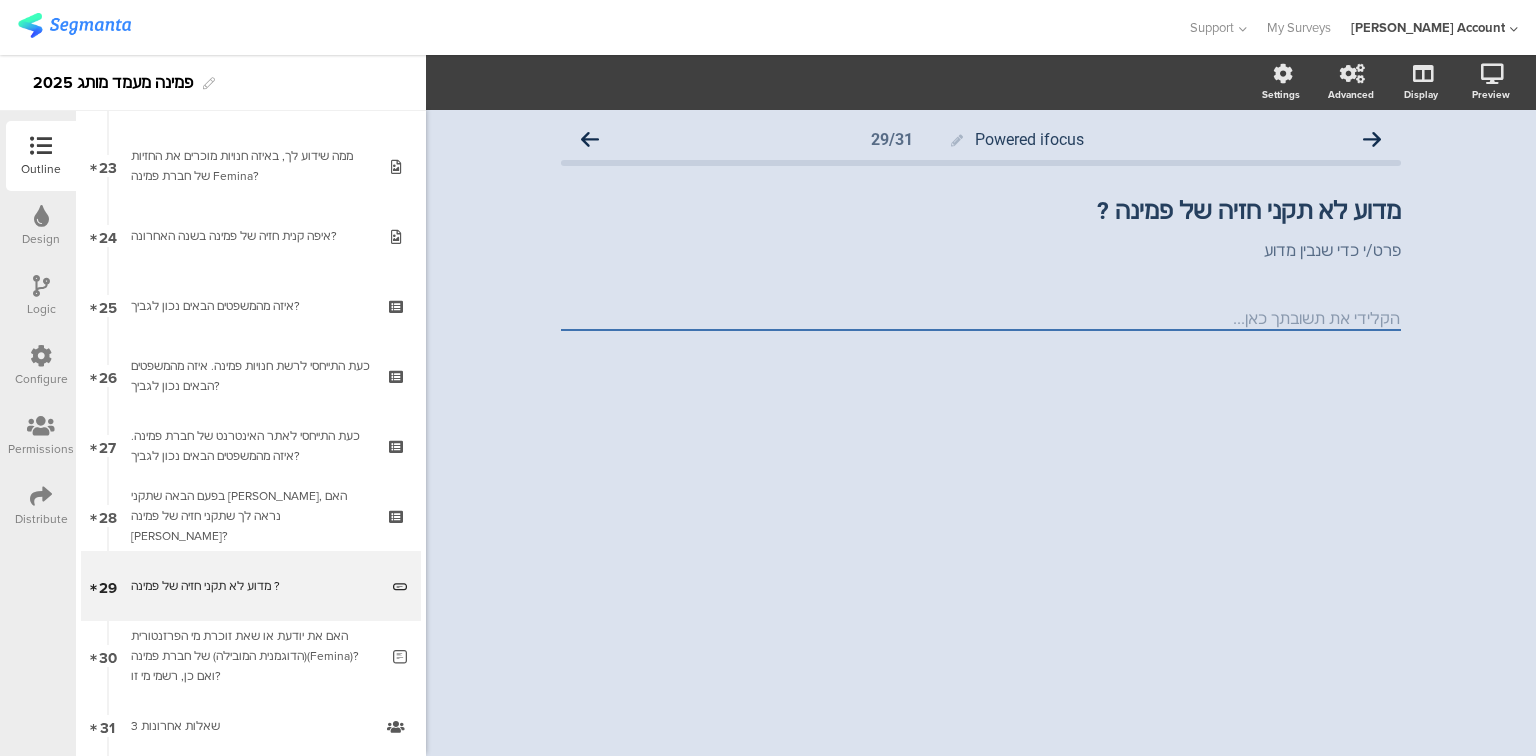 click on "Logic" at bounding box center [41, 309] 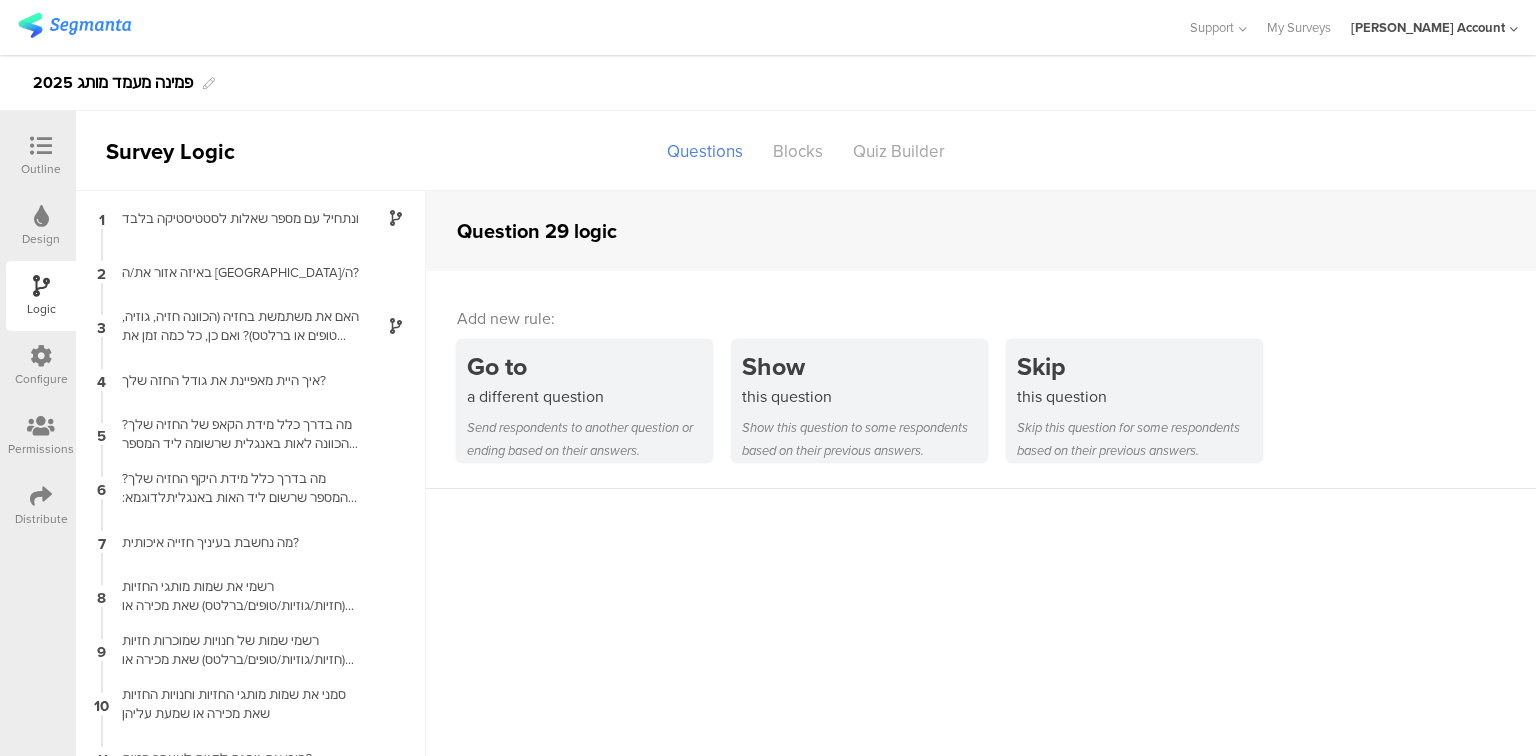 scroll, scrollTop: 80, scrollLeft: 0, axis: vertical 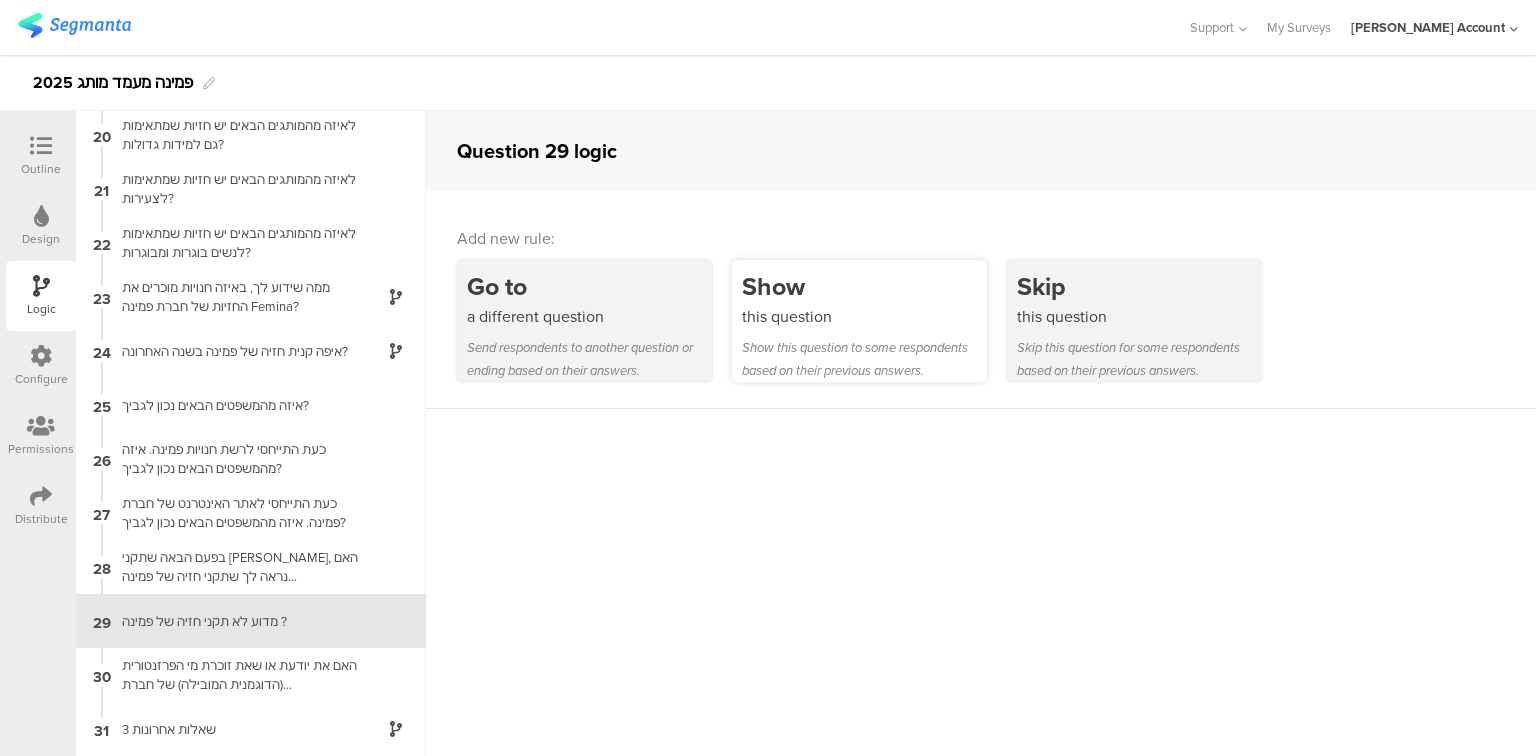 click on "Show
this question
Show this question to some respondents based on their previous answers." at bounding box center (859, 321) 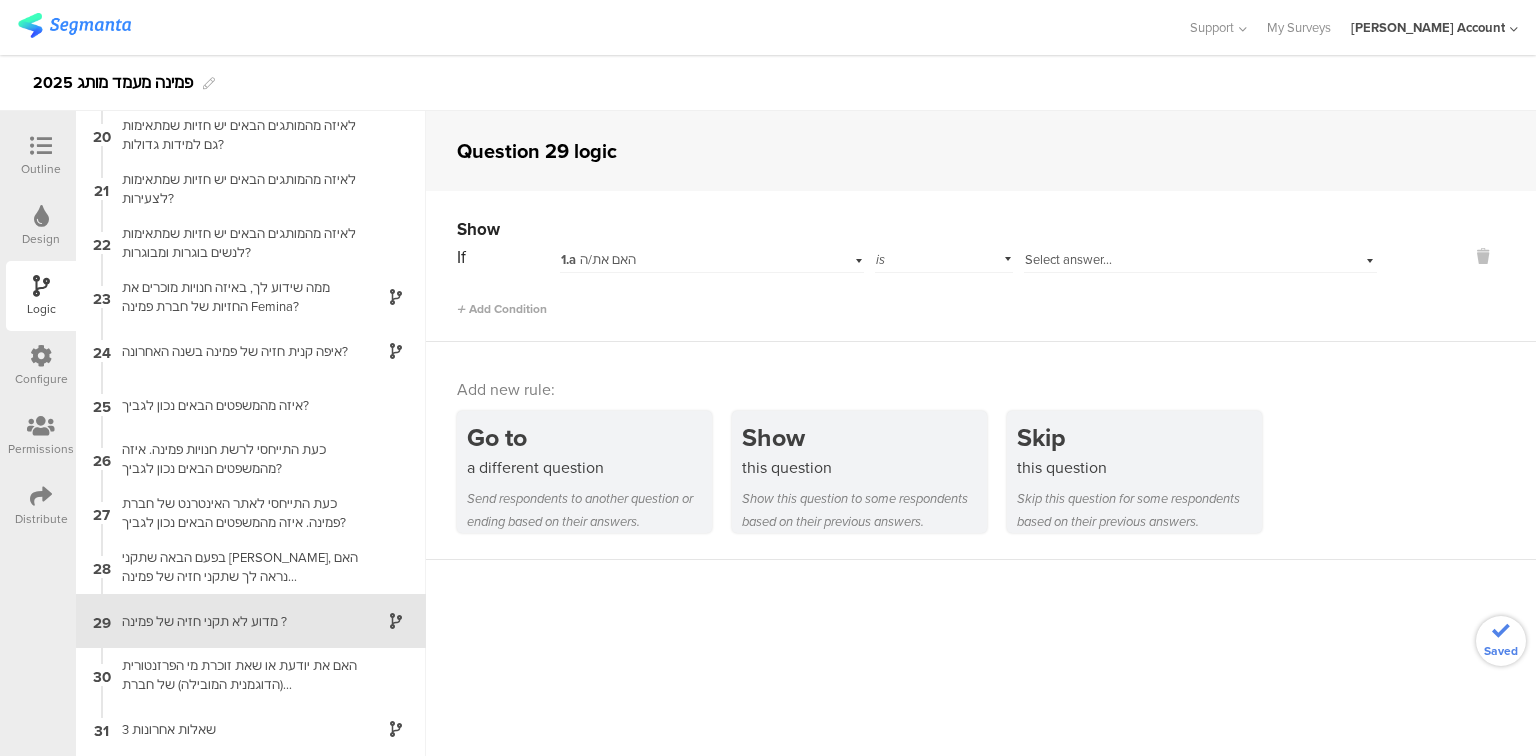 click on "1.a  האם את/ה" at bounding box center [685, 260] 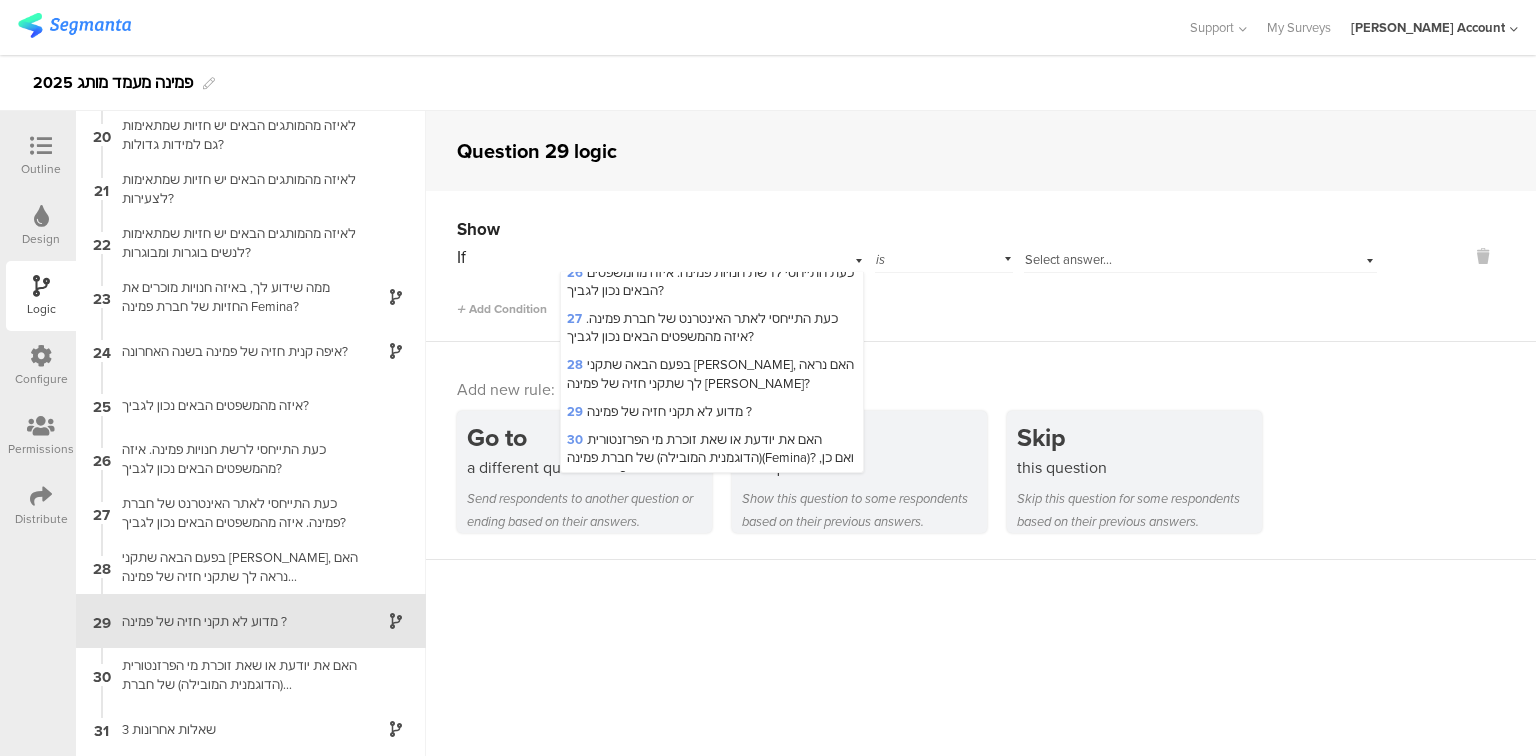 scroll, scrollTop: 1257, scrollLeft: 0, axis: vertical 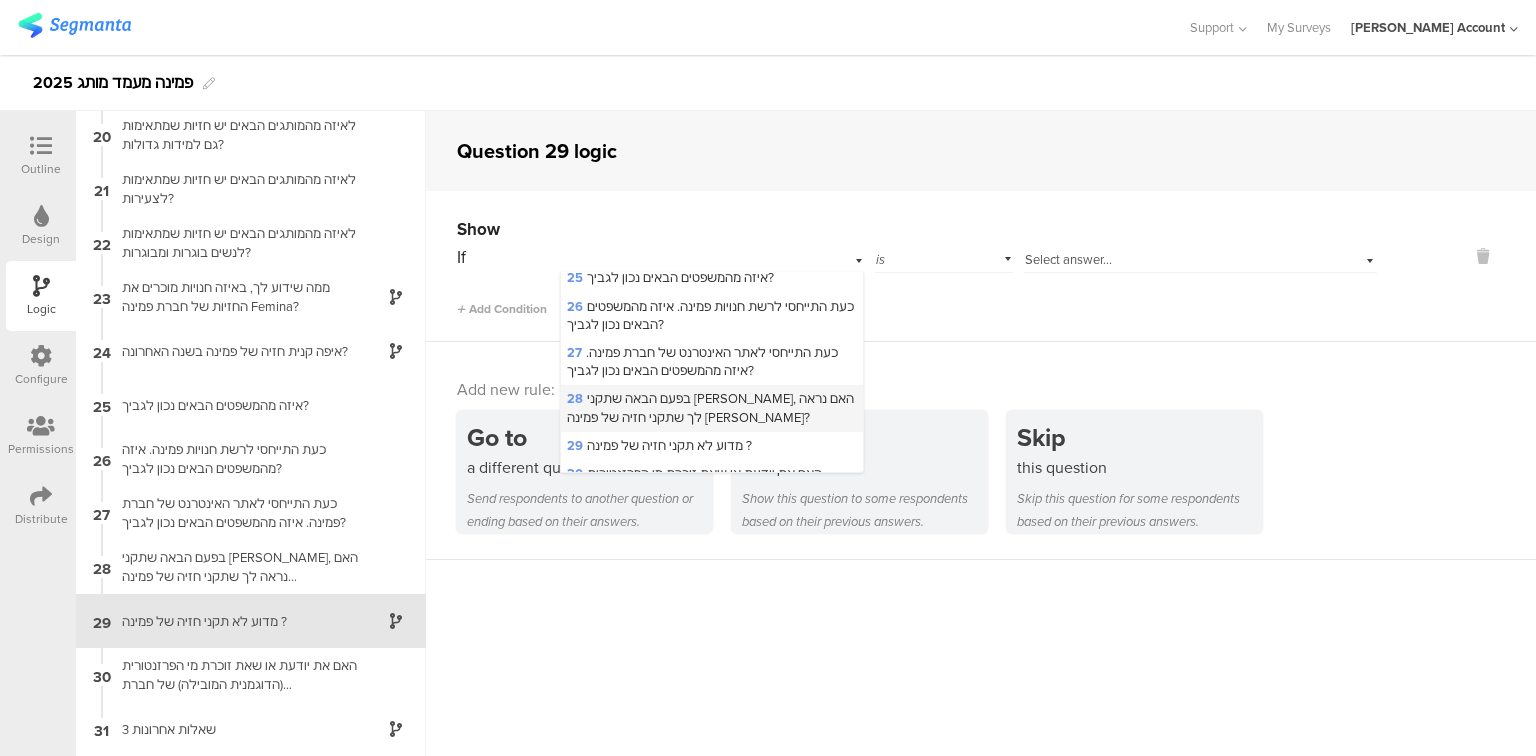 click on "28  בפעם הבאה שתקני [PERSON_NAME], האם נראה לך שתקני חזיה של פמינה Femina?" at bounding box center (710, 407) 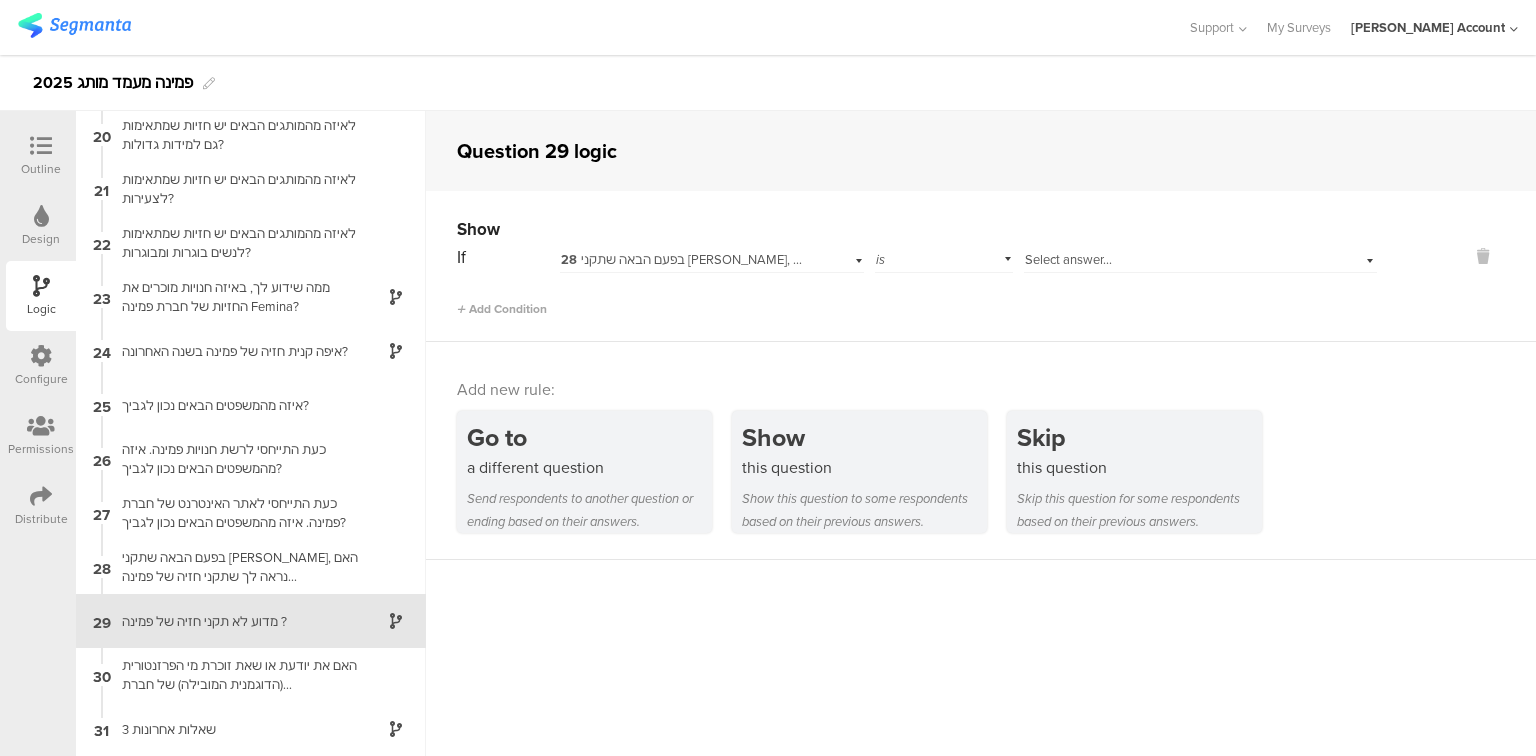 click on "Select answer..." at bounding box center [1068, 259] 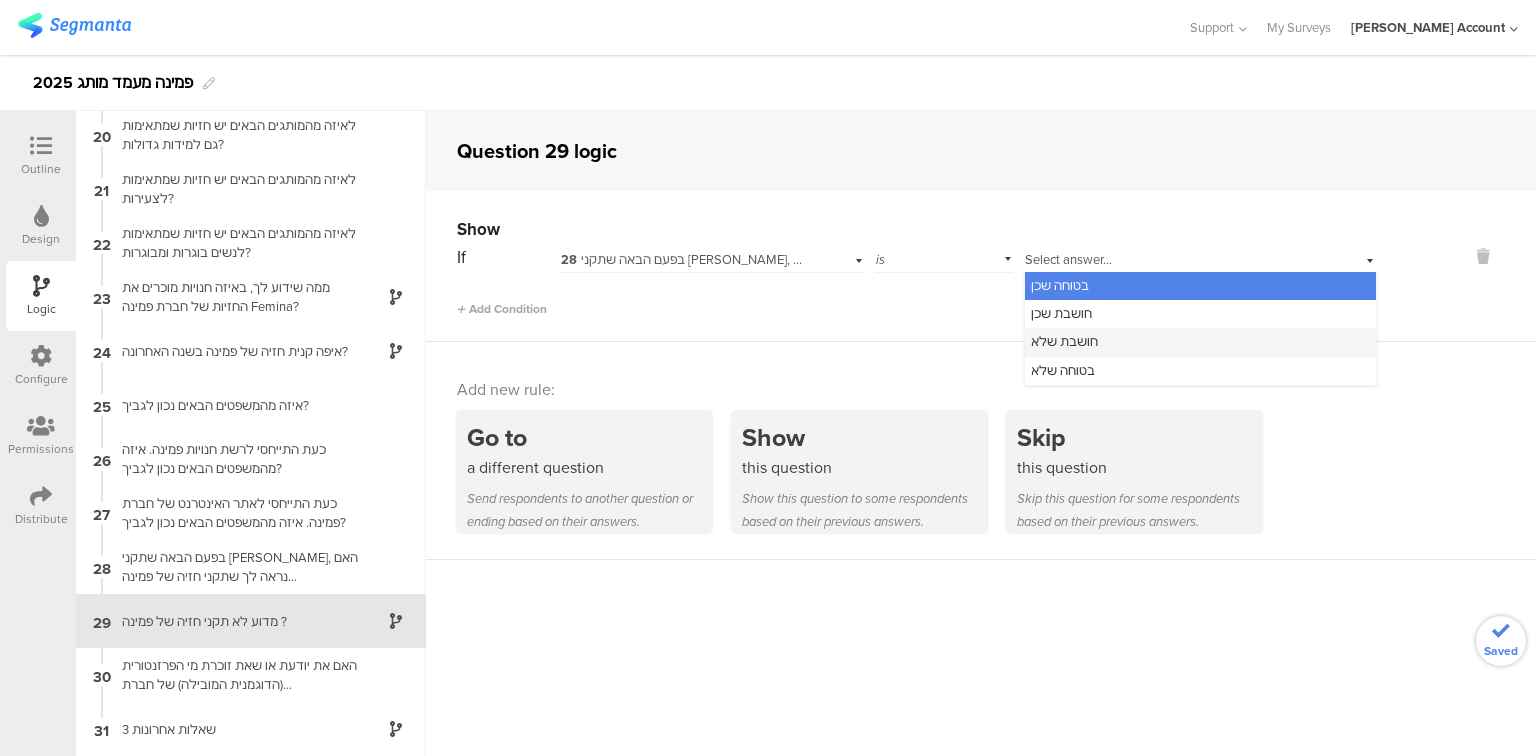 click on "חושבת שלא" at bounding box center [1064, 341] 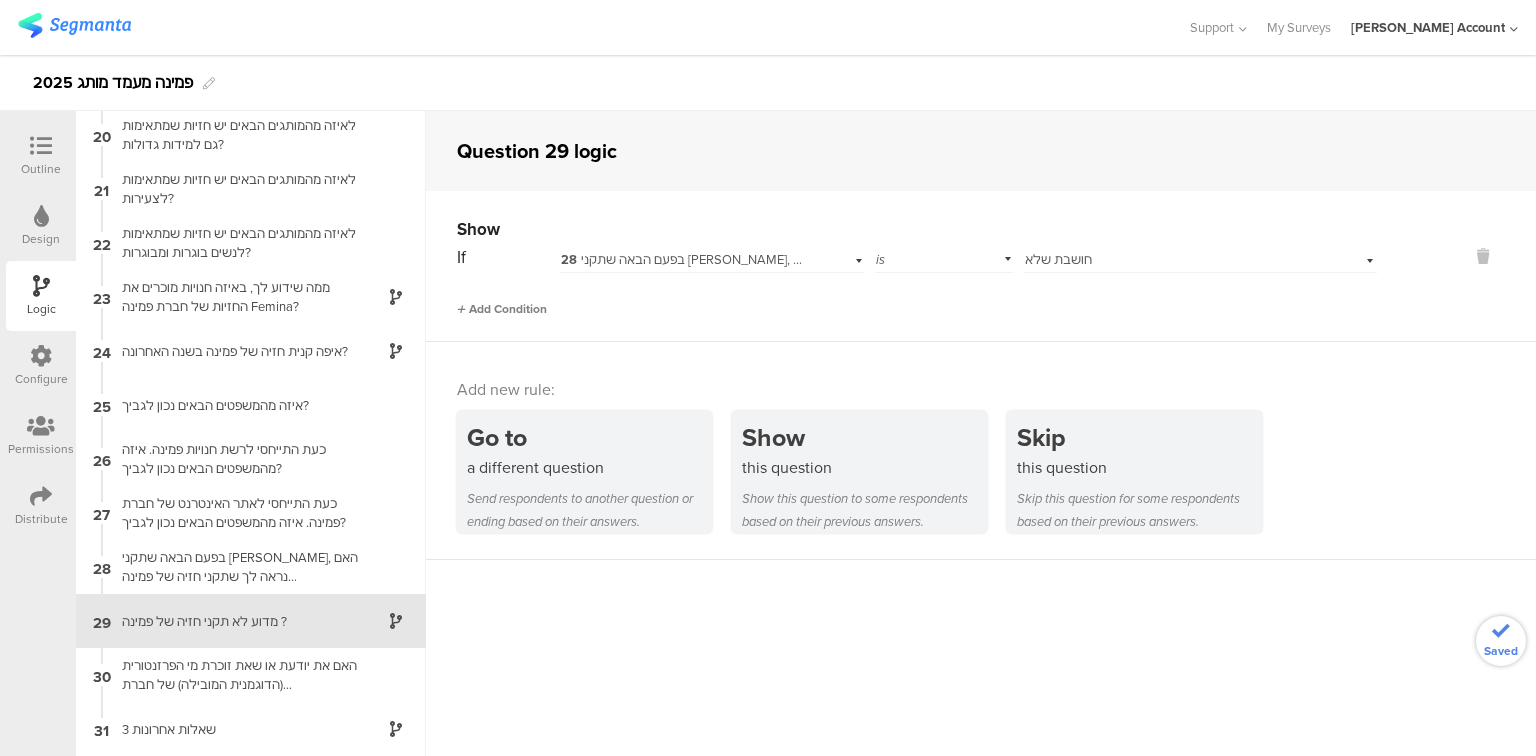 click on "Add Condition" at bounding box center [502, 309] 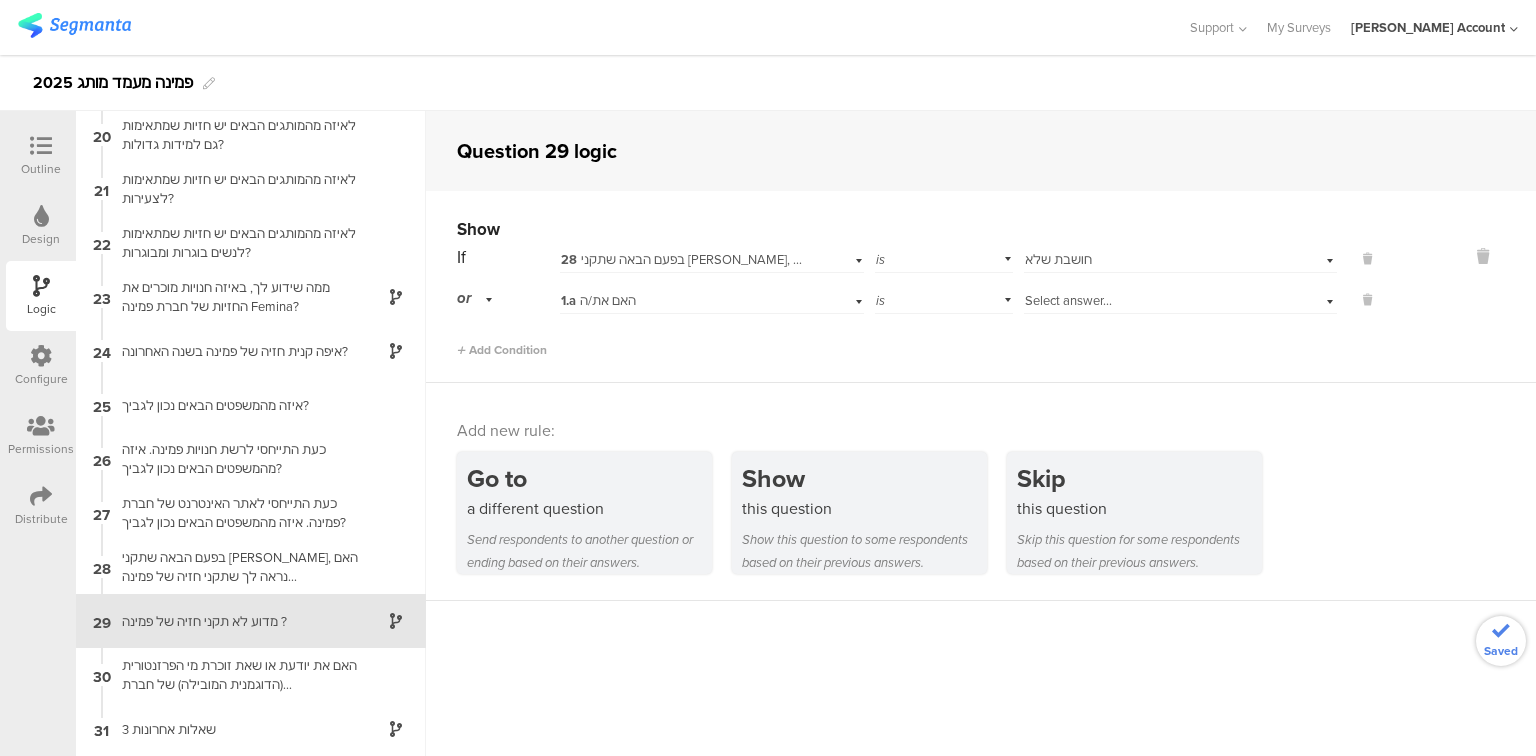click on "1.a  האם את/ה" at bounding box center (685, 301) 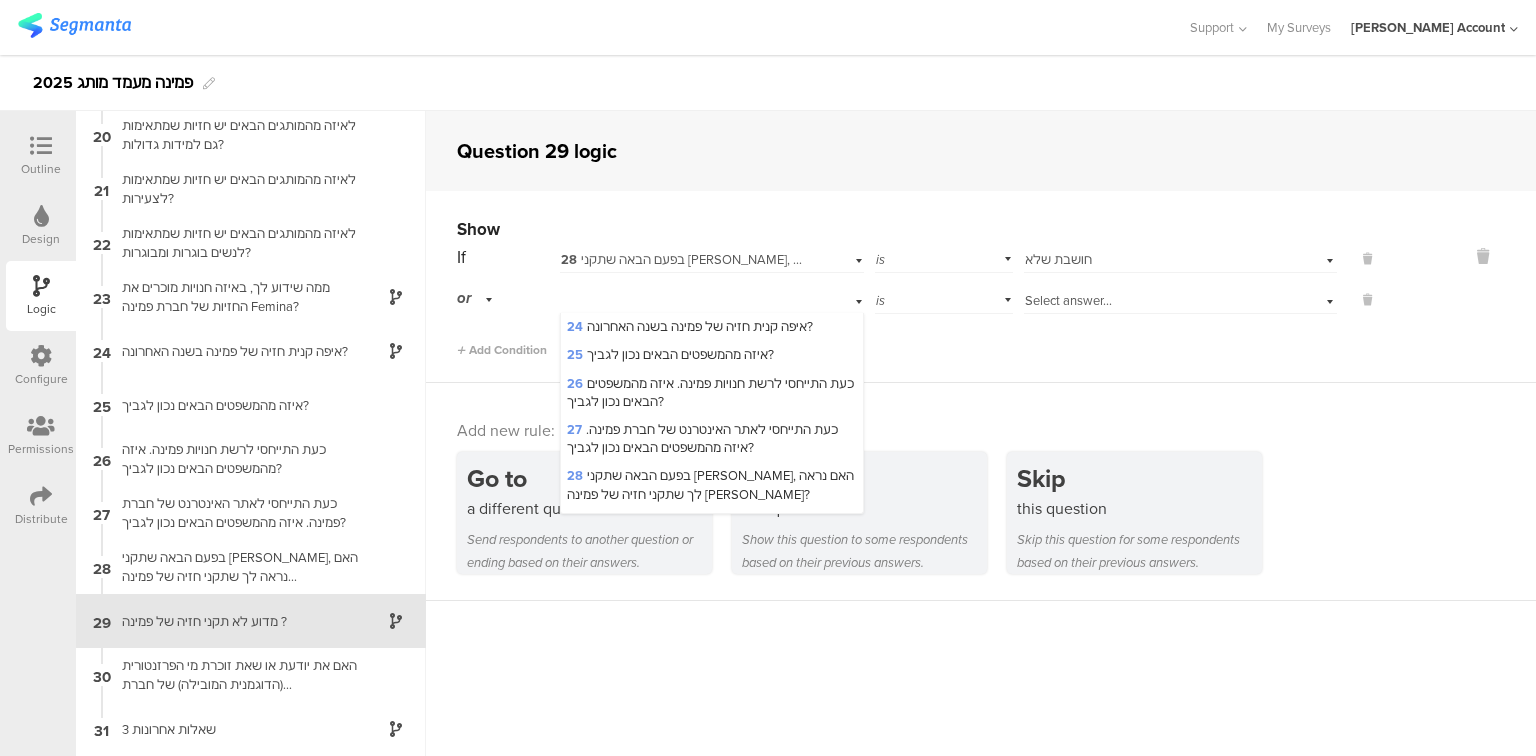 scroll, scrollTop: 1257, scrollLeft: 0, axis: vertical 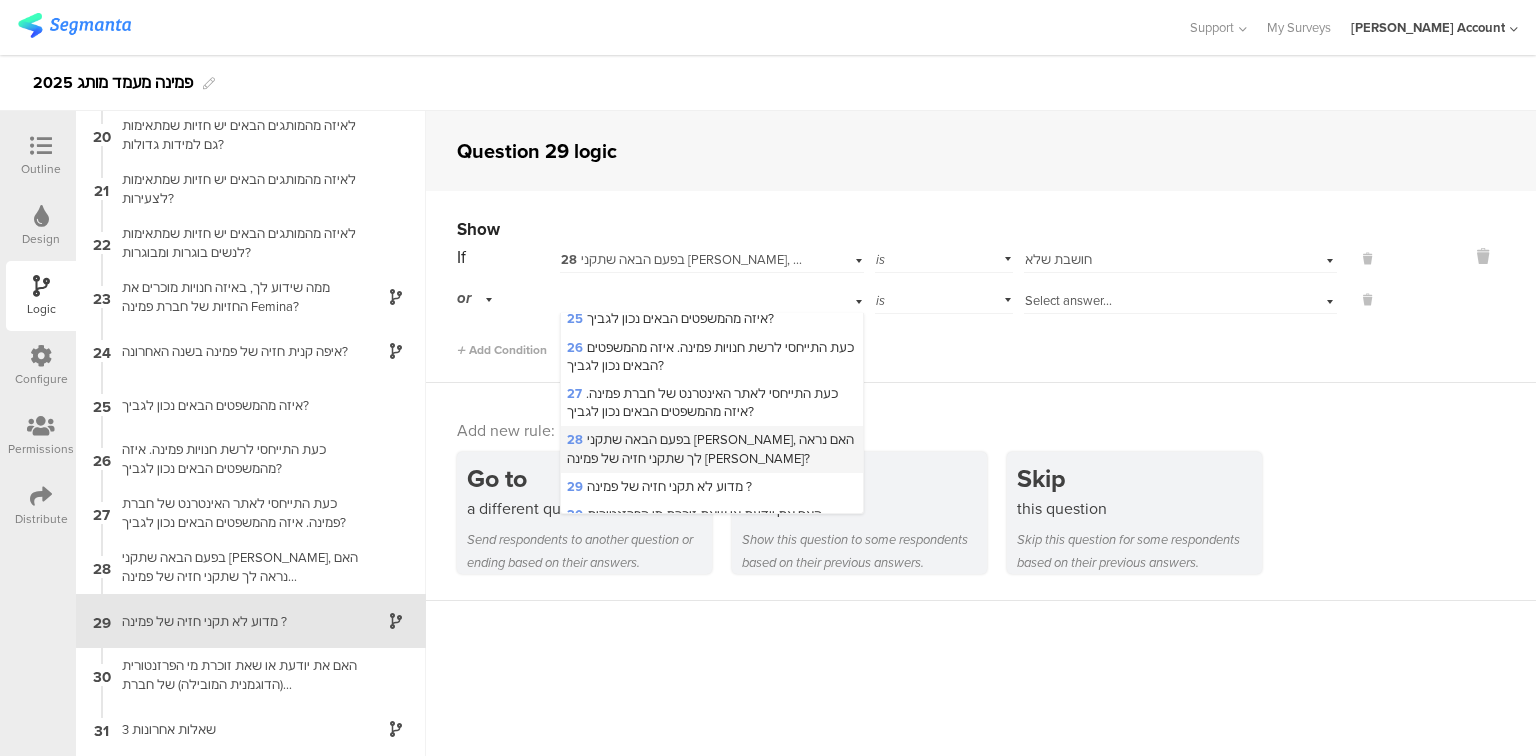 click on "28  בפעם הבאה שתקני [PERSON_NAME], האם נראה לך שתקני חזיה של פמינה Femina?" at bounding box center [710, 448] 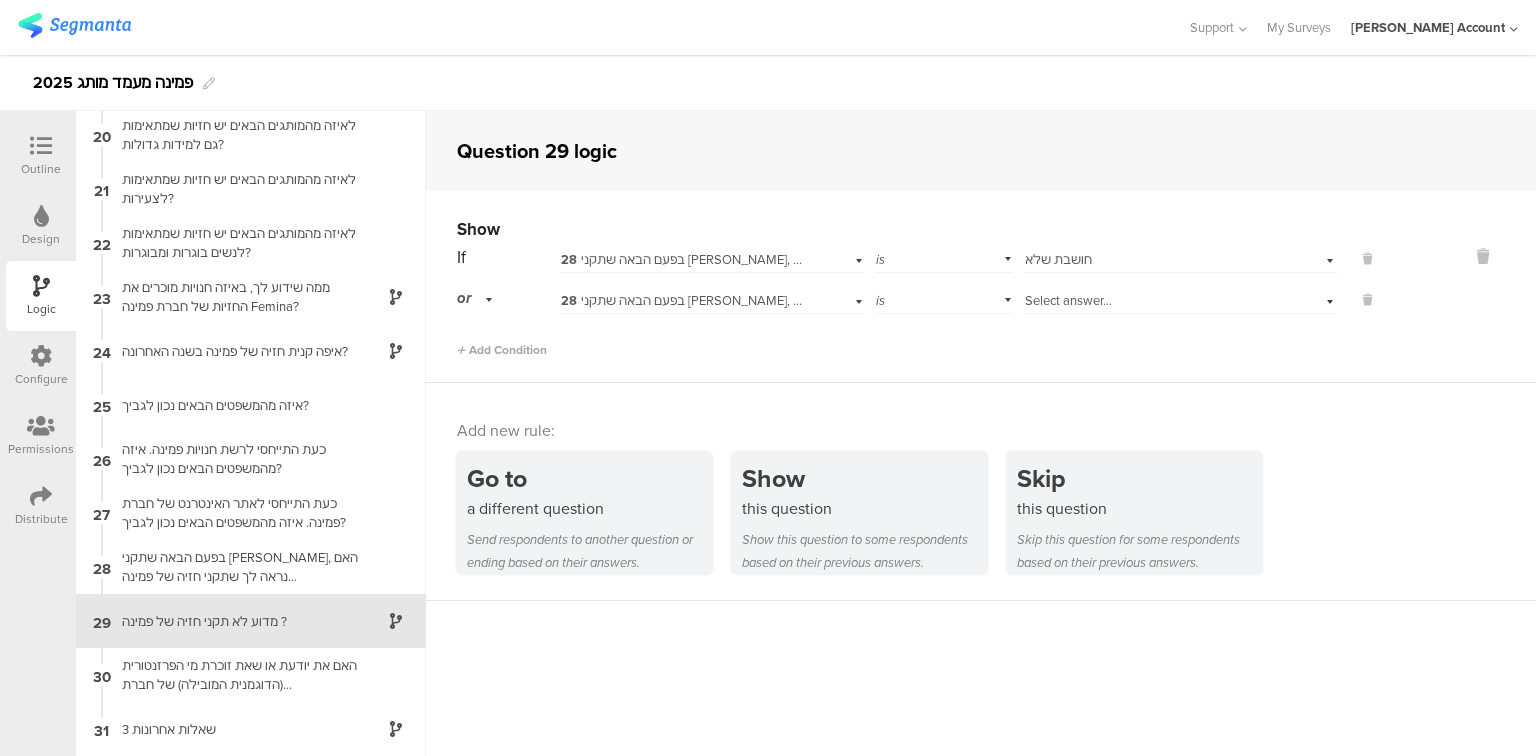 click on "Select answer..." at bounding box center [1180, 298] 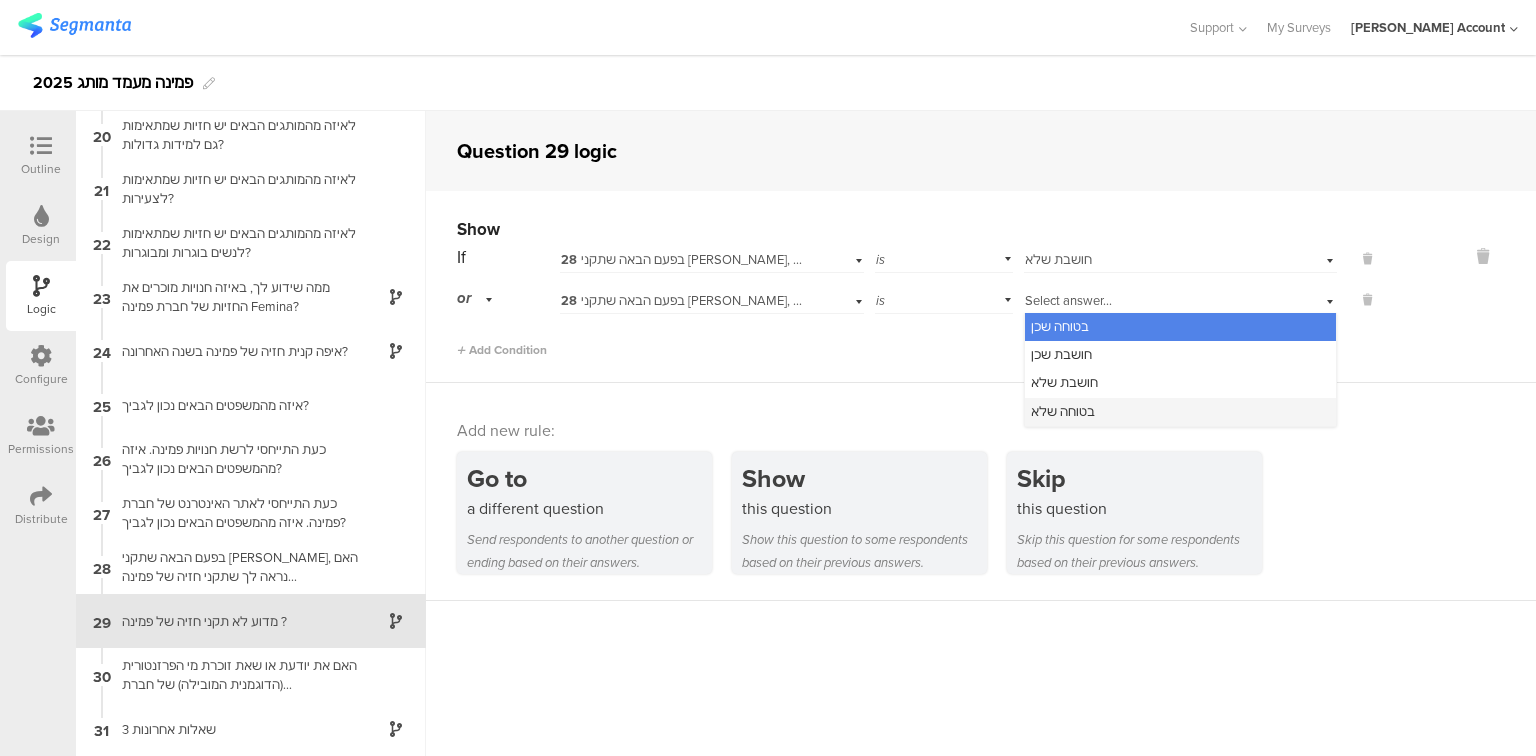 click on "בטוחה שלא" at bounding box center (1063, 411) 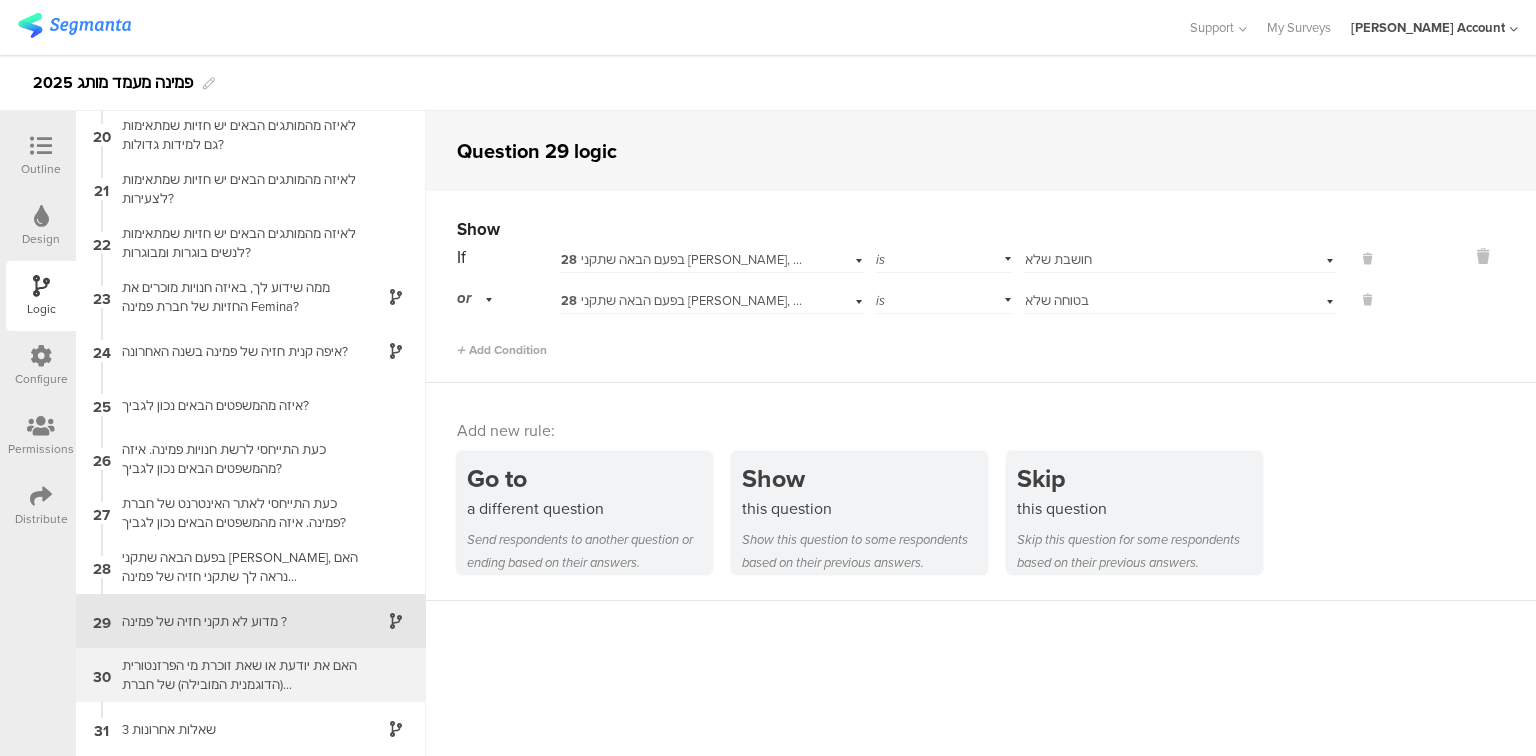 click on "האם את יודעת או שאת זוכרת מי הפרזנטורית (הדוגמנית המובילה) של חברת פמינה(Femina)? ואם כן, רשמי מי זו?" at bounding box center (235, 675) 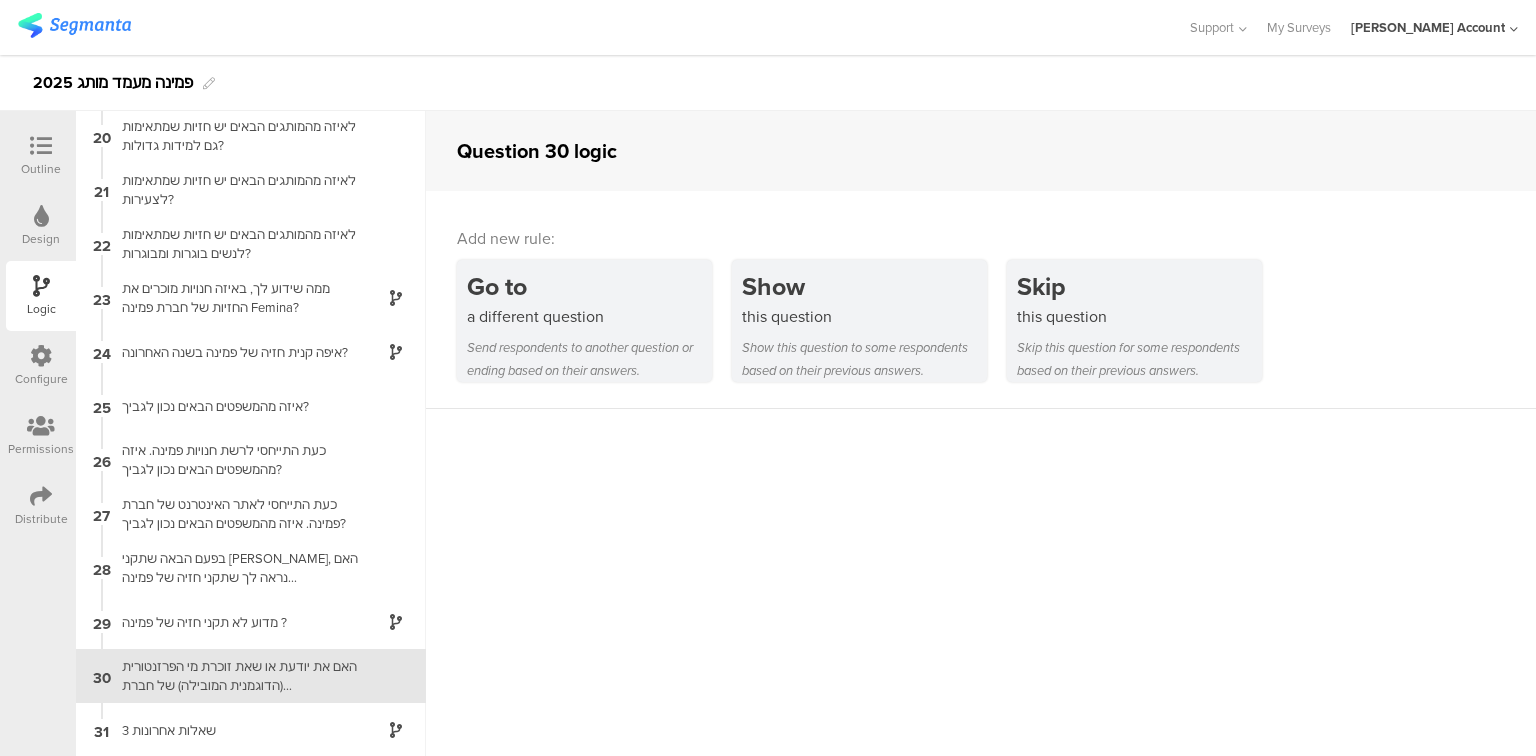 scroll, scrollTop: 1029, scrollLeft: 0, axis: vertical 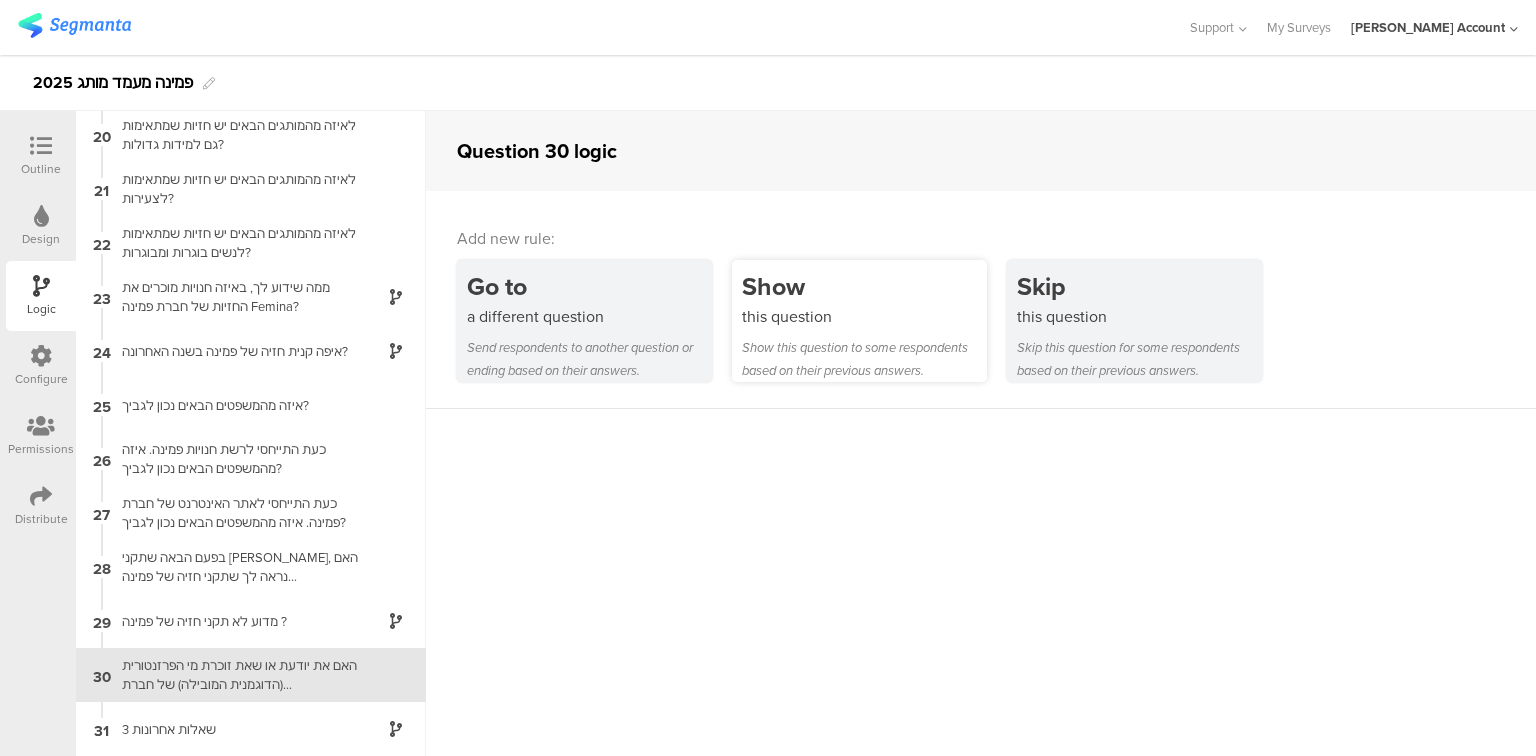 click on "this question" at bounding box center (864, 316) 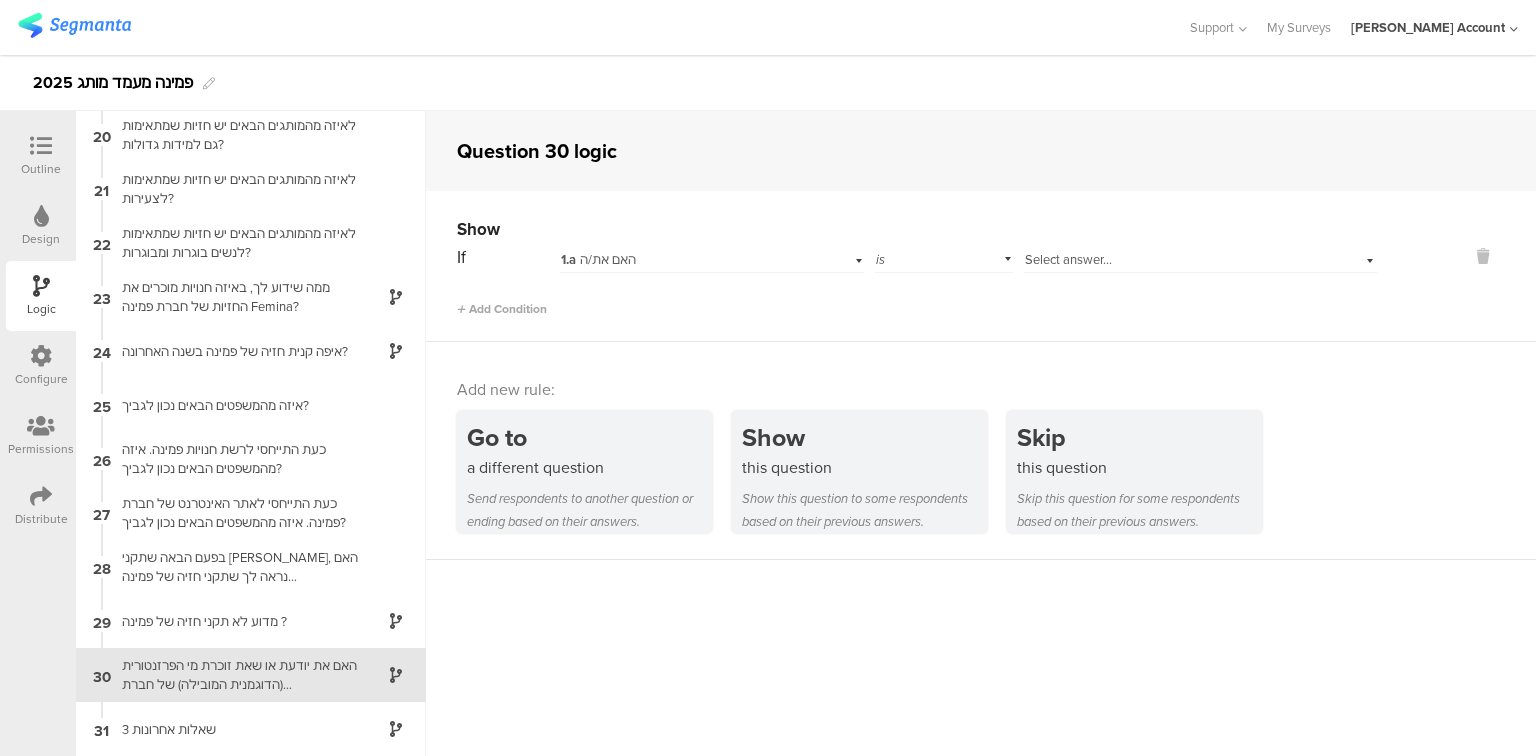 click on "1.a  האם את/ה" at bounding box center [685, 260] 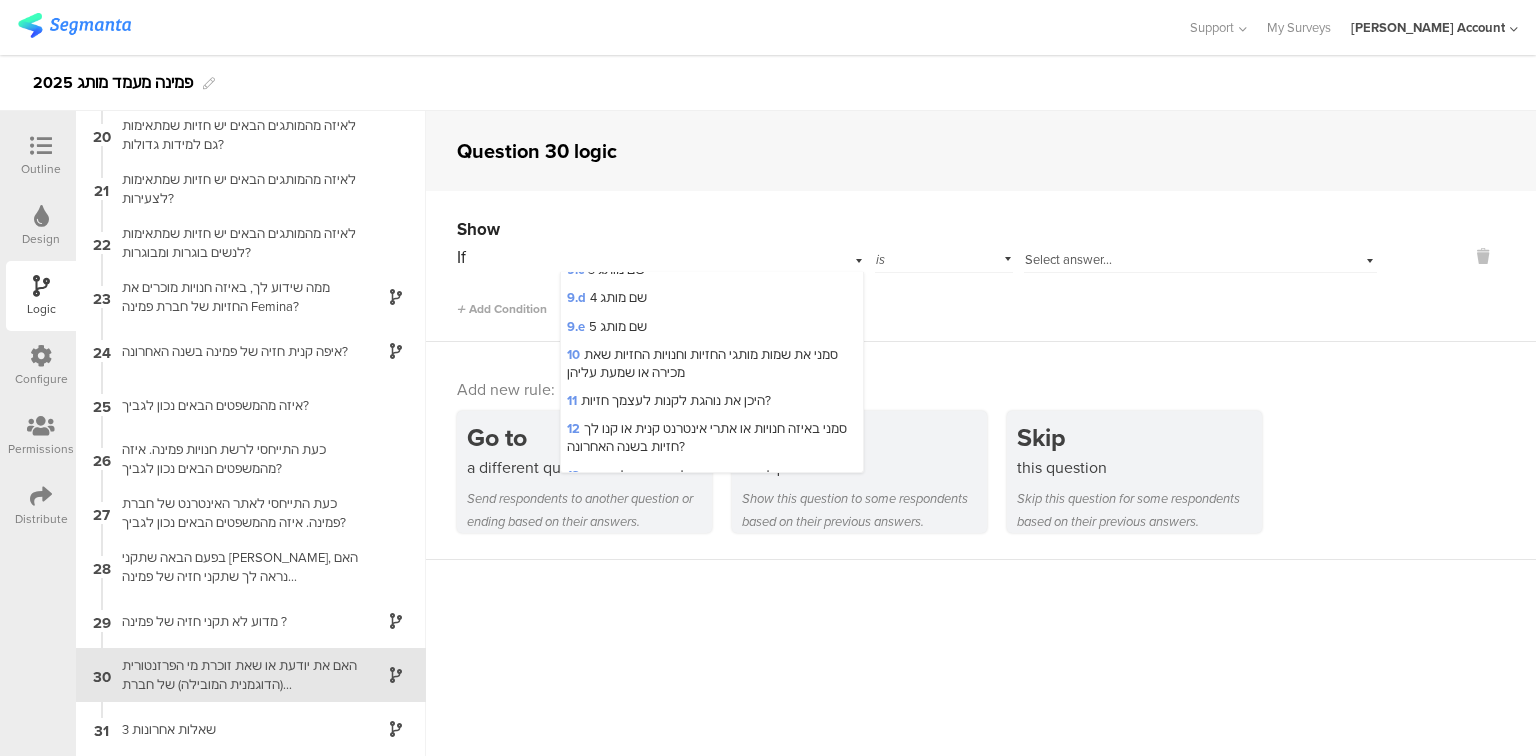 scroll, scrollTop: 640, scrollLeft: 0, axis: vertical 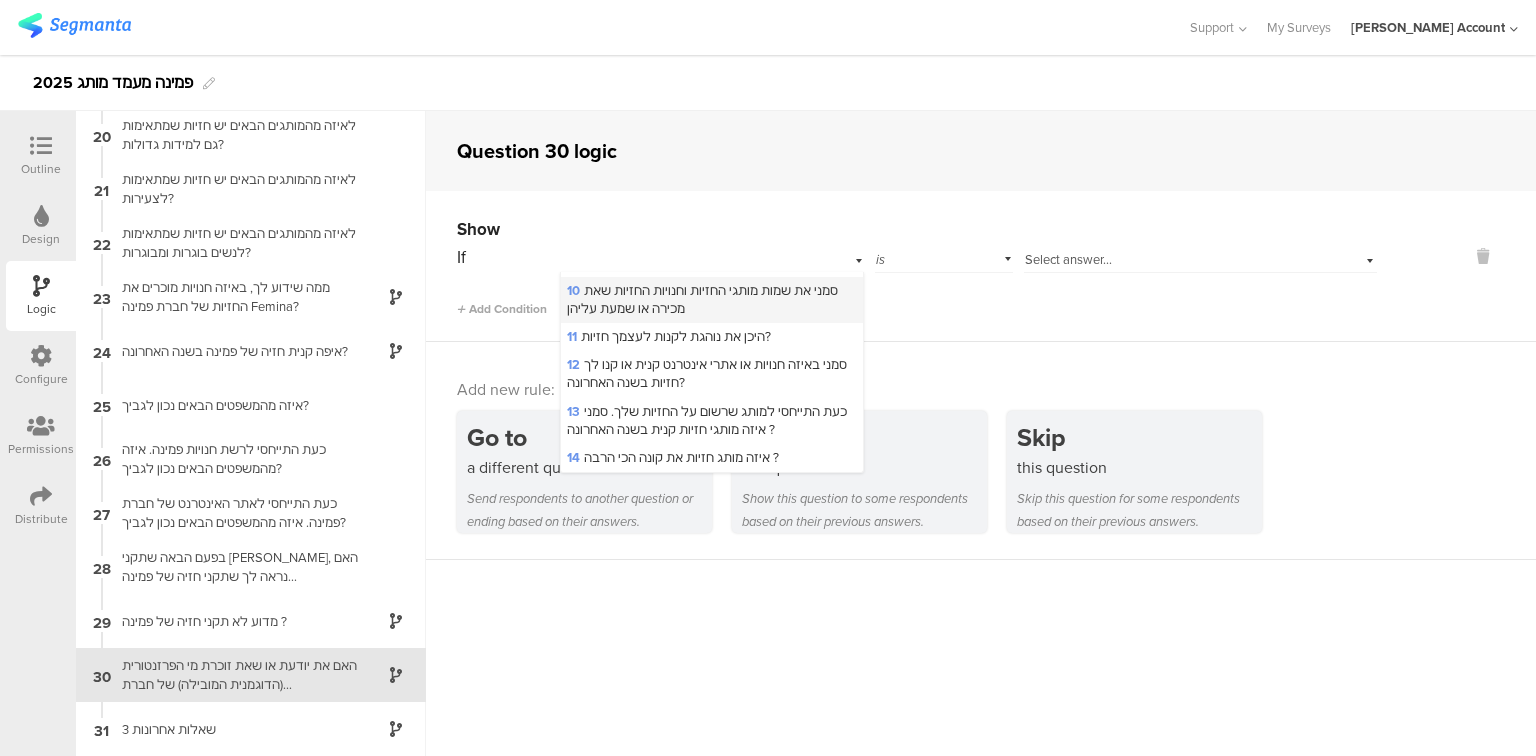 click on "10  סמני את שמות מותגי החזיות וחנויות החזיות שאת מכירה או שמעת עליהן" at bounding box center [702, 299] 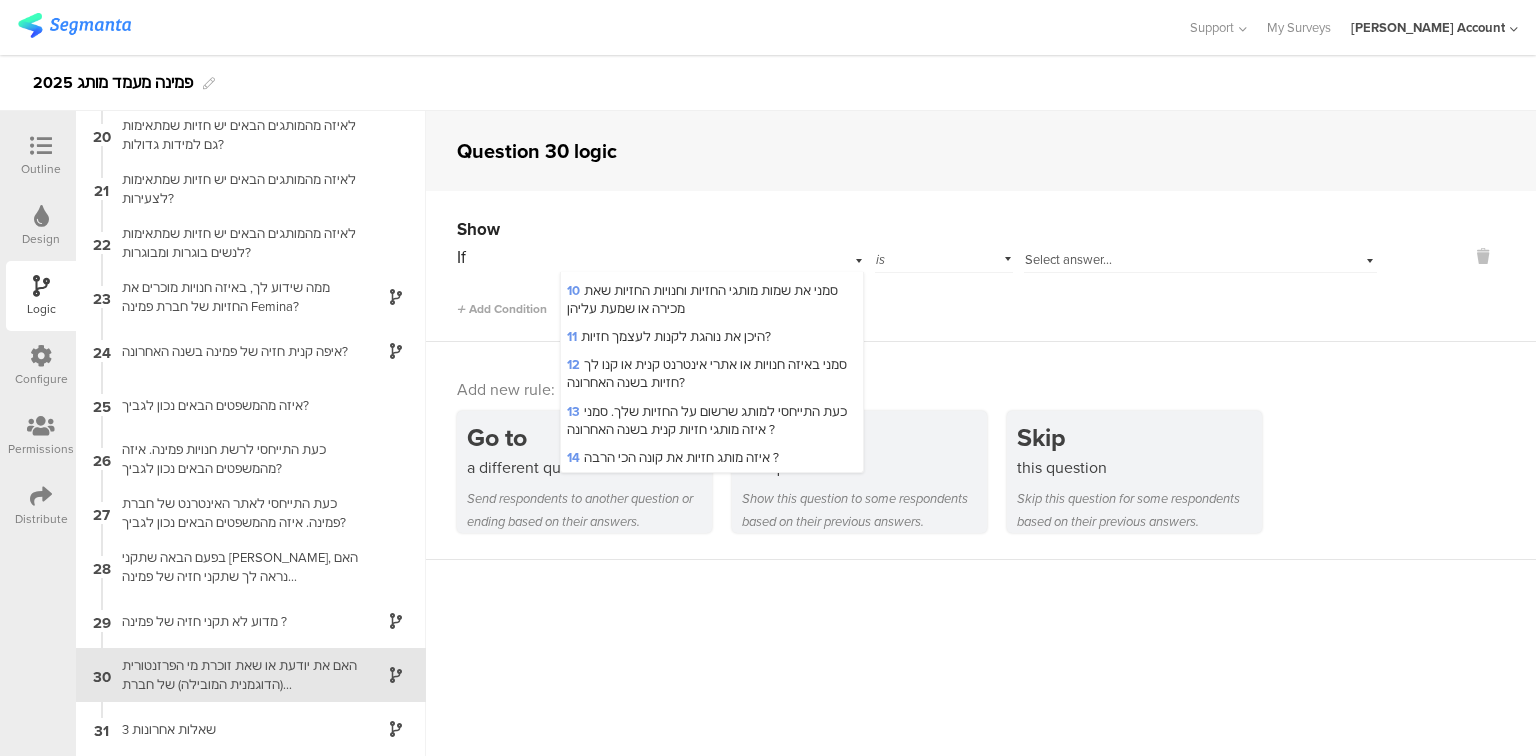 scroll, scrollTop: 0, scrollLeft: 0, axis: both 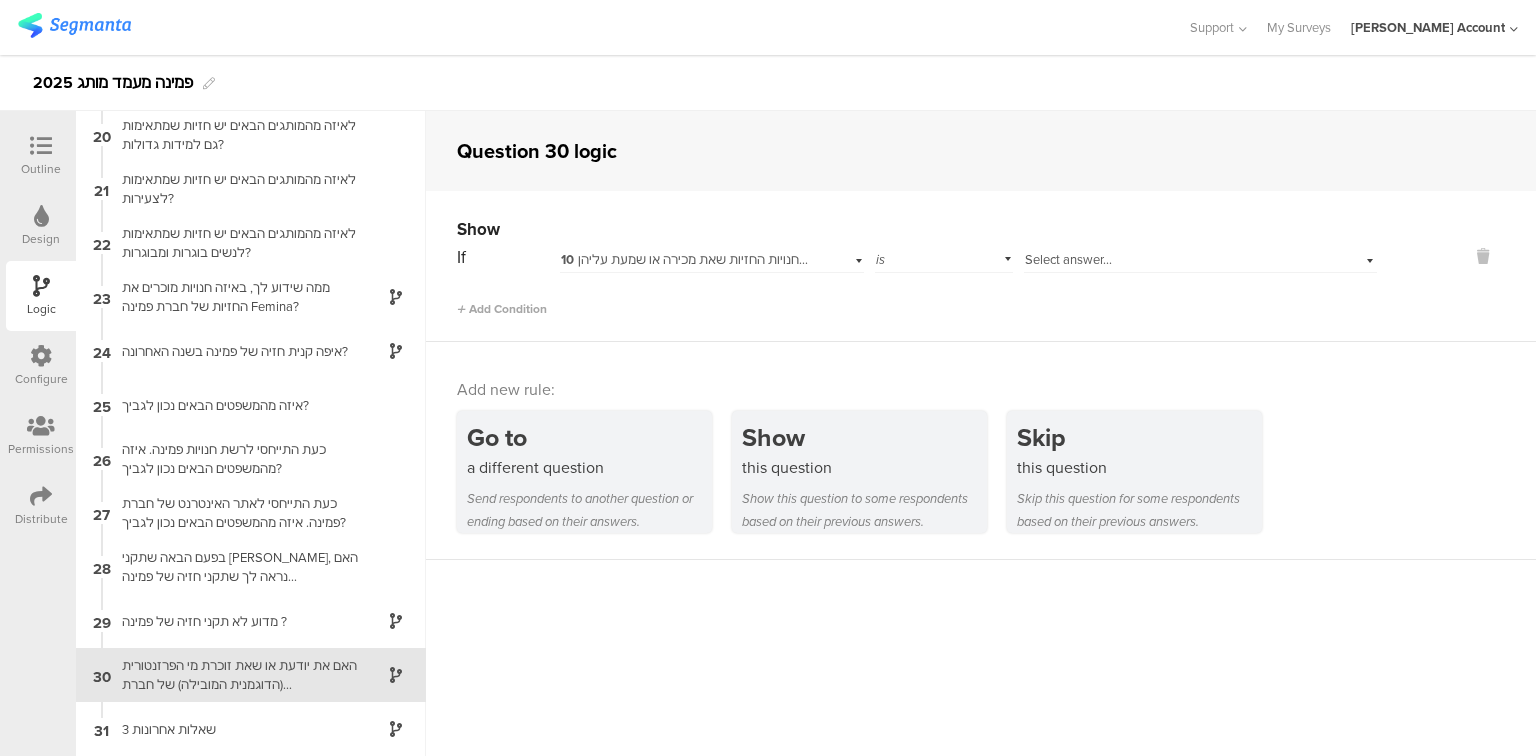click on "Select answer..." at bounding box center [1068, 259] 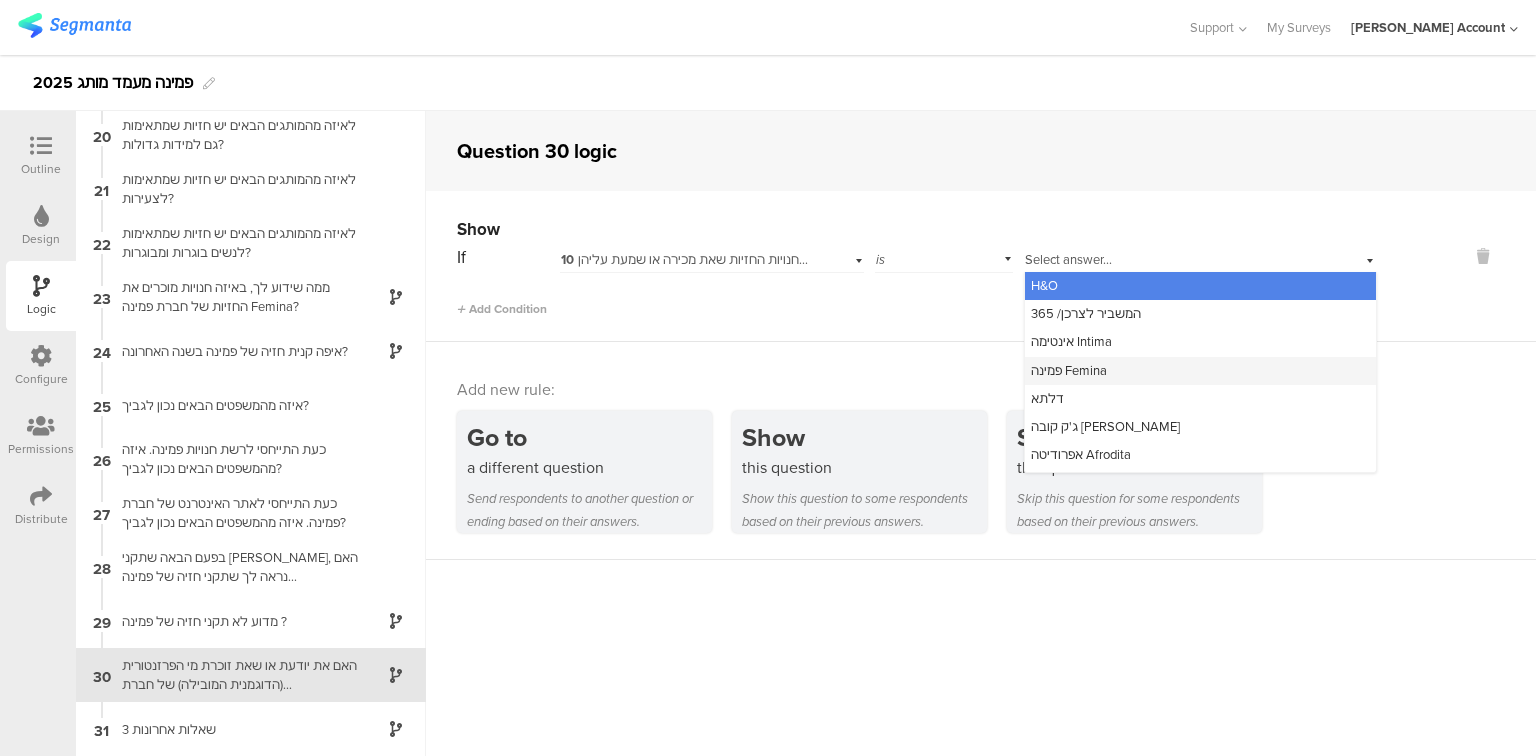 click on "פמינה Femina" at bounding box center [1200, 371] 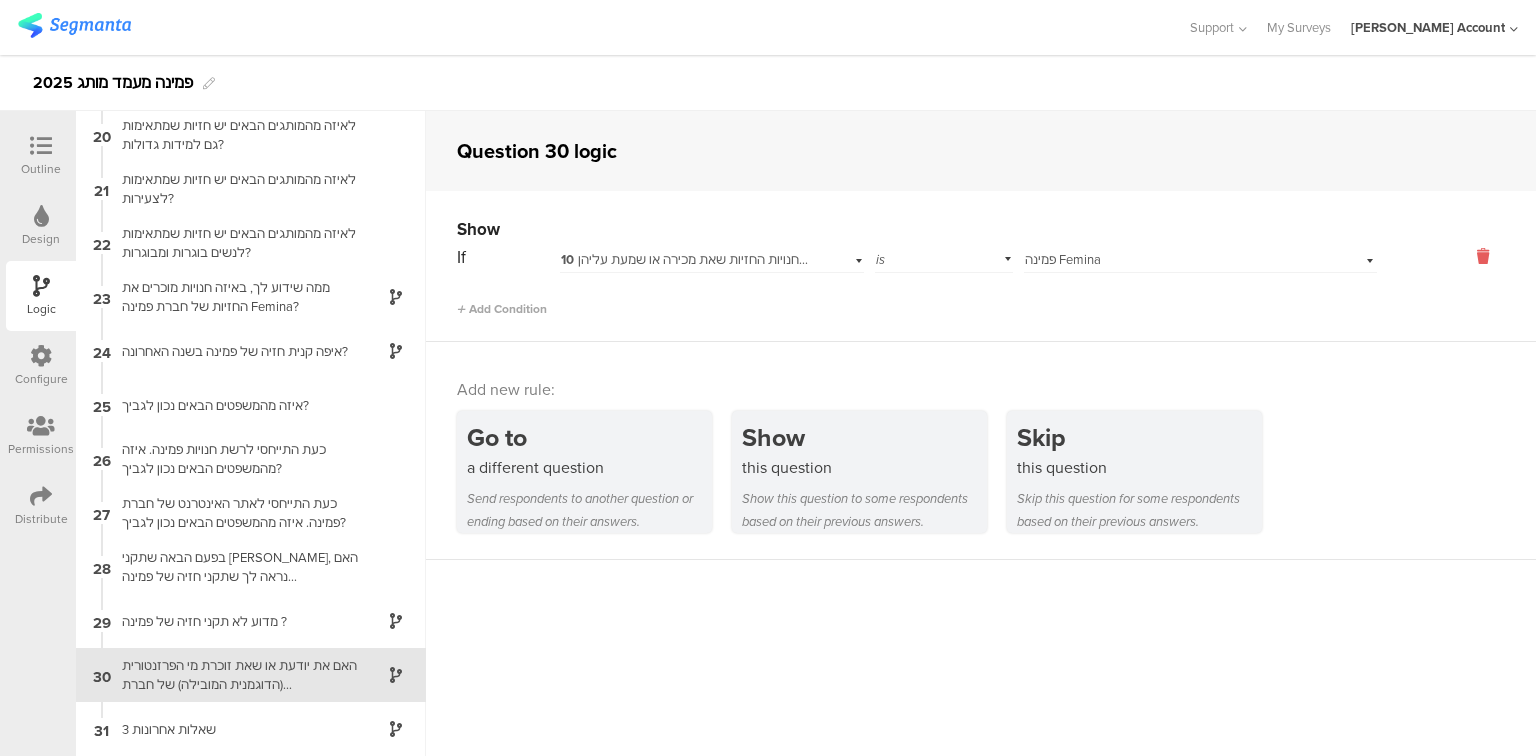 click at bounding box center [1483, 256] 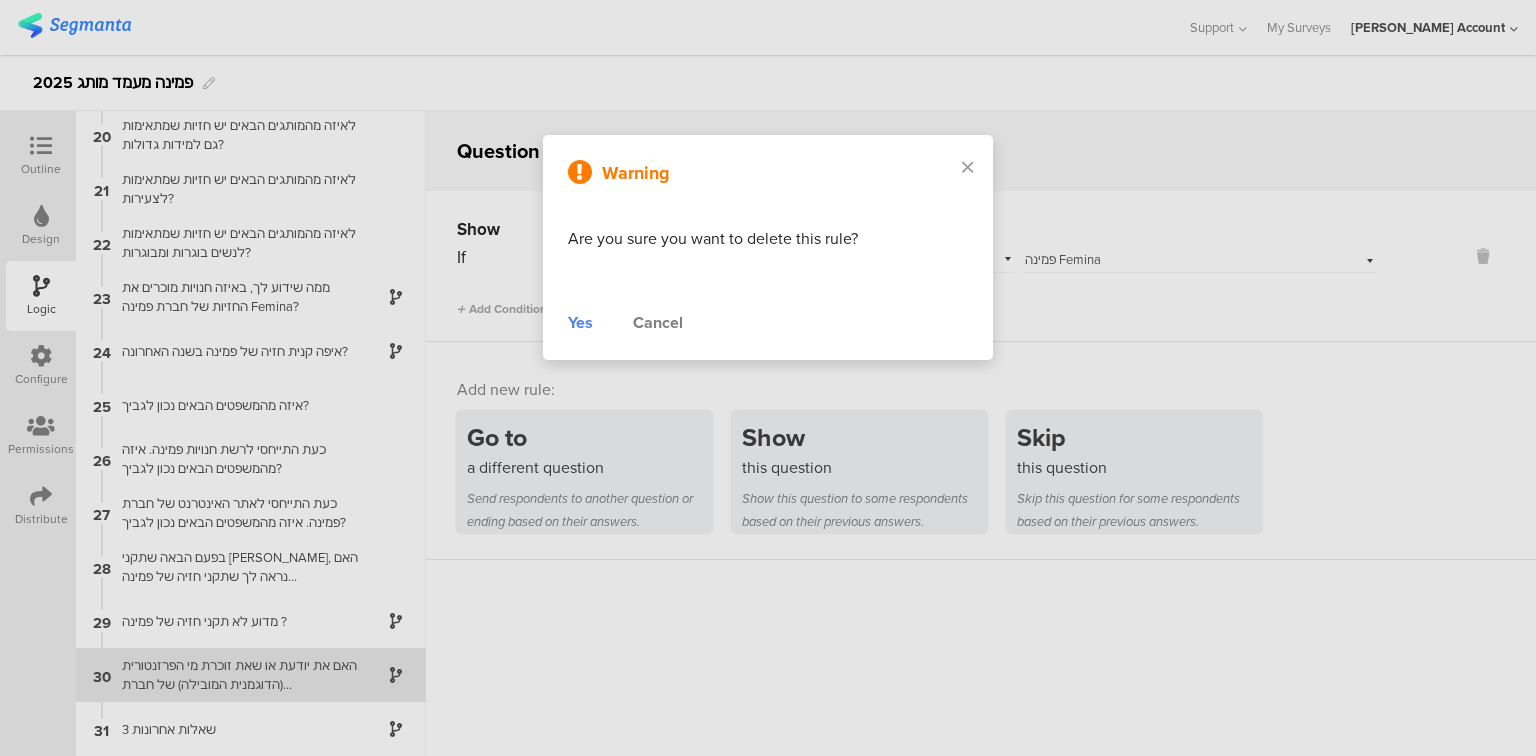 click on "Yes
Cancel" at bounding box center (768, 323) 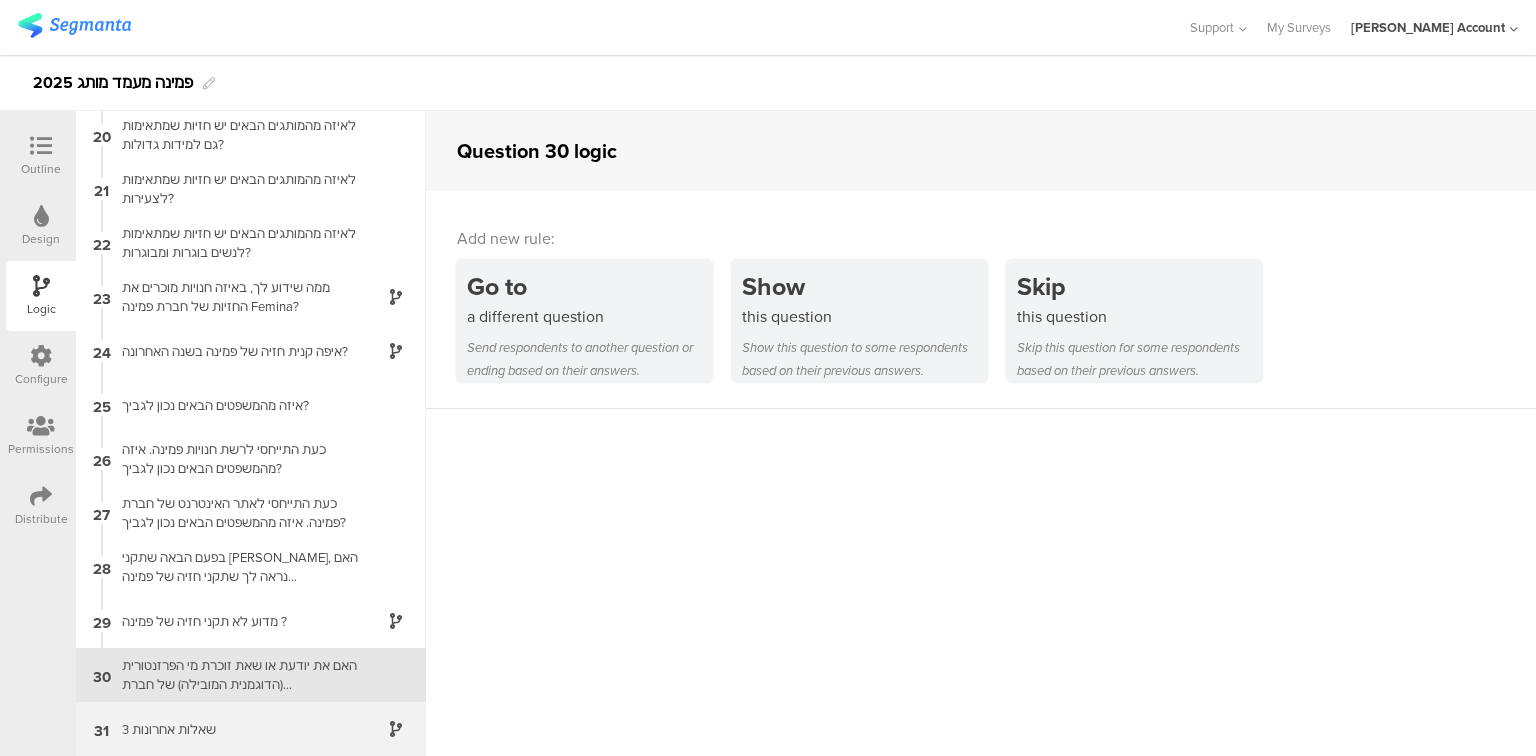 click on "3 שאלות אחרונות" at bounding box center (235, 729) 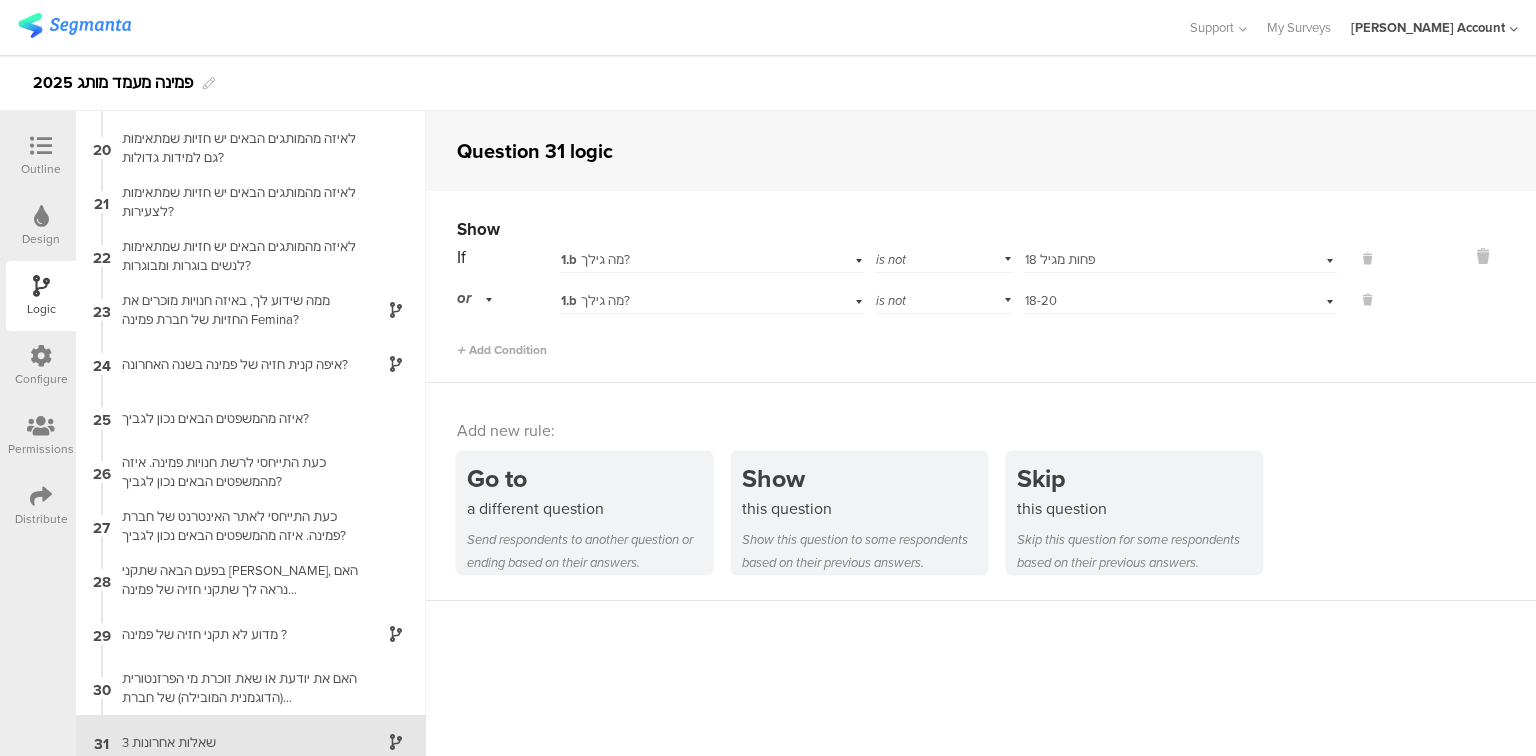 scroll, scrollTop: 1029, scrollLeft: 0, axis: vertical 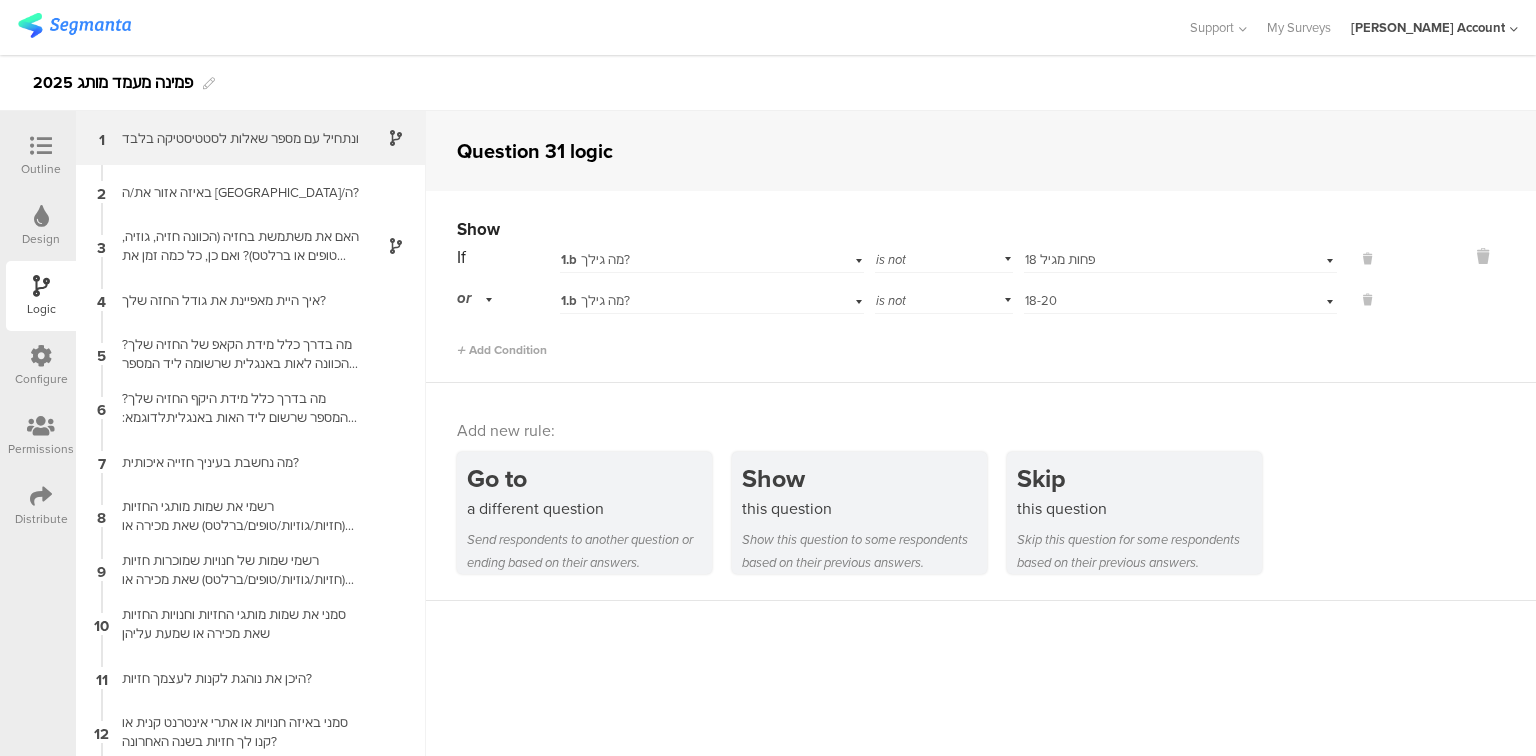 click on "1
ונתחיל עם מספר שאלות לסטטיסטיקה בלבד﻿﻿" at bounding box center (251, 138) 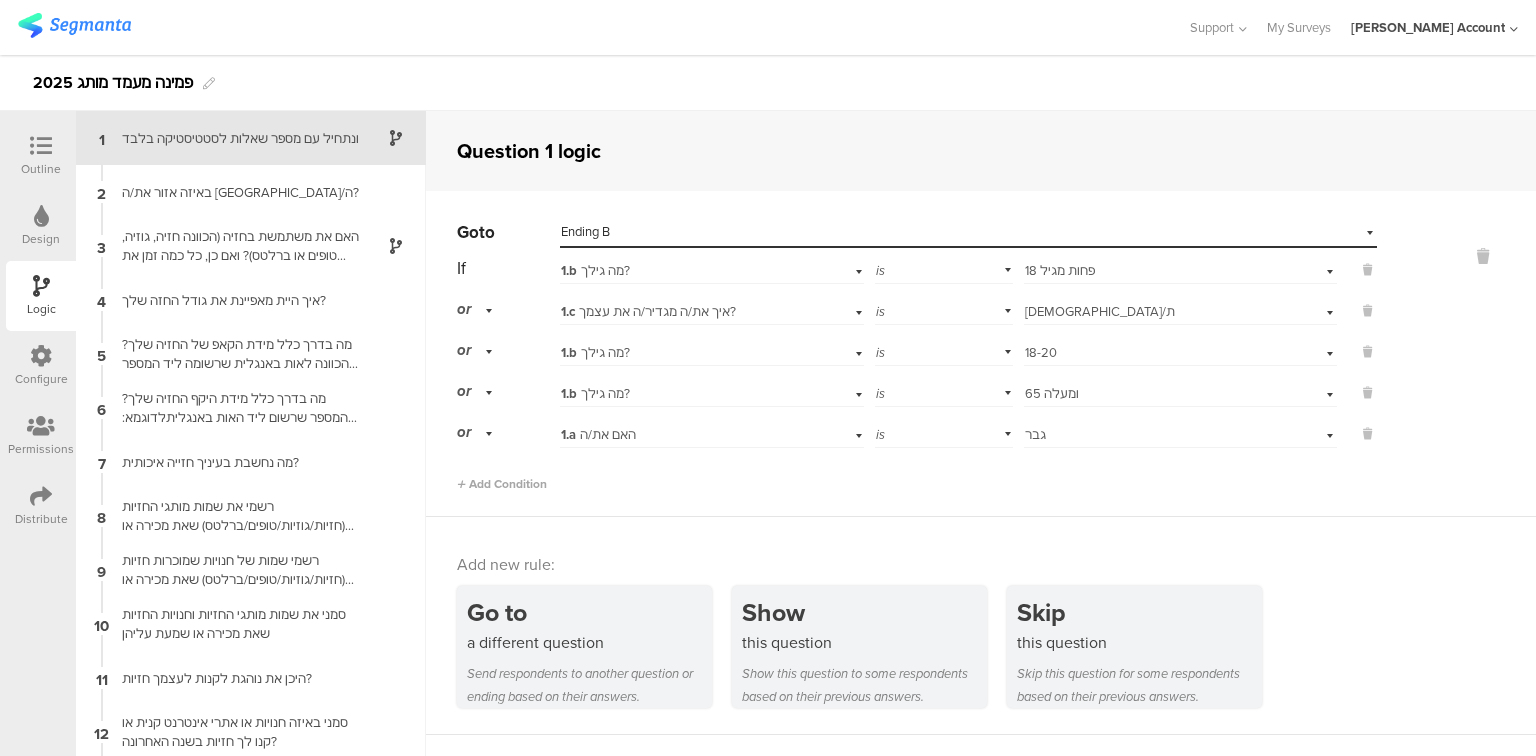 scroll, scrollTop: 0, scrollLeft: 0, axis: both 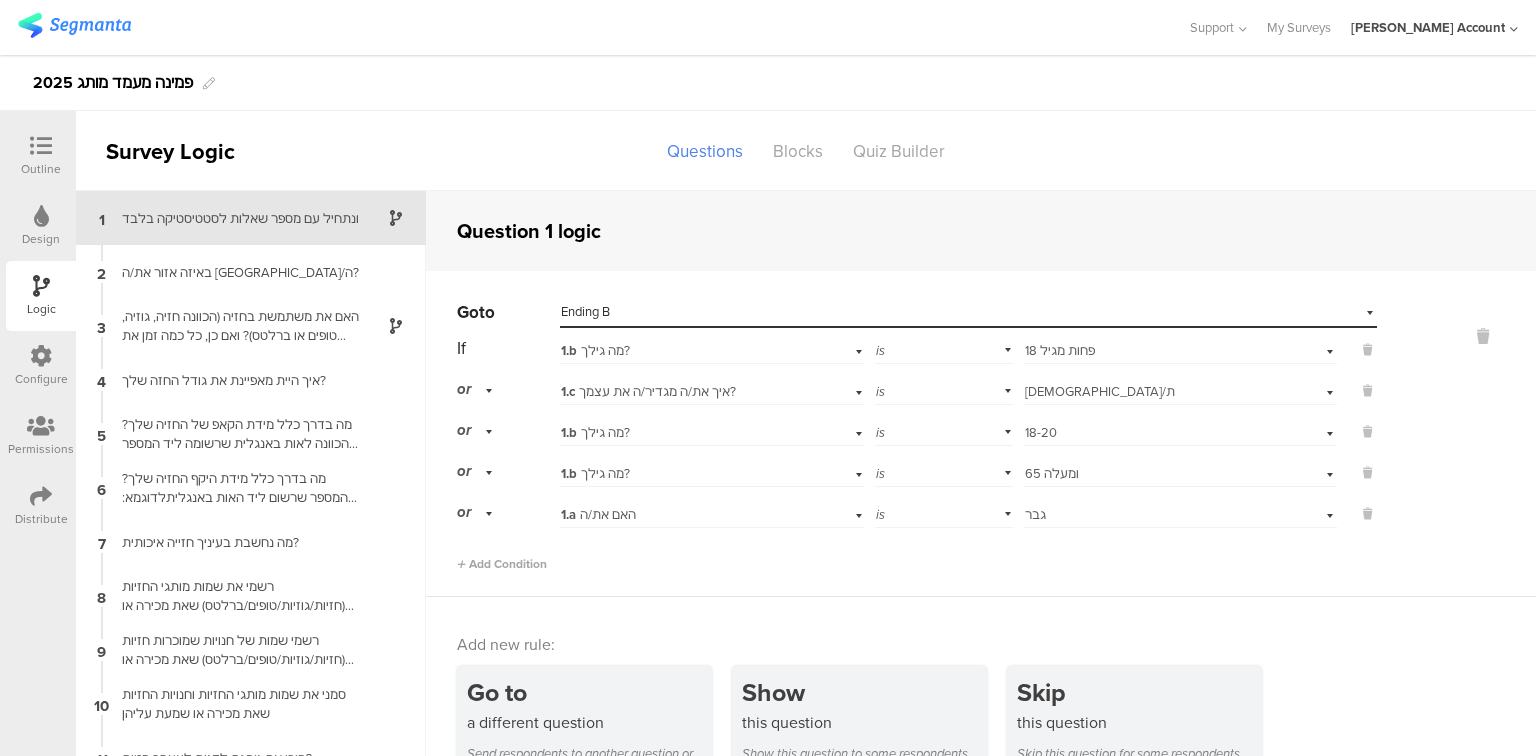 click on "Outline" at bounding box center (41, 156) 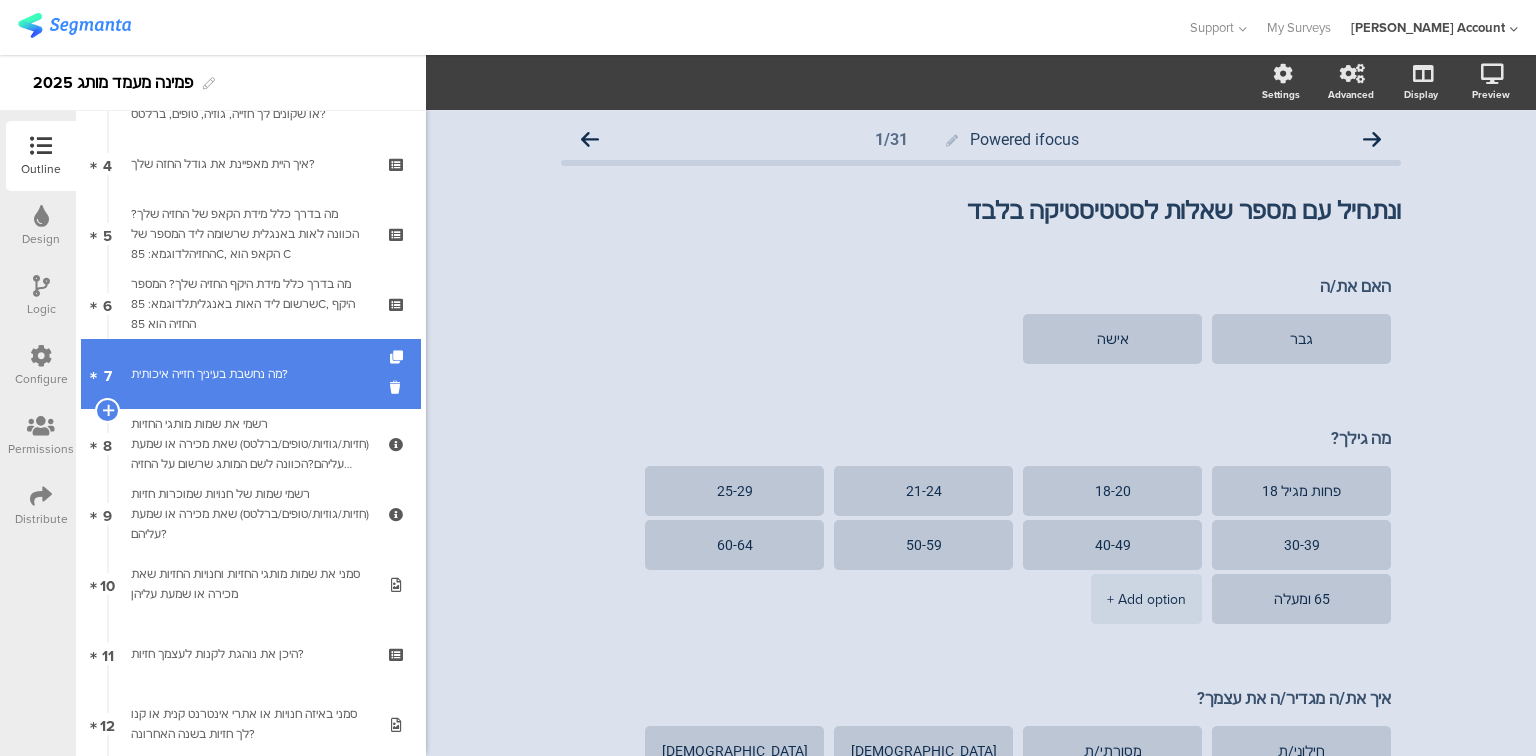 scroll, scrollTop: 320, scrollLeft: 0, axis: vertical 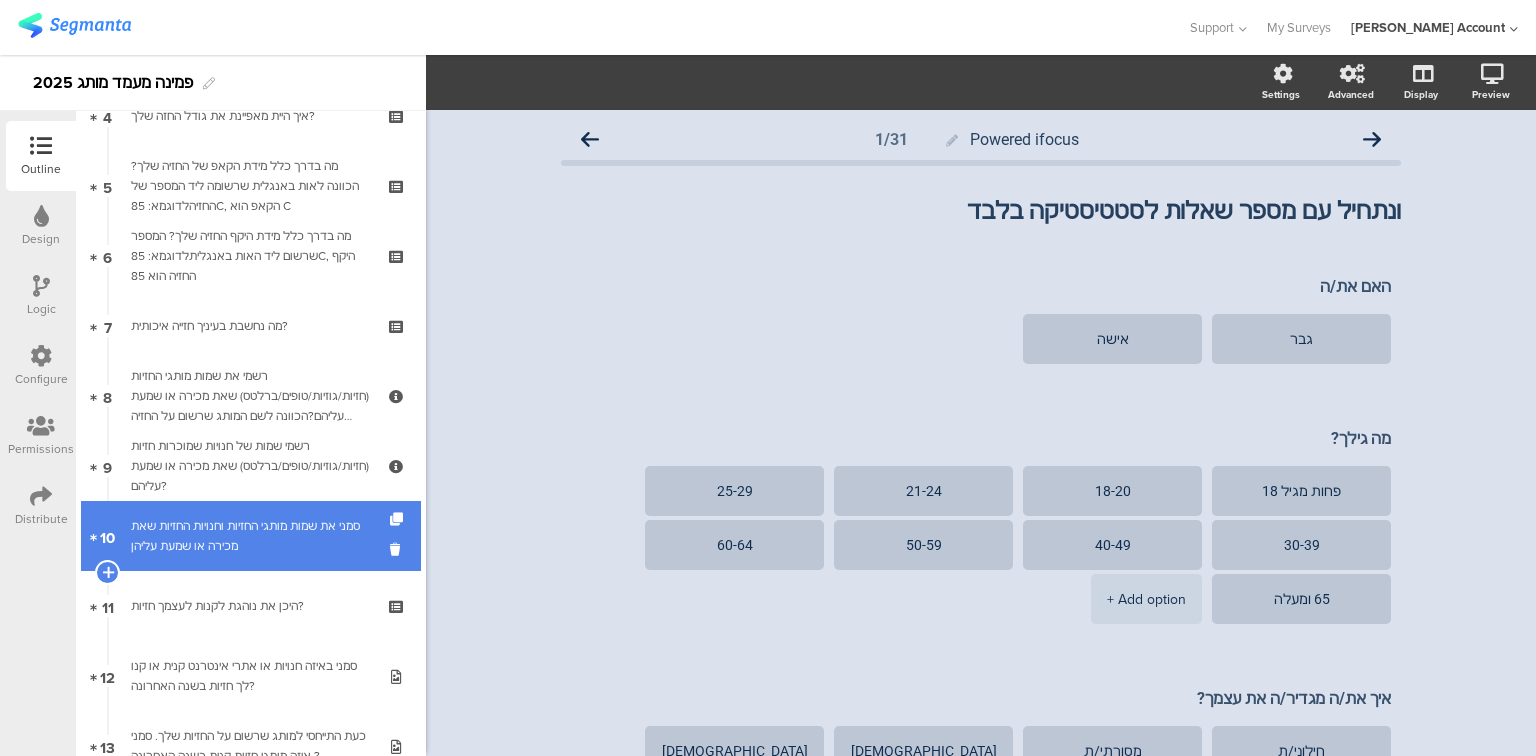click on "סמני את שמות מותגי החזיות וחנויות החזיות שאת מכירה או שמעת עליהן" at bounding box center [250, 536] 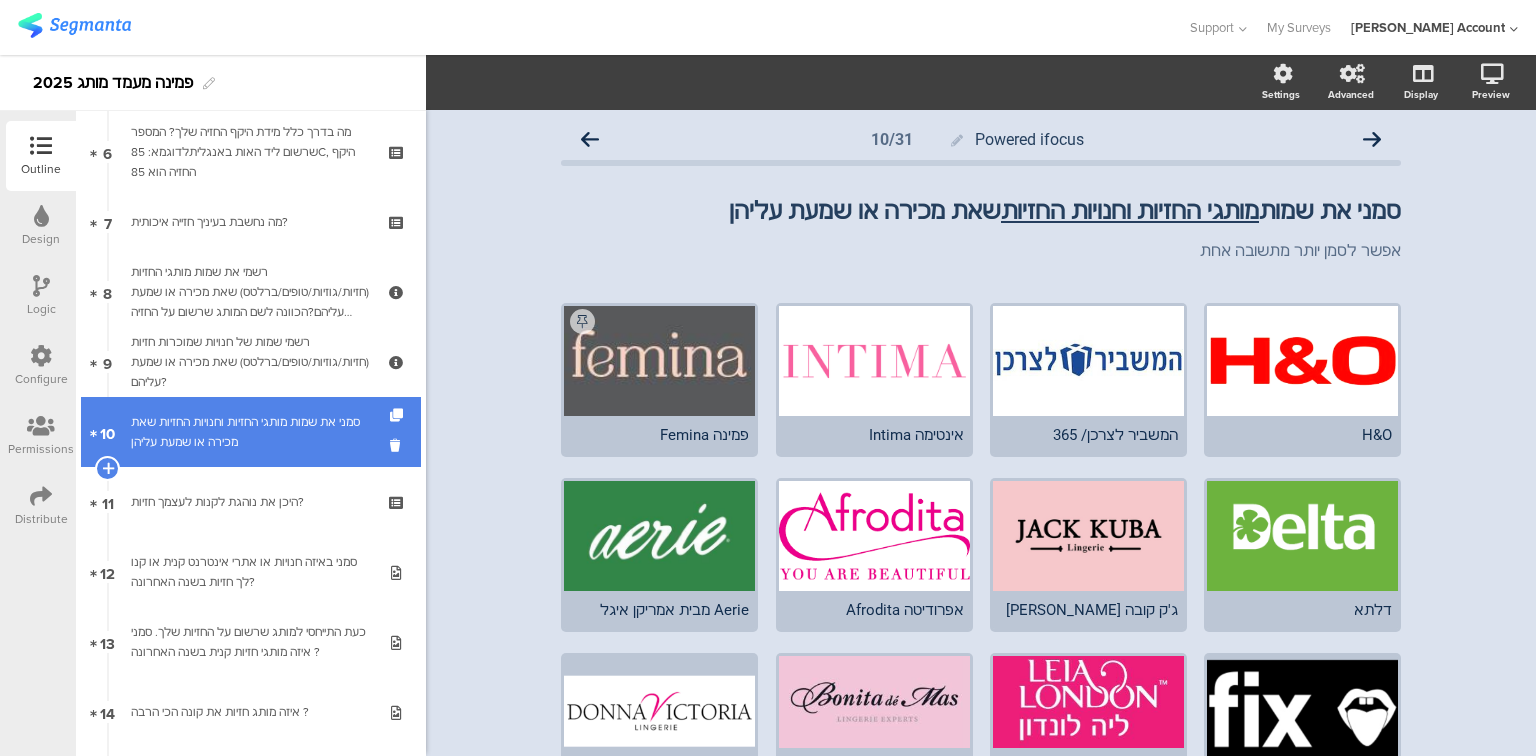 scroll, scrollTop: 480, scrollLeft: 0, axis: vertical 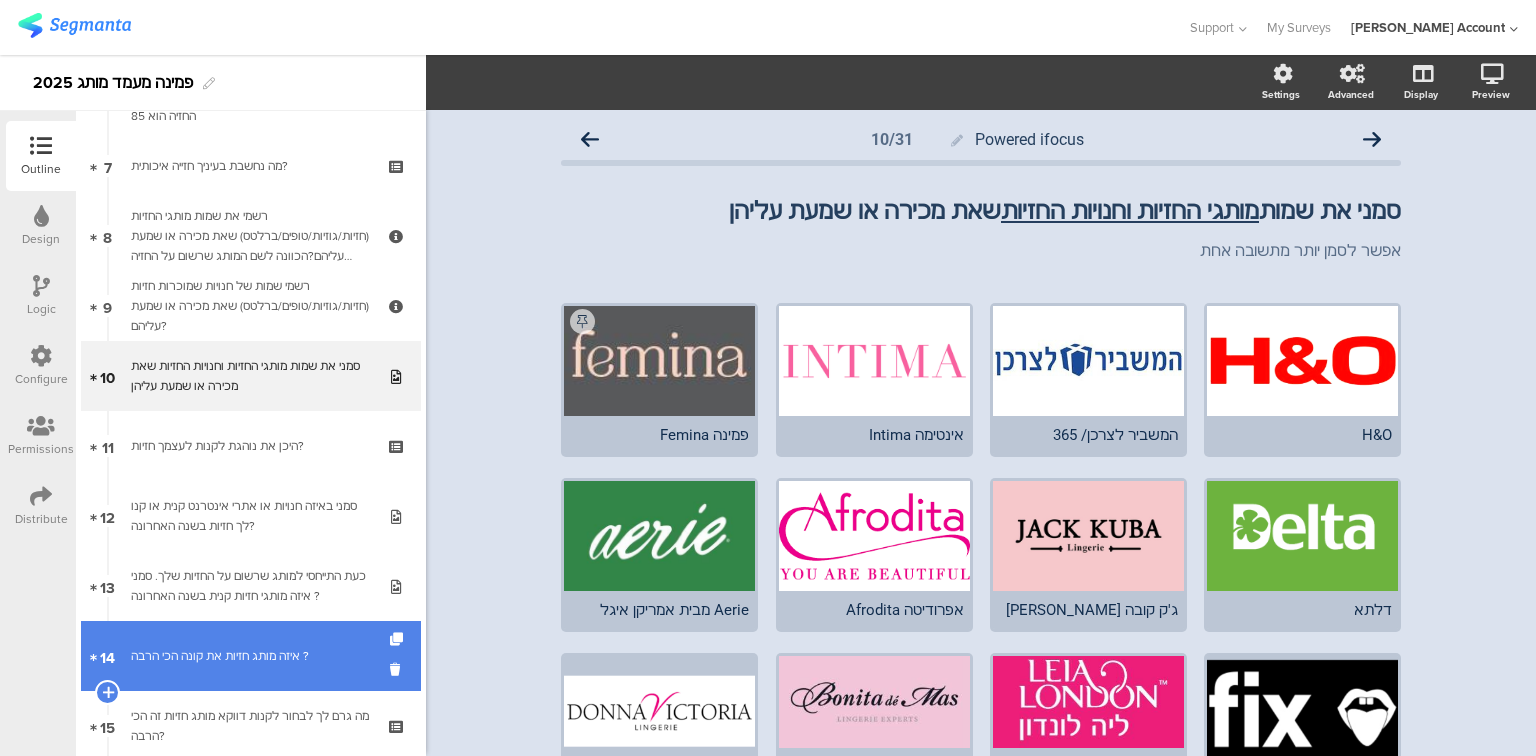 click on "איזה מותג חזיות את קונה הכי הרבה ?" at bounding box center [250, 656] 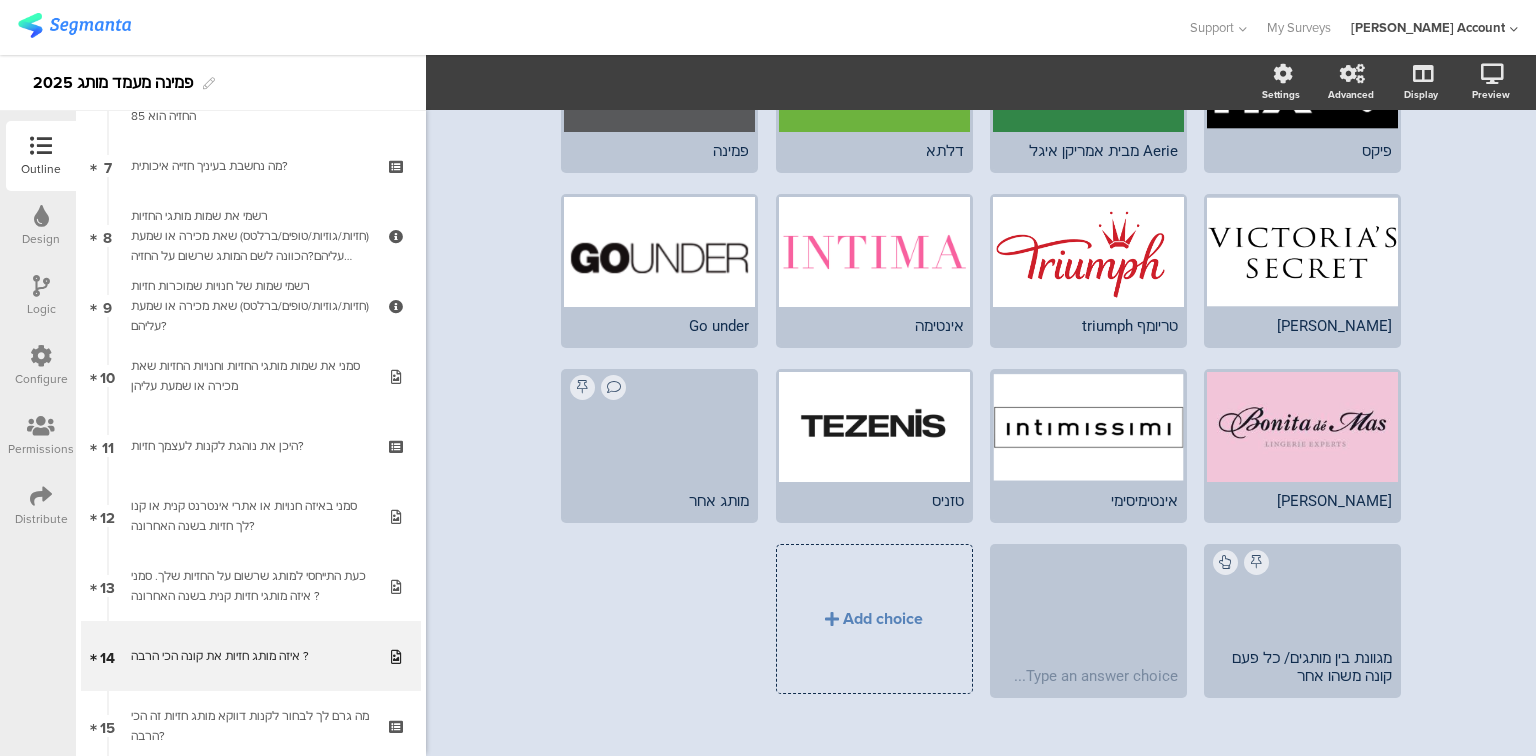 scroll, scrollTop: 304, scrollLeft: 0, axis: vertical 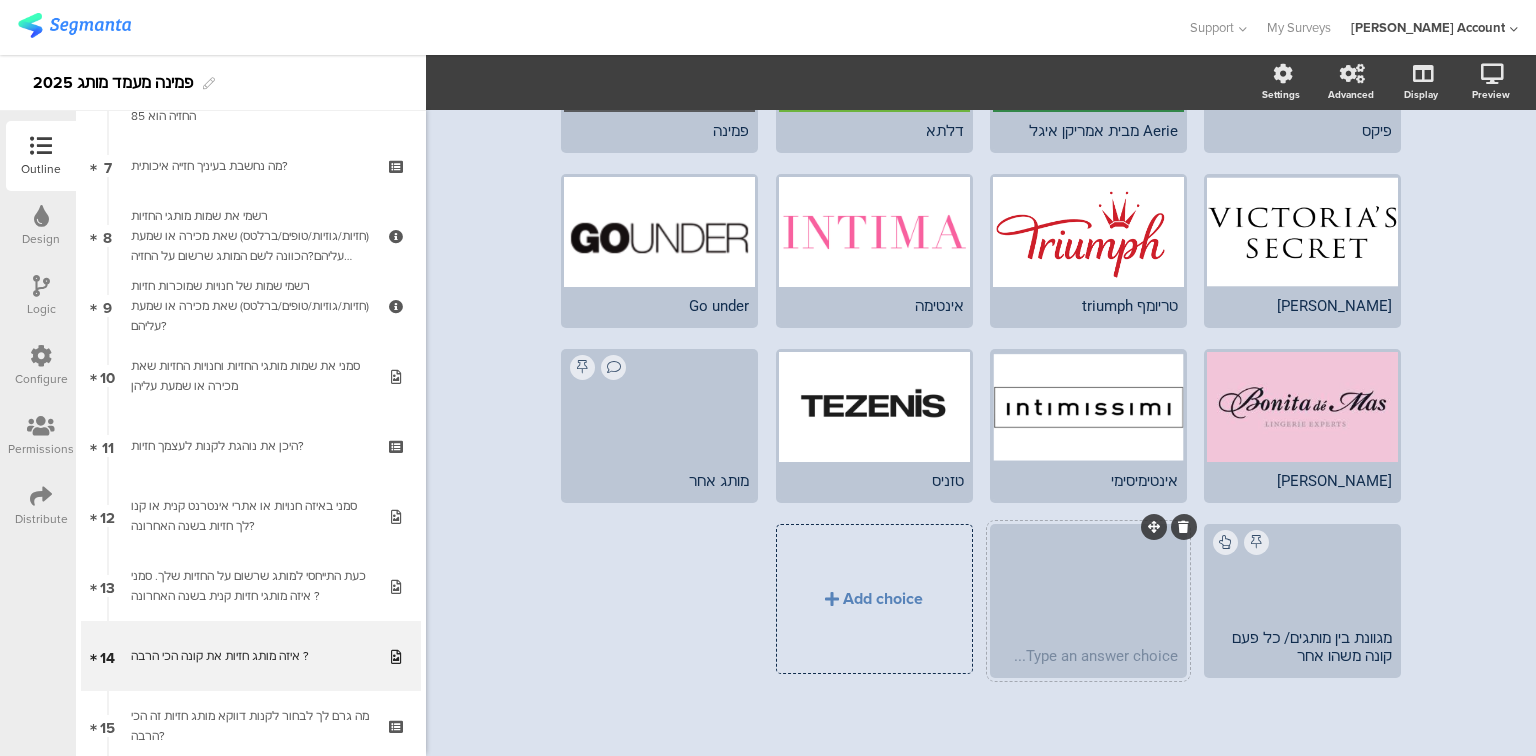 click 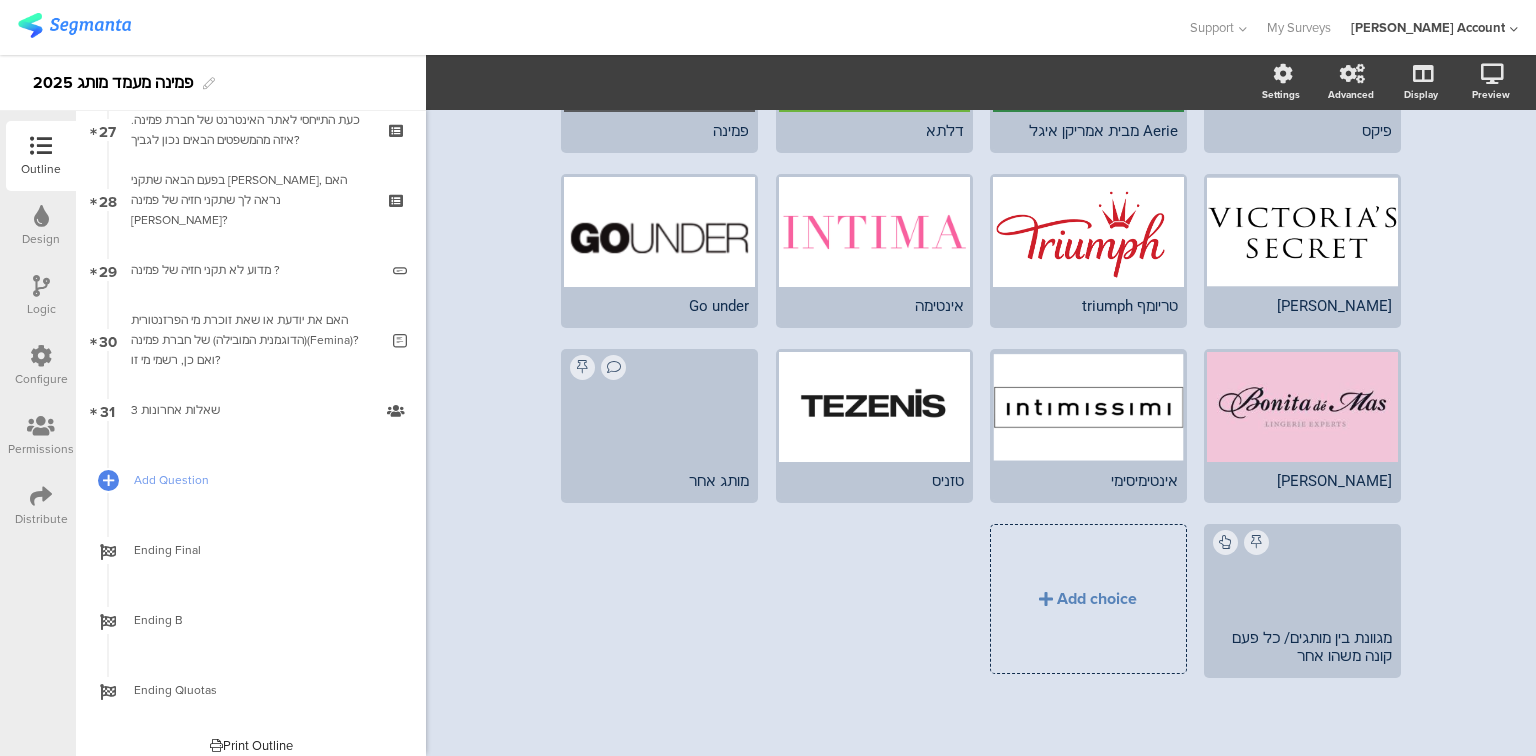 scroll, scrollTop: 1920, scrollLeft: 0, axis: vertical 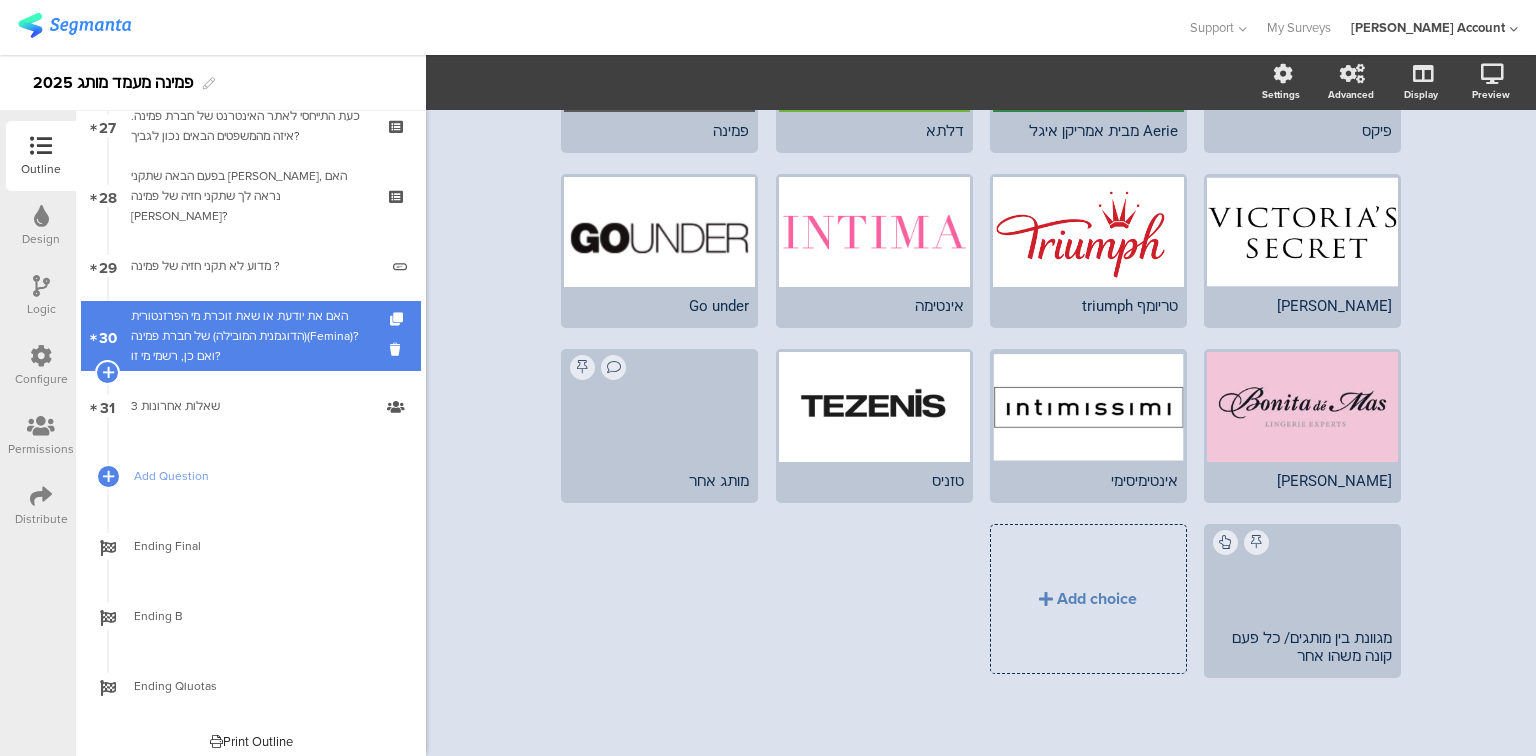click on "האם את יודעת או שאת זוכרת מי הפרזנטורית (הדוגמנית המובילה) של חברת פמינה(Femina)? ואם כן, רשמי מי זו?" at bounding box center (254, 336) 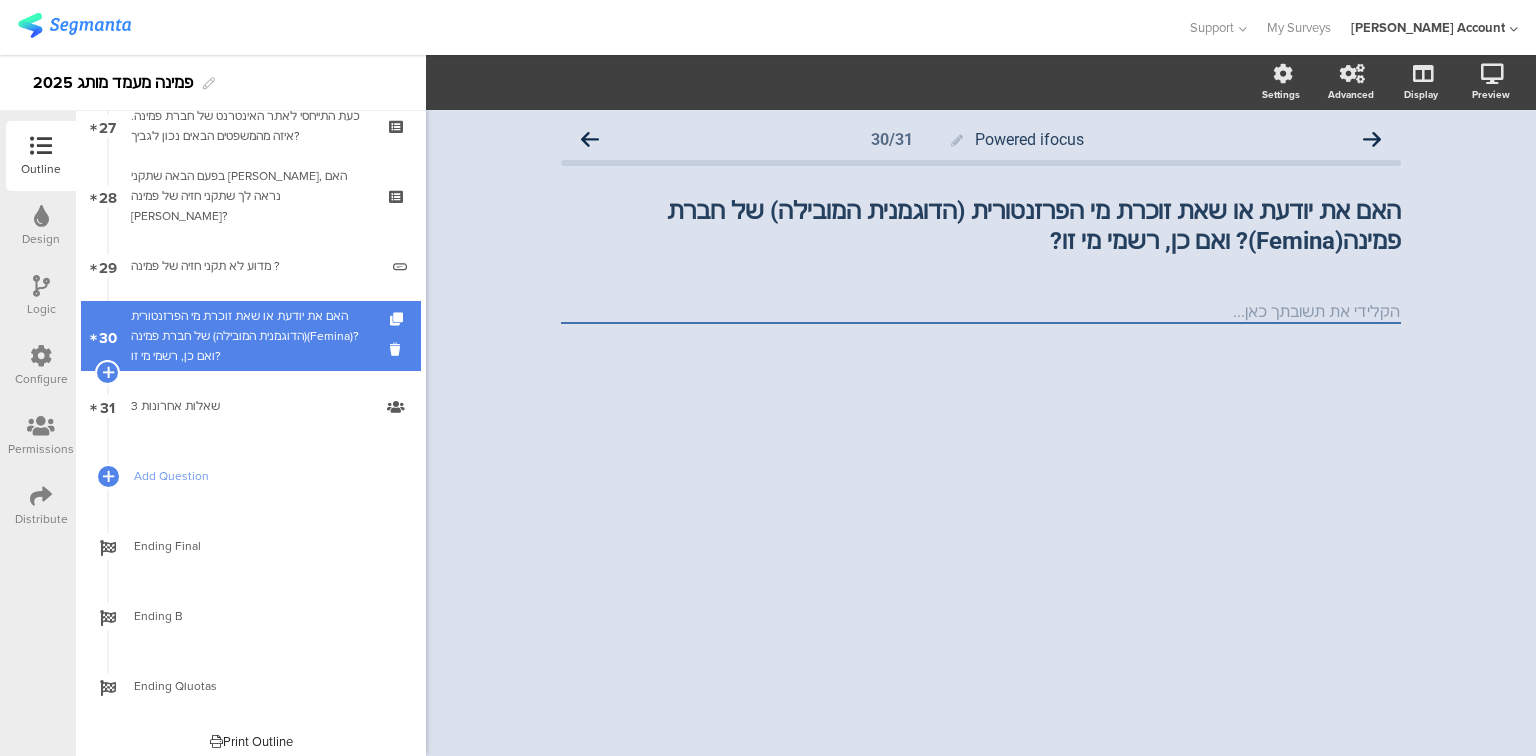 scroll, scrollTop: 0, scrollLeft: 0, axis: both 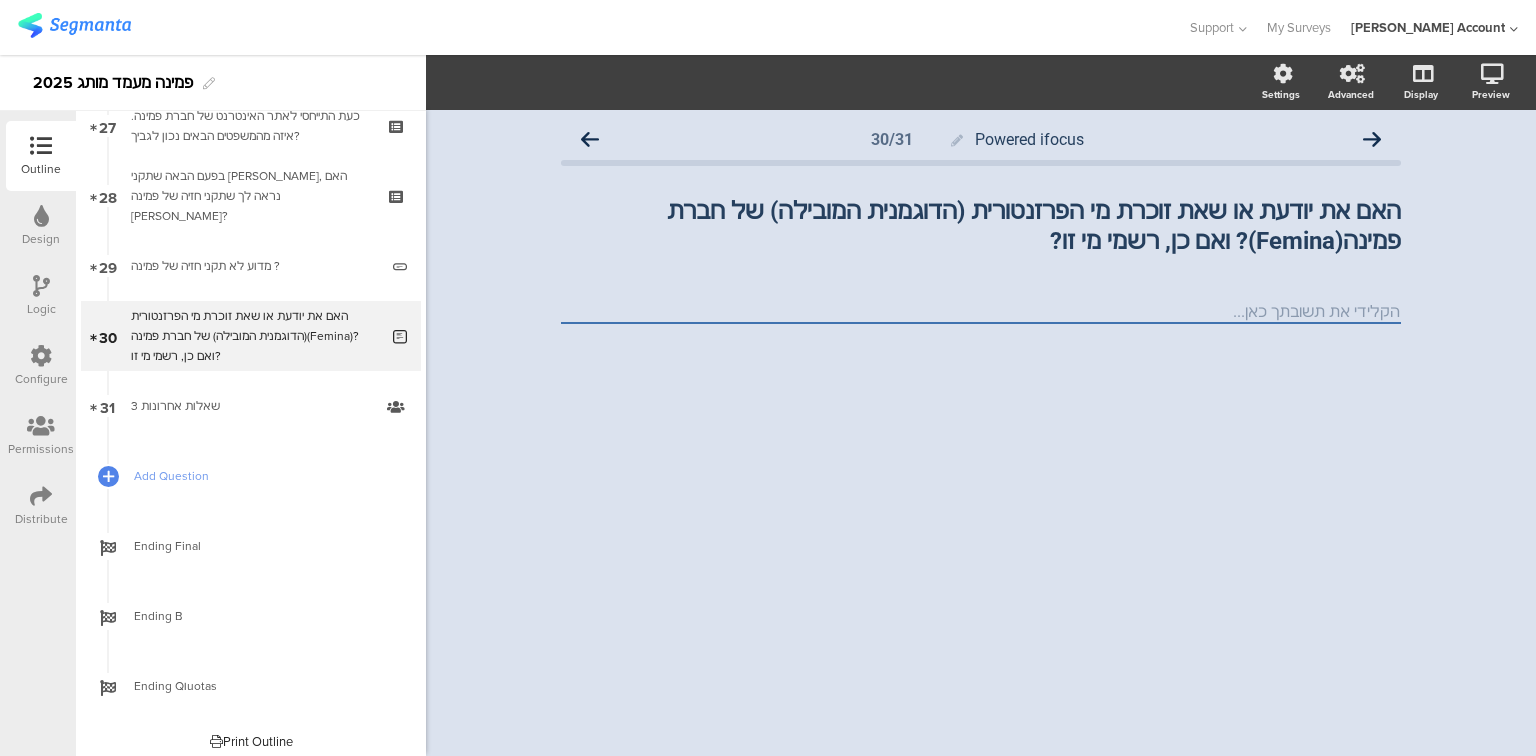 click at bounding box center (41, 286) 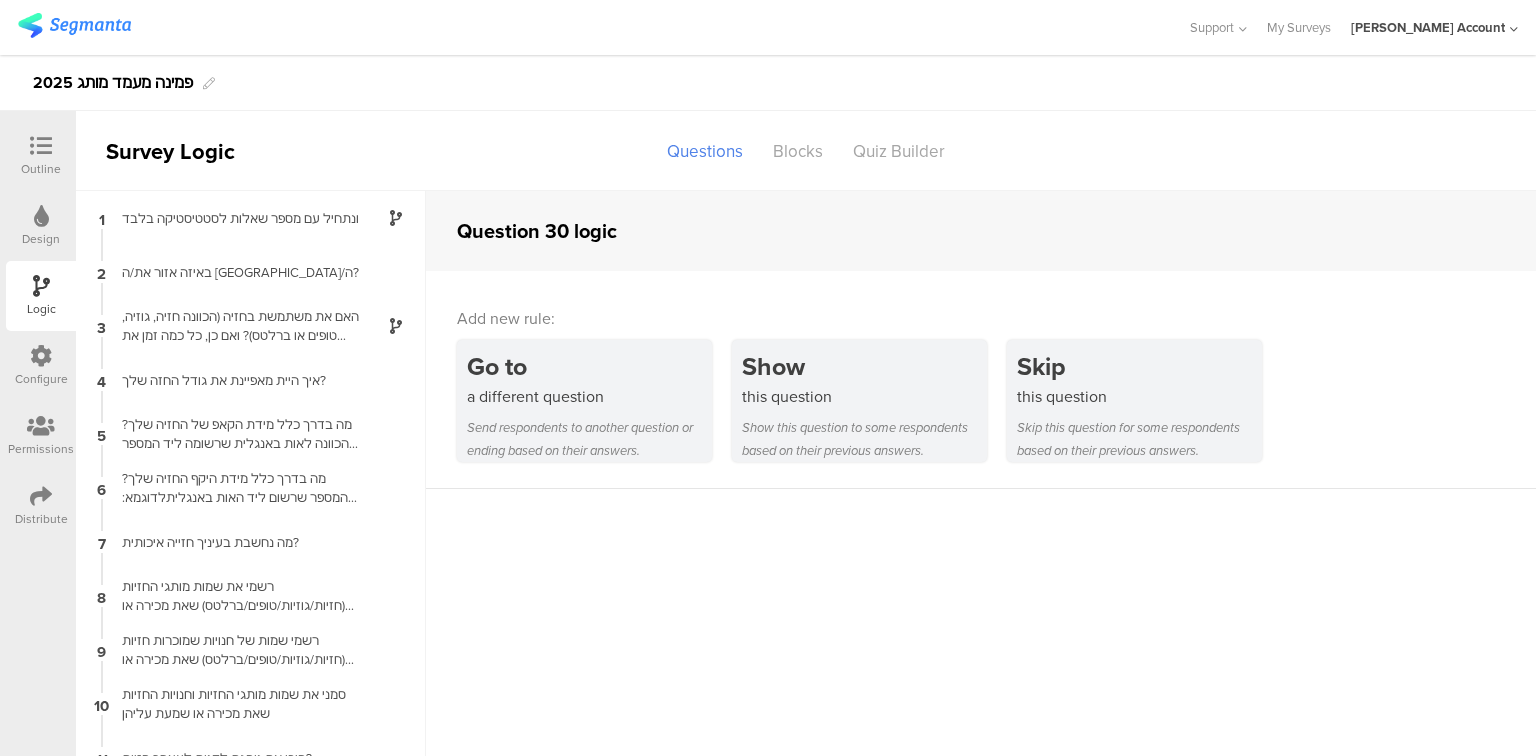 scroll, scrollTop: 80, scrollLeft: 0, axis: vertical 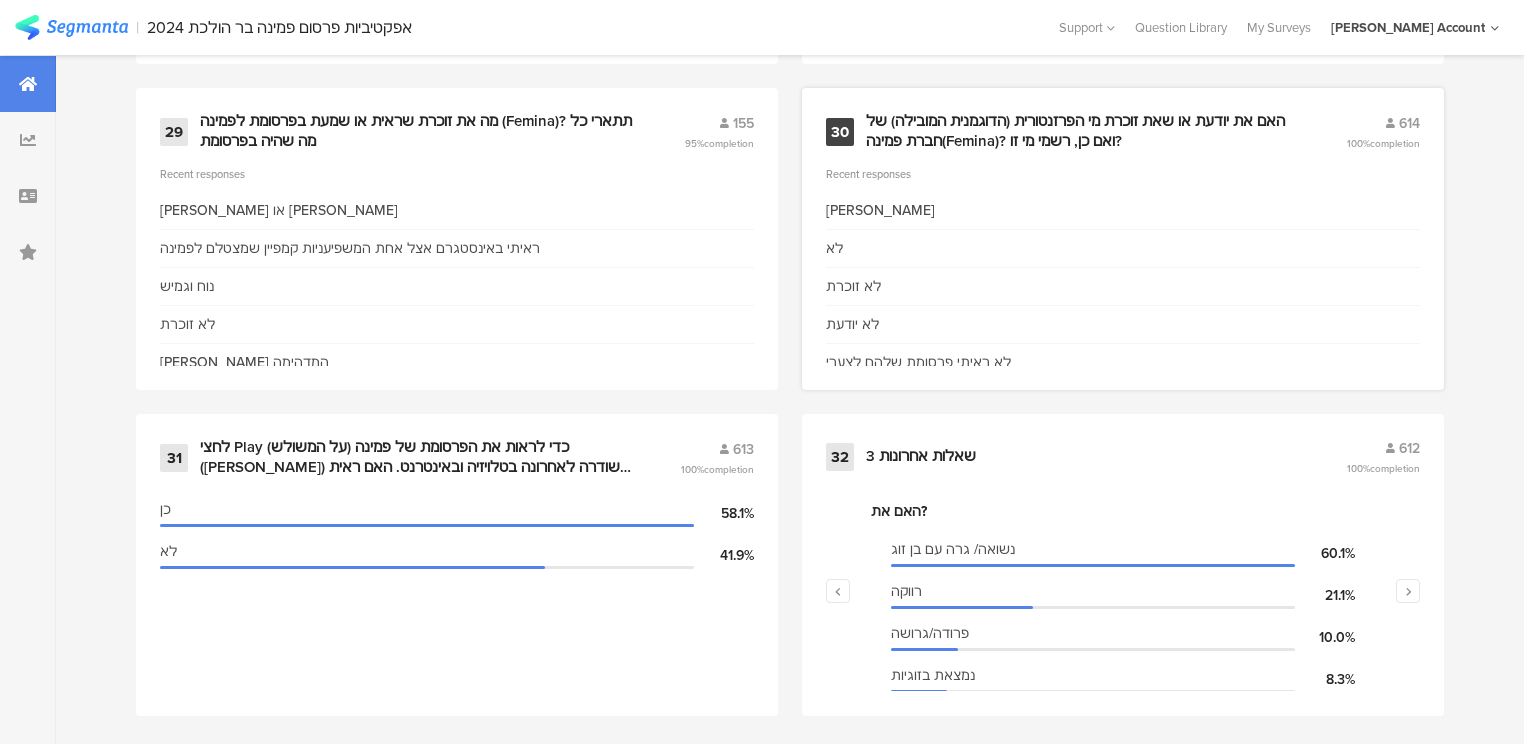 click on "האם את יודעת או שאת זוכרת מי הפרזנטורית (הדוגמנית המובילה) של חברת פמינה(Femina)? ואם כן, רשמי מי זו?" at bounding box center (1082, 131) 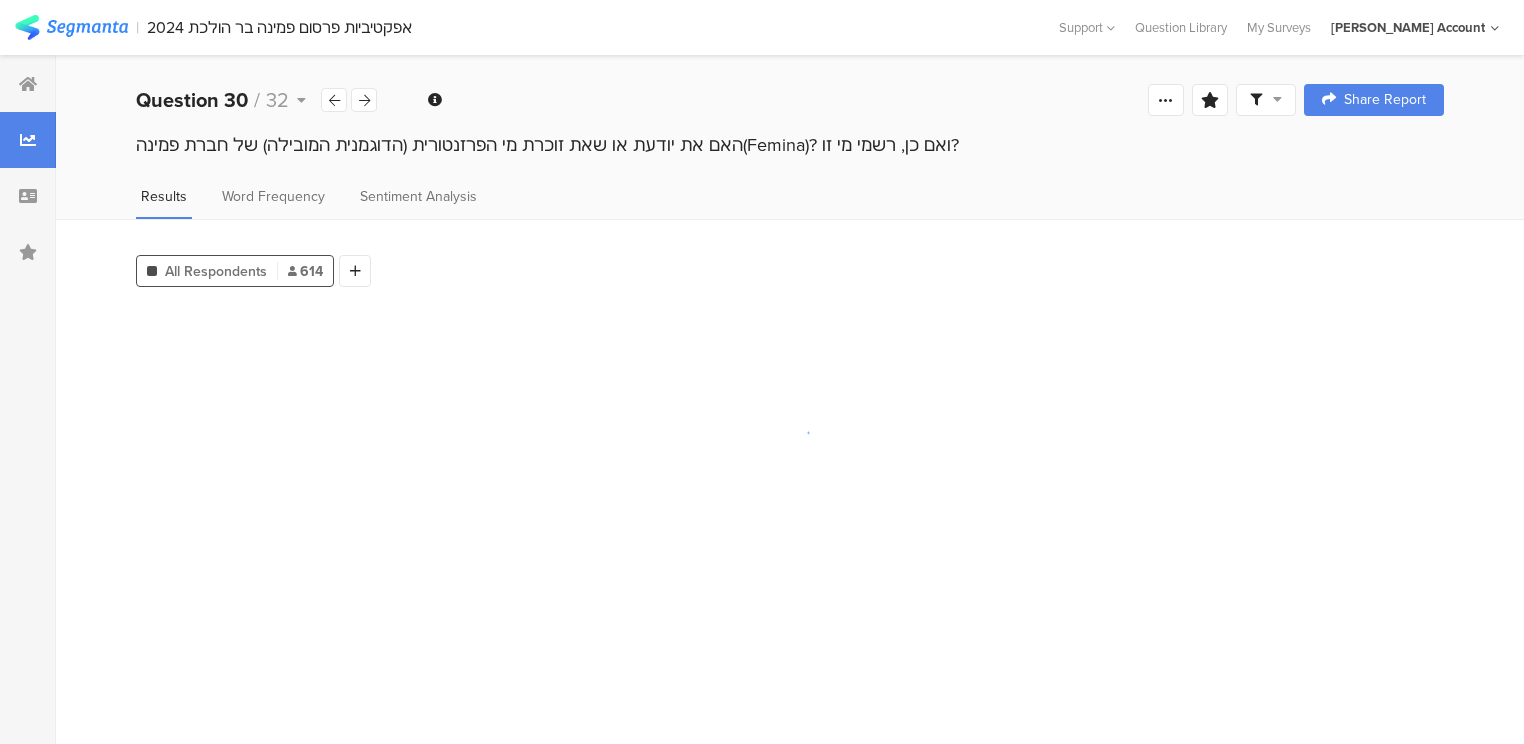 scroll, scrollTop: 0, scrollLeft: 0, axis: both 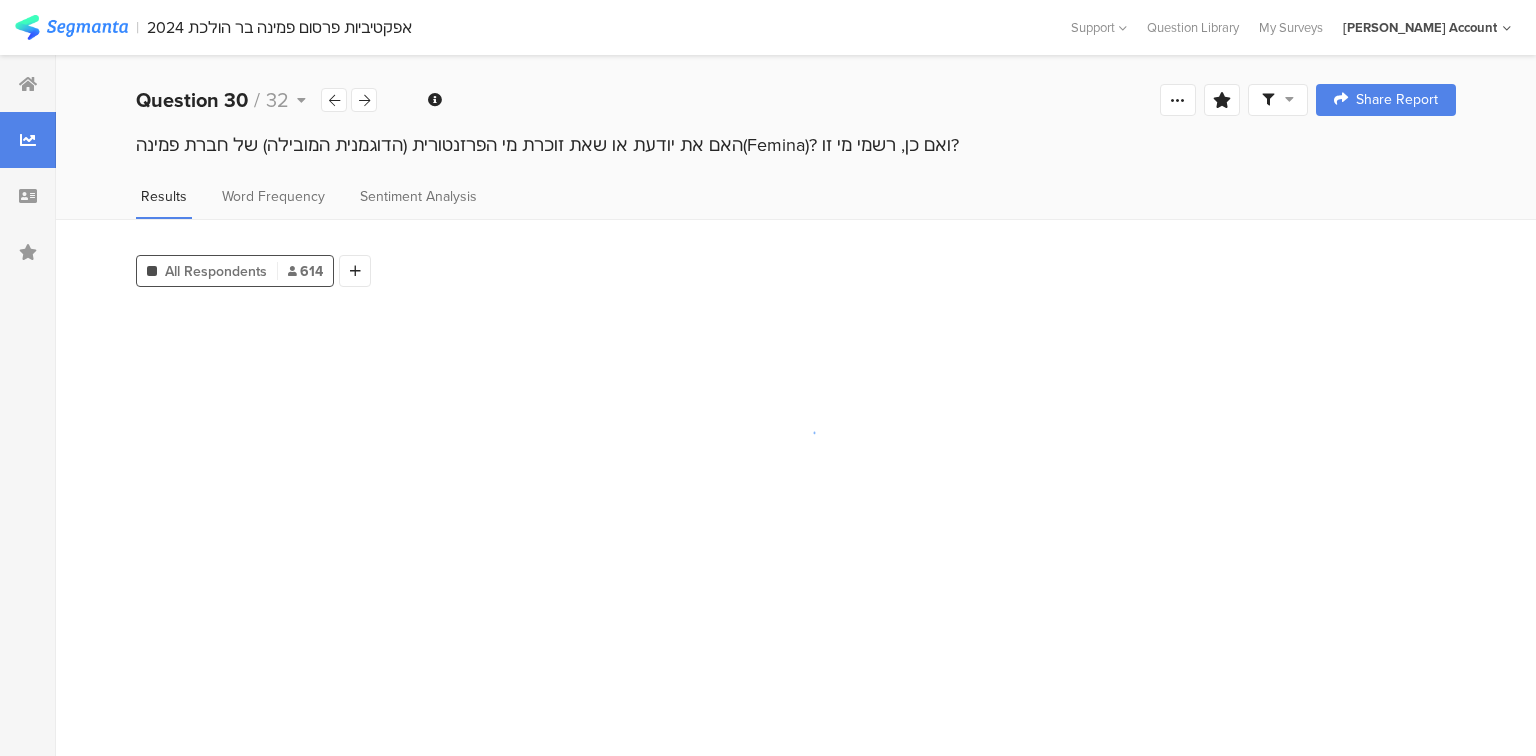 click on "האם את יודעת או שאת זוכרת מי הפרזנטורית (הדוגמנית המובילה) של חברת פמינה(Femina)? ואם כן, רשמי מי זו?" at bounding box center (796, 145) 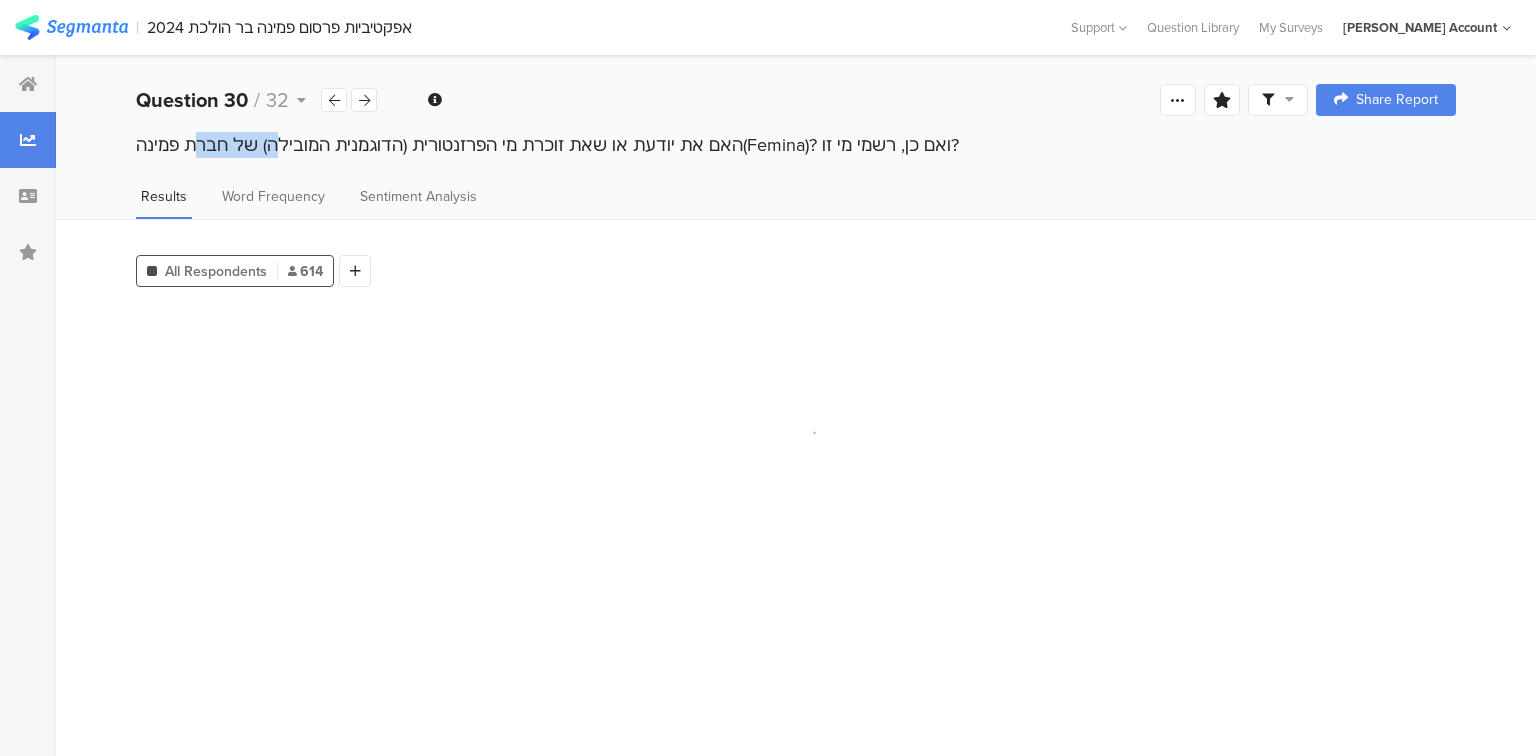 click on "האם את יודעת או שאת זוכרת מי הפרזנטורית (הדוגמנית המובילה) של חברת פמינה(Femina)? ואם כן, רשמי מי זו?" at bounding box center (796, 145) 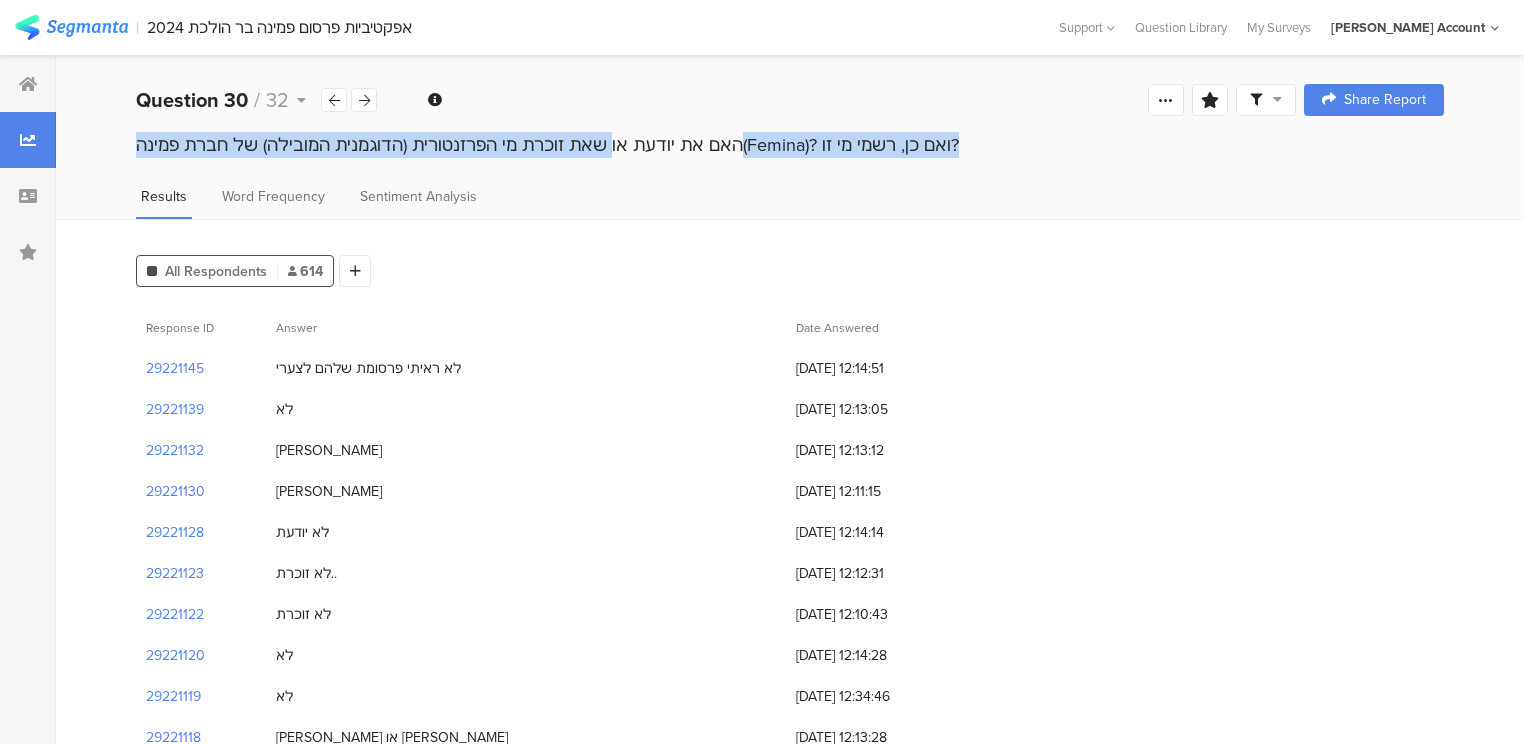 click on "האם את יודעת או שאת זוכרת מי הפרזנטורית (הדוגמנית המובילה) של חברת פמינה(Femina)? ואם כן, רשמי מי זו?" at bounding box center [790, 145] 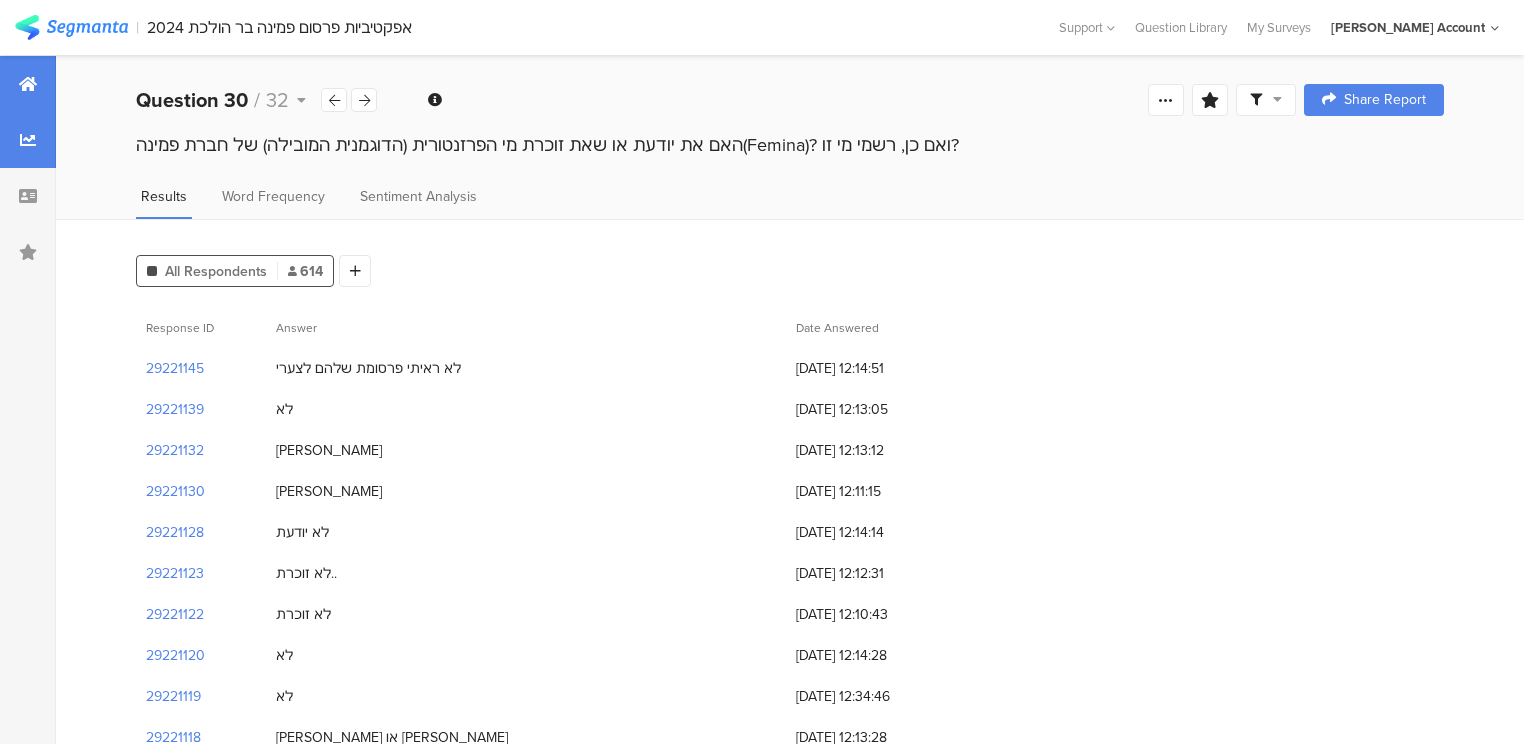 click at bounding box center (28, 84) 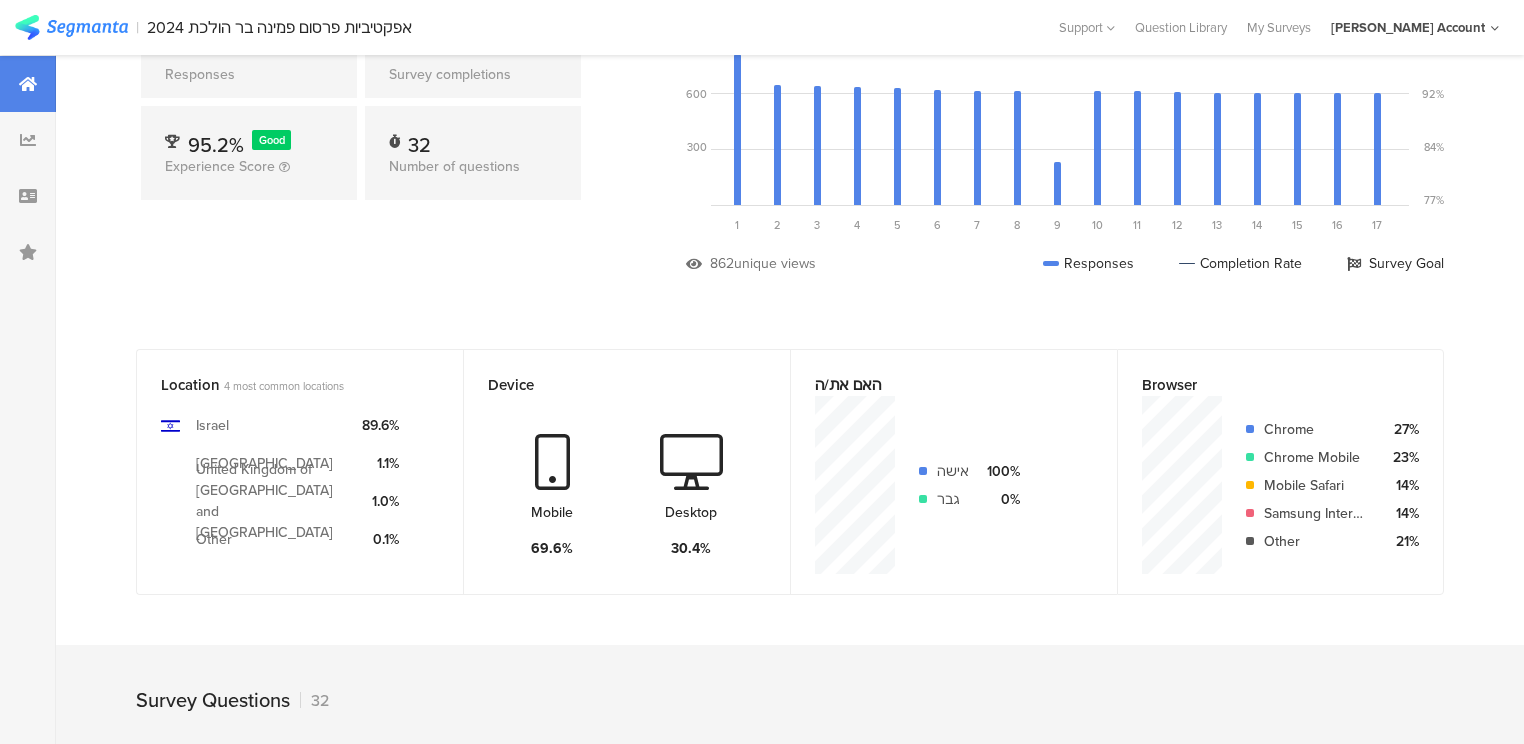 scroll, scrollTop: 400, scrollLeft: 0, axis: vertical 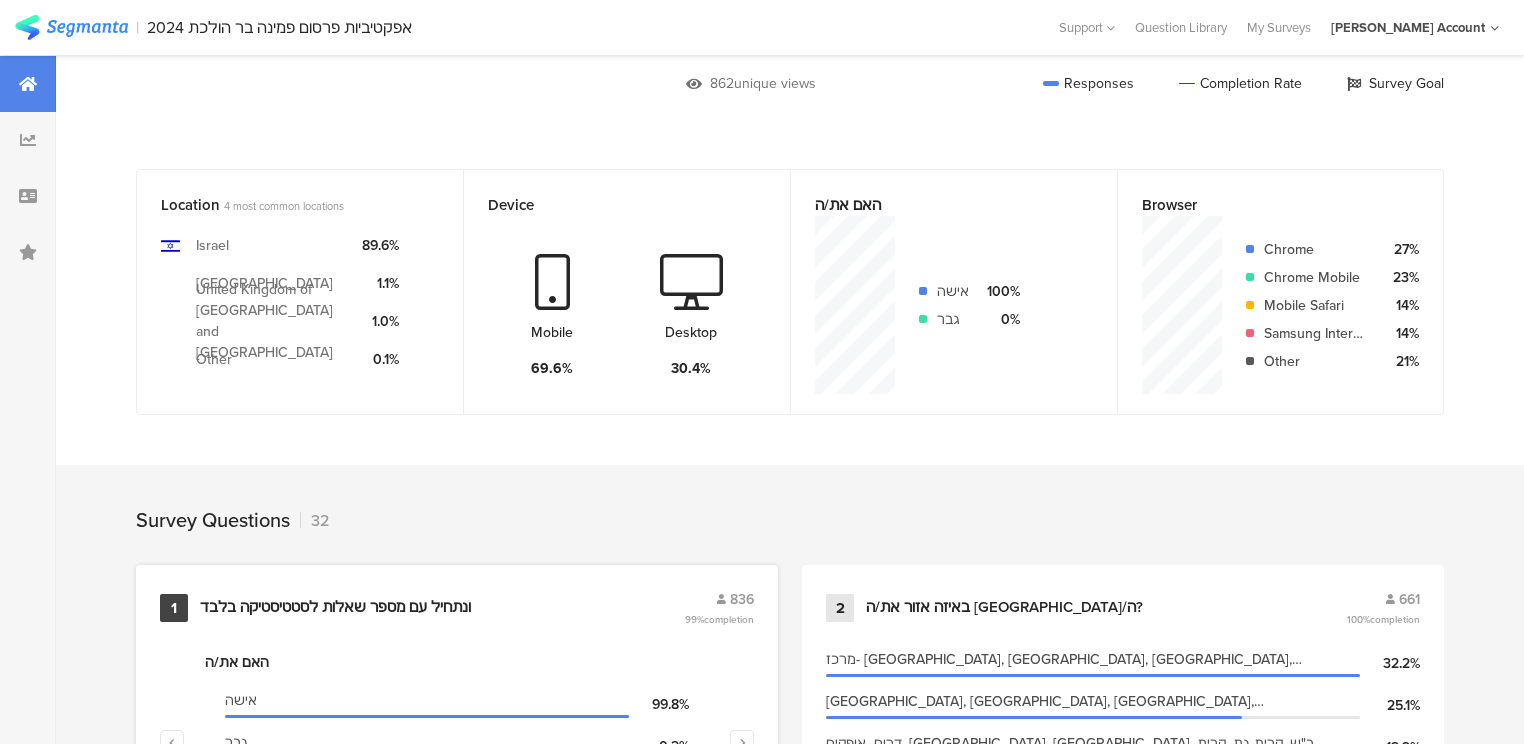 click on "ונתחיל עם מספר שאלות לסטטיסטיקה בלבד﻿﻿" at bounding box center (335, 608) 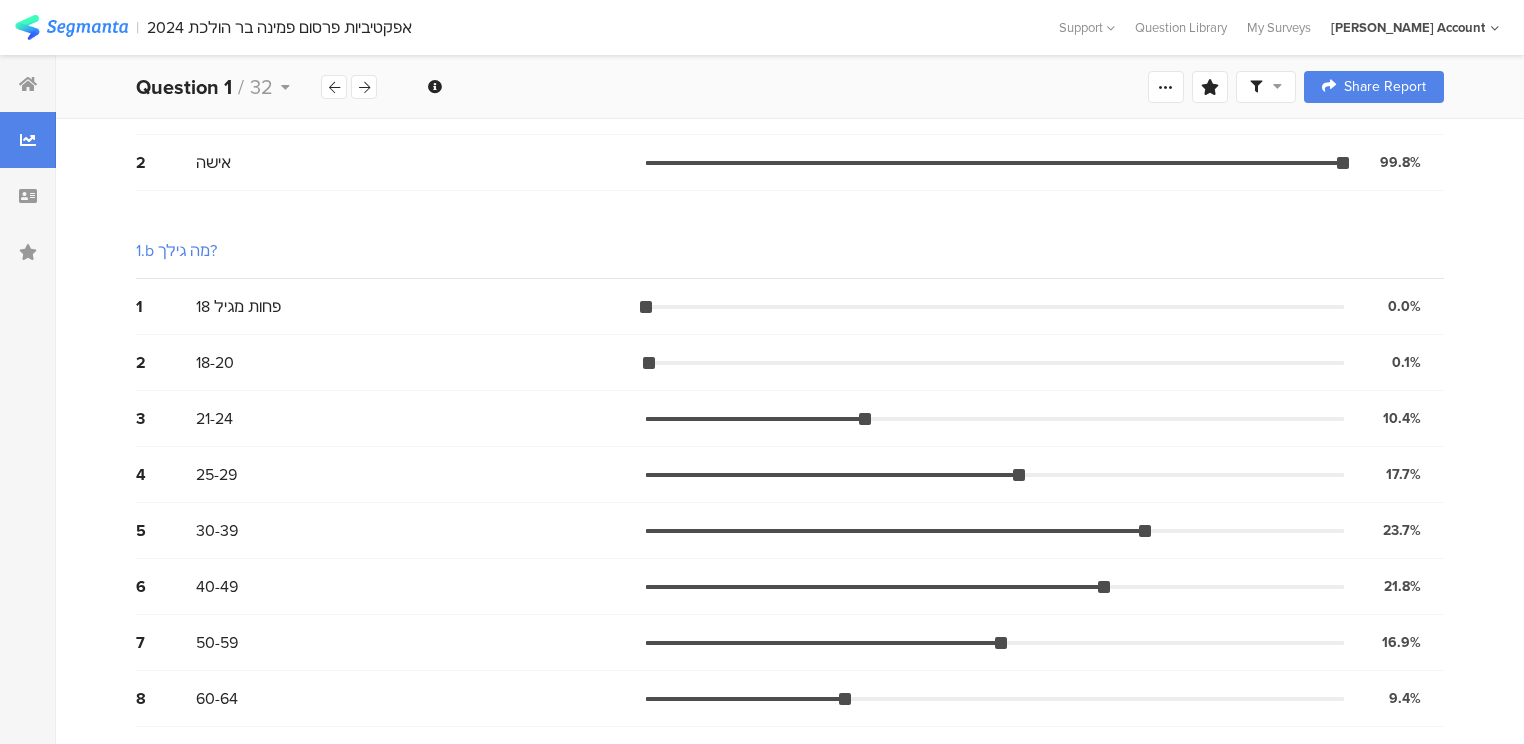 scroll, scrollTop: 320, scrollLeft: 0, axis: vertical 